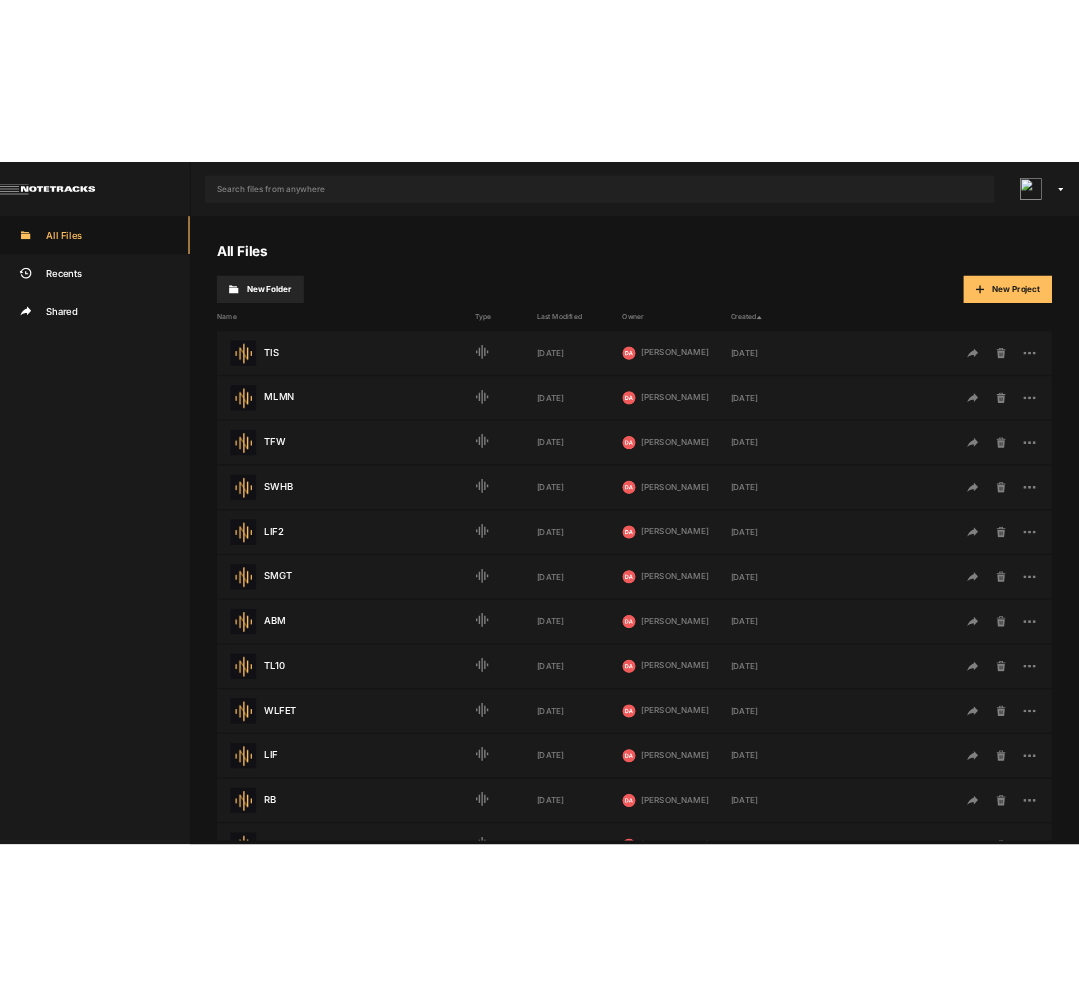 scroll, scrollTop: 0, scrollLeft: 0, axis: both 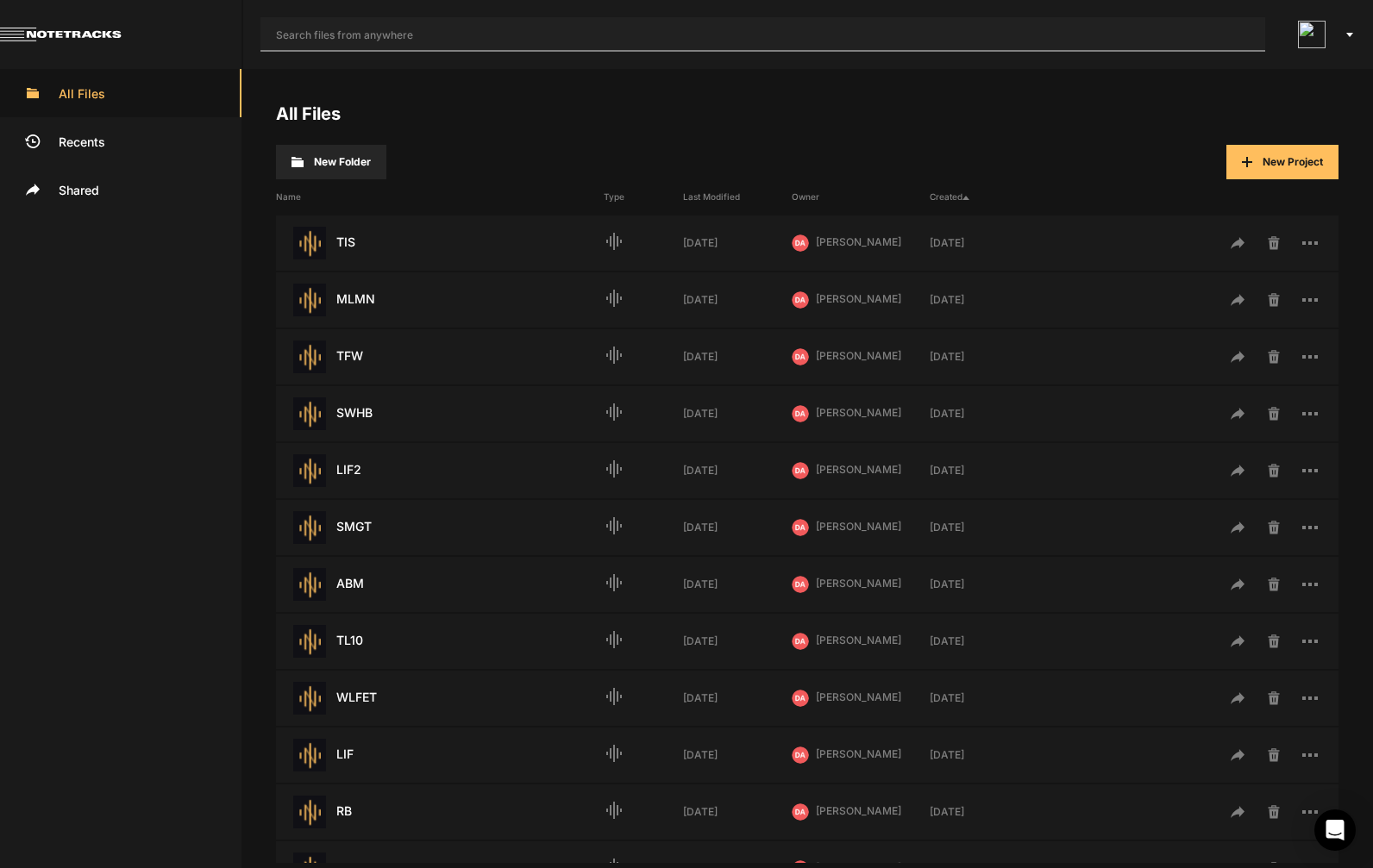 click 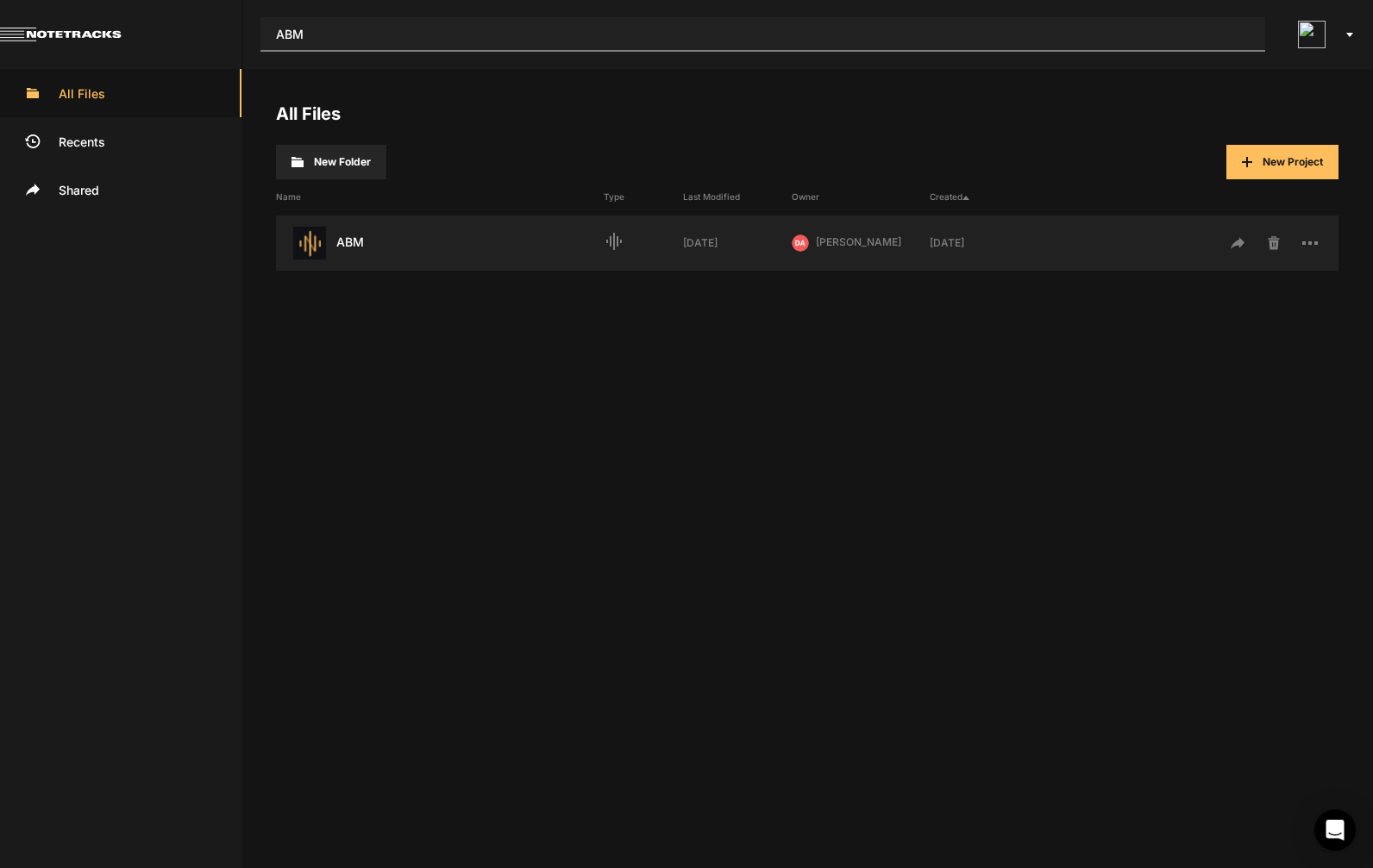 type on "ABM" 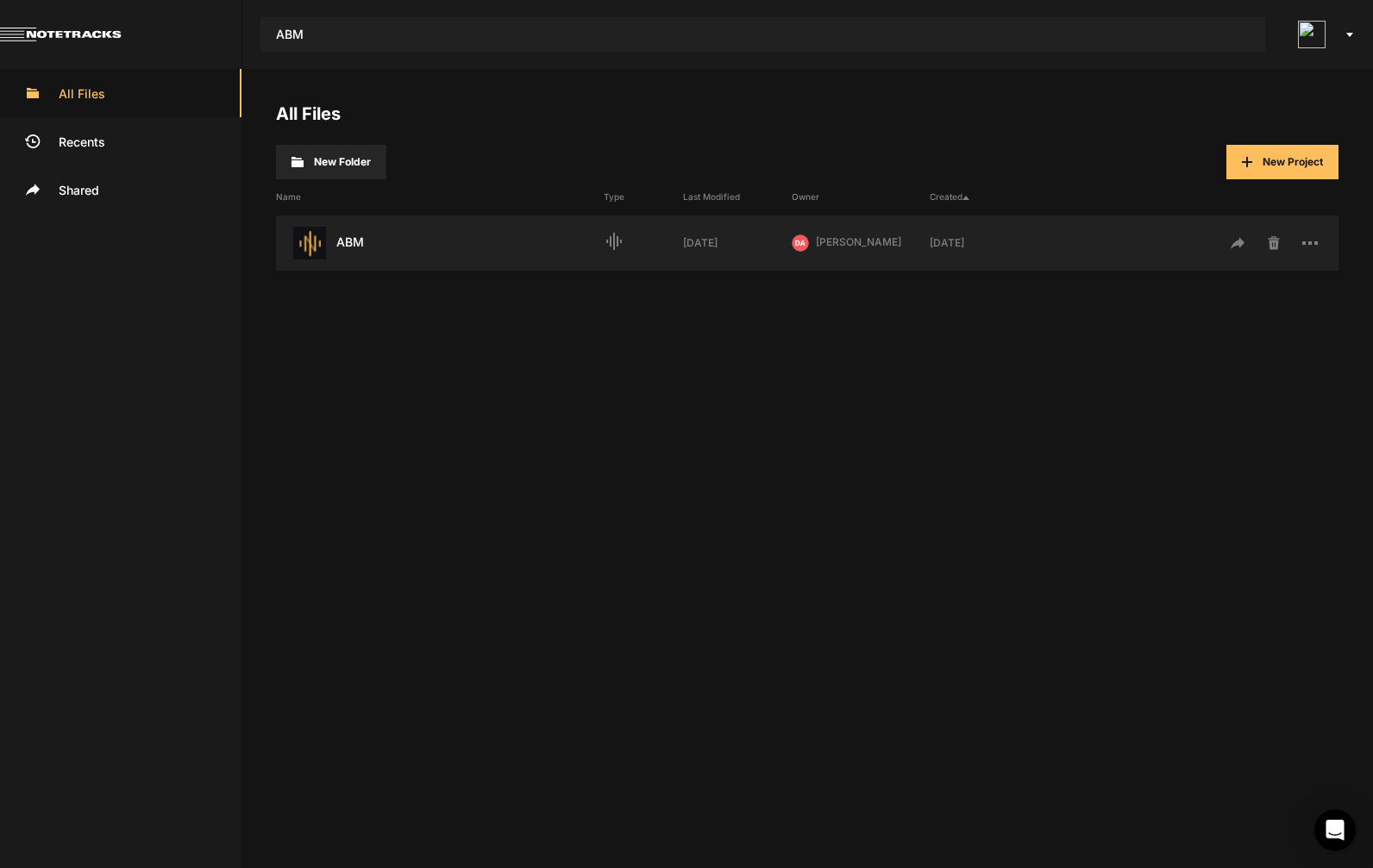 click on "ABM  Last Modified: [DATE]" at bounding box center (440, 243) 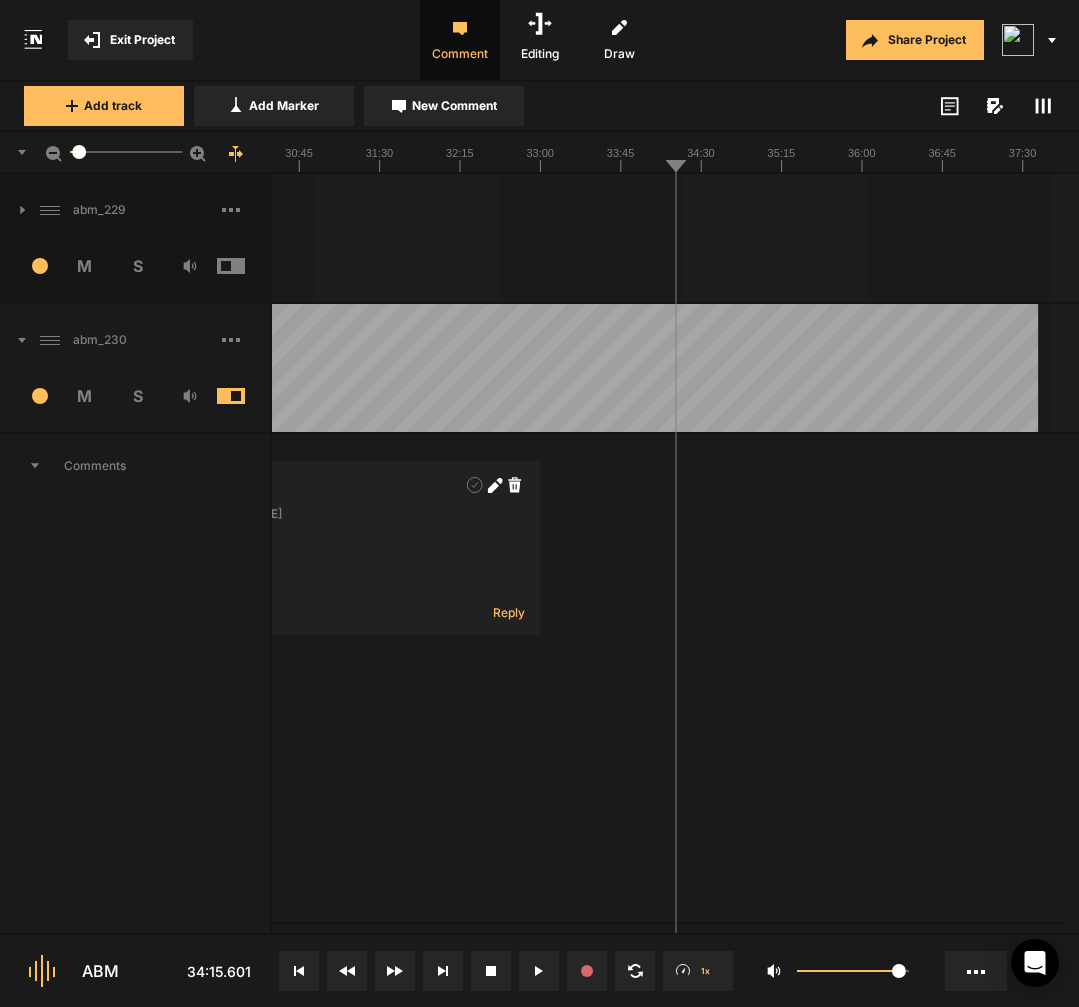 click 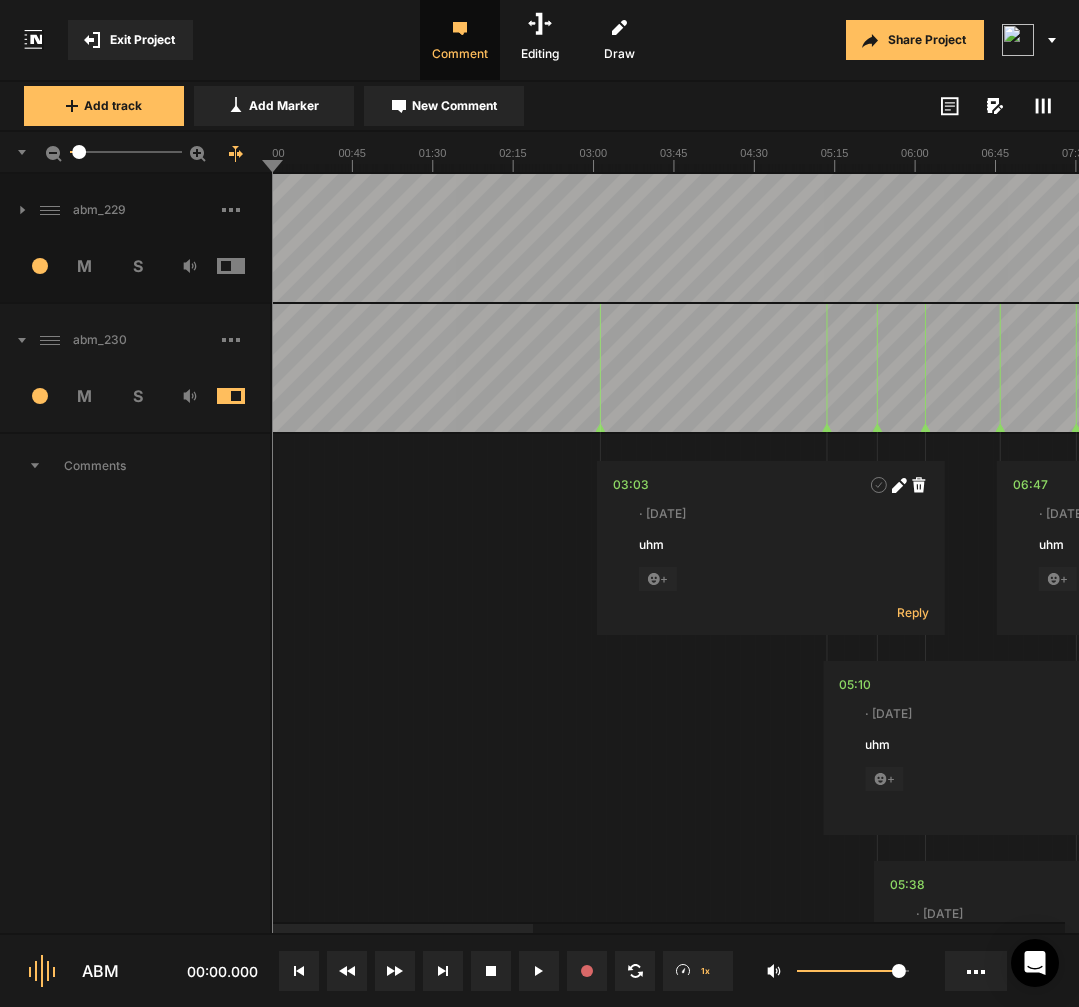 click 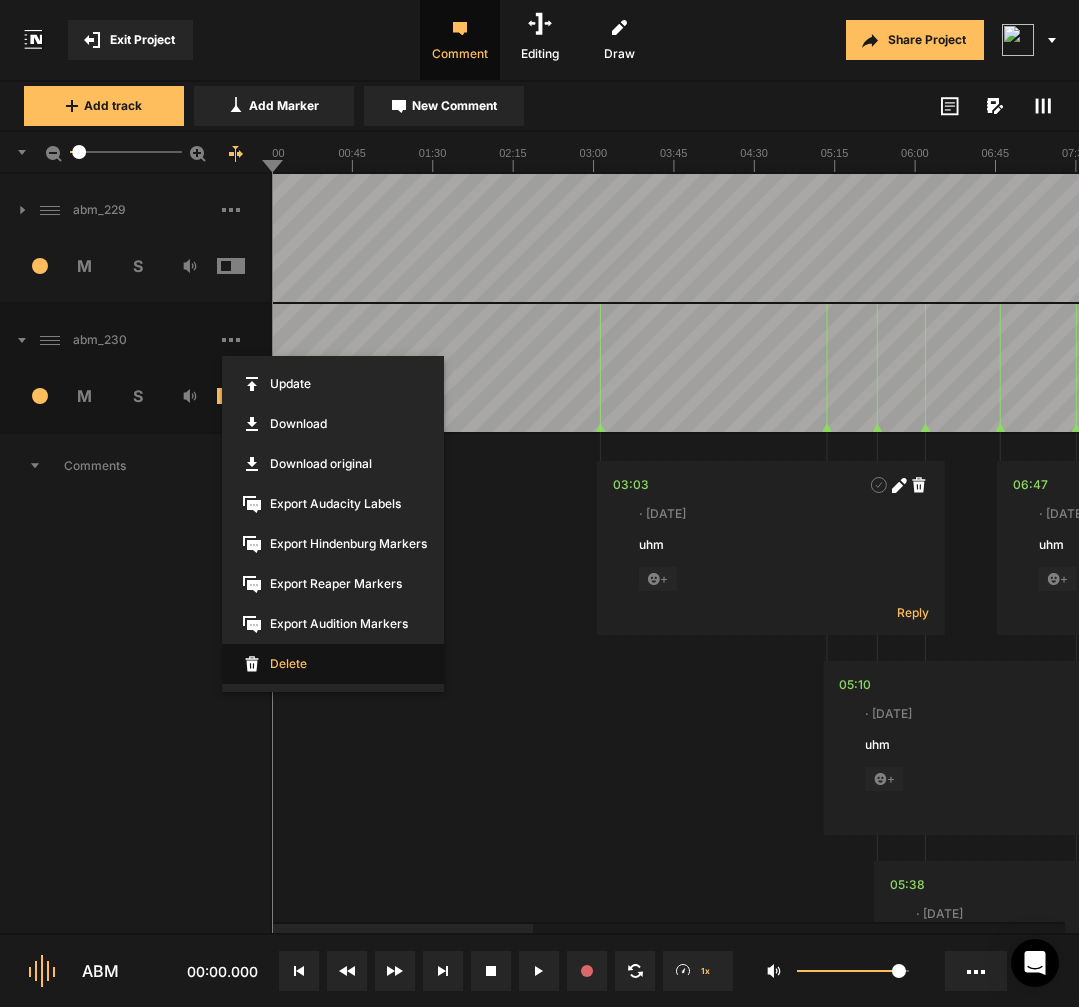 click on "Delete" at bounding box center [333, 664] 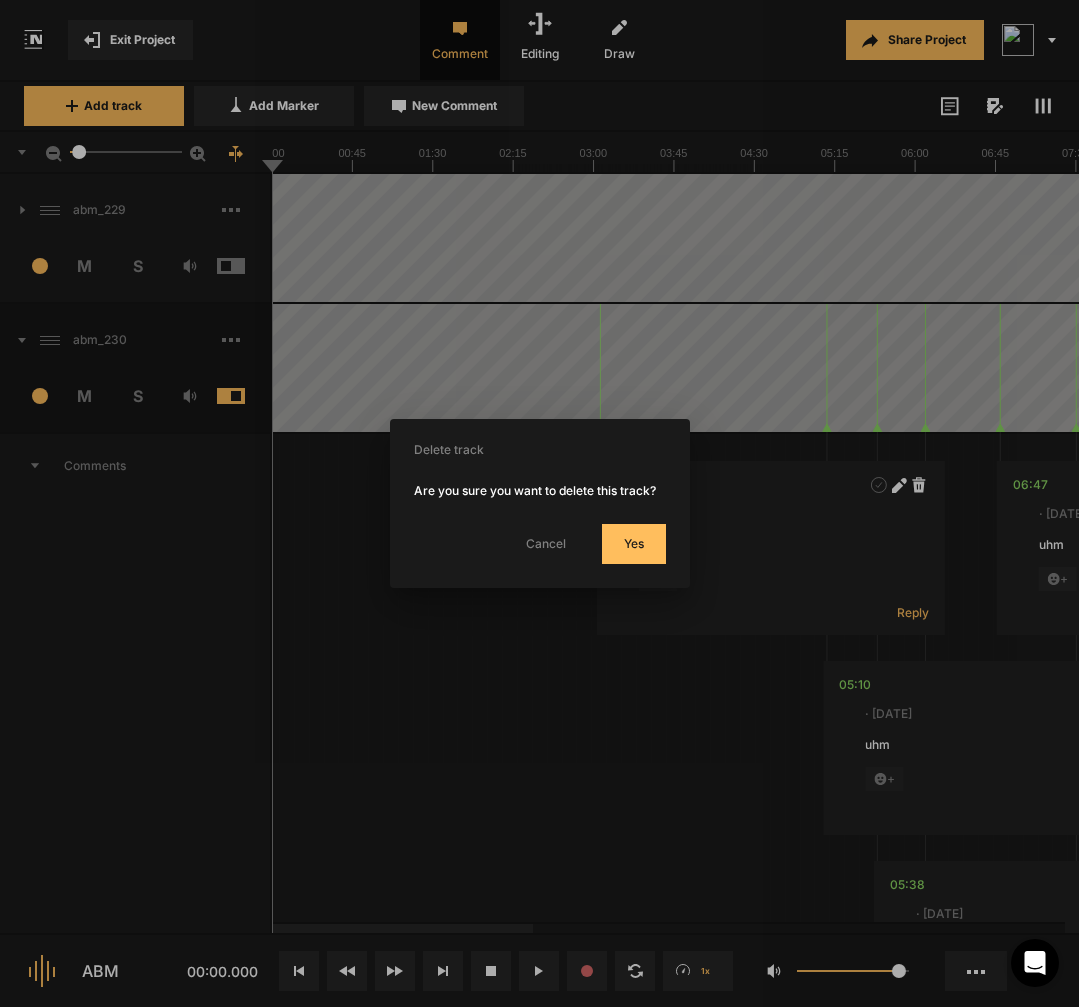 click on "Yes" at bounding box center [634, 544] 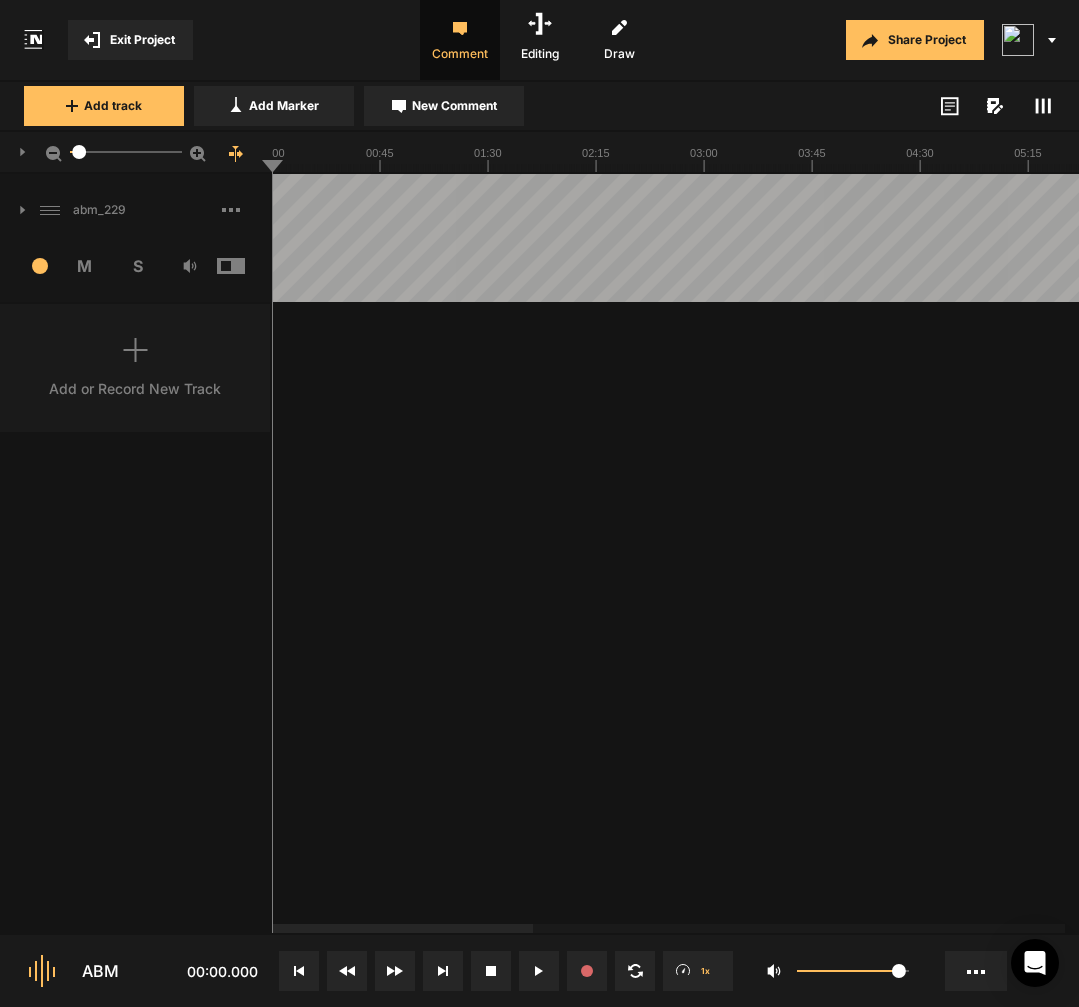 click 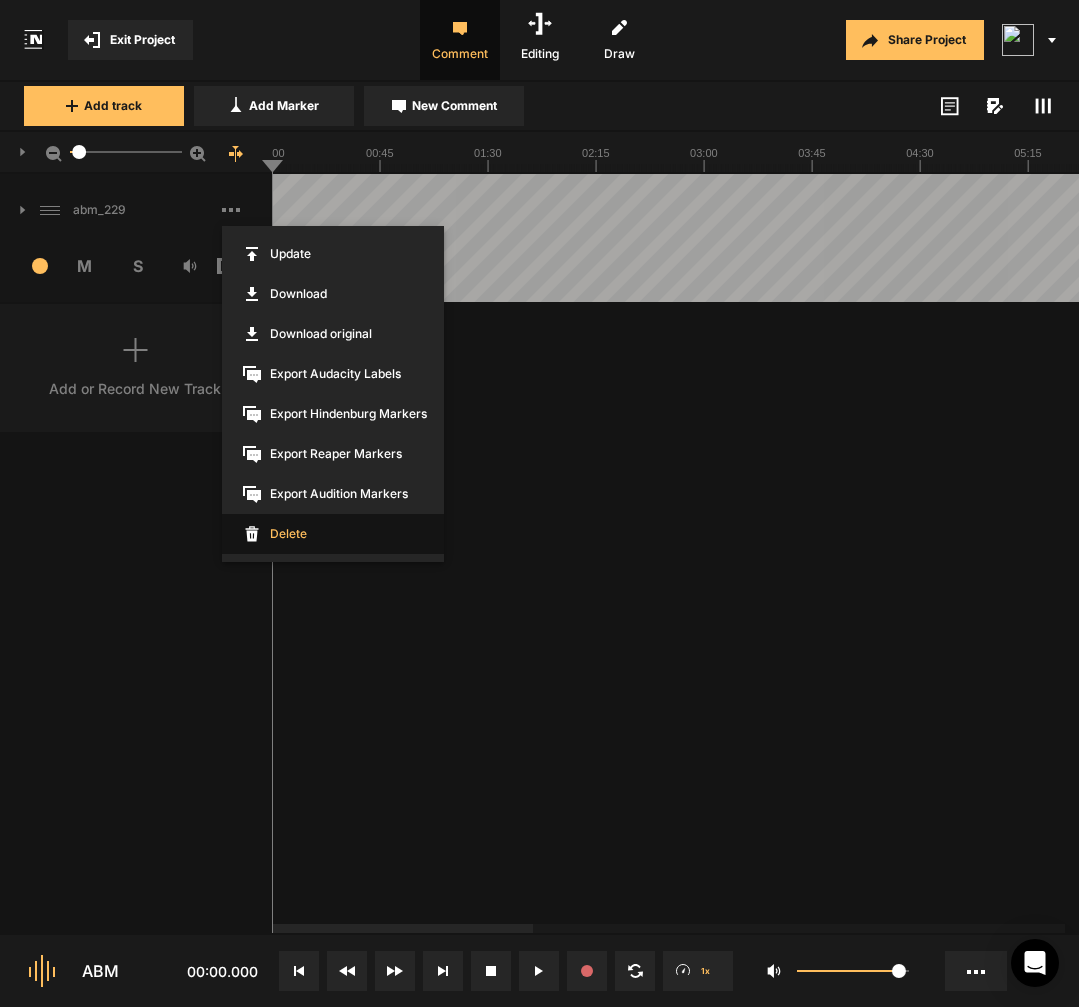 click on "Delete" at bounding box center (333, 534) 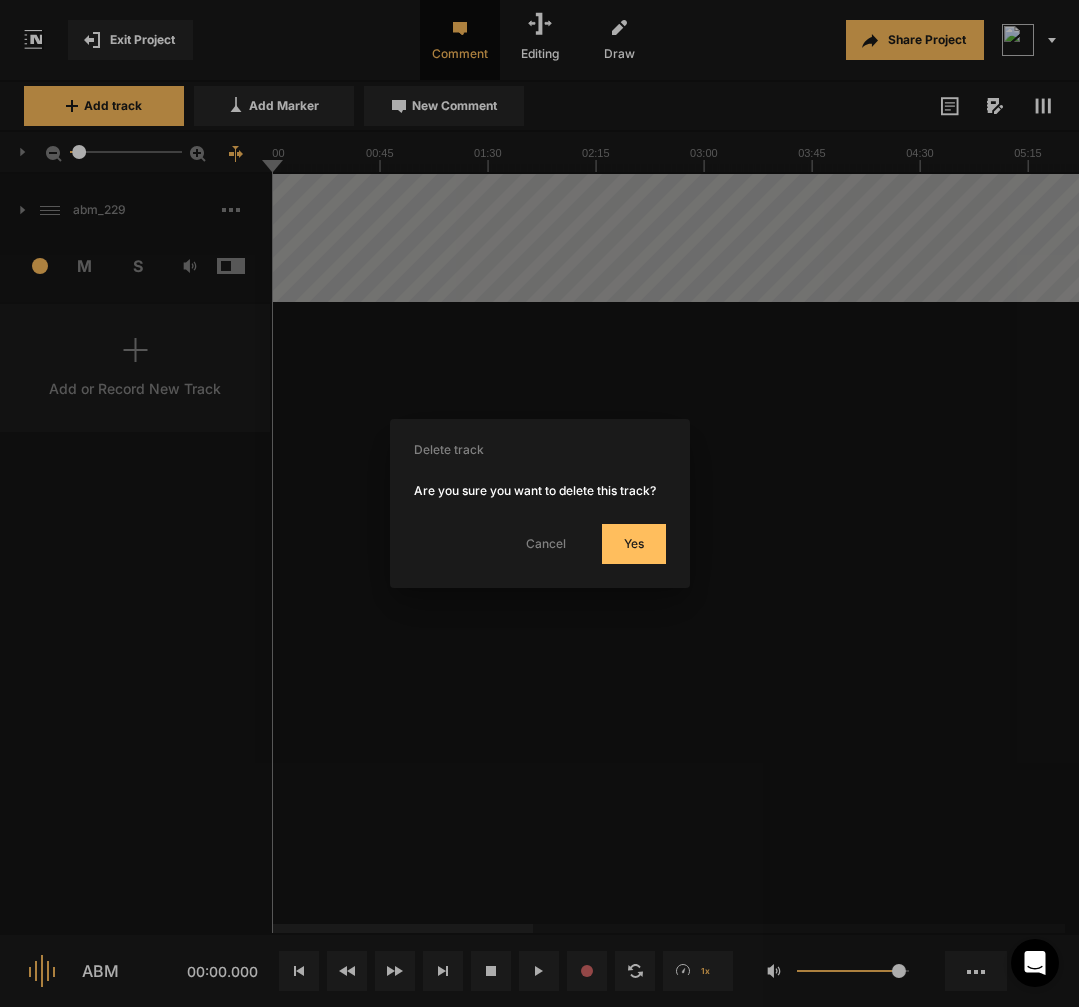 click on "Yes" at bounding box center [634, 544] 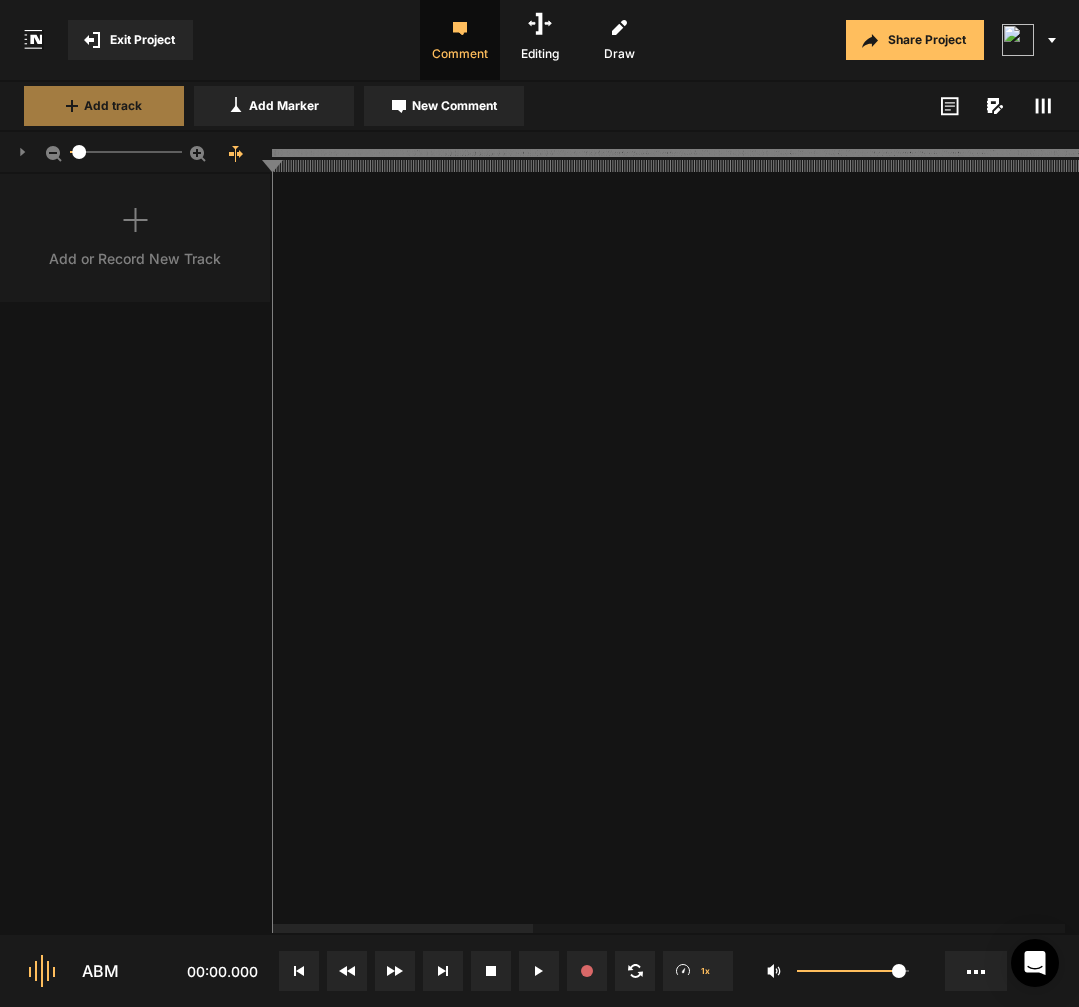 click on "Add track" at bounding box center [104, 106] 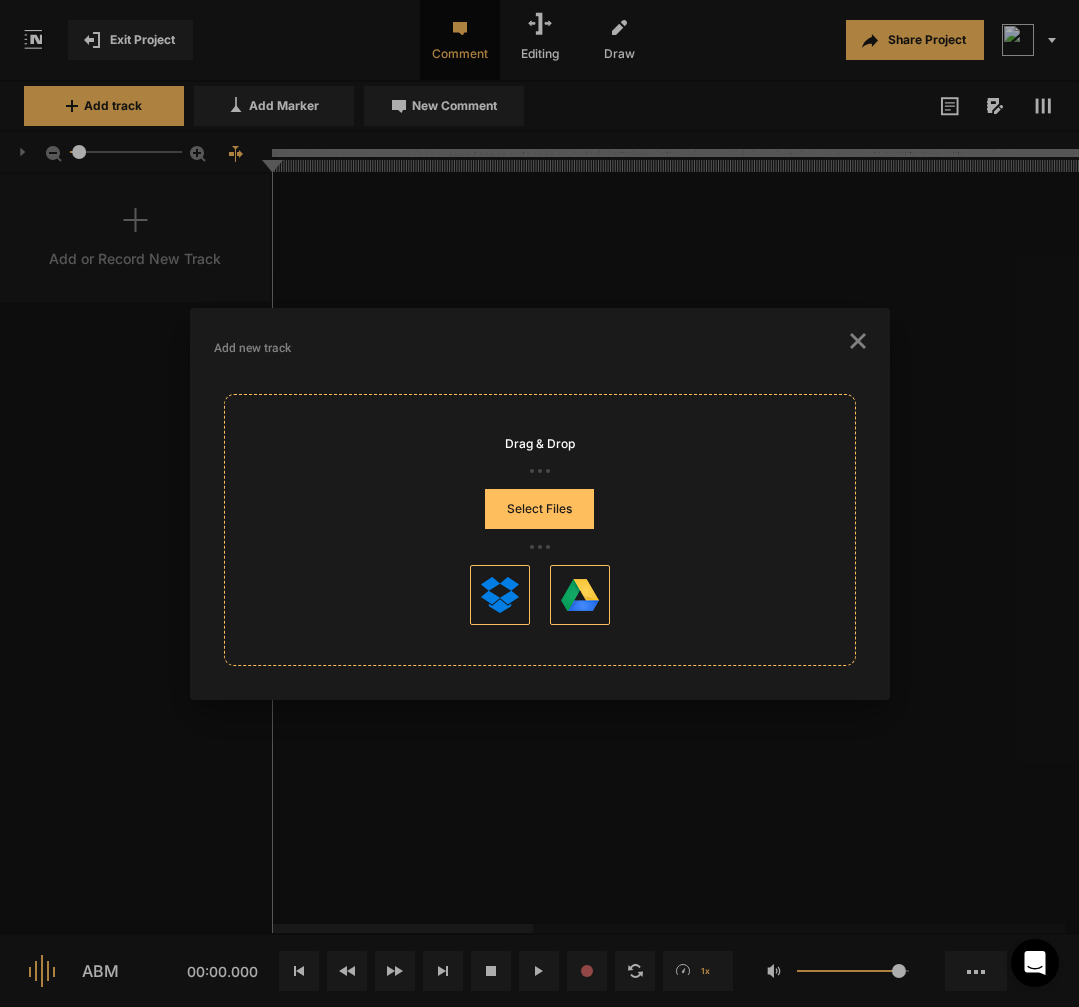 click on "Select Files" at bounding box center [539, 509] 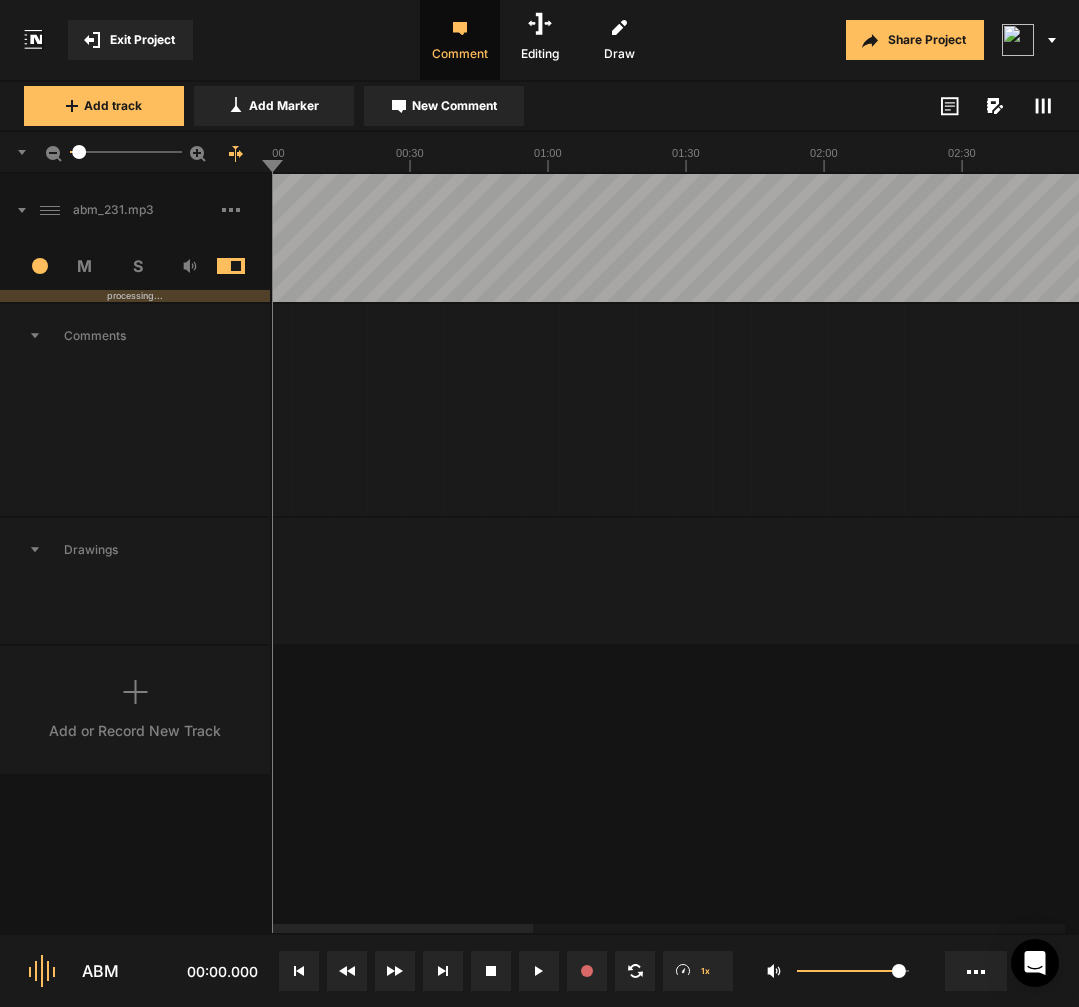 click on "Add track
Add Marker
New Comment Color: Tags:" at bounding box center (539, 107) 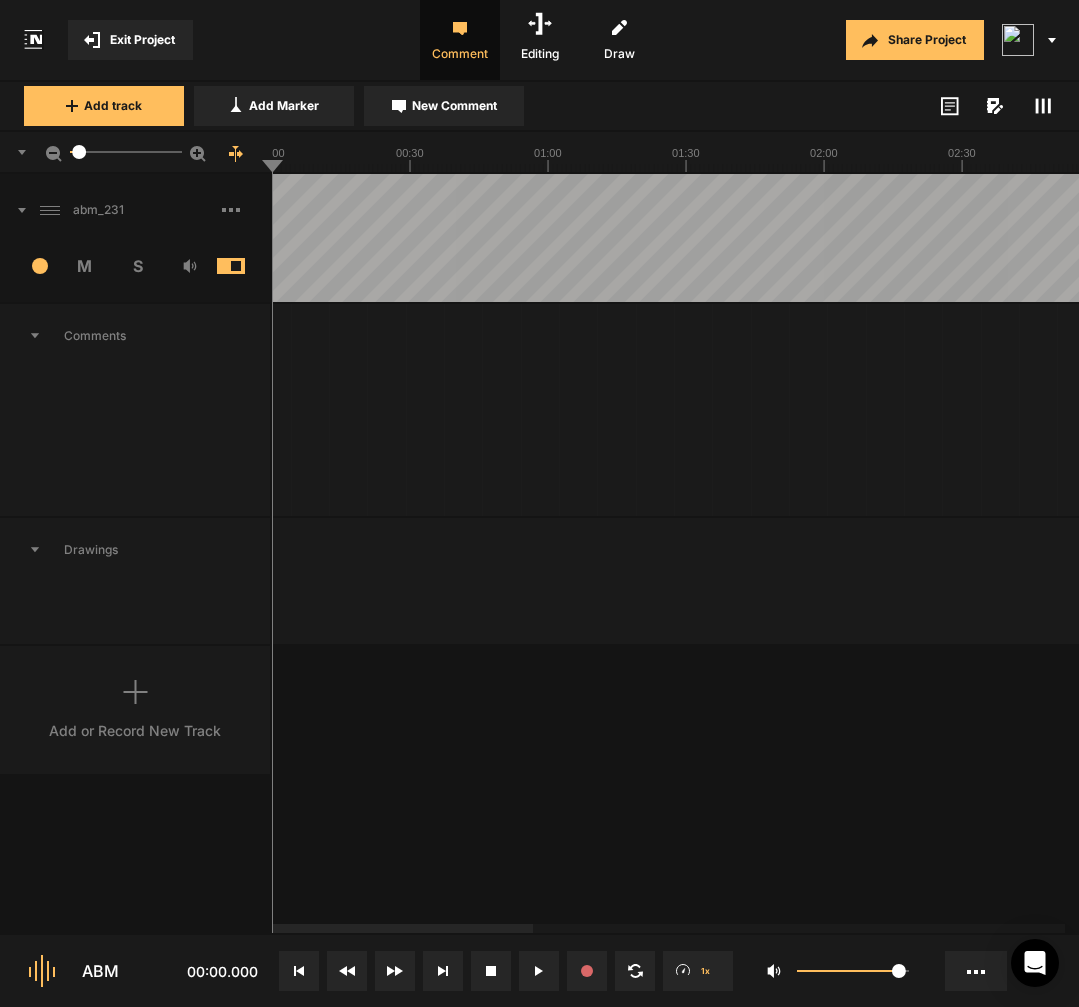 click on "Exit Project
Comment
Editing
Draw
Share Project
Add track
Add Marker
New Comment Color: Tags:
5" at bounding box center (539, 503) 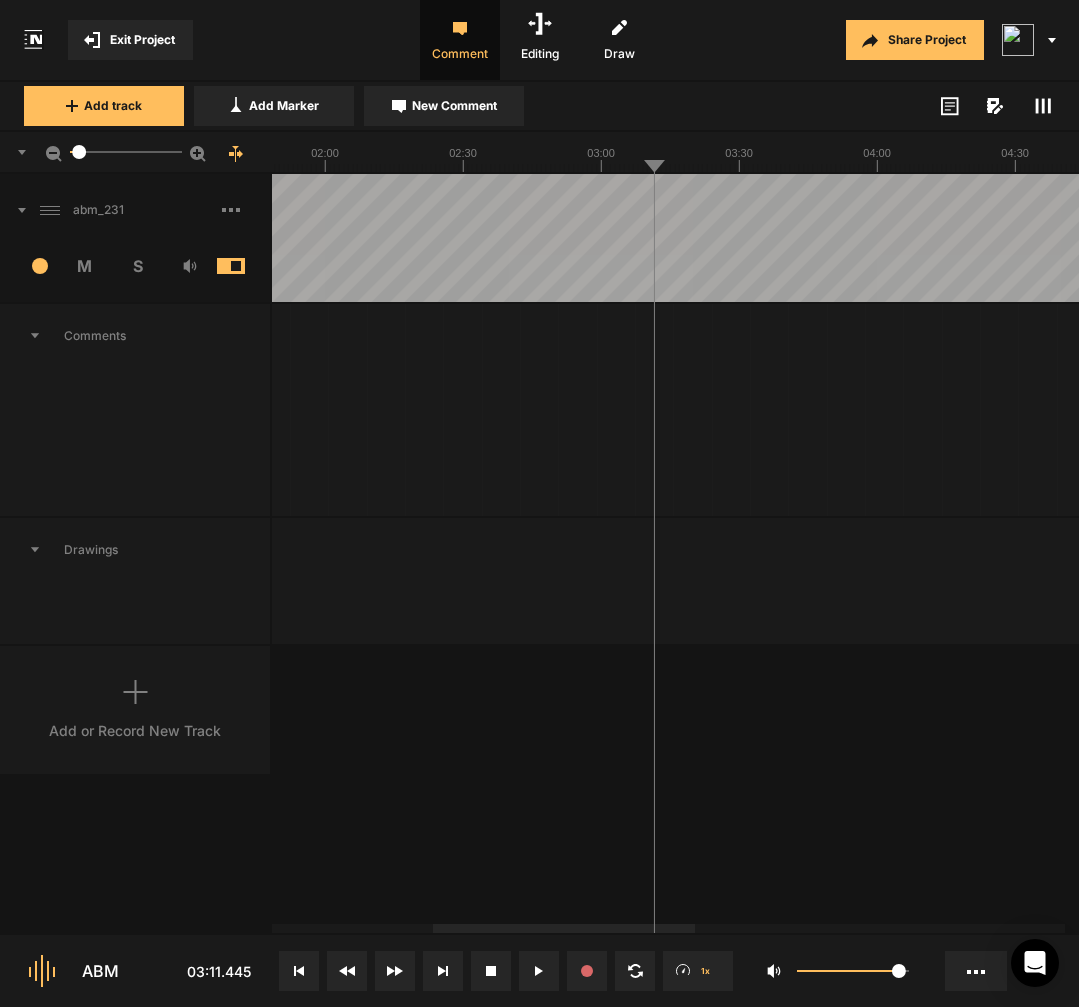 click at bounding box center [1790, 238] 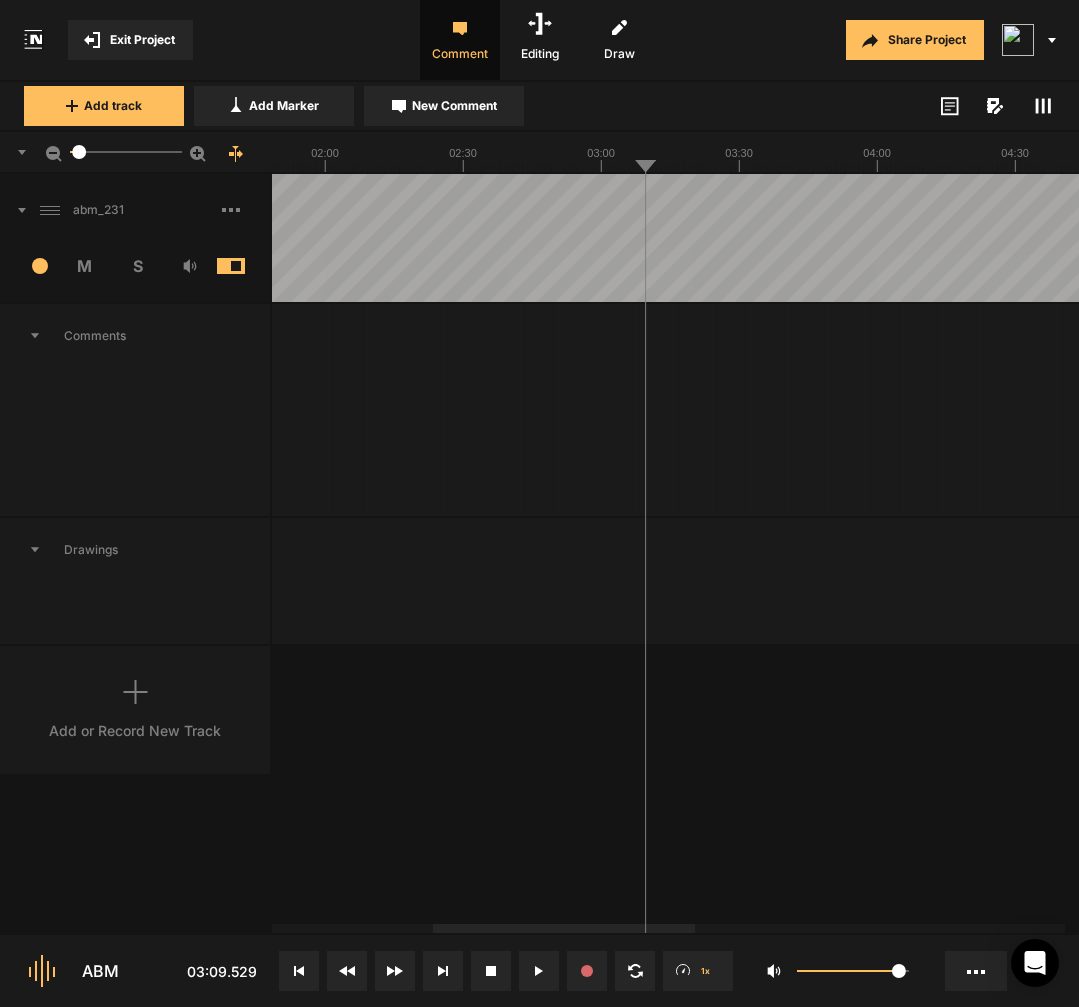 click at bounding box center [1790, 238] 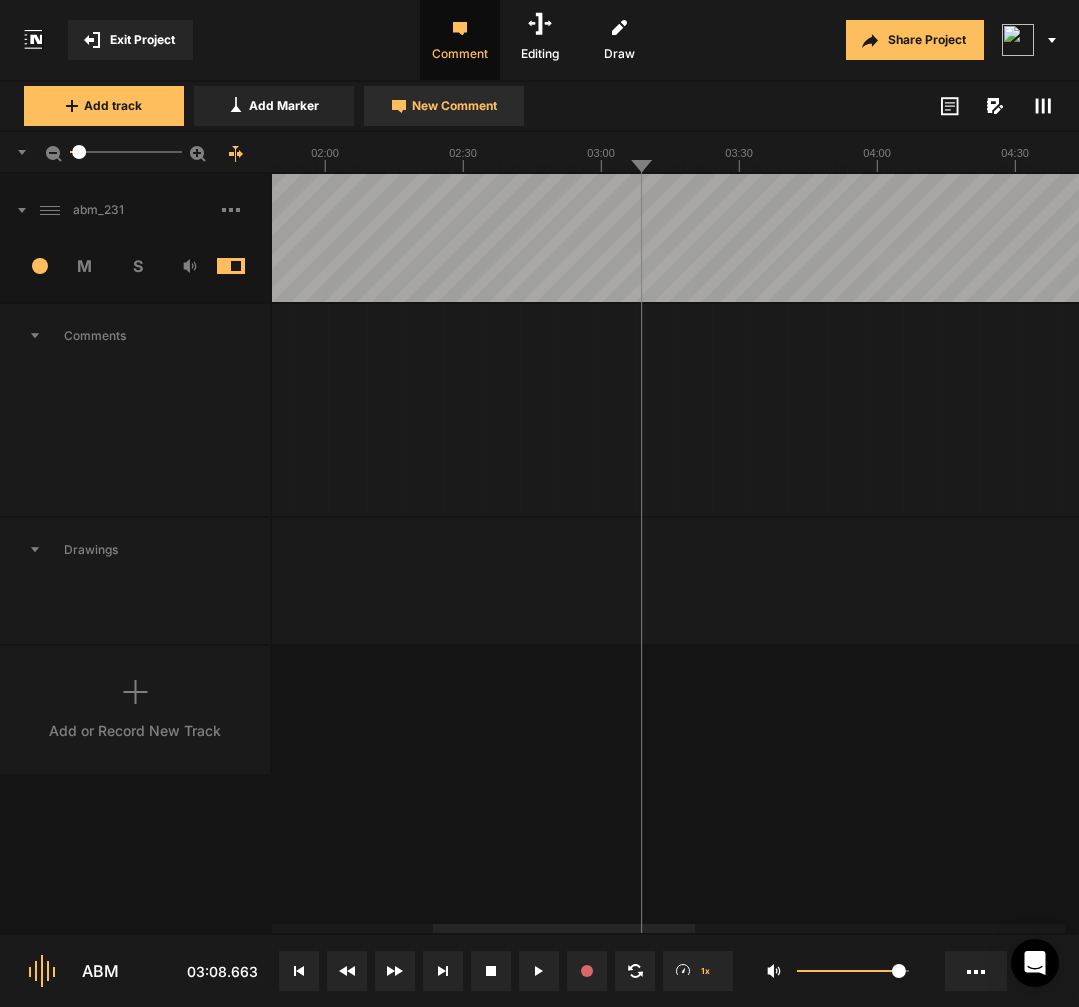 click on "New Comment" at bounding box center (454, 106) 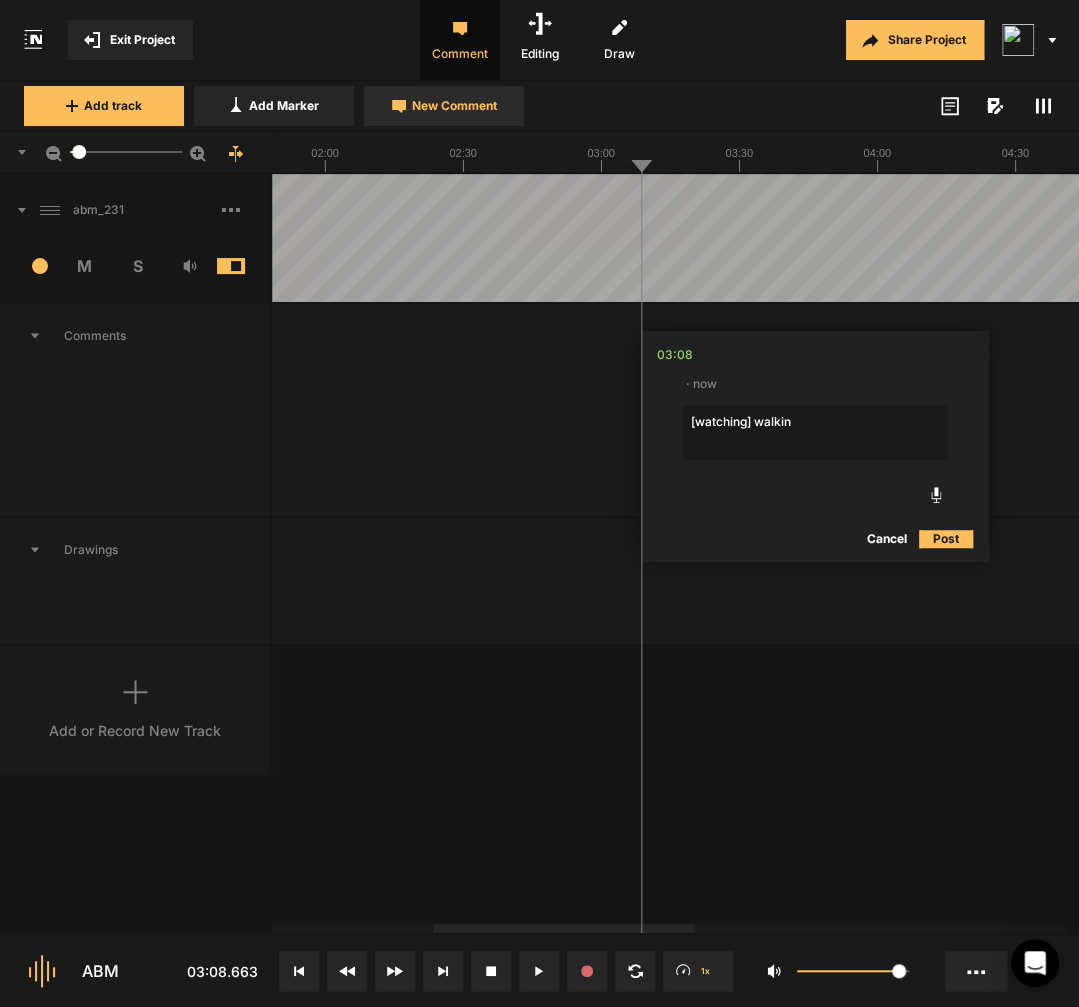 type on "[watching] walking" 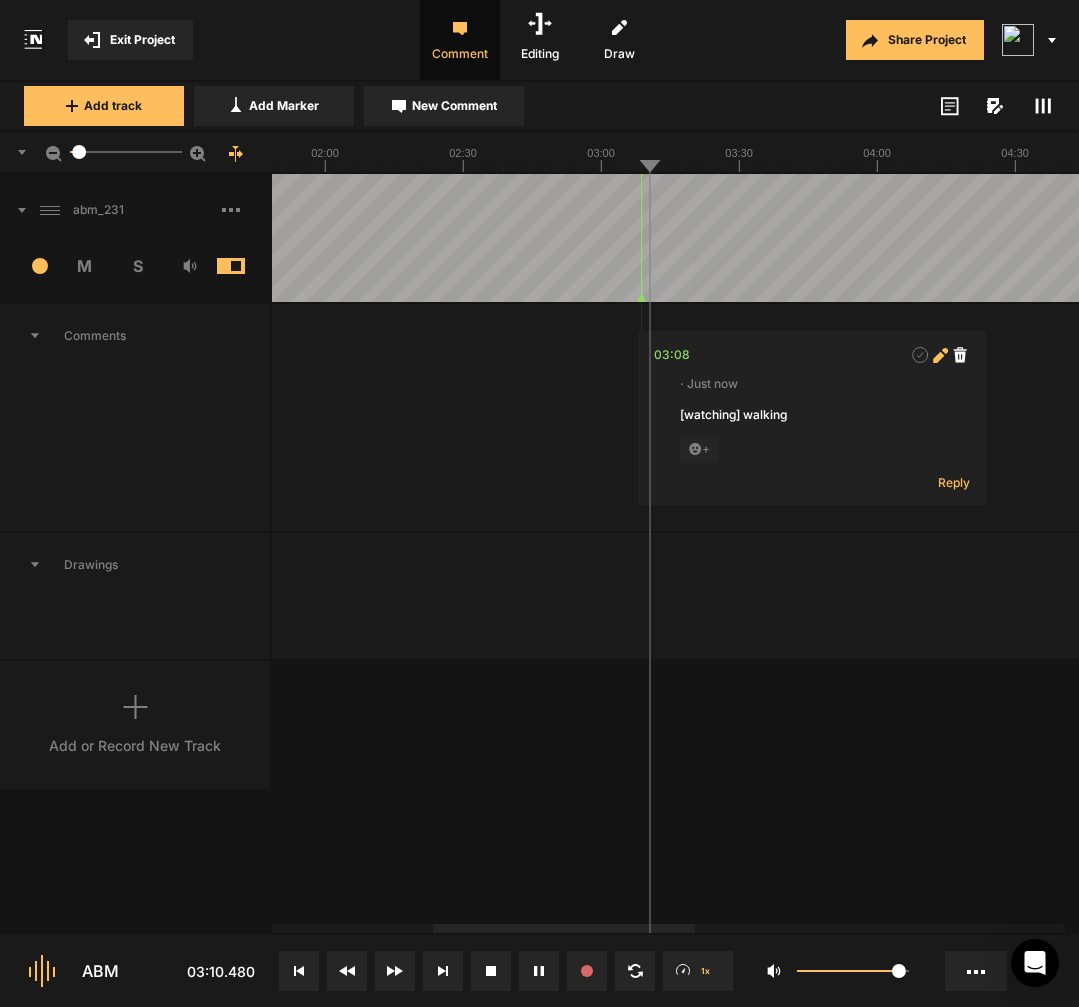 click 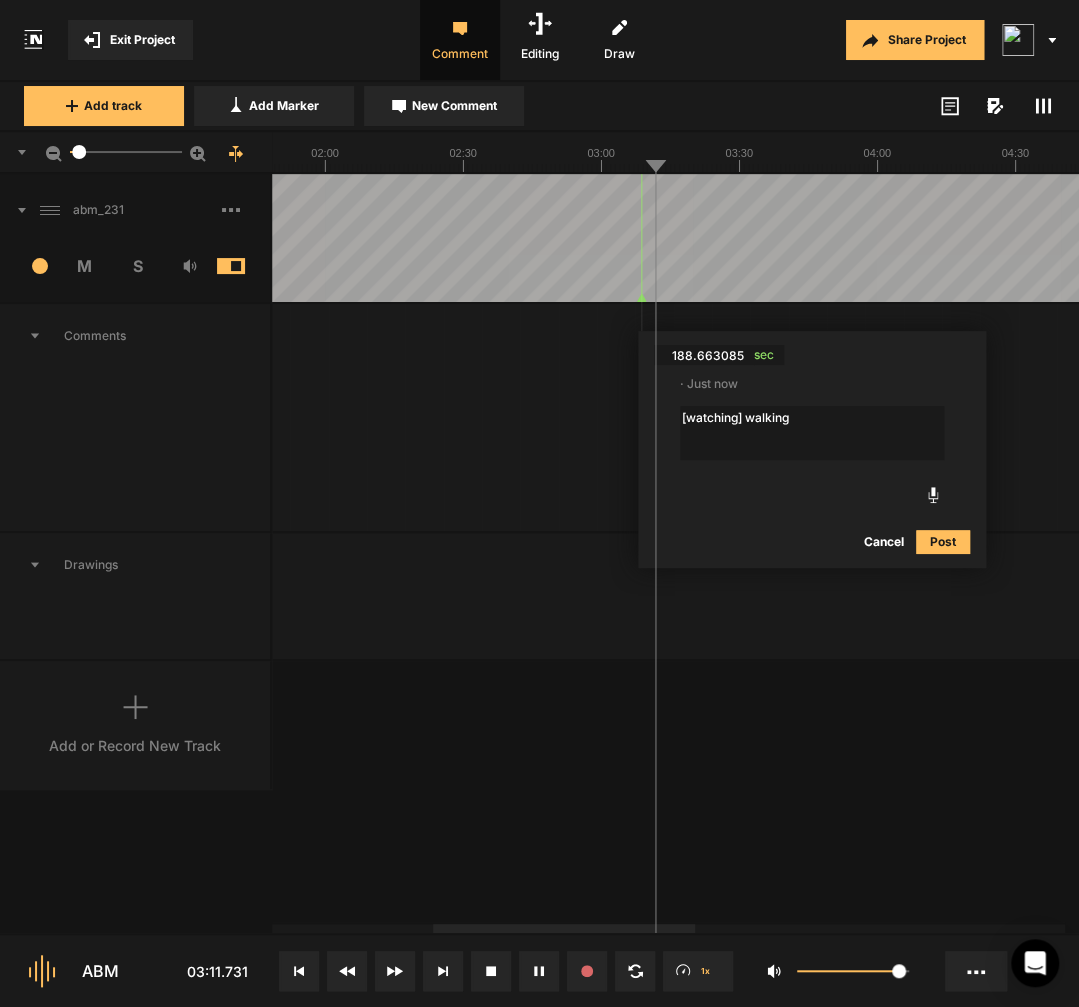 click on "[watching] walking" at bounding box center [812, 433] 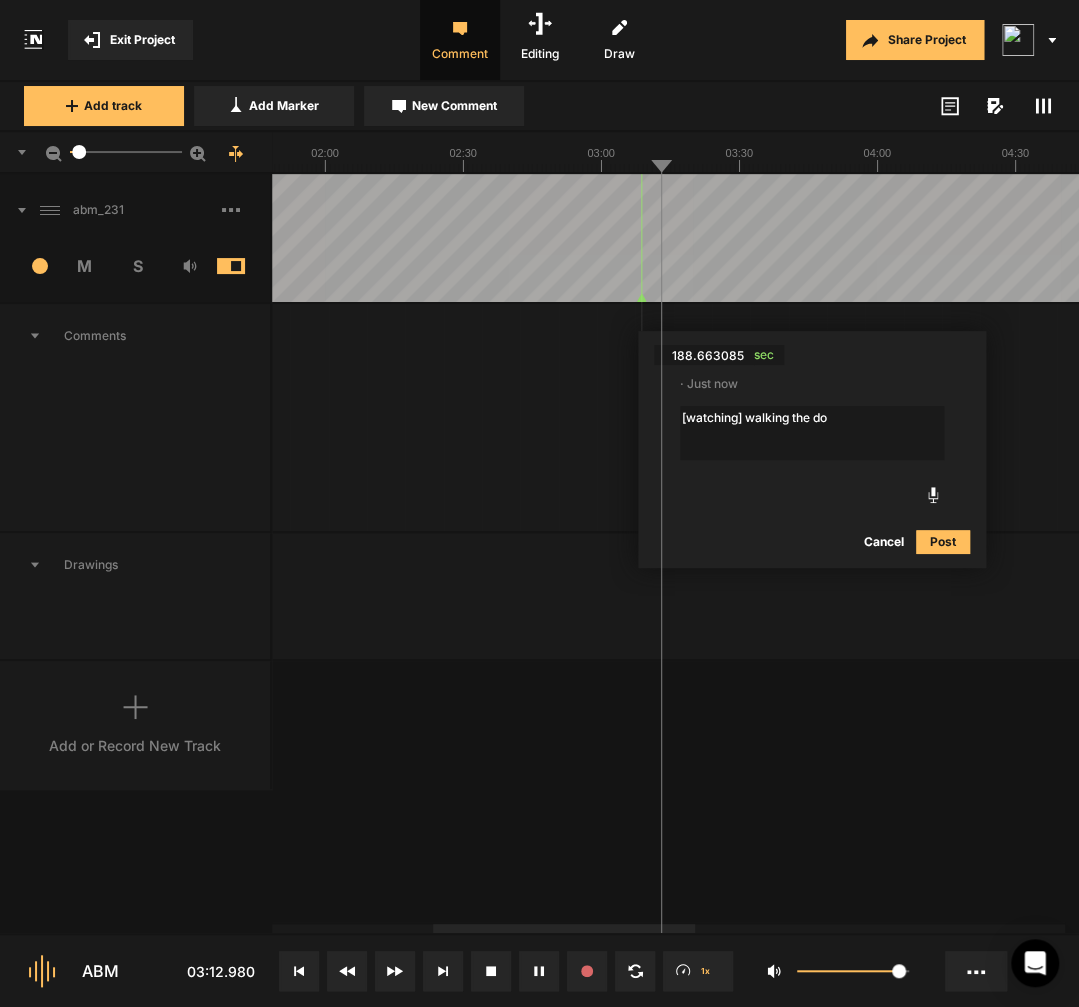 type on "[watching] walking the dog" 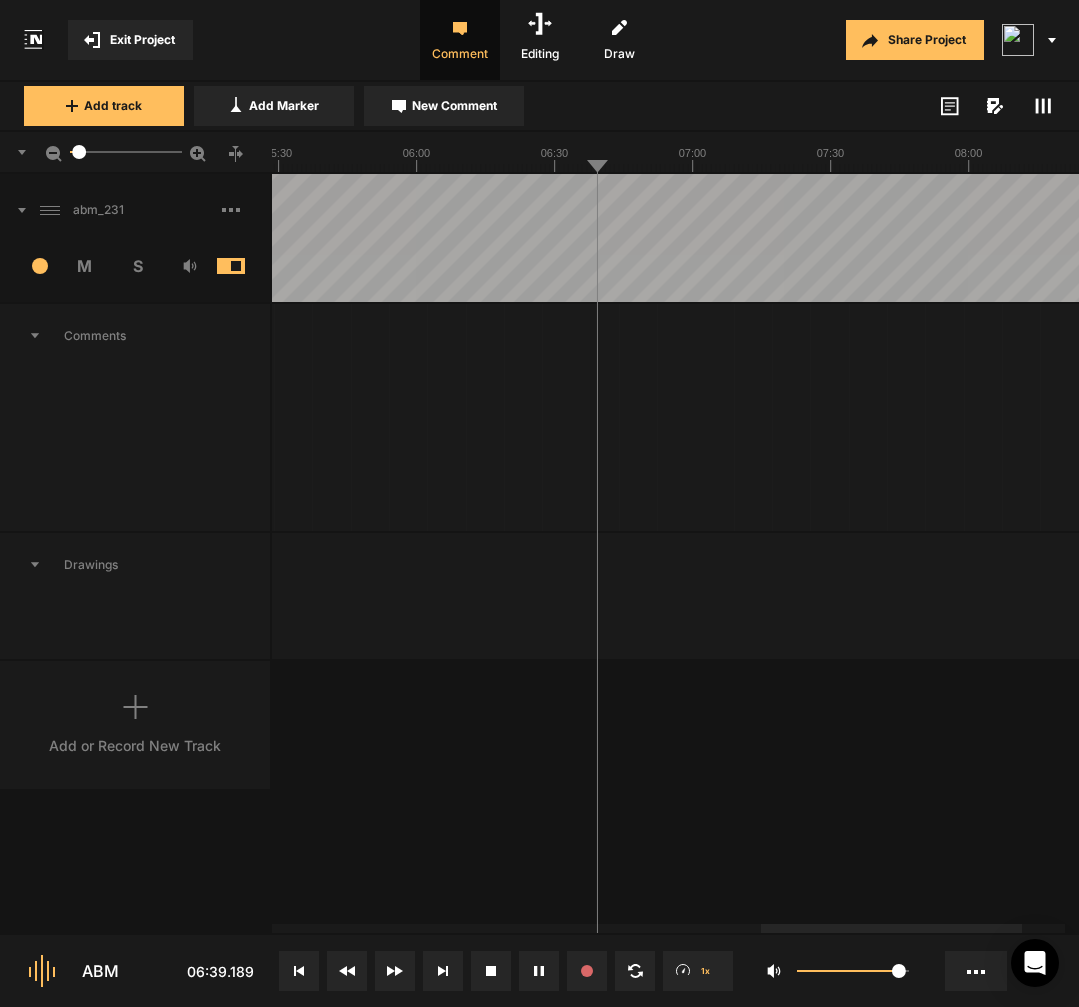 click at bounding box center [777, 238] 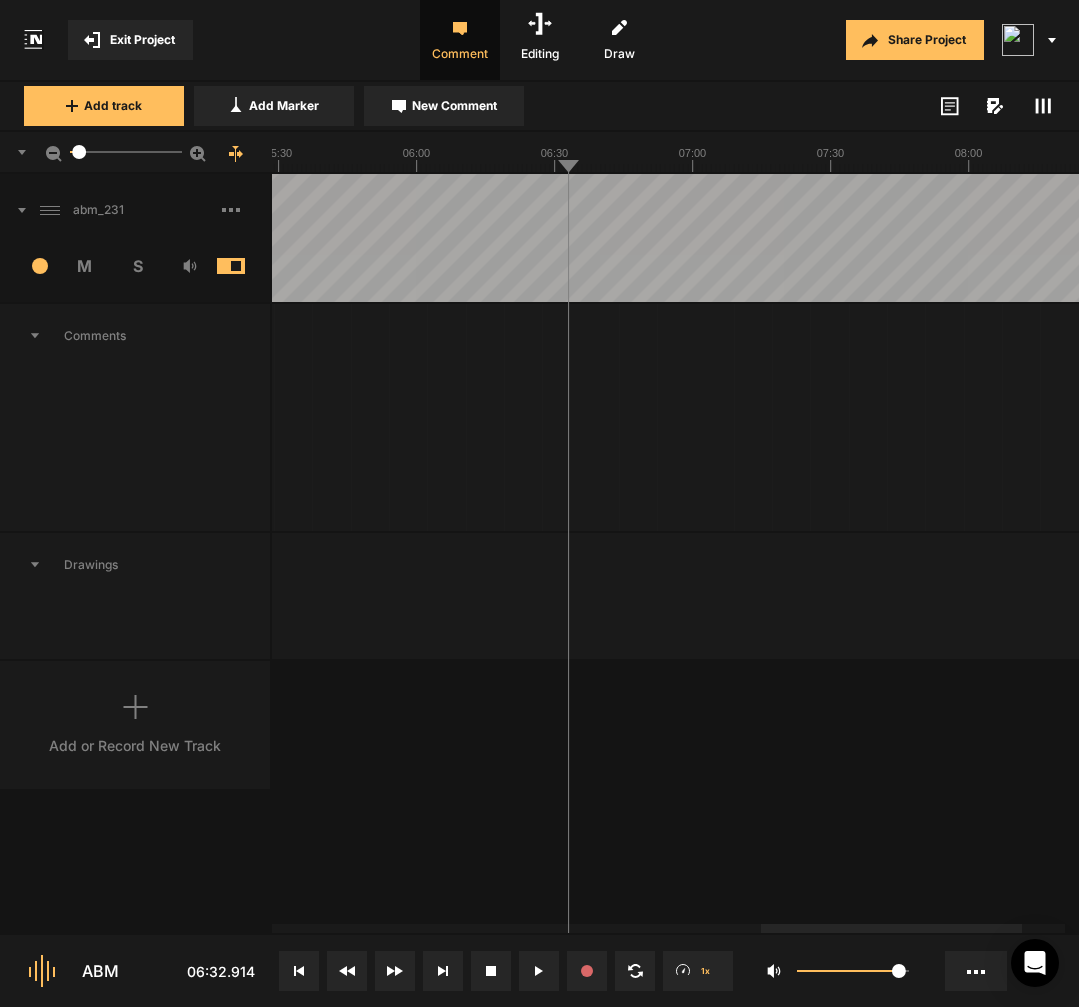 click at bounding box center [777, 575] 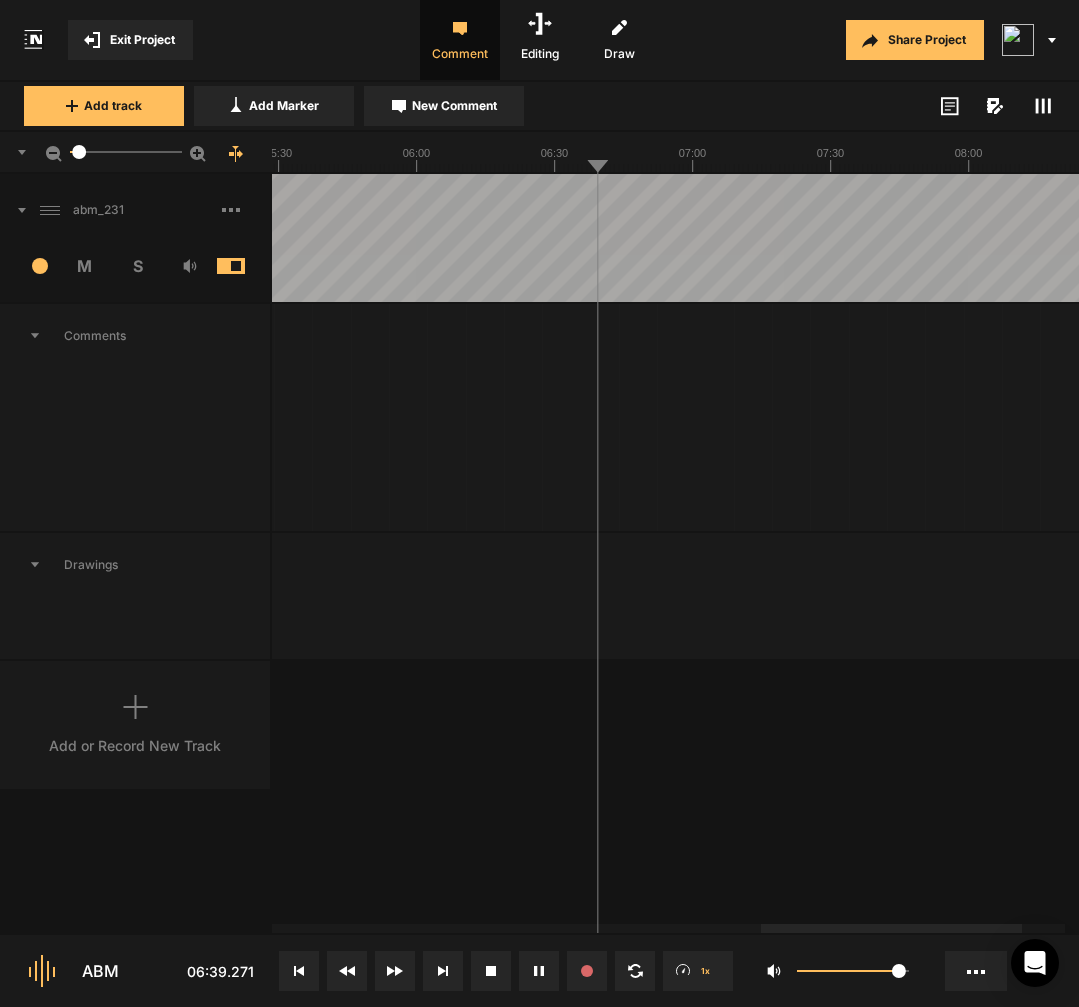 click at bounding box center (777, 238) 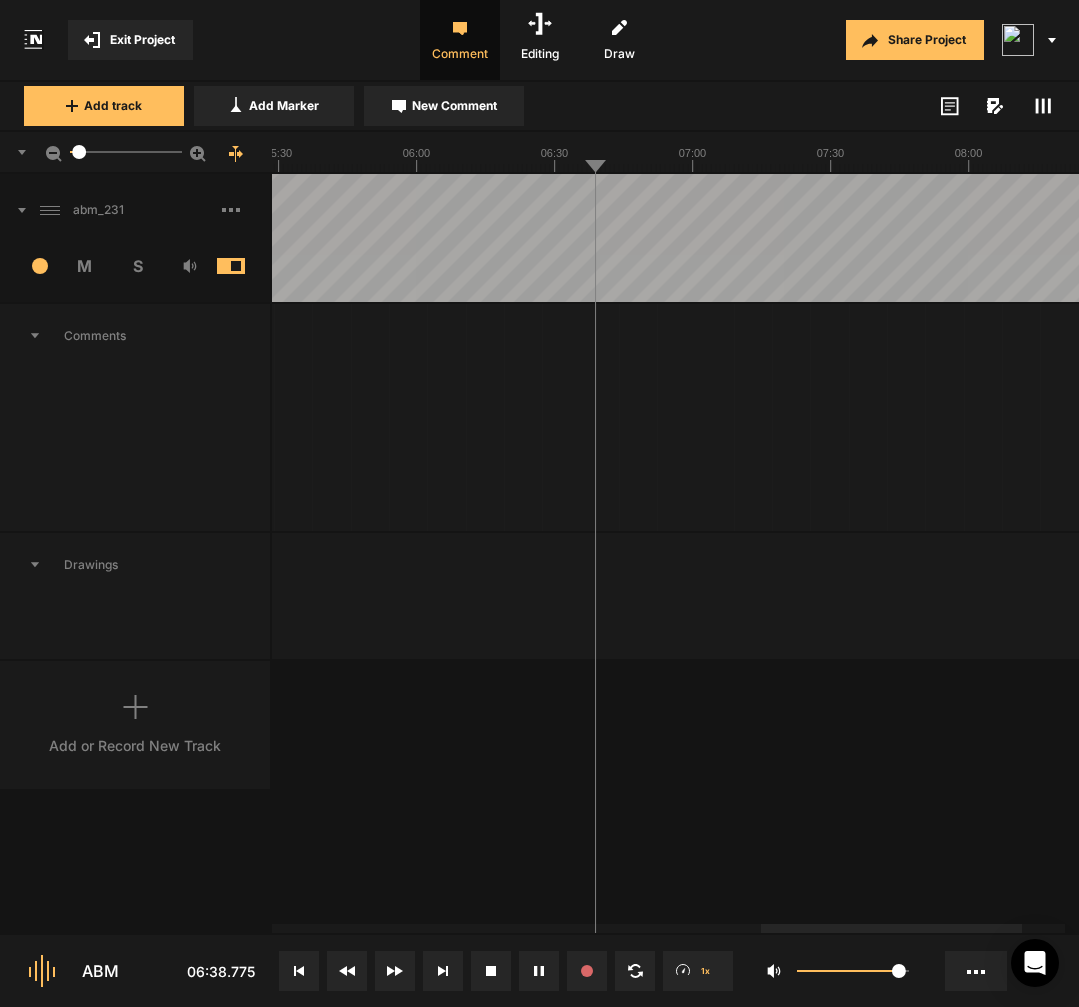 click at bounding box center [777, 238] 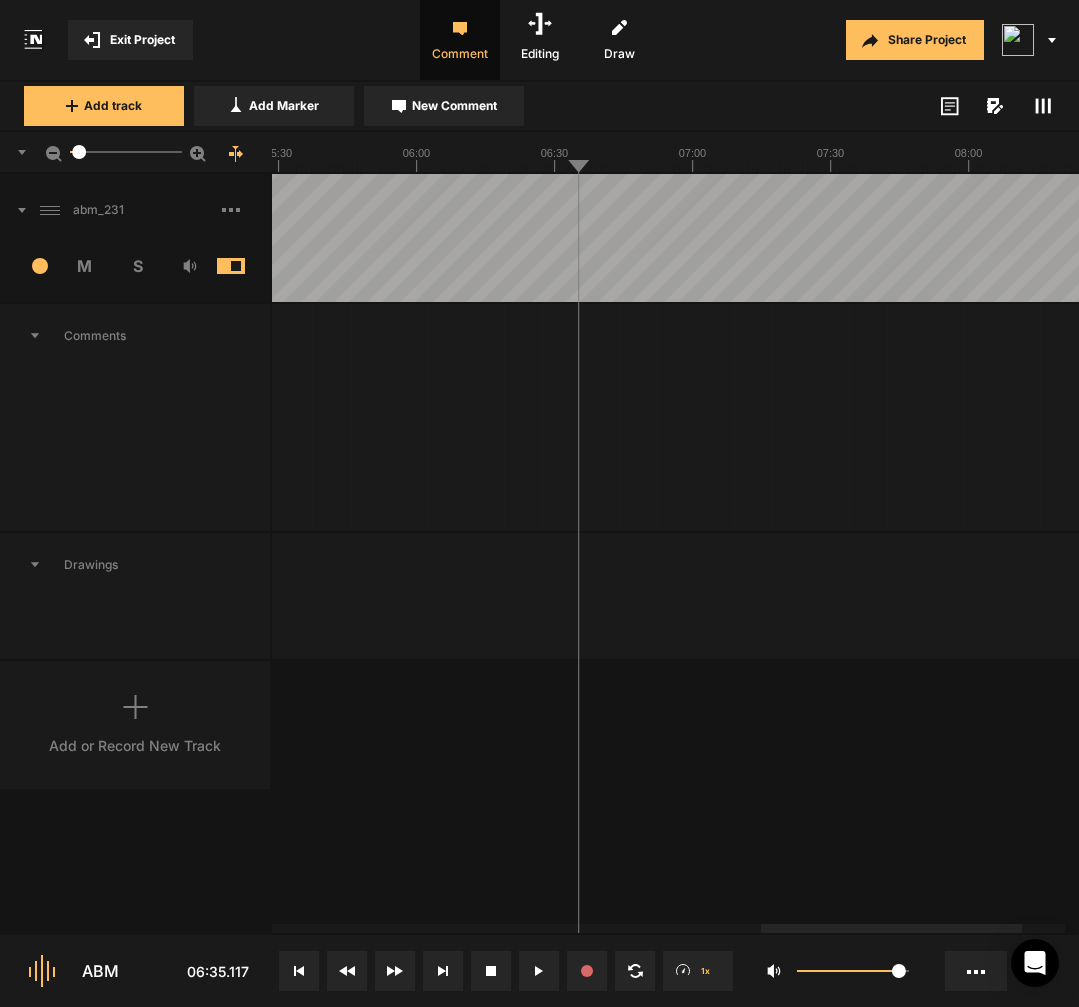 click at bounding box center (777, 238) 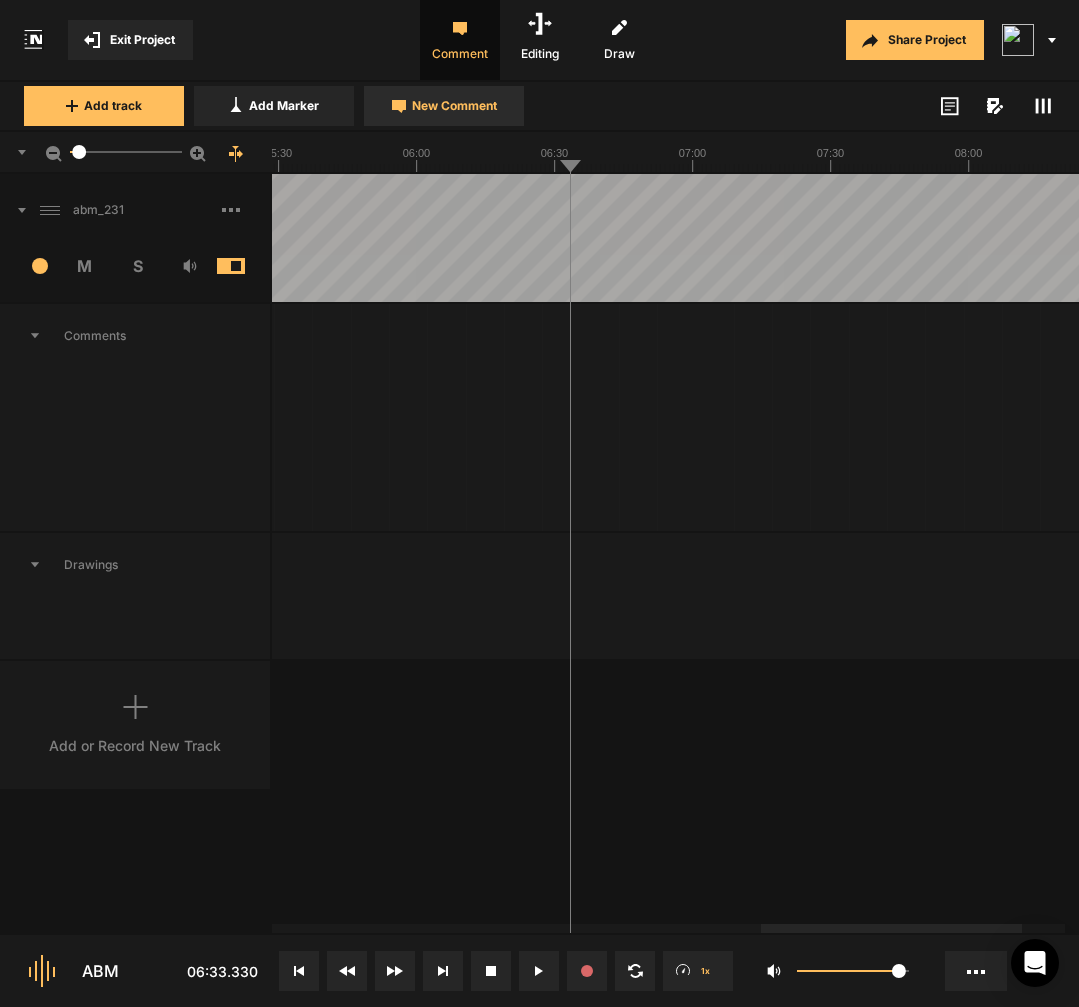 click on "New Comment" at bounding box center (444, 106) 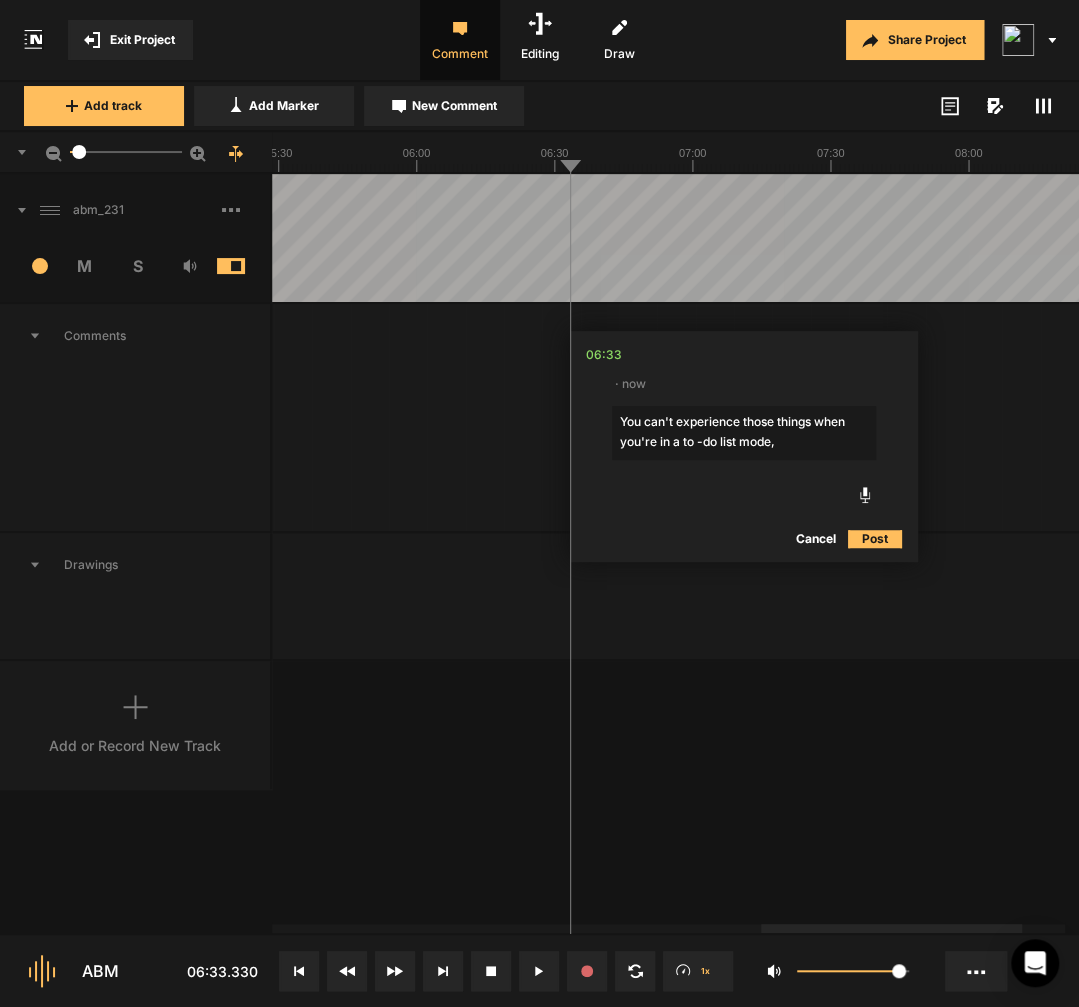 click on "You can't experience those things when you're in a to -do list mode," 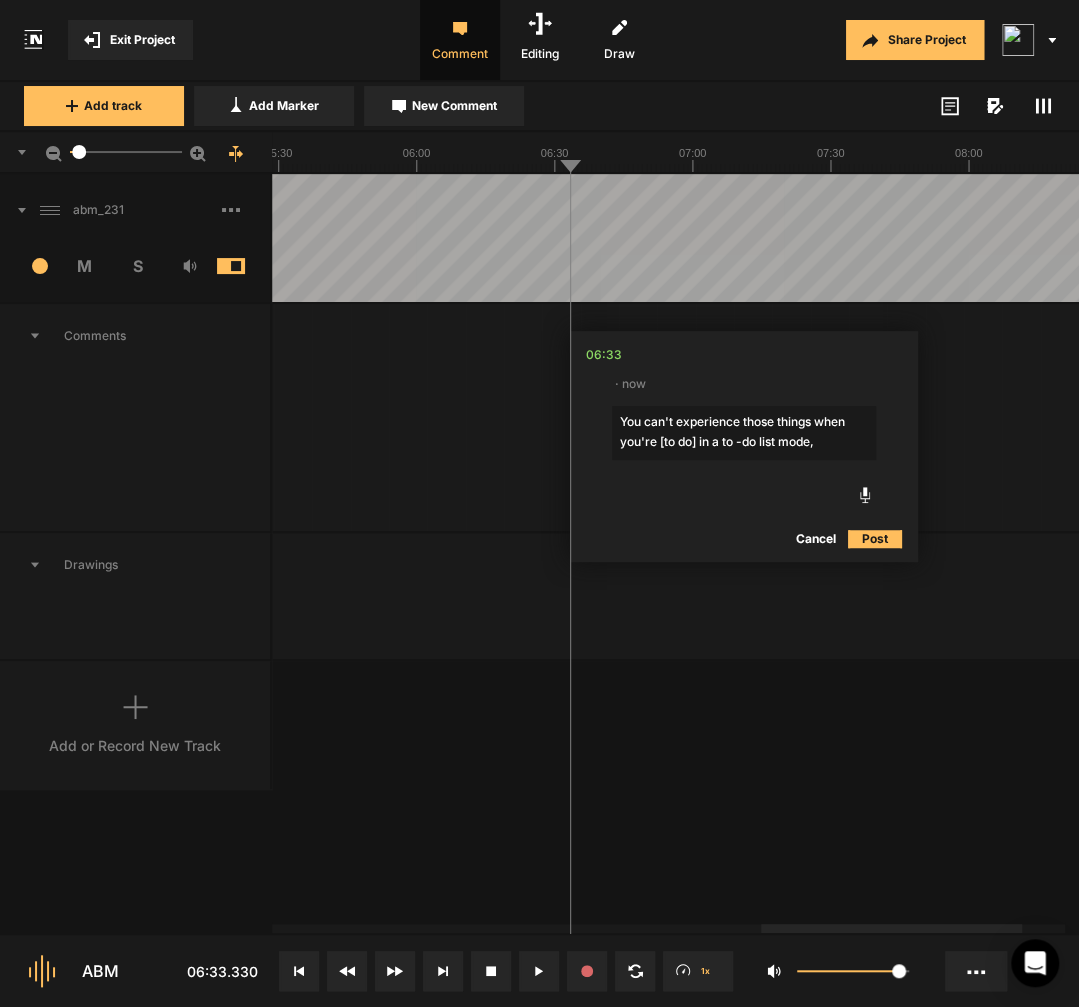 type on "You can't experience those things when you're [to do]  in a to -do list mode," 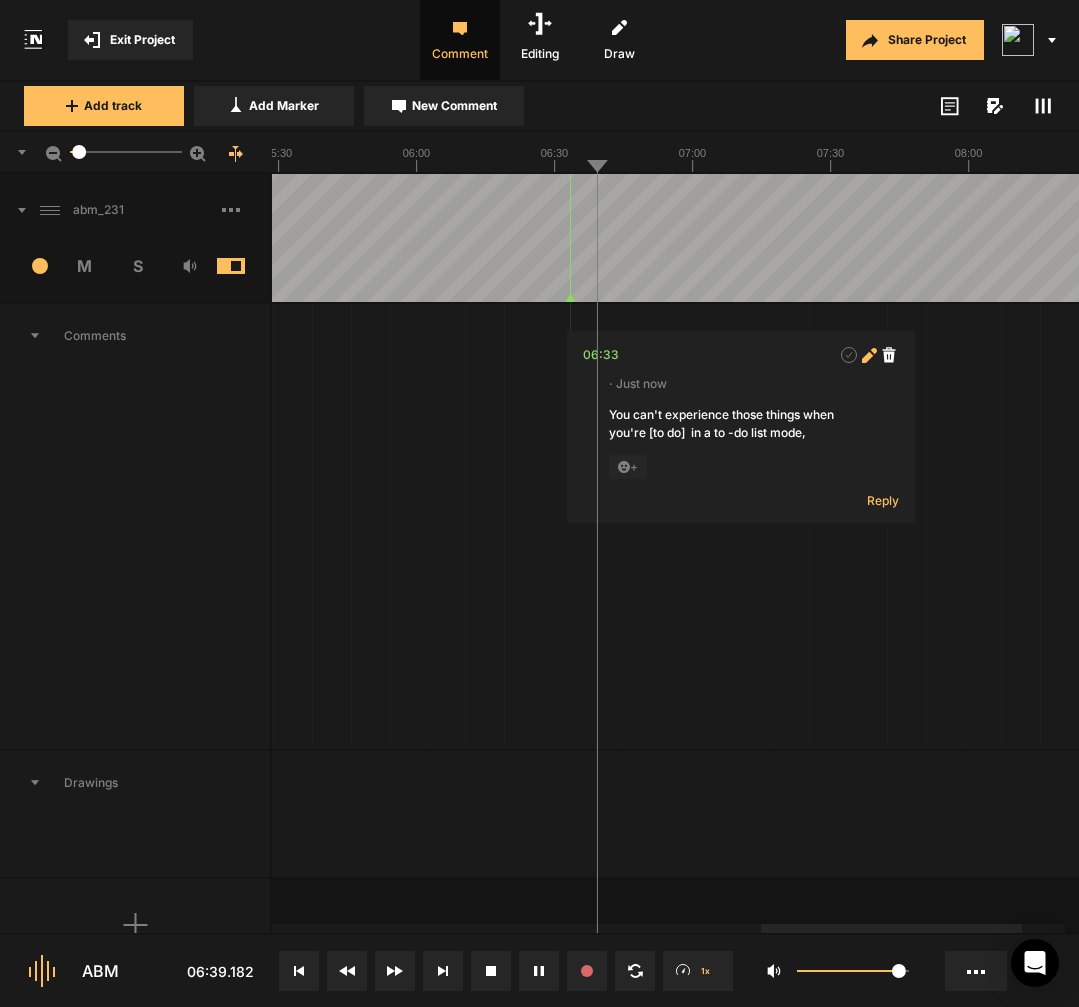 click 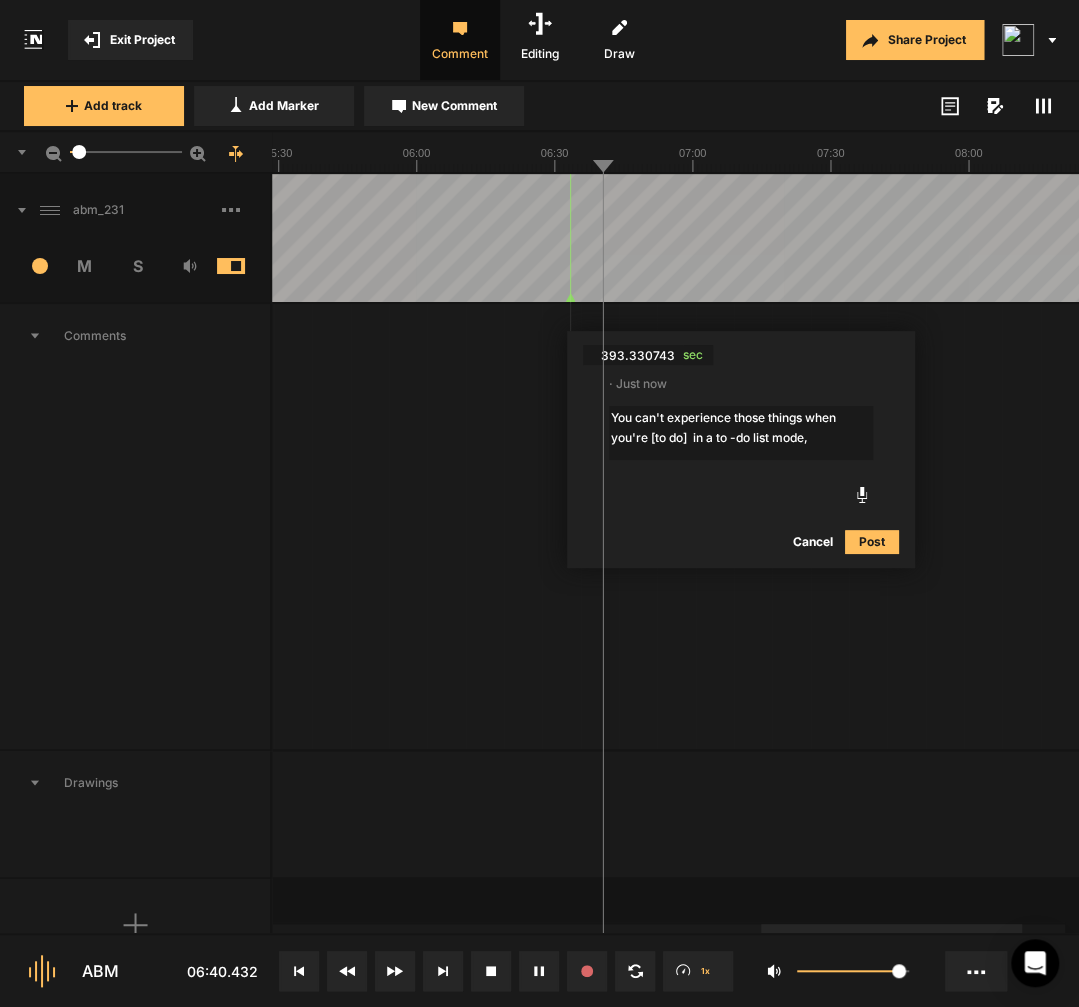 click on "You can't experience those things when you're [to do]  in a to -do list mode," at bounding box center [741, 433] 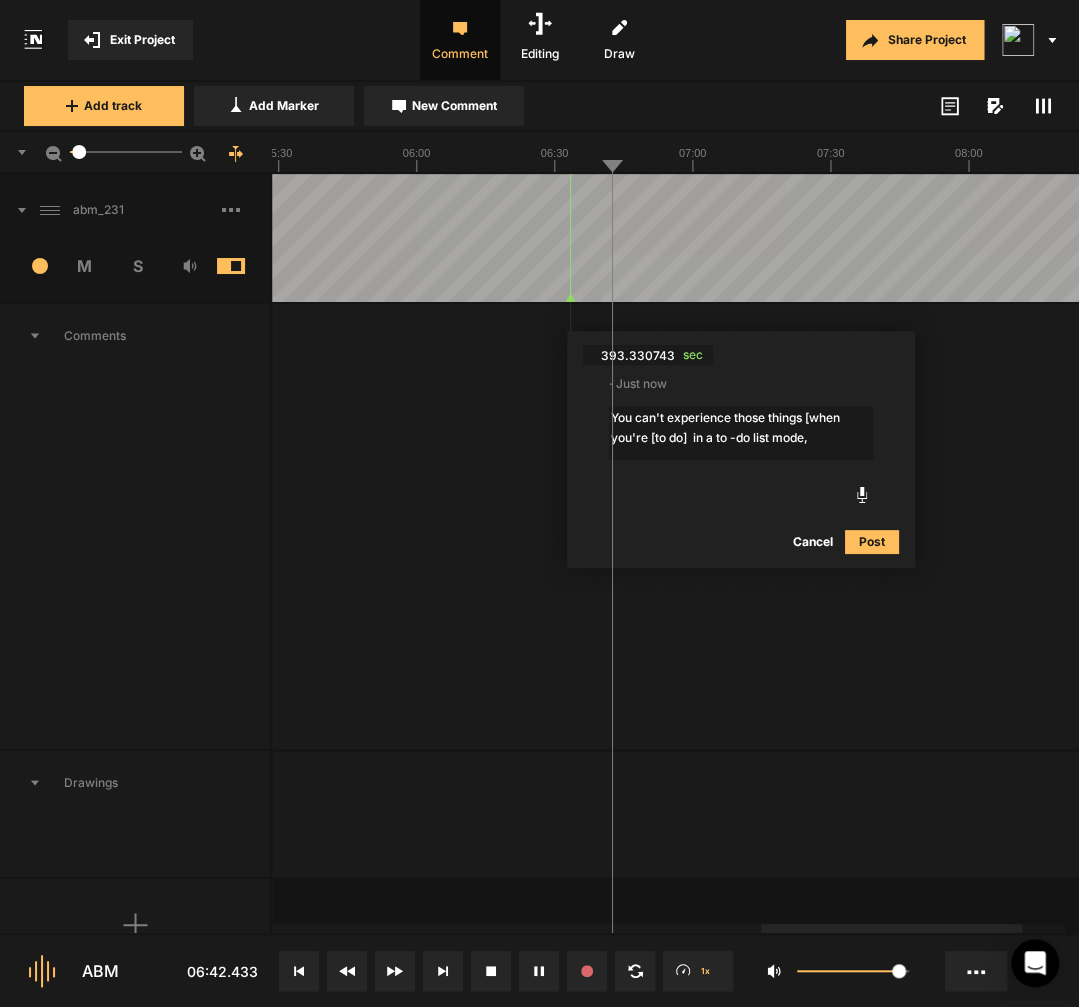 click on "You can't experience those things [when you're [to do]  in a to -do list mode," at bounding box center [741, 433] 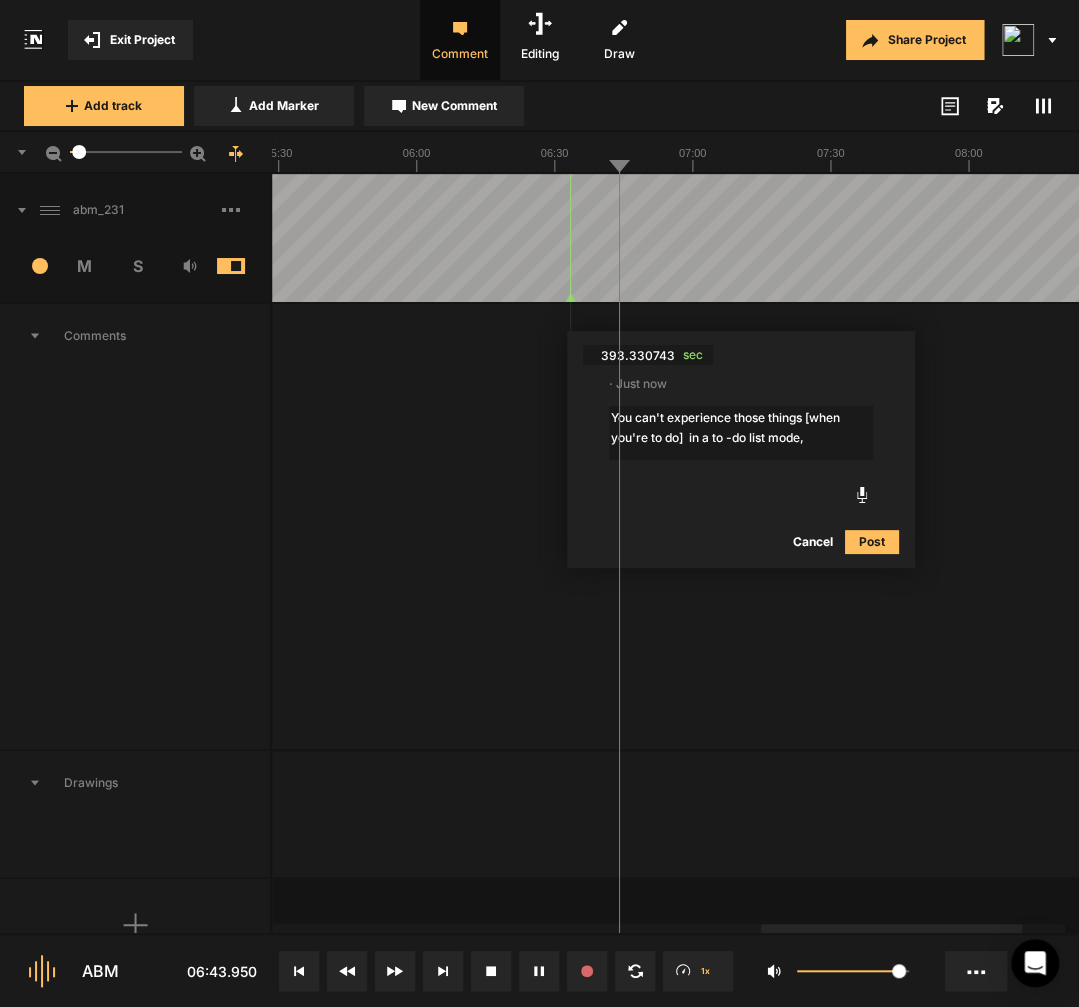 click on "You can't experience those things [when you're to do]  in a to -do list mode," at bounding box center (741, 433) 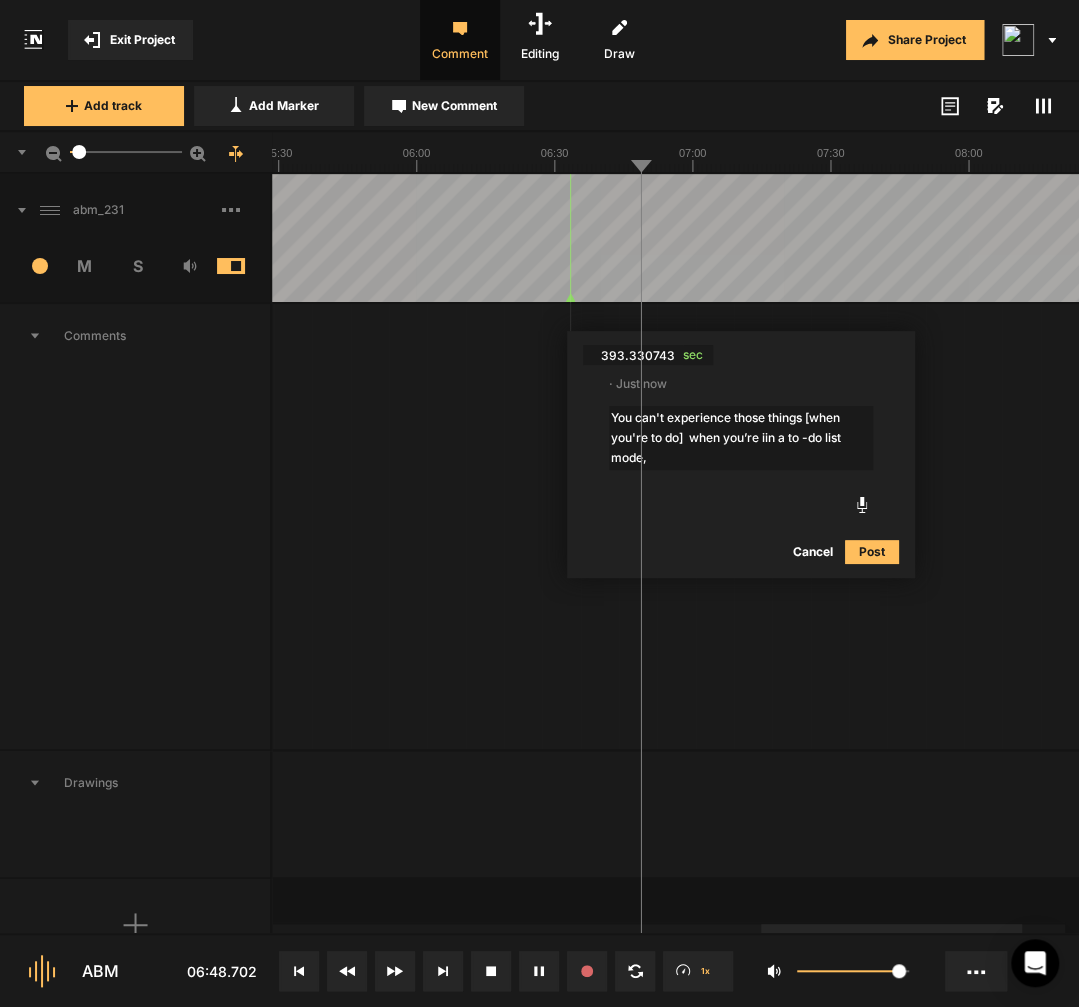 type on "You can't experience those things [when you're to do]  when you’re in a to -do list mode," 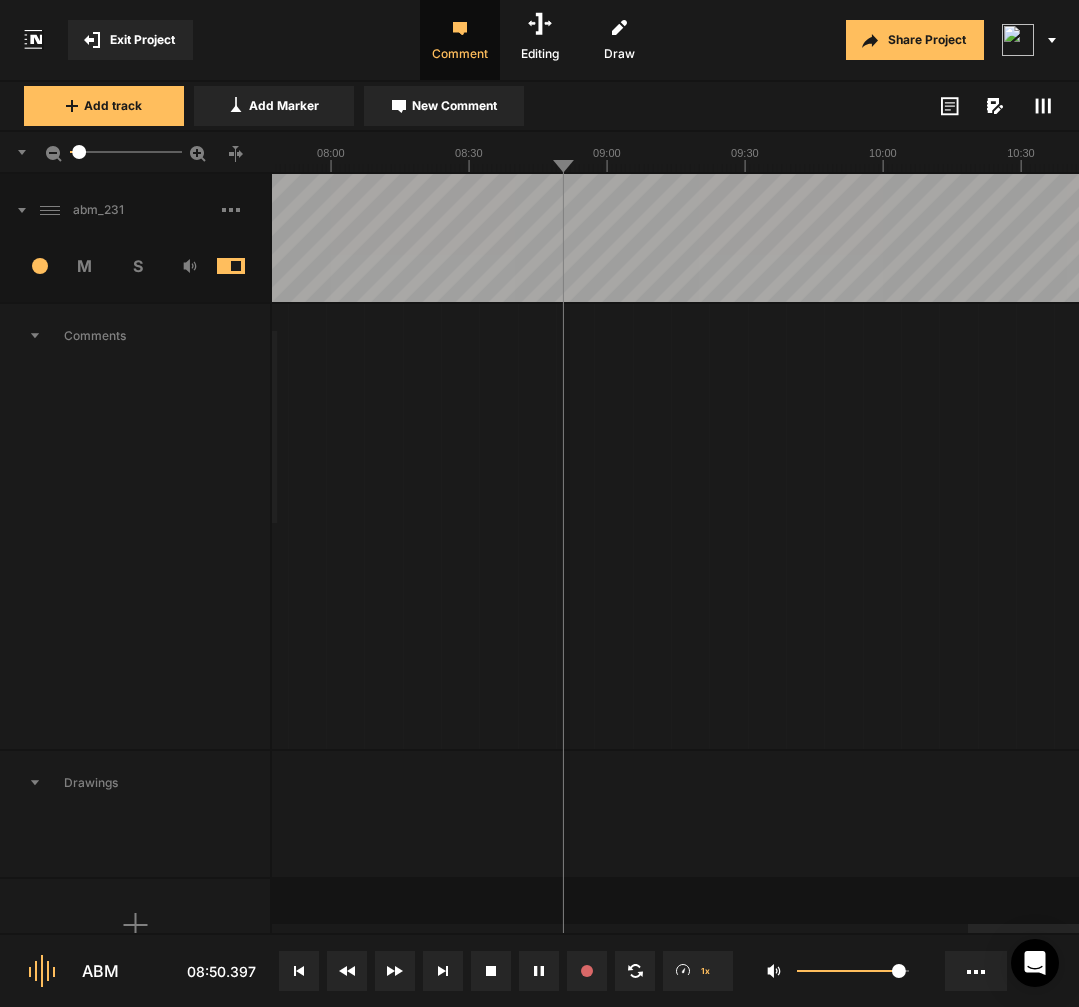 scroll, scrollTop: 0, scrollLeft: 0, axis: both 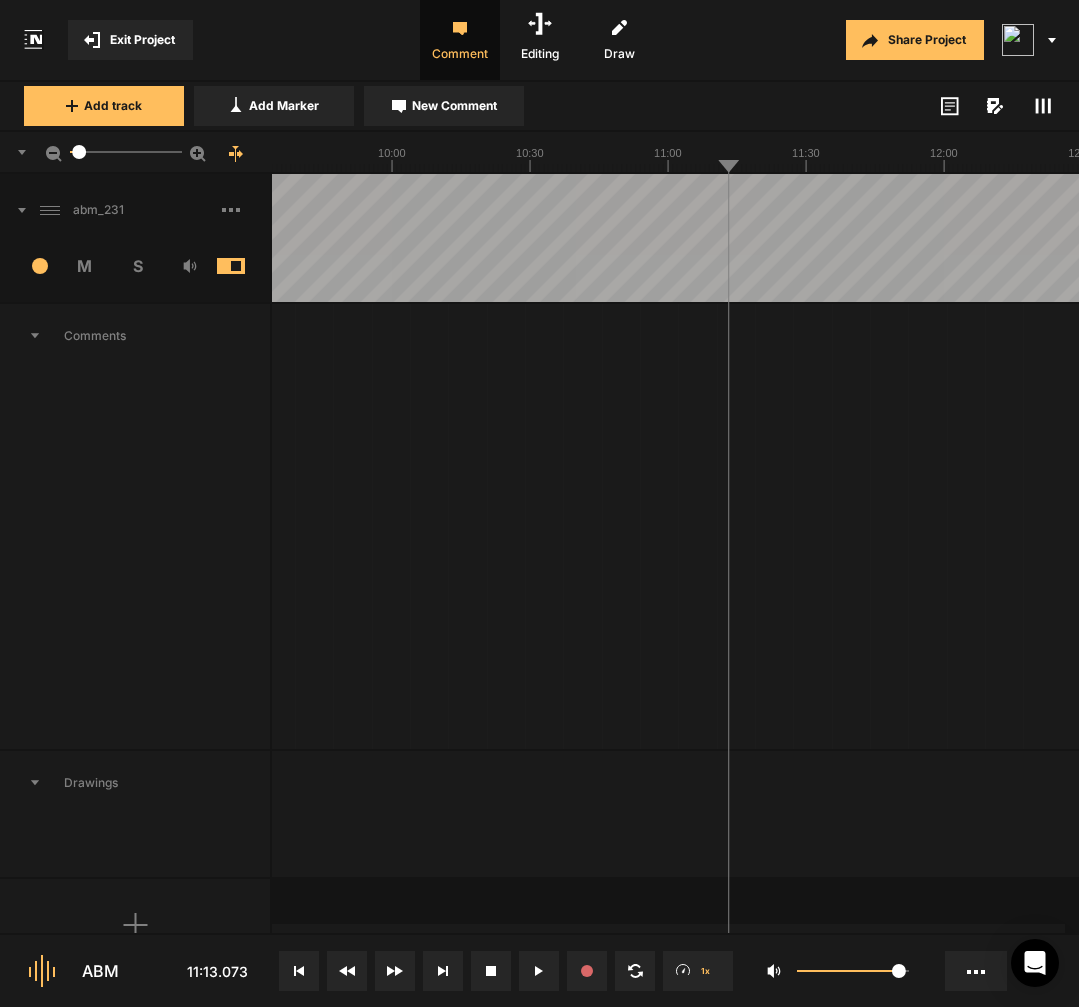 click at bounding box center [-351, 238] 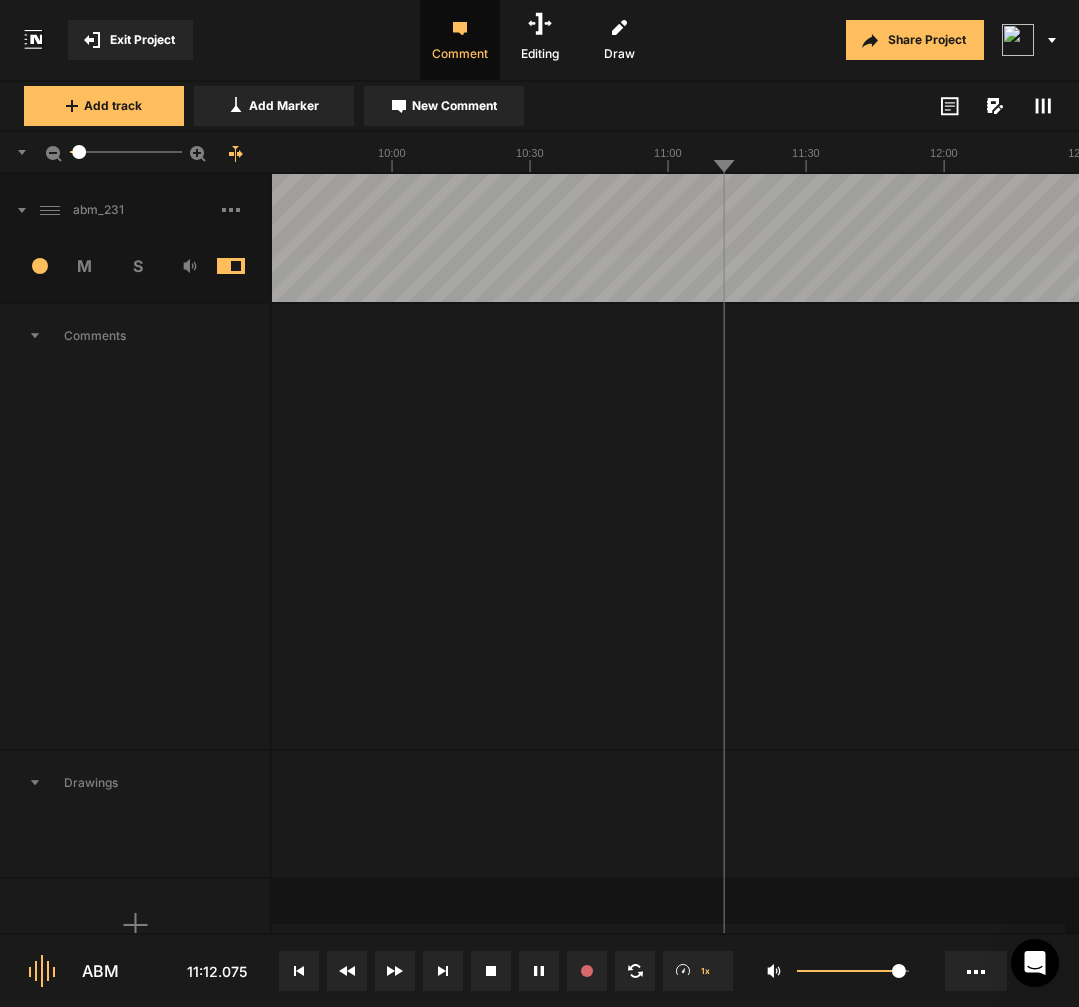 click at bounding box center (-351, 238) 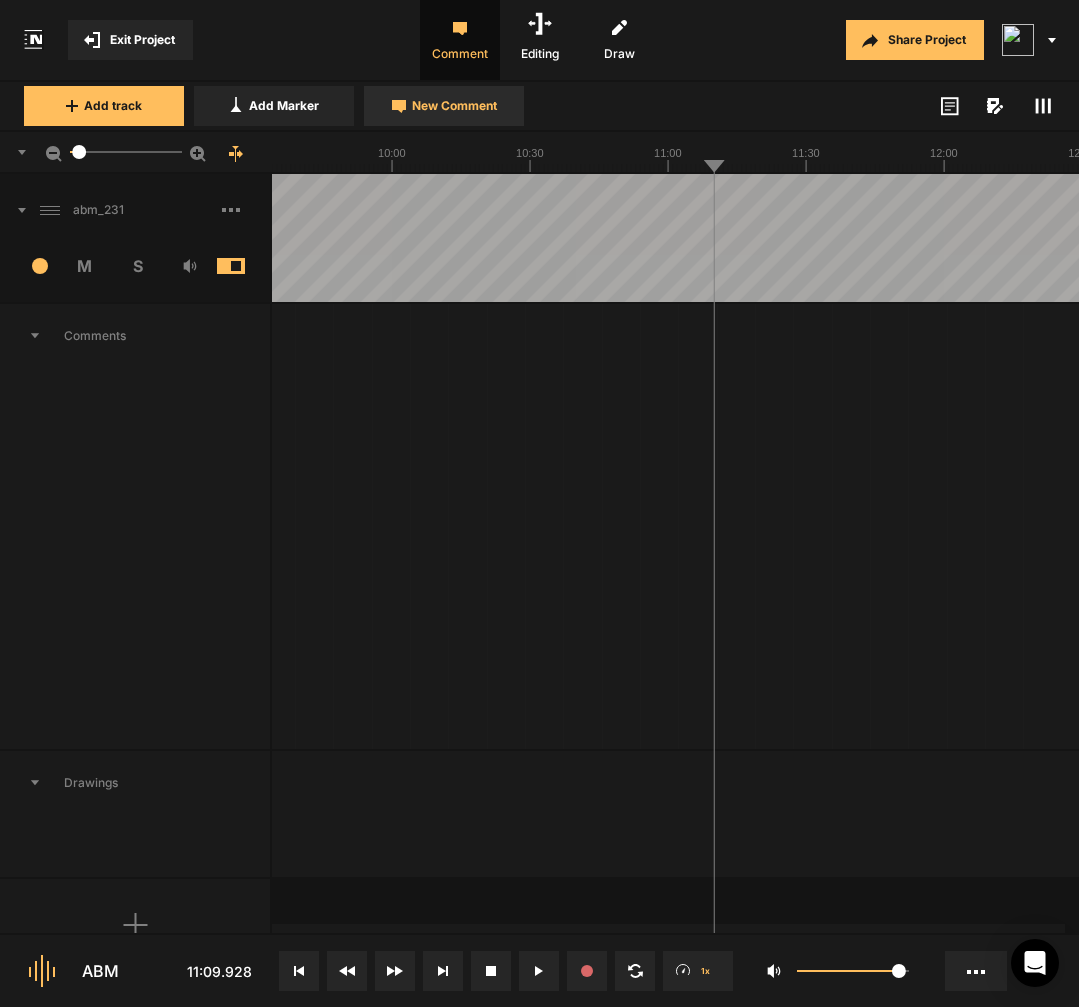 click on "New Comment" at bounding box center [454, 106] 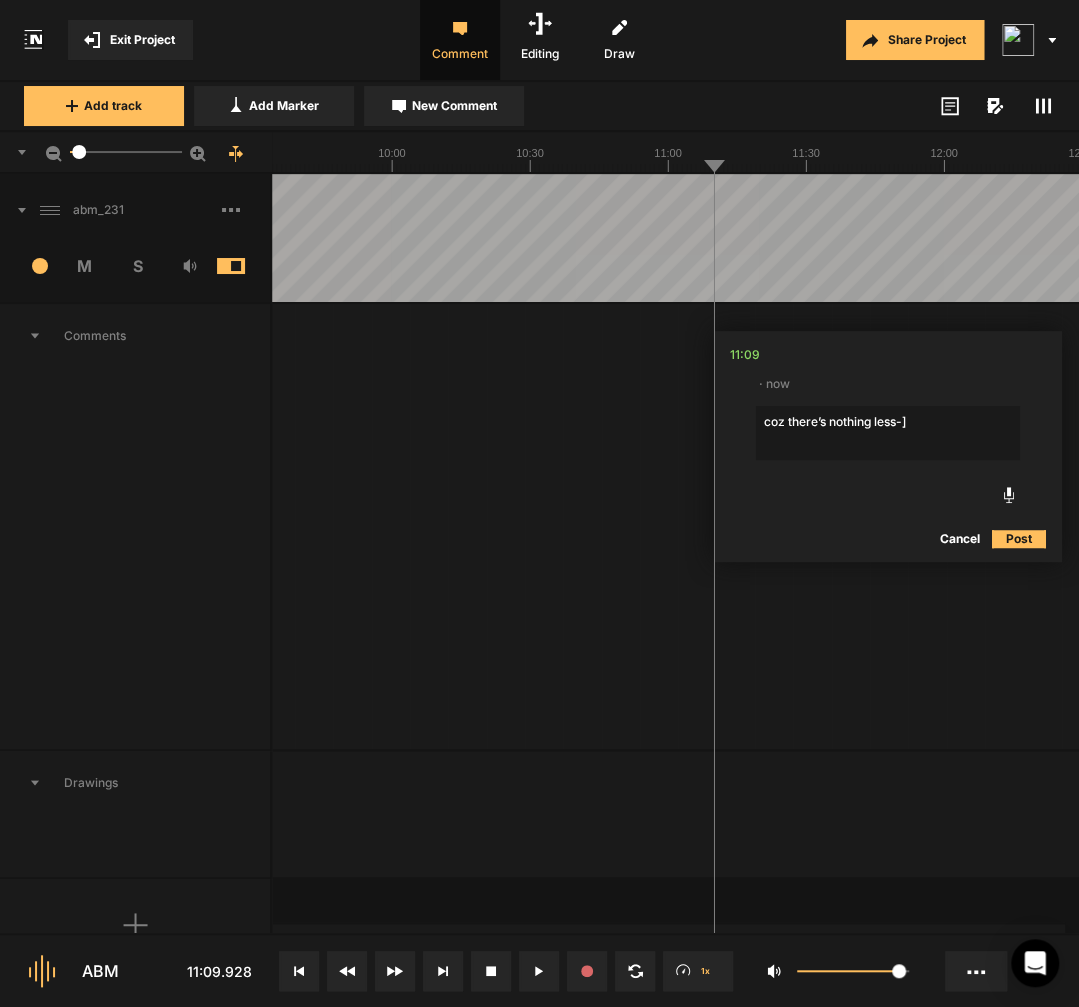 click on "coz there’s nothing less-]" 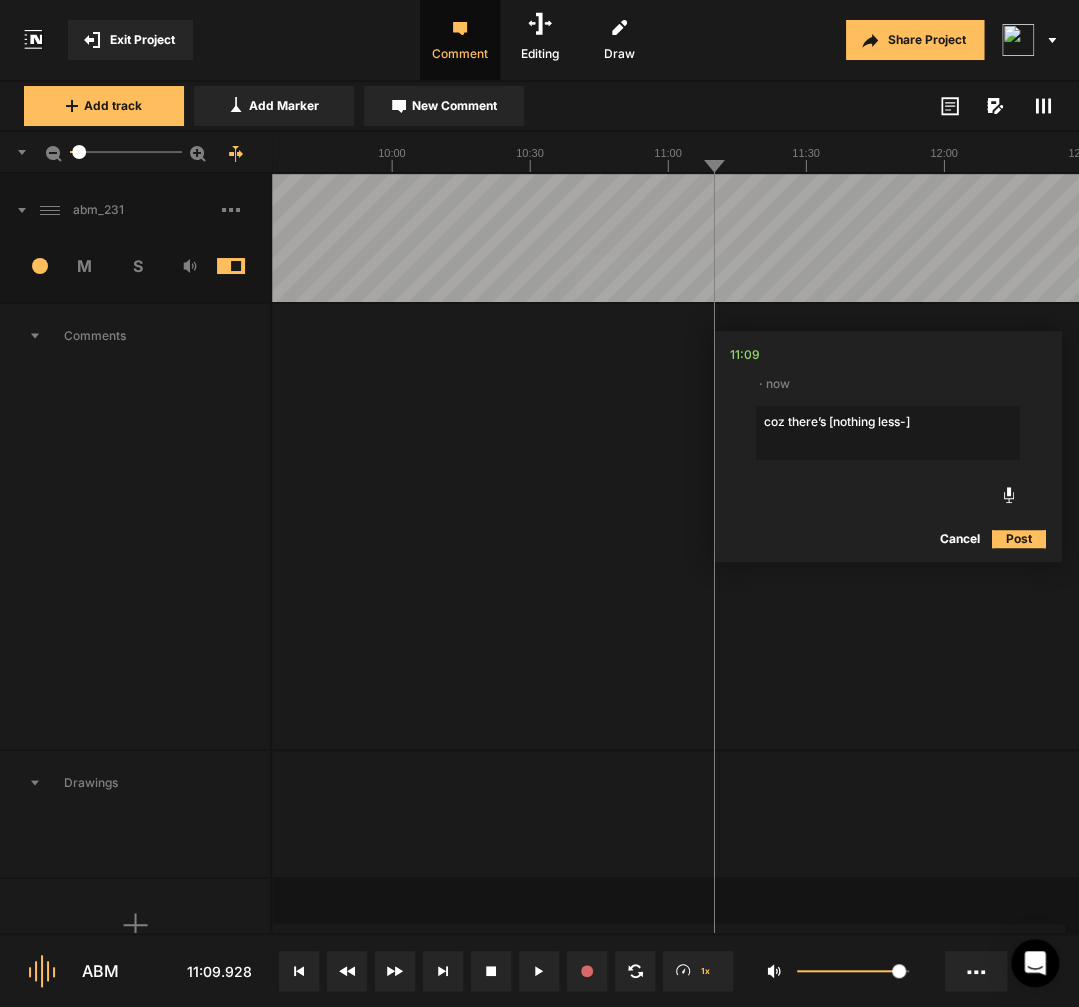 type on "coz there’s [nothing less-]" 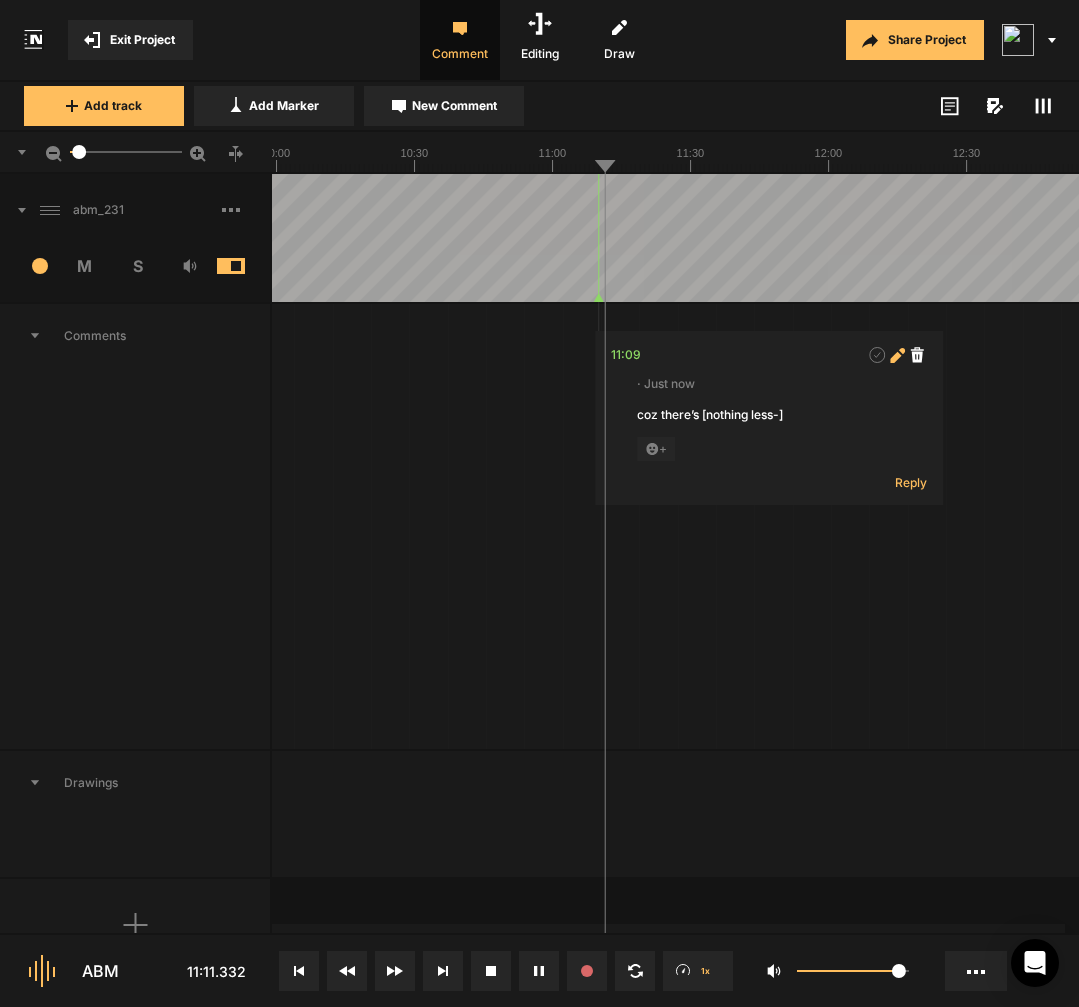 click 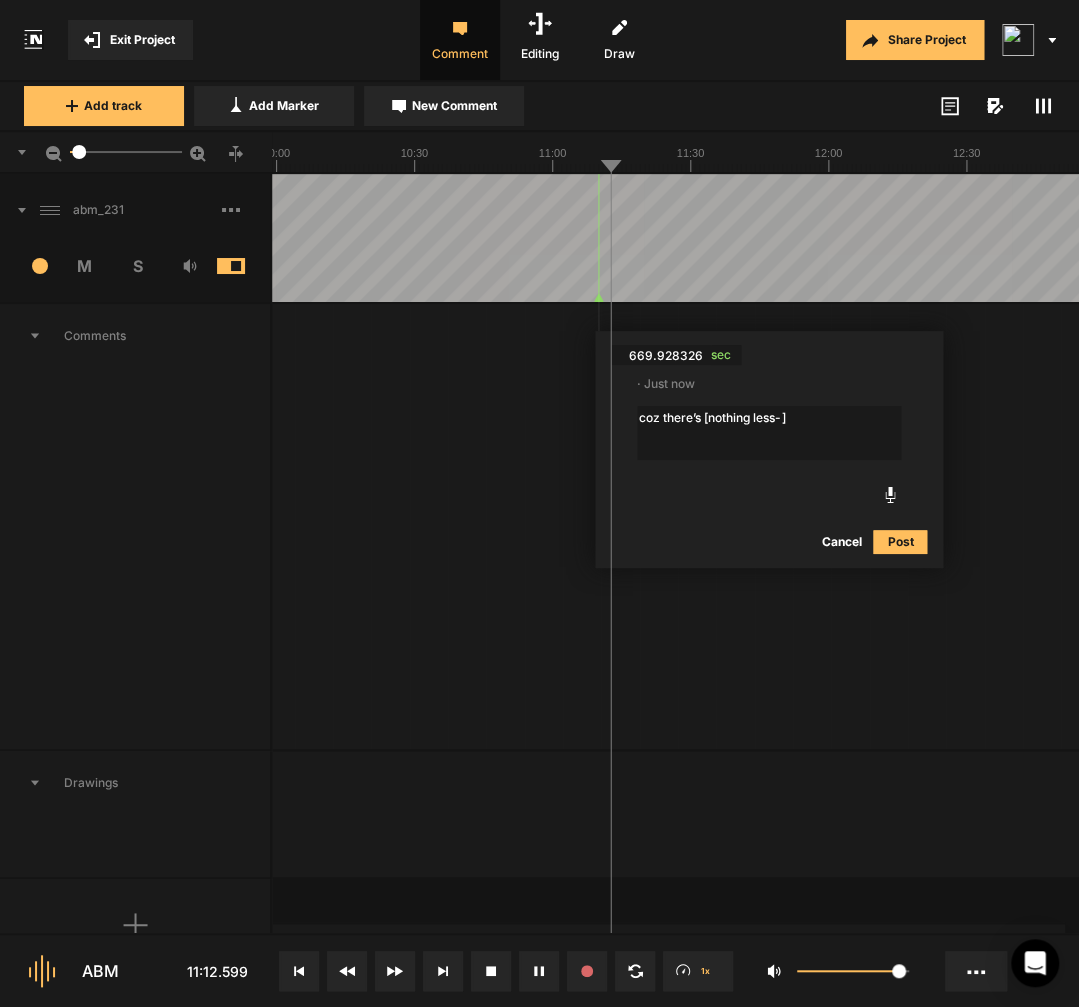 click on "coz there’s [nothing less-]" at bounding box center [769, 433] 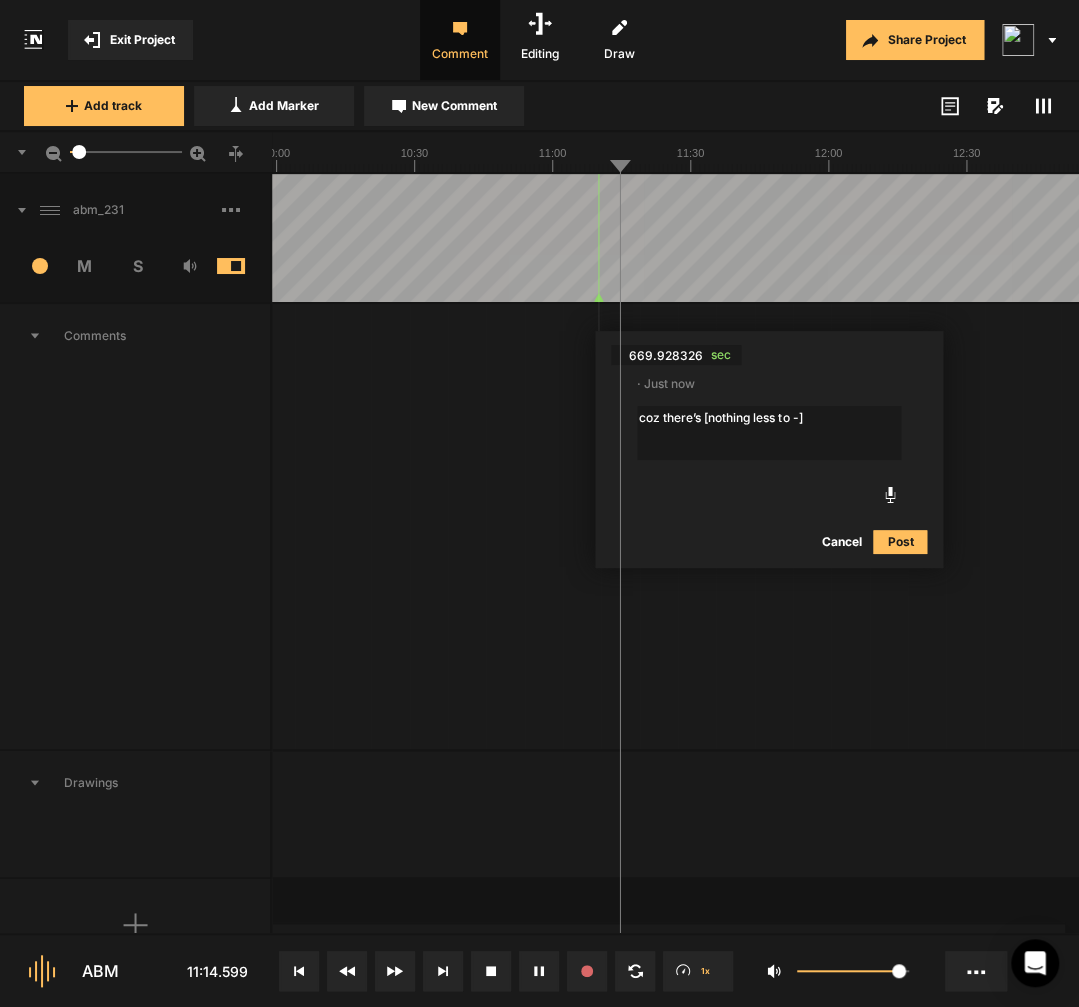 click on "coz there’s [nothing less to -]" at bounding box center (769, 433) 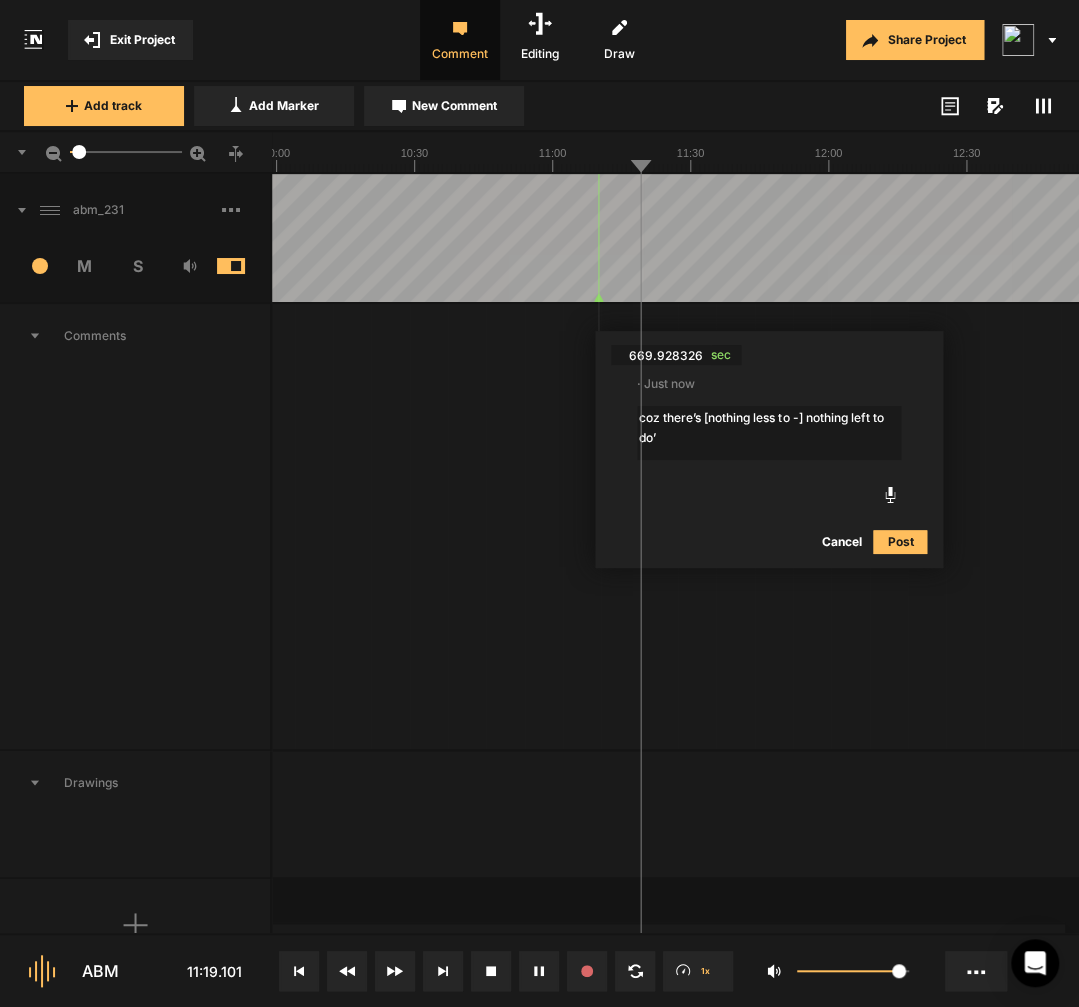 type on "coz there’s [nothing less to -] nothing left to do" 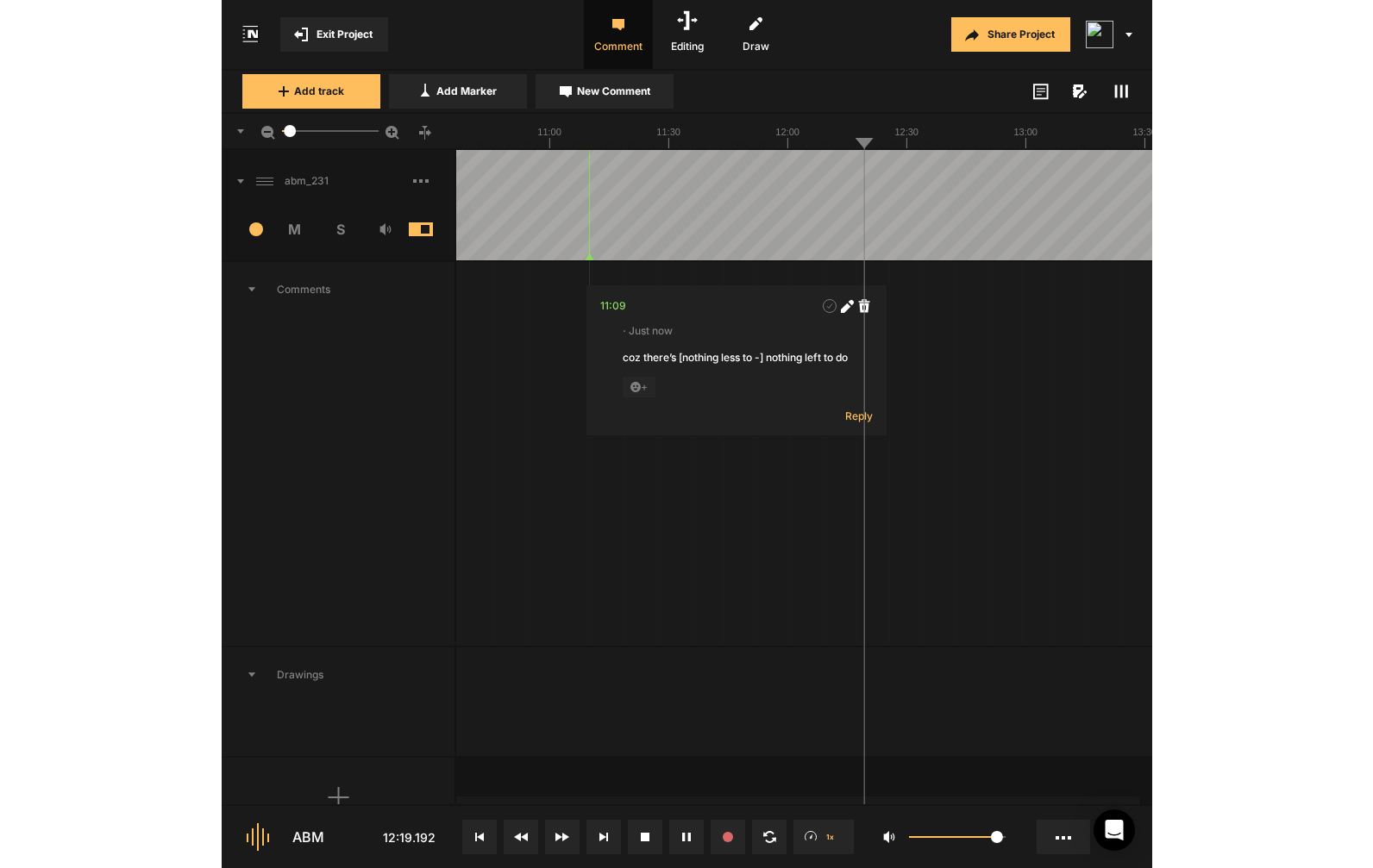 scroll, scrollTop: 0, scrollLeft: 0, axis: both 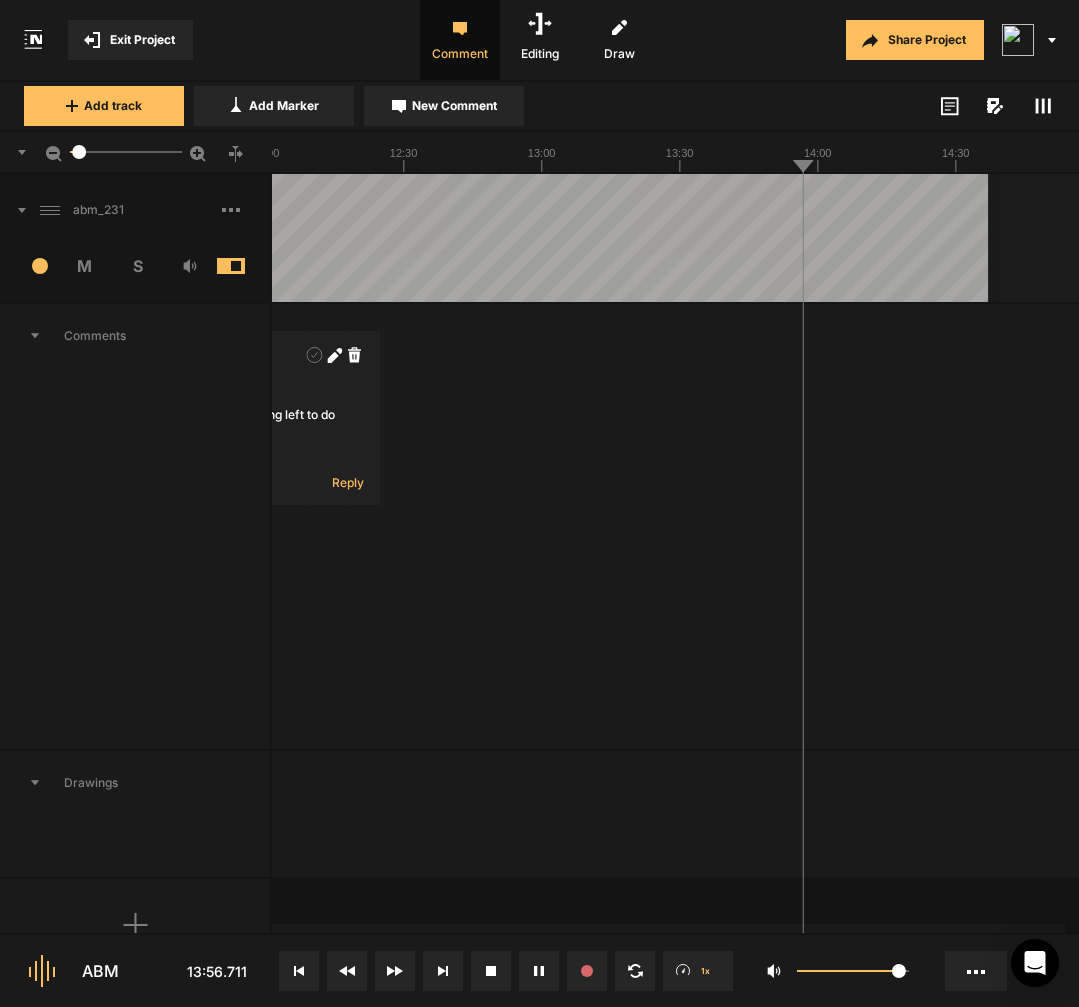 click at bounding box center (246, 210) 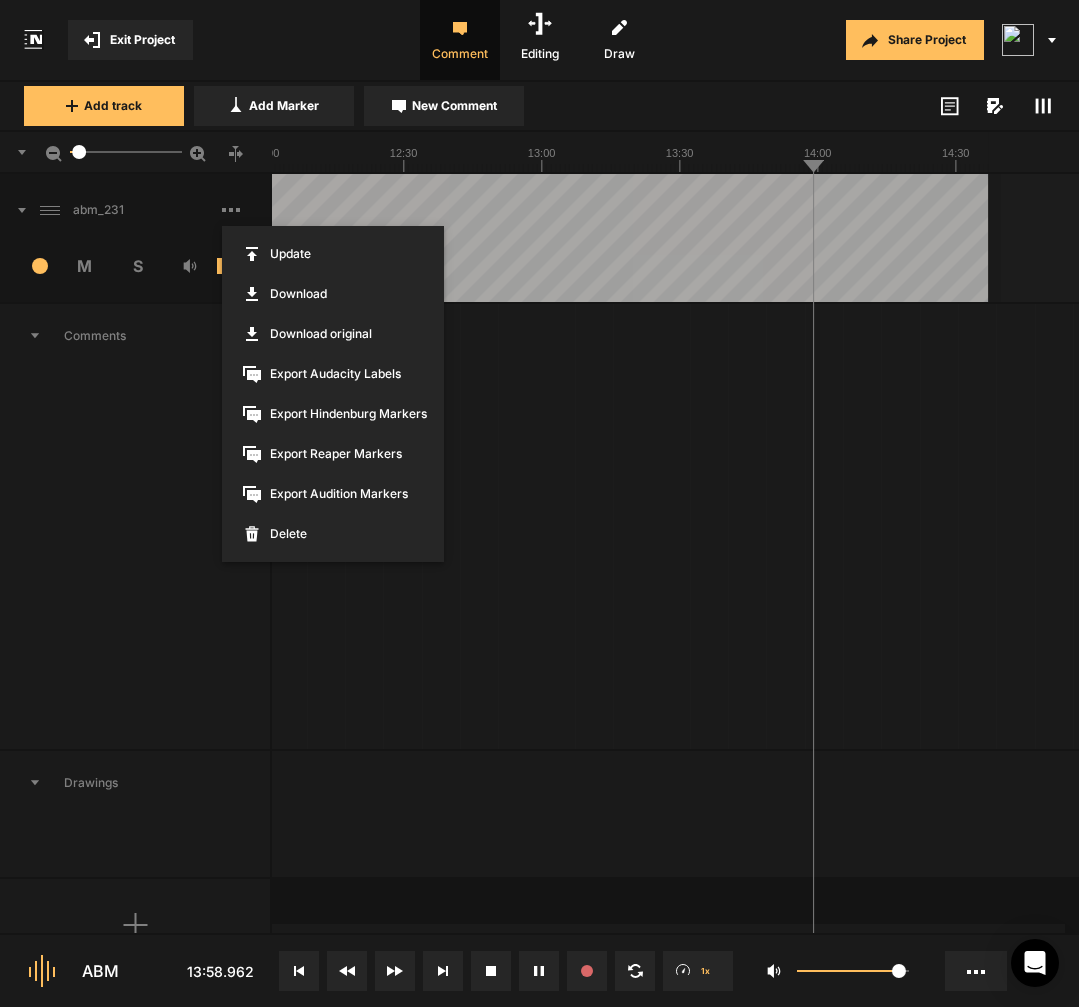click at bounding box center [539, 503] 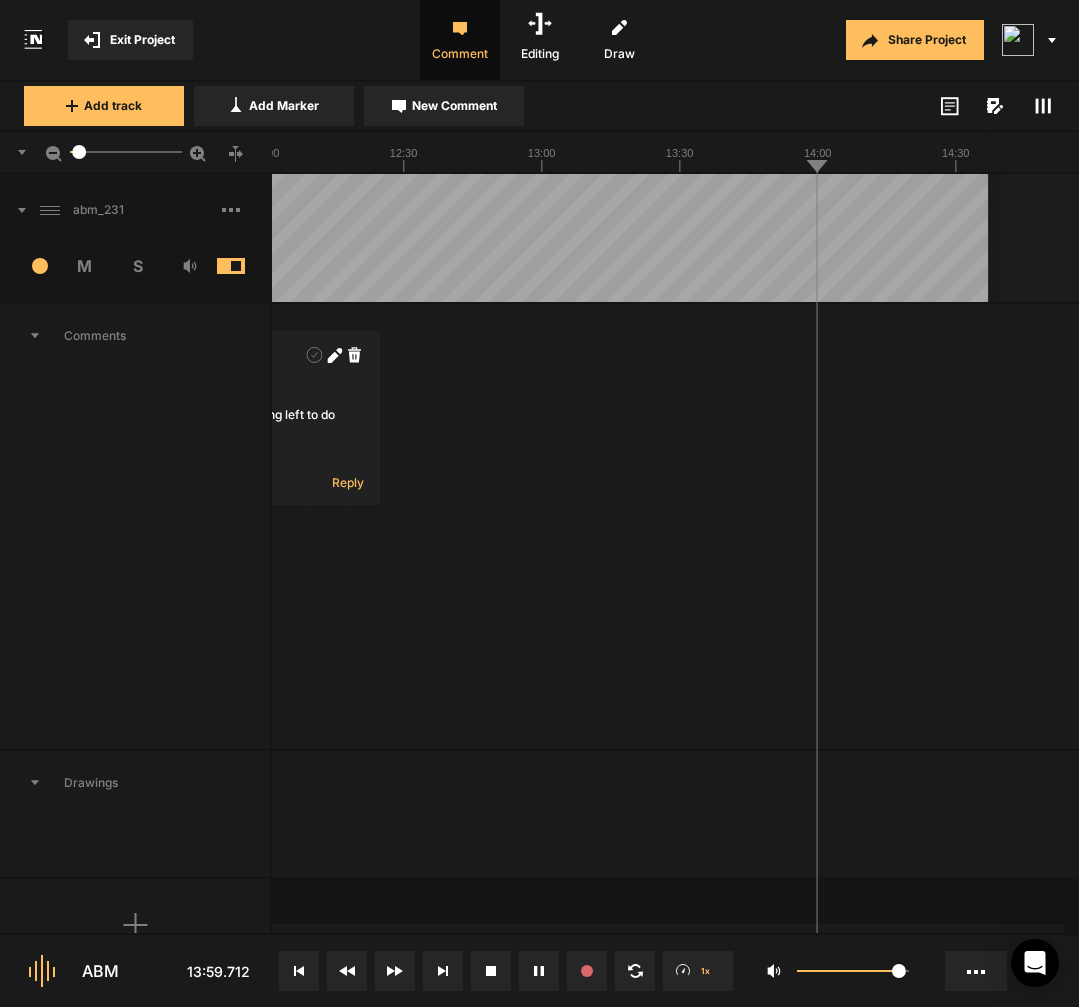 click at bounding box center (-1030, 238) 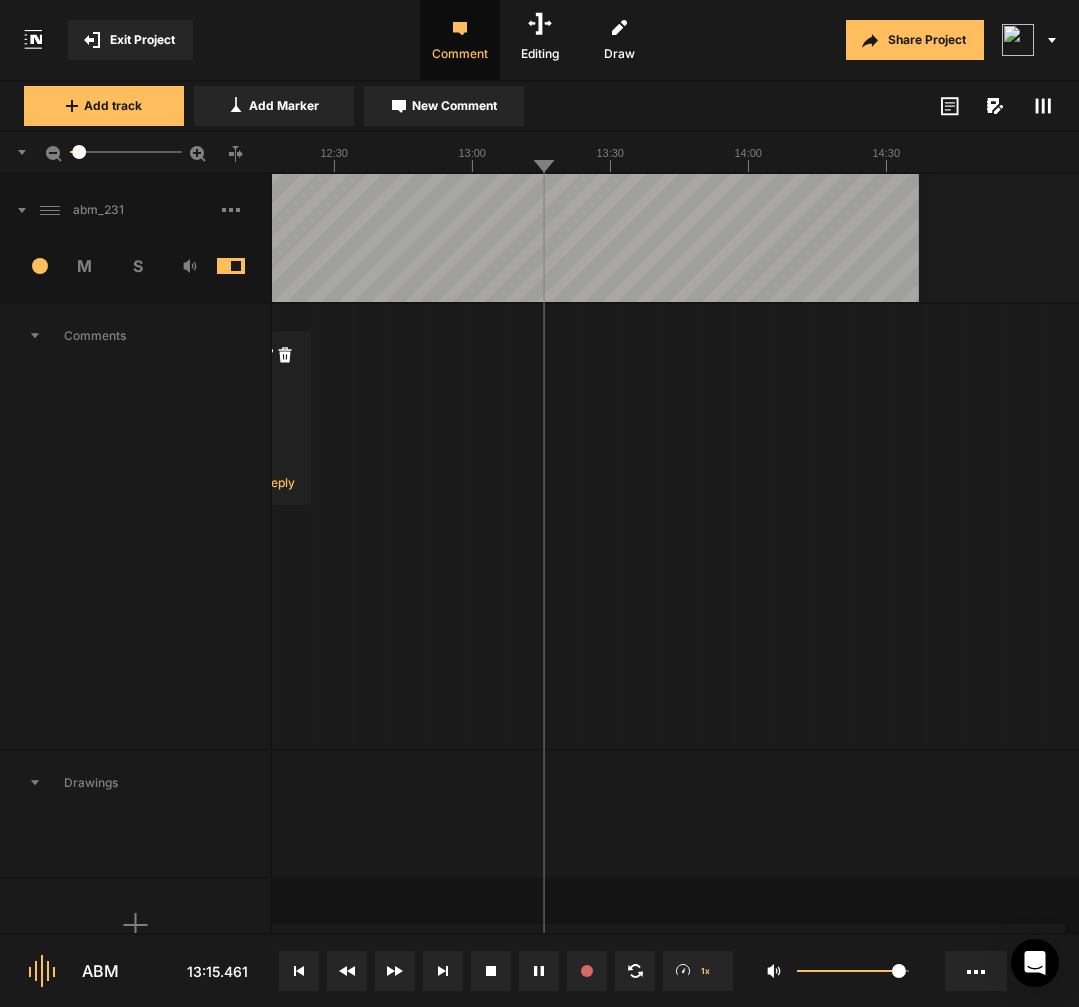 click 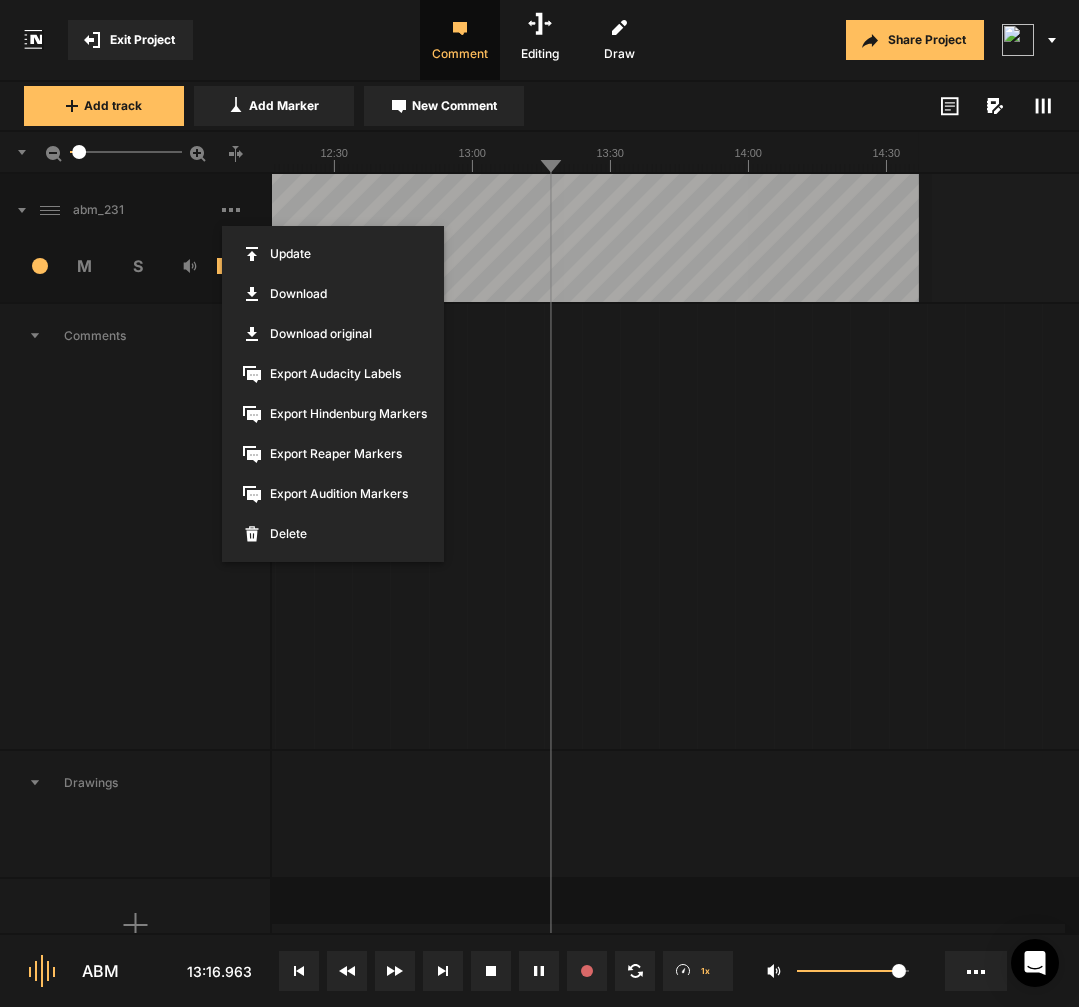 click on "Export Reaper Markers" at bounding box center (333, 454) 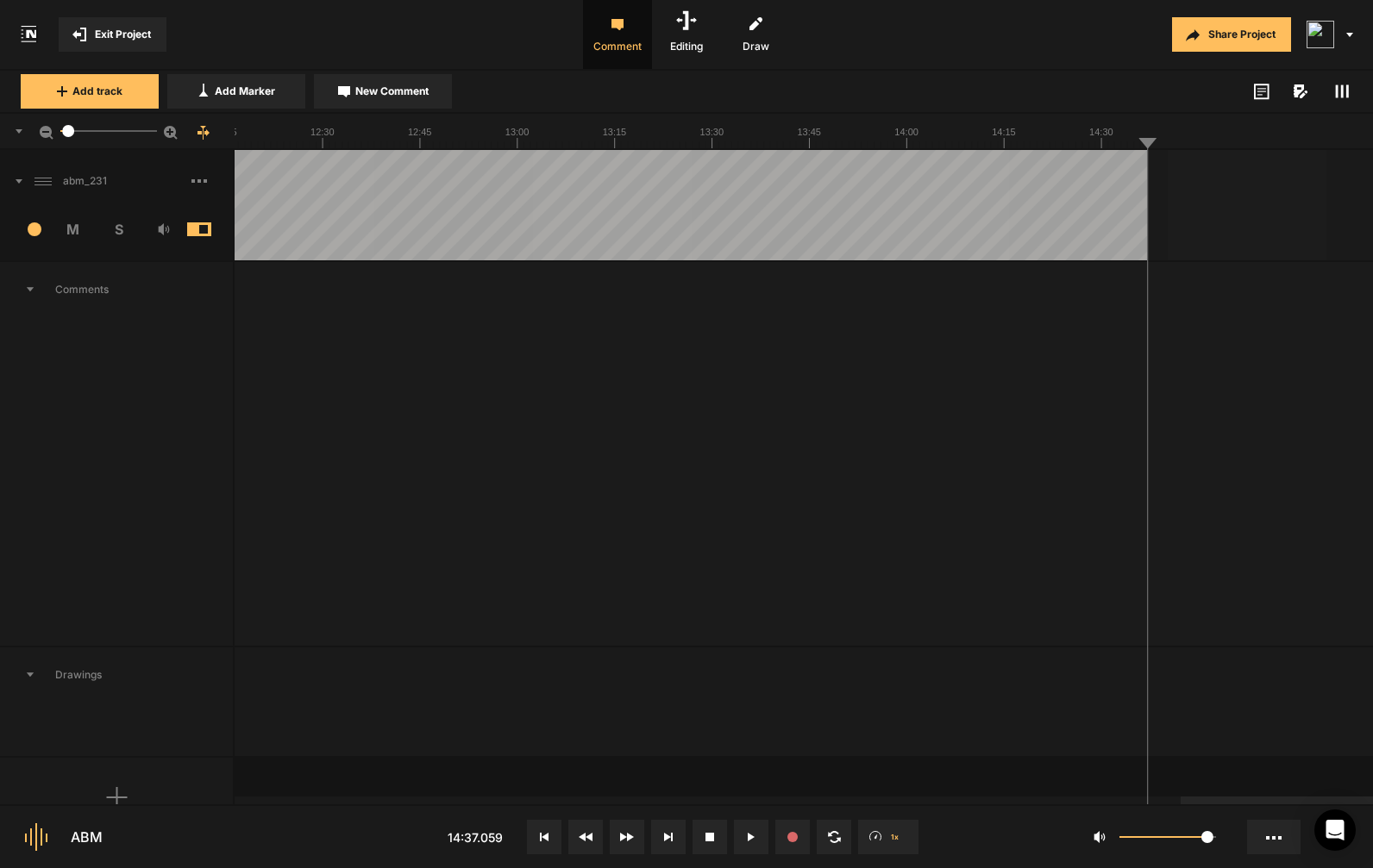 click at bounding box center [-1699, 205] 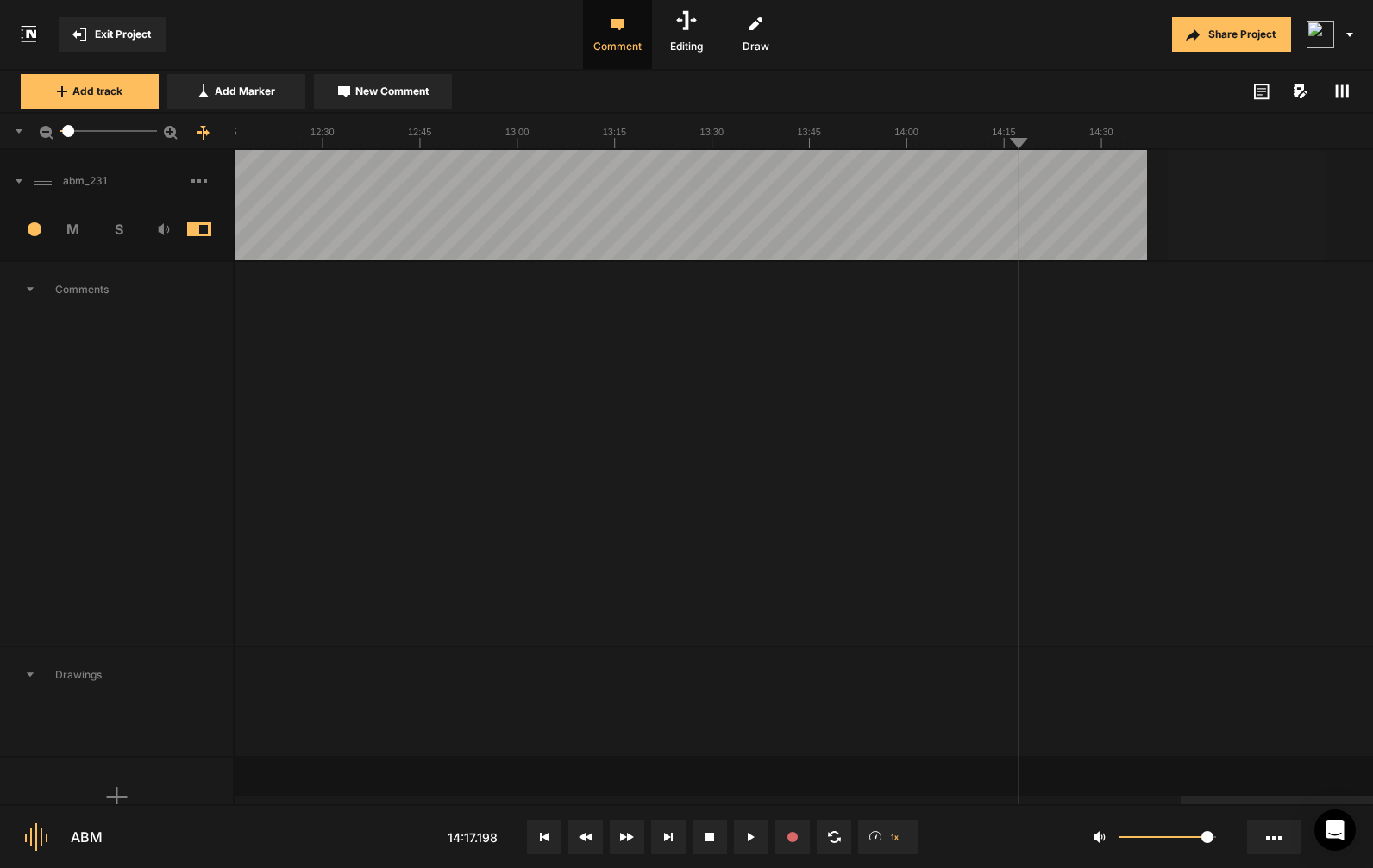 click at bounding box center [212, 229] 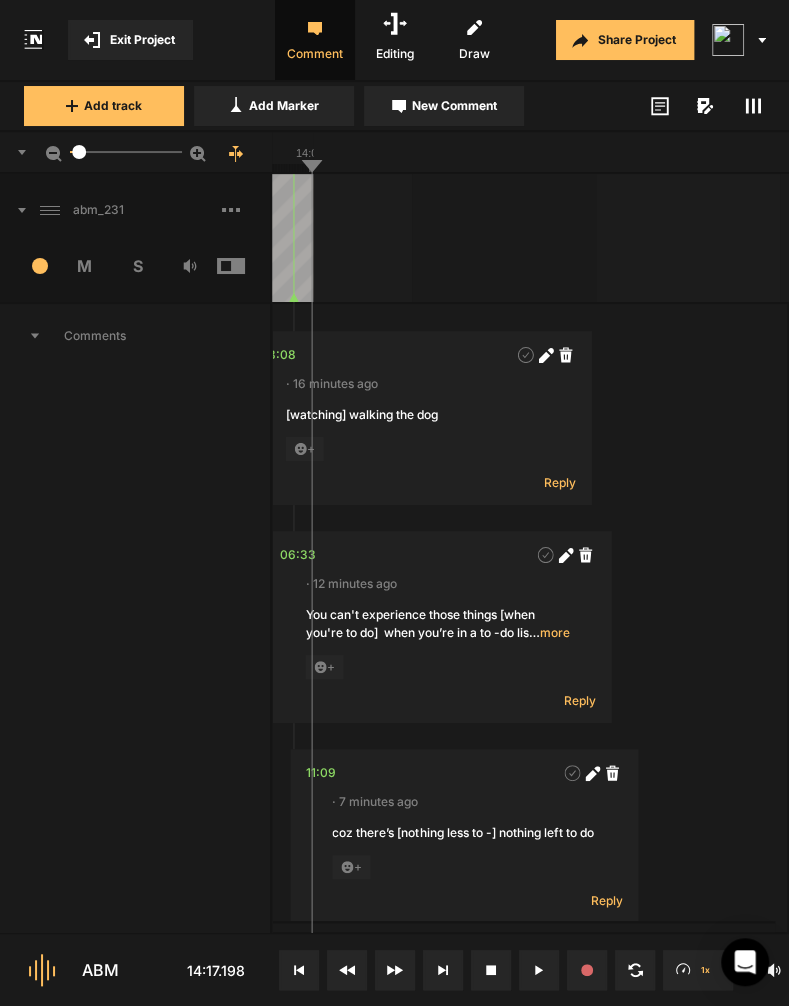 click on "Comments" at bounding box center [136, 626] 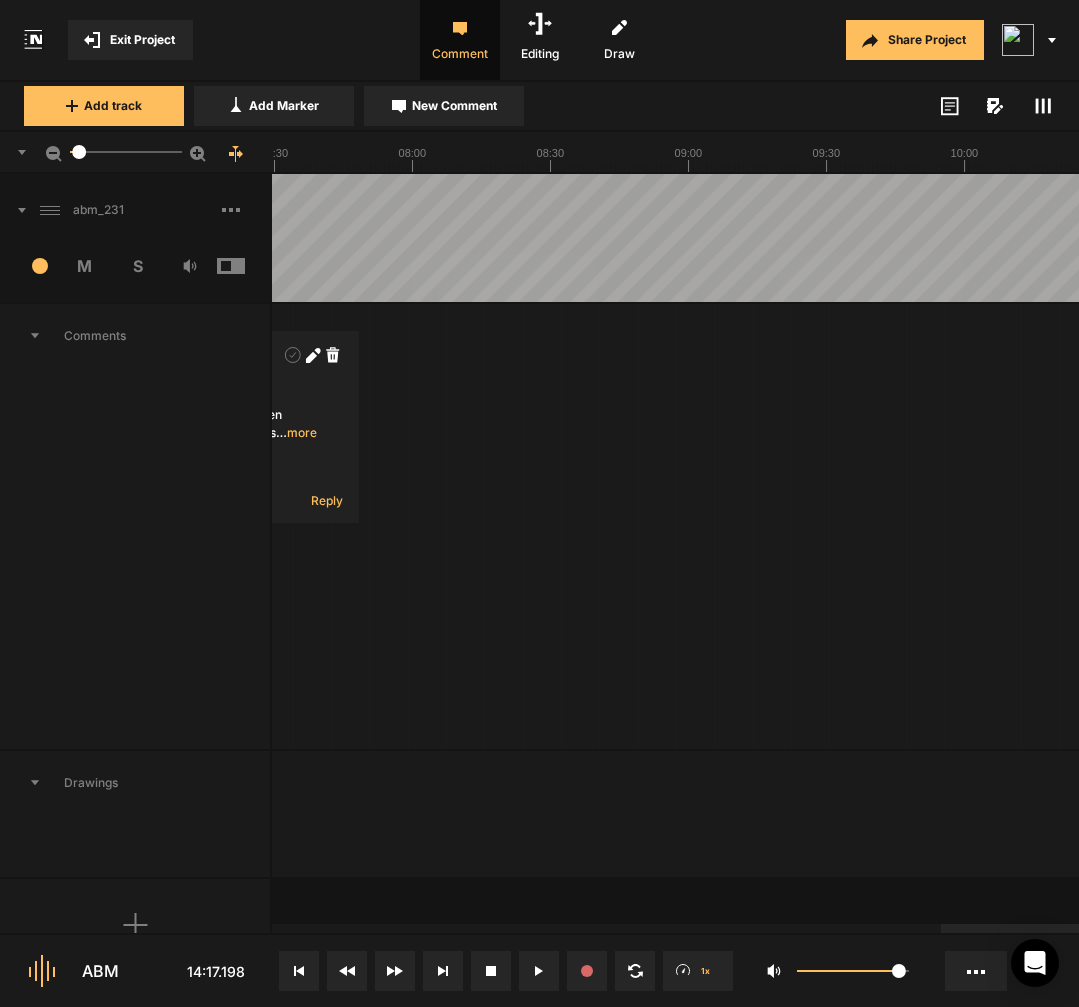 click on "03:08
· 16 minutes ago [watching] walking the dog
+ Reply  06:33
· 12 minutes ago You can't experience those things [when you're to do]  when you’re in a to -do list mode,  …  more
+ Reply  11:09
· 7 minutes ago coz there’s [nothing less to -] nothing left to do
+ Reply" at bounding box center [221, 526] 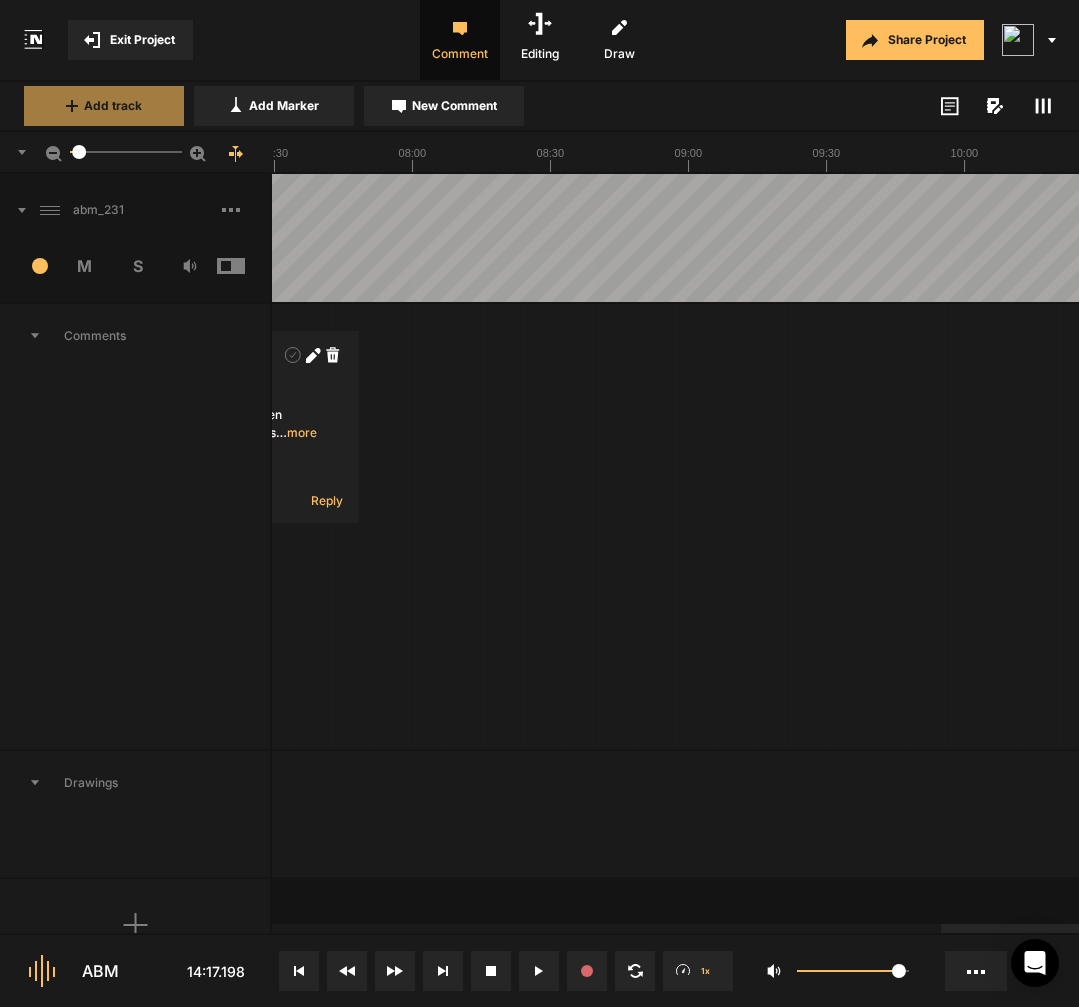 click on "Add track" at bounding box center [104, 106] 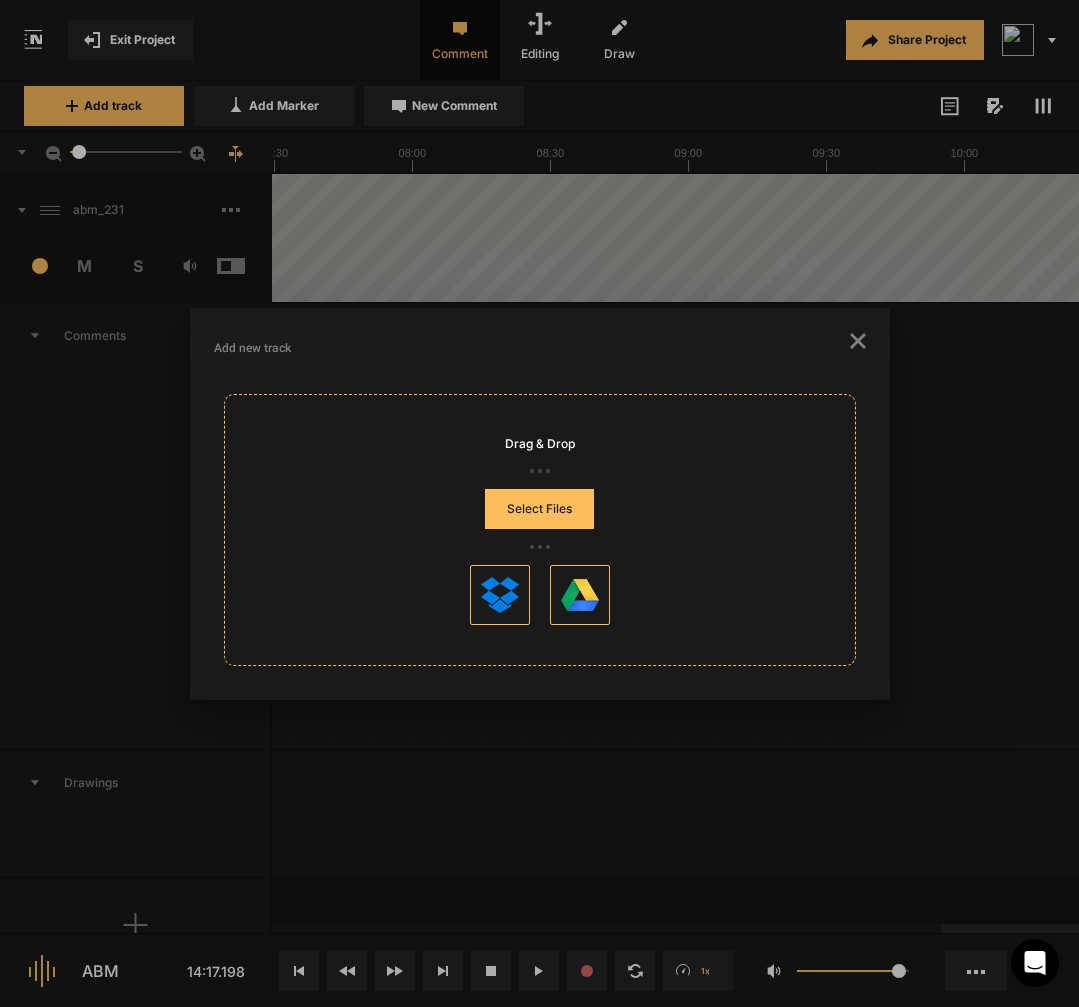 click on "Select Files" at bounding box center (539, 509) 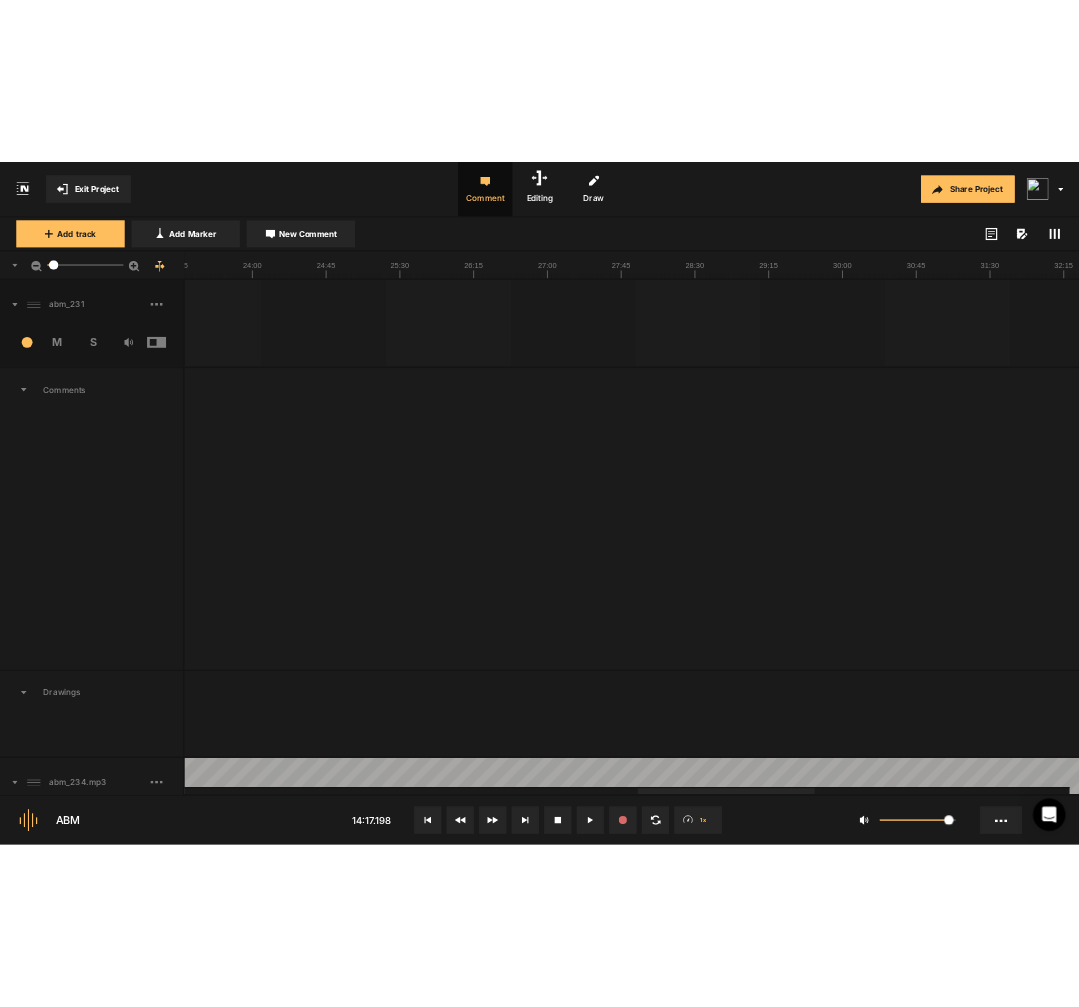 scroll, scrollTop: 0, scrollLeft: 0, axis: both 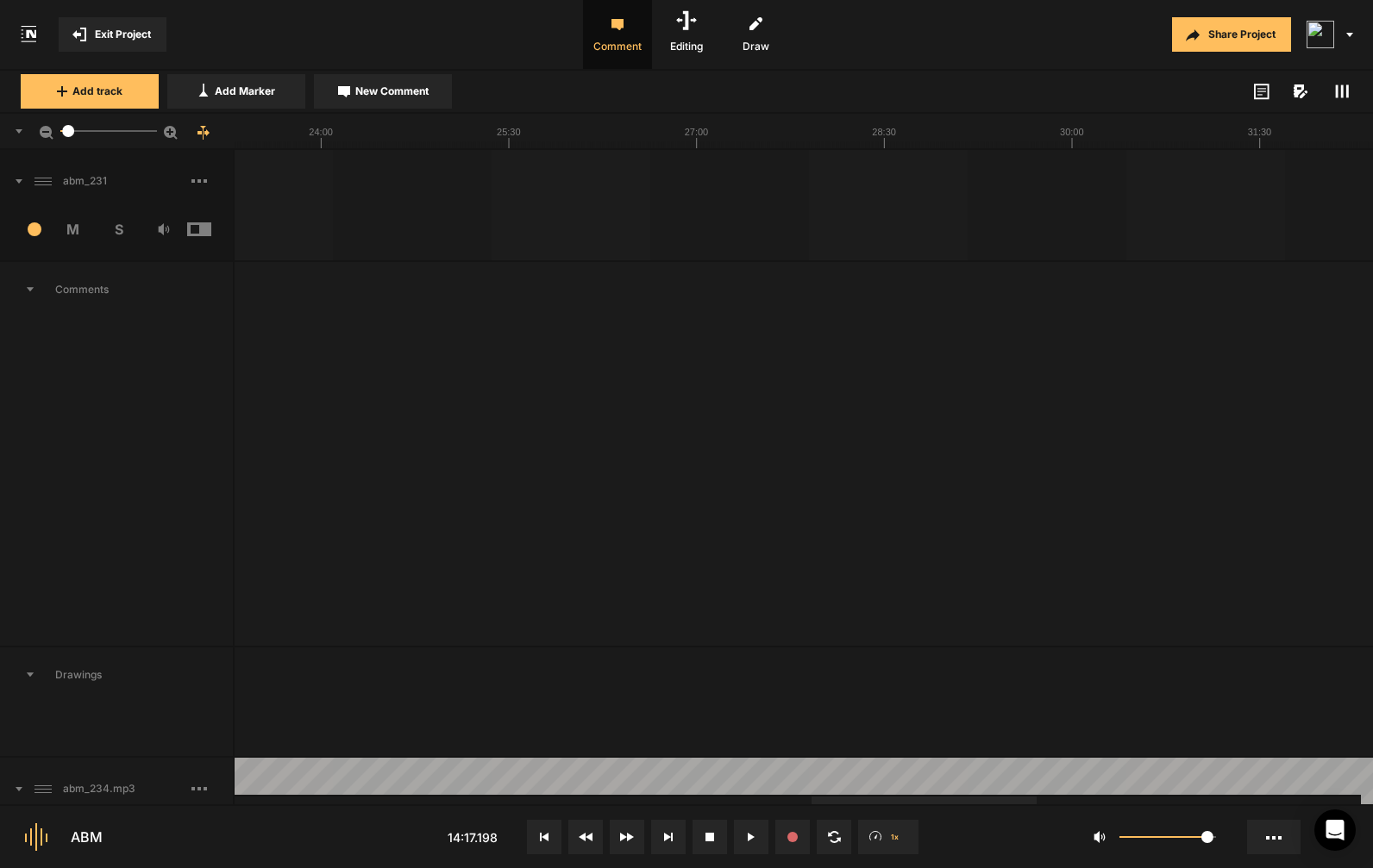 click 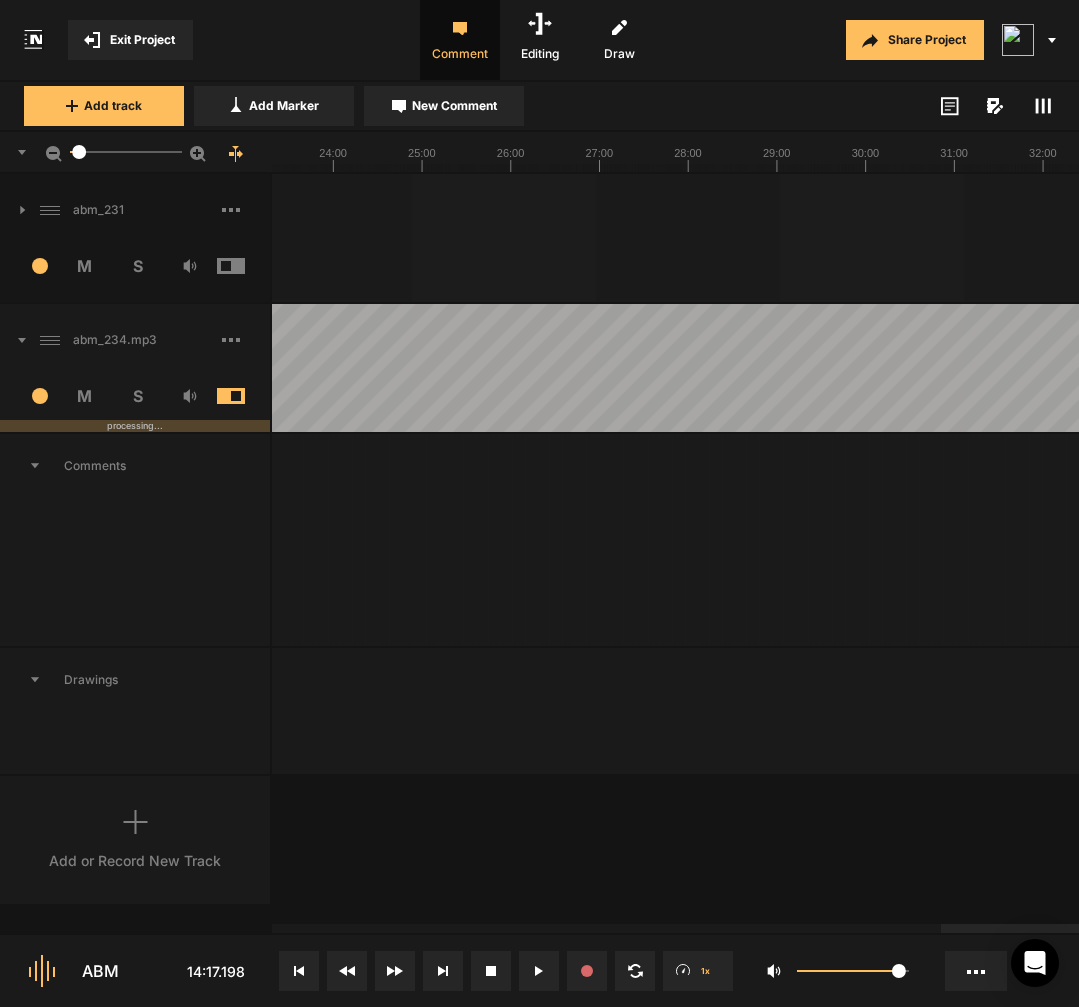 click 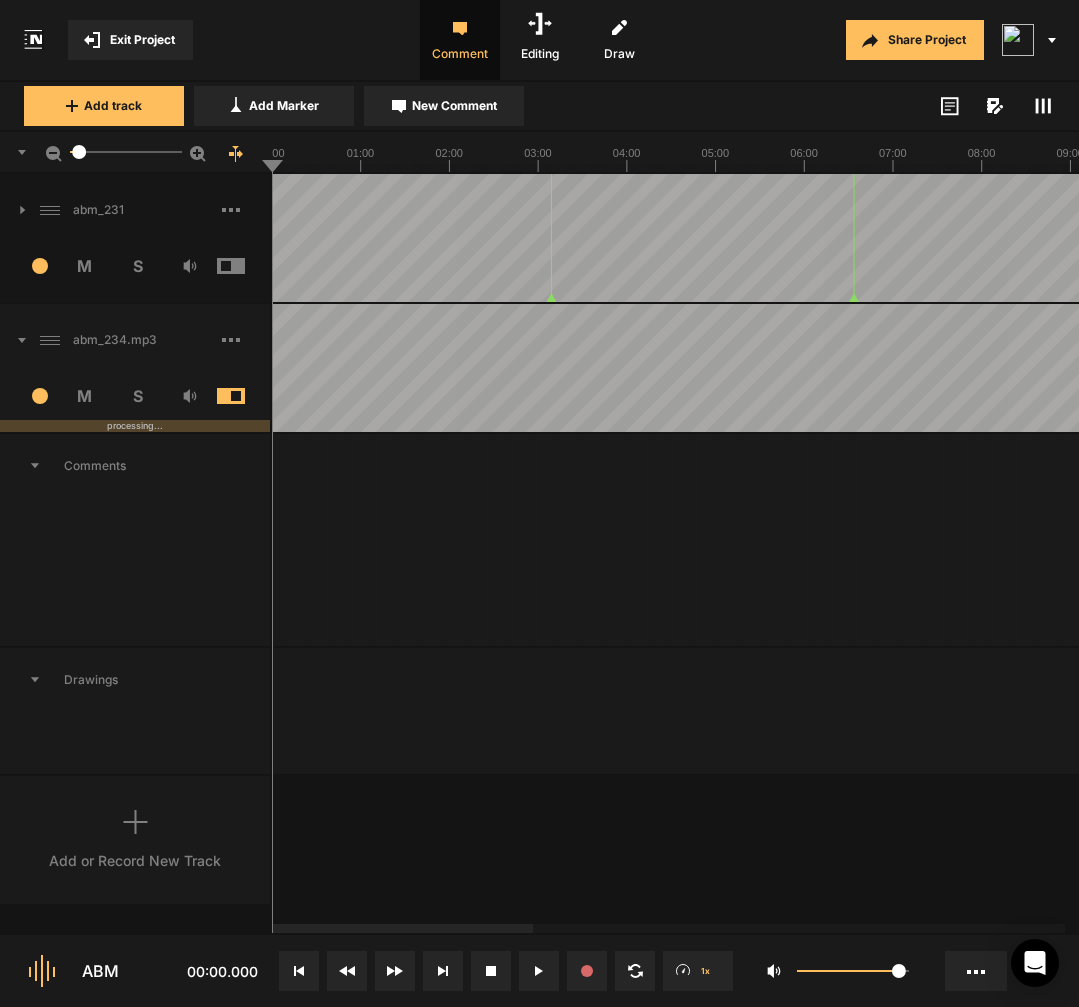 click 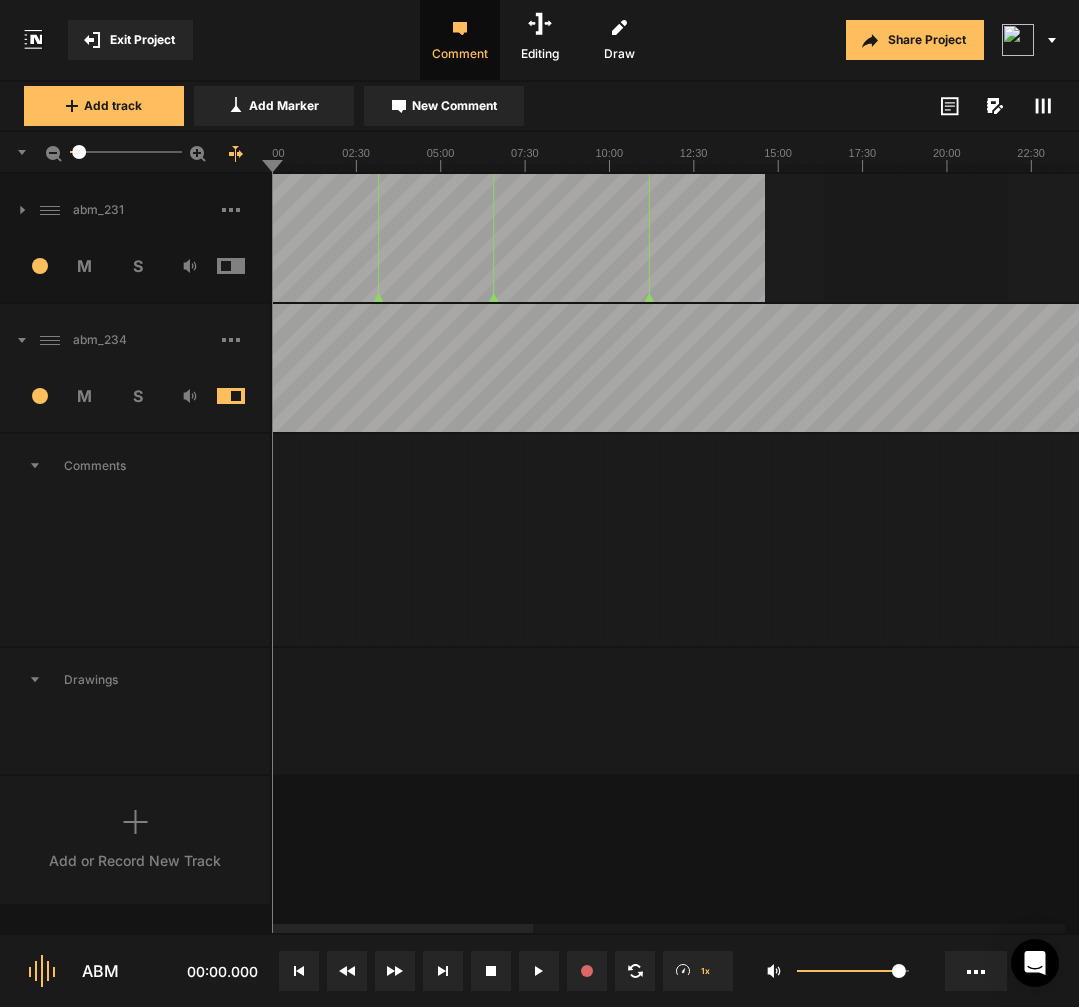 click 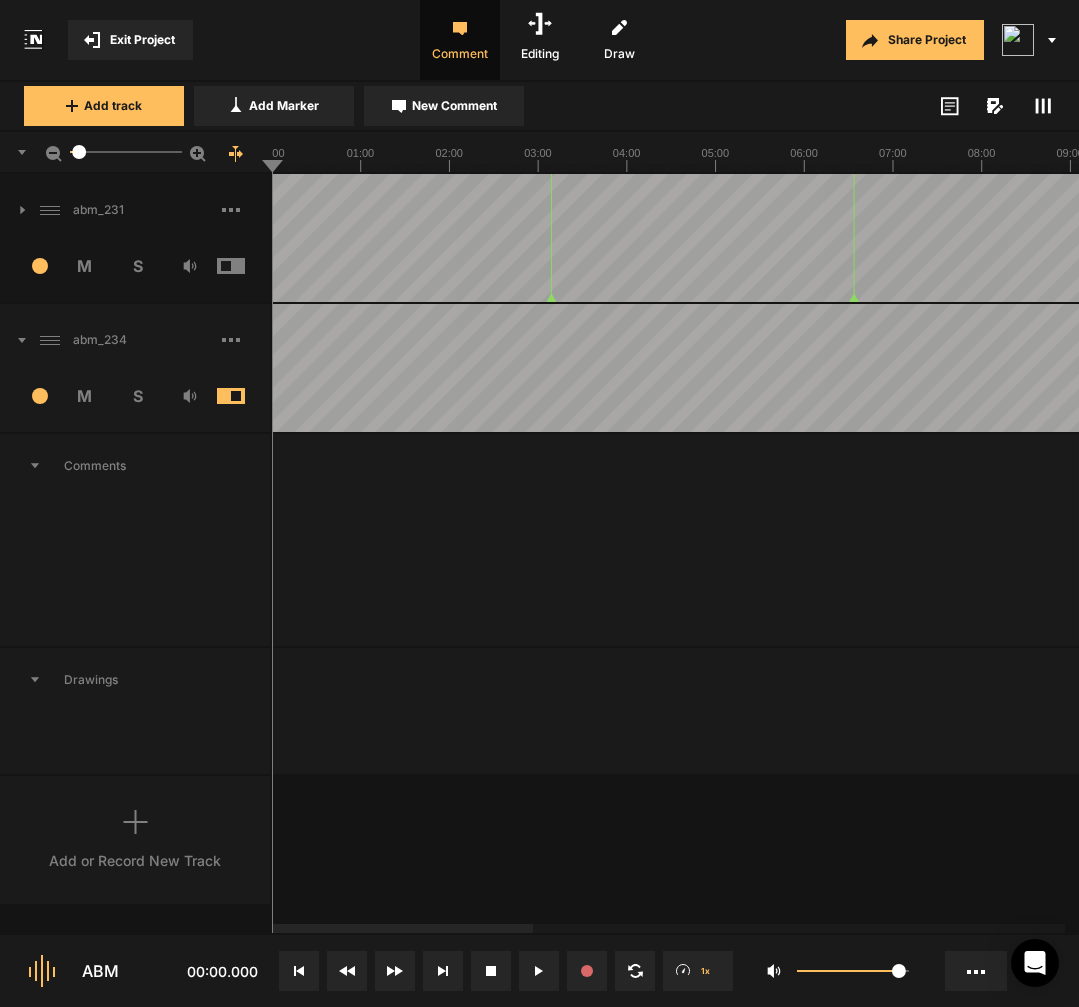 click at bounding box center [2289, 711] 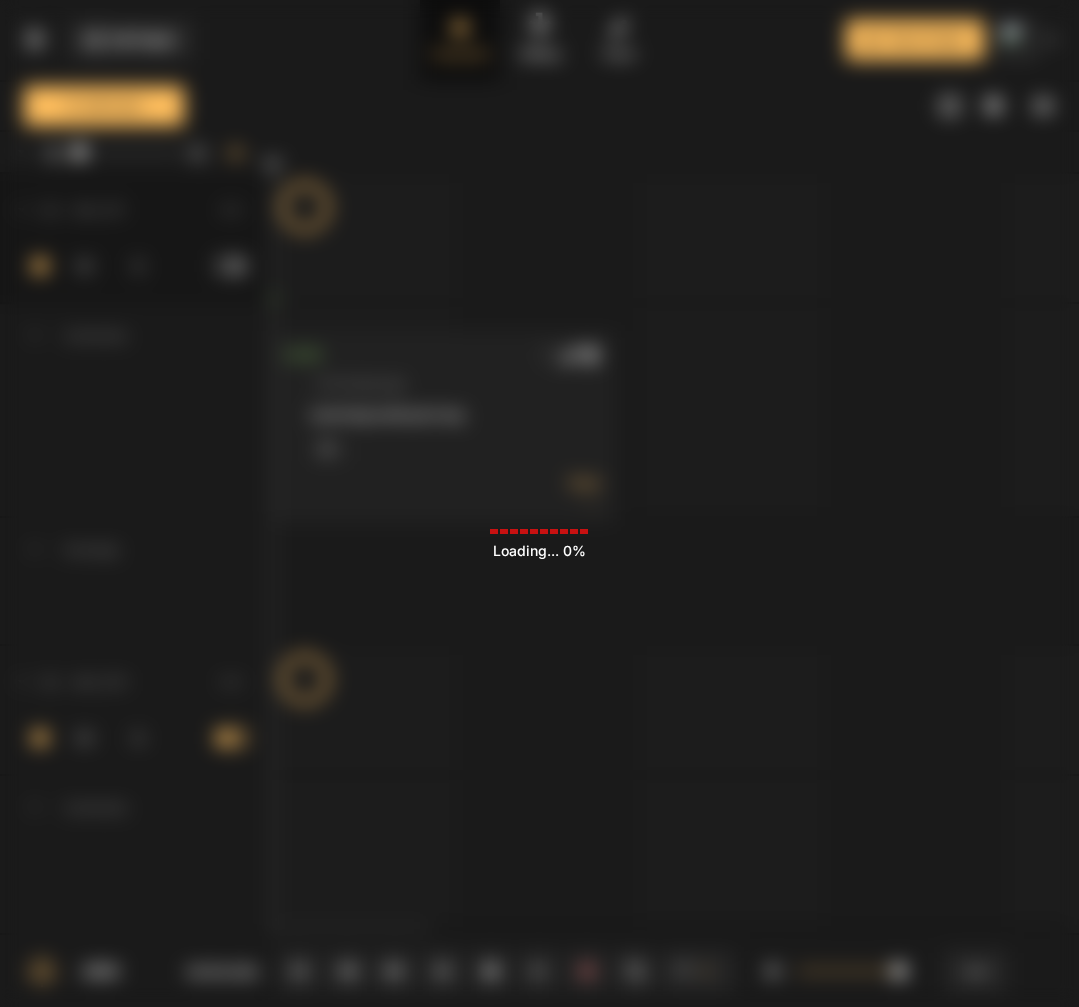 scroll, scrollTop: 0, scrollLeft: 0, axis: both 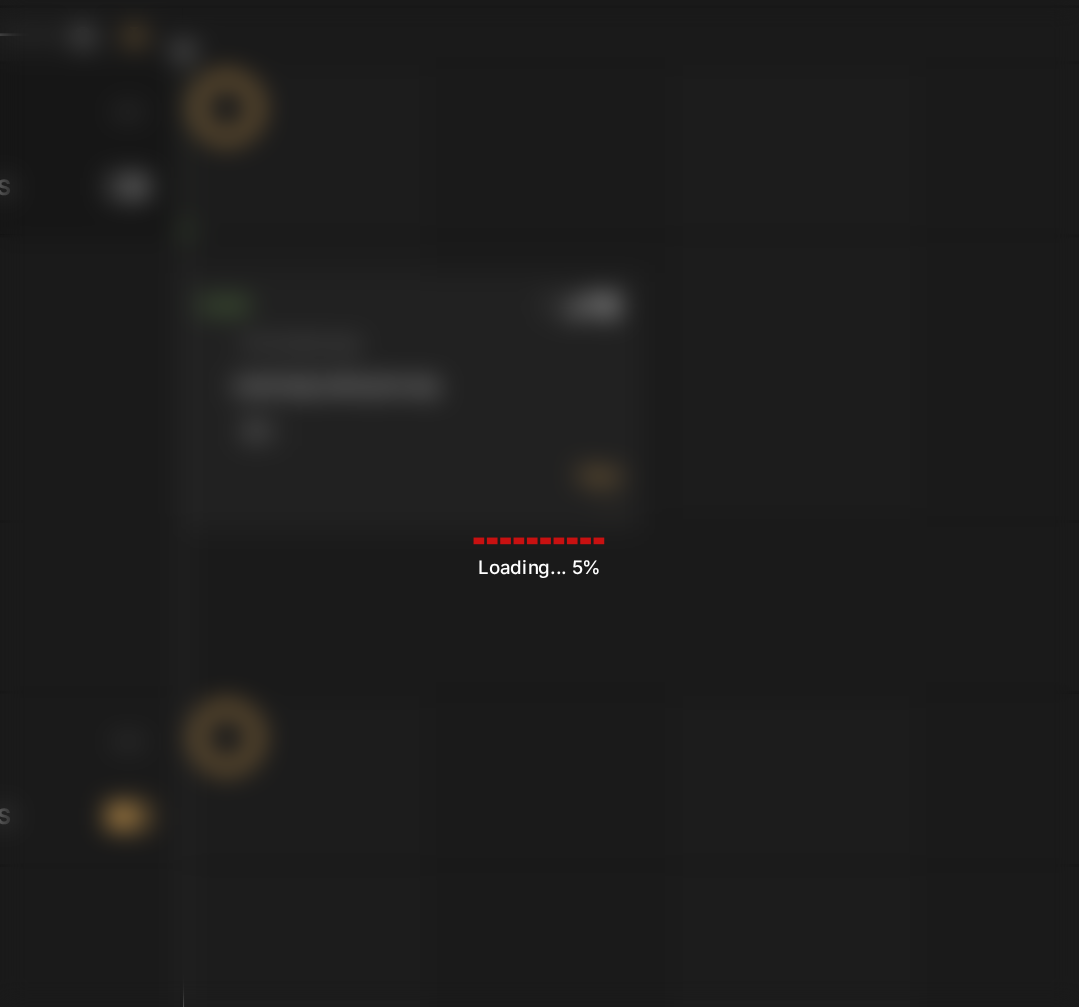 click on "Loading ... 5%" 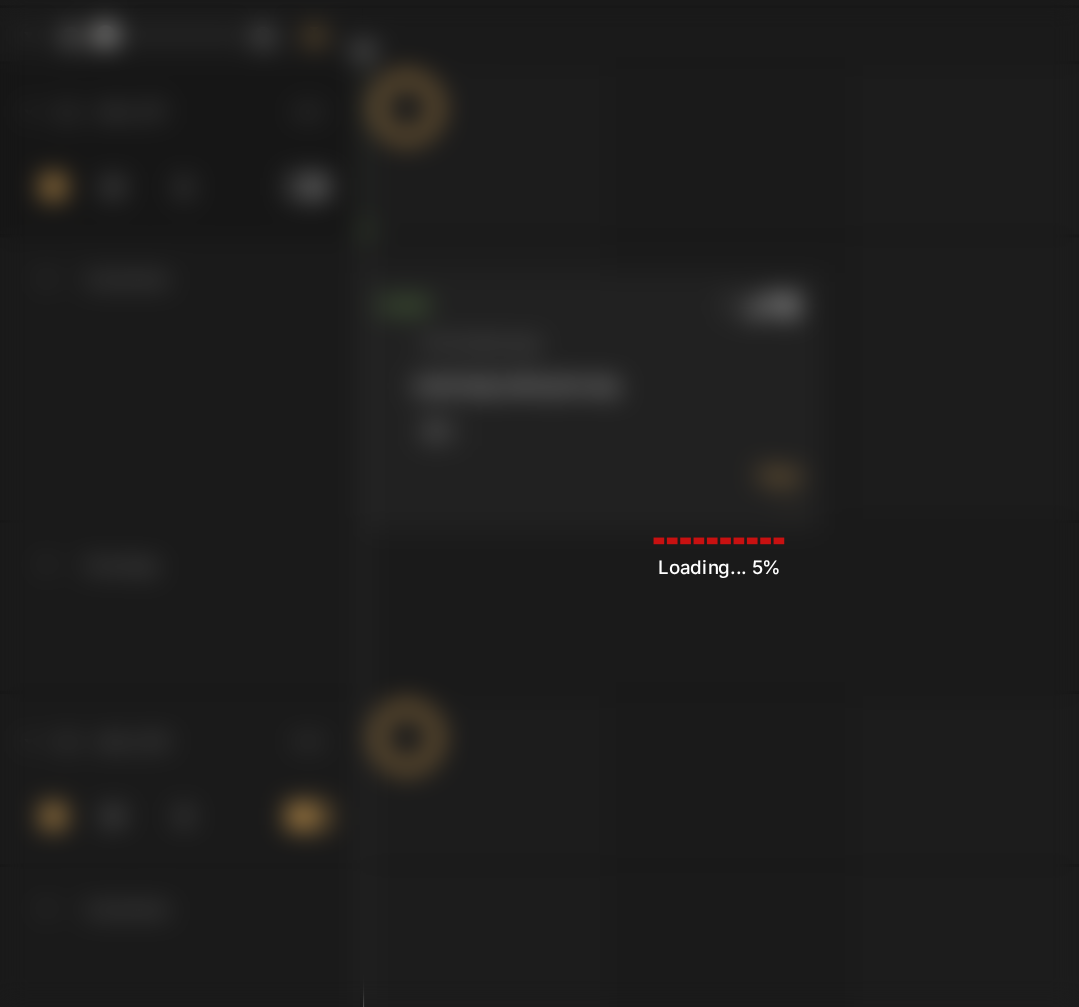 click on "Loading ... 5%" 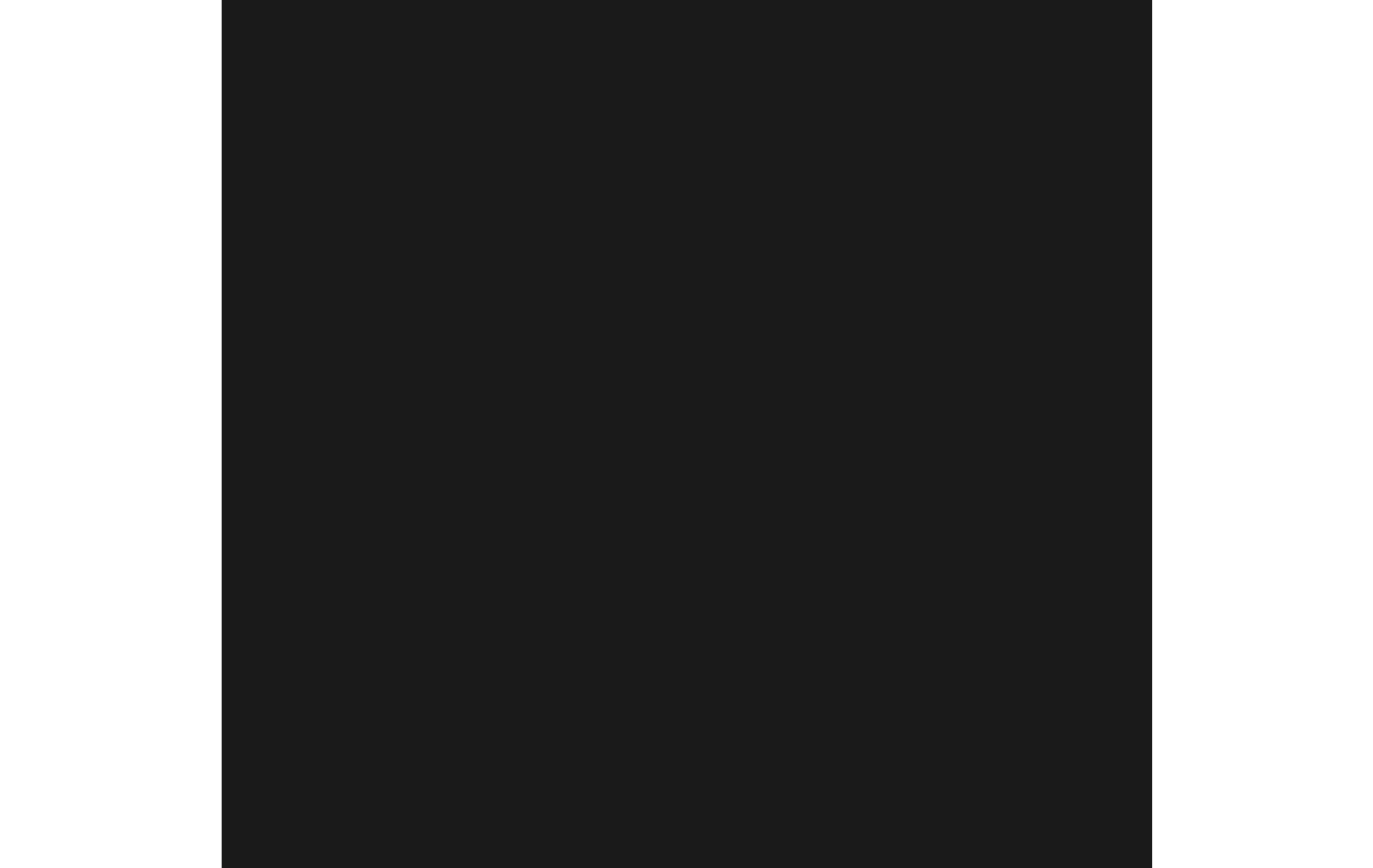 scroll, scrollTop: 0, scrollLeft: 0, axis: both 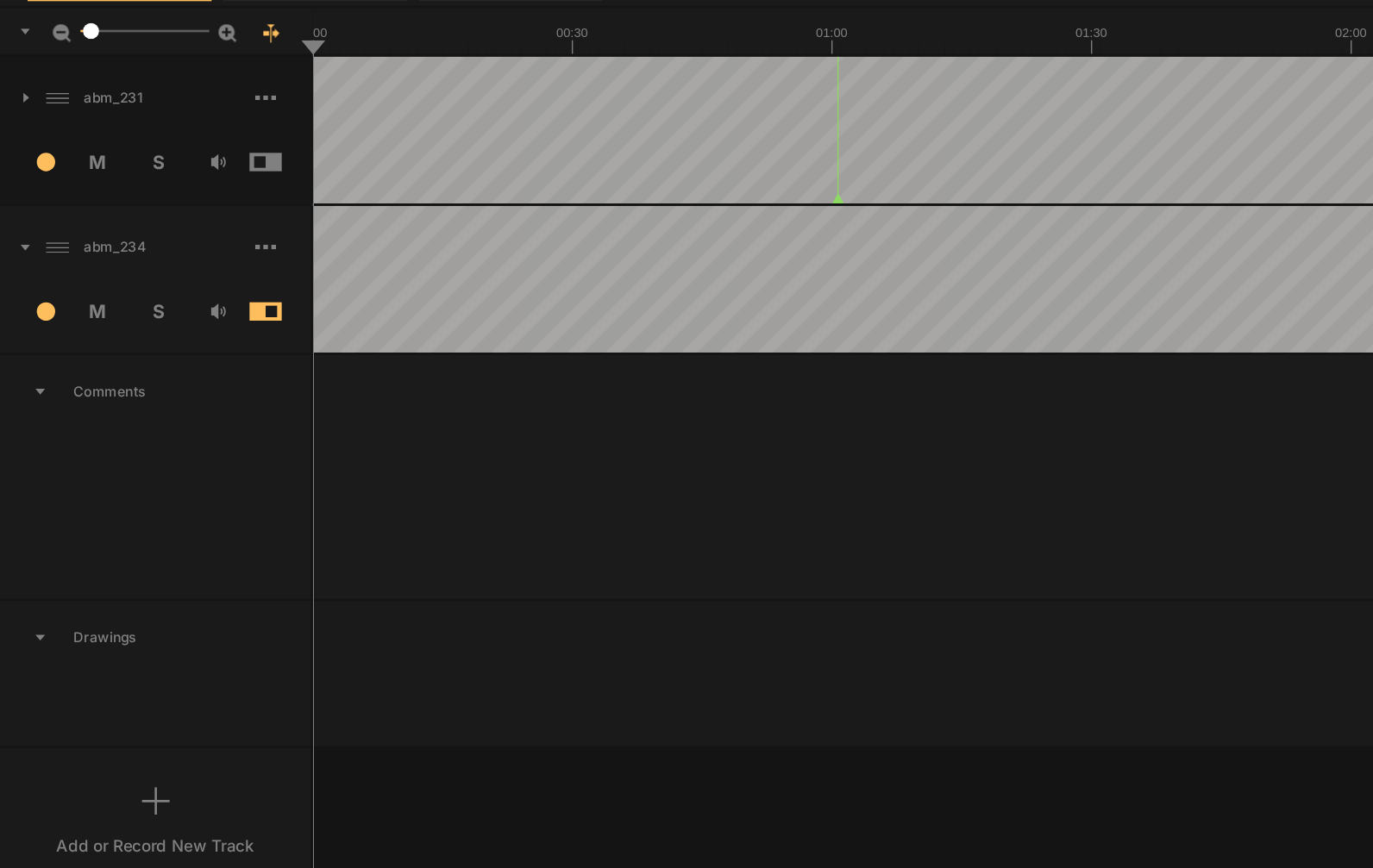 click at bounding box center [3081, 465] 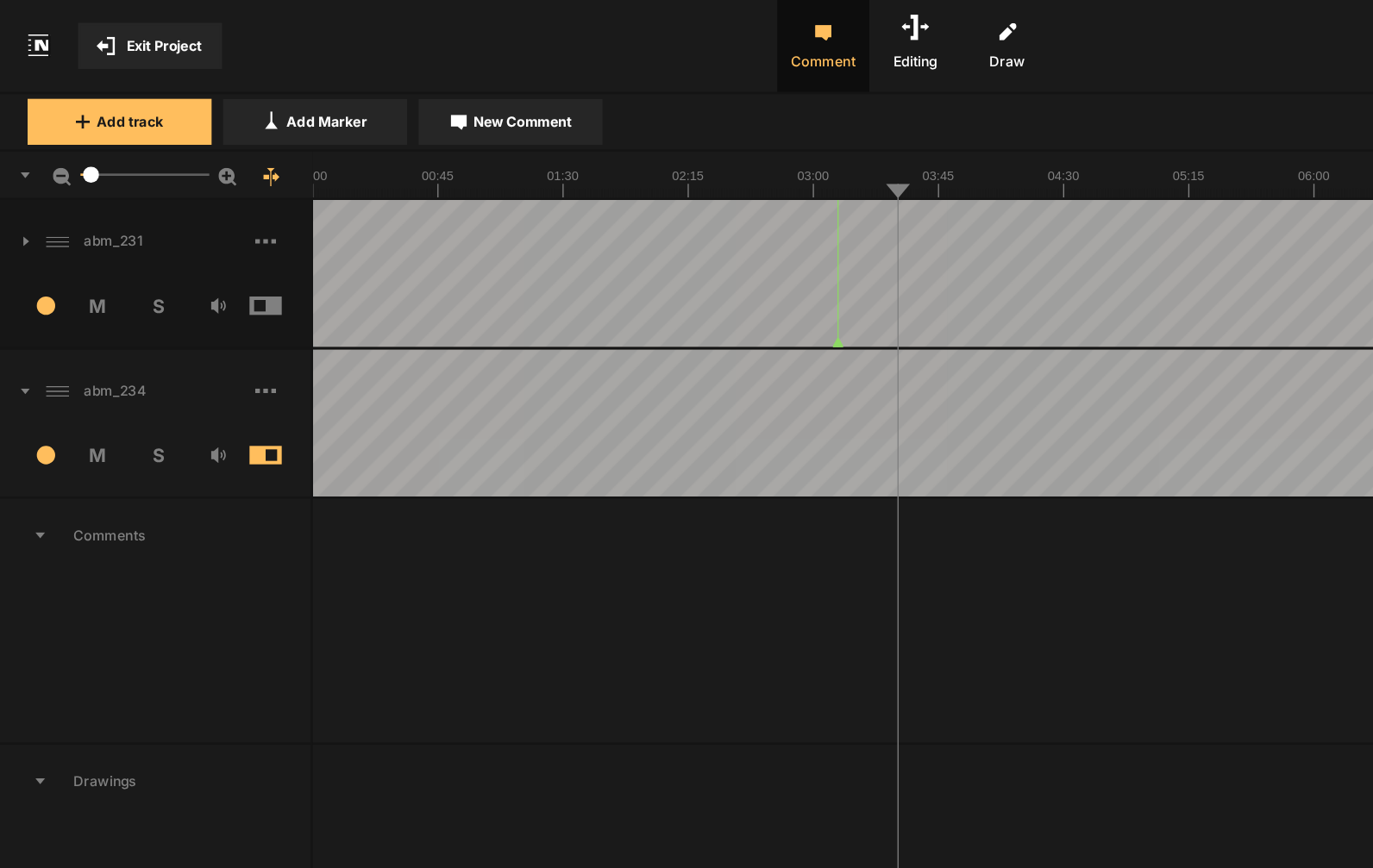 click at bounding box center (3081, 317) 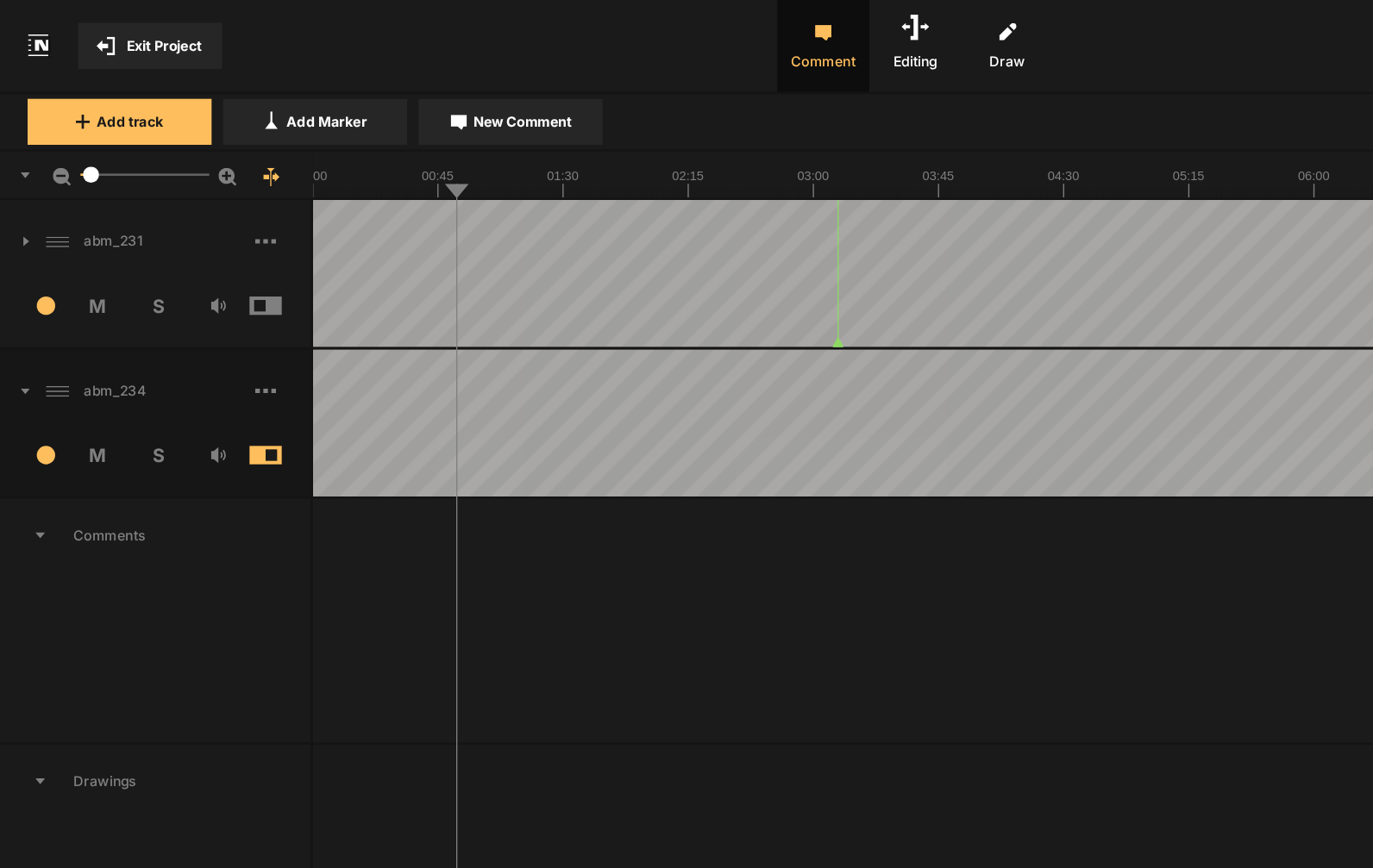 click at bounding box center (3081, 465) 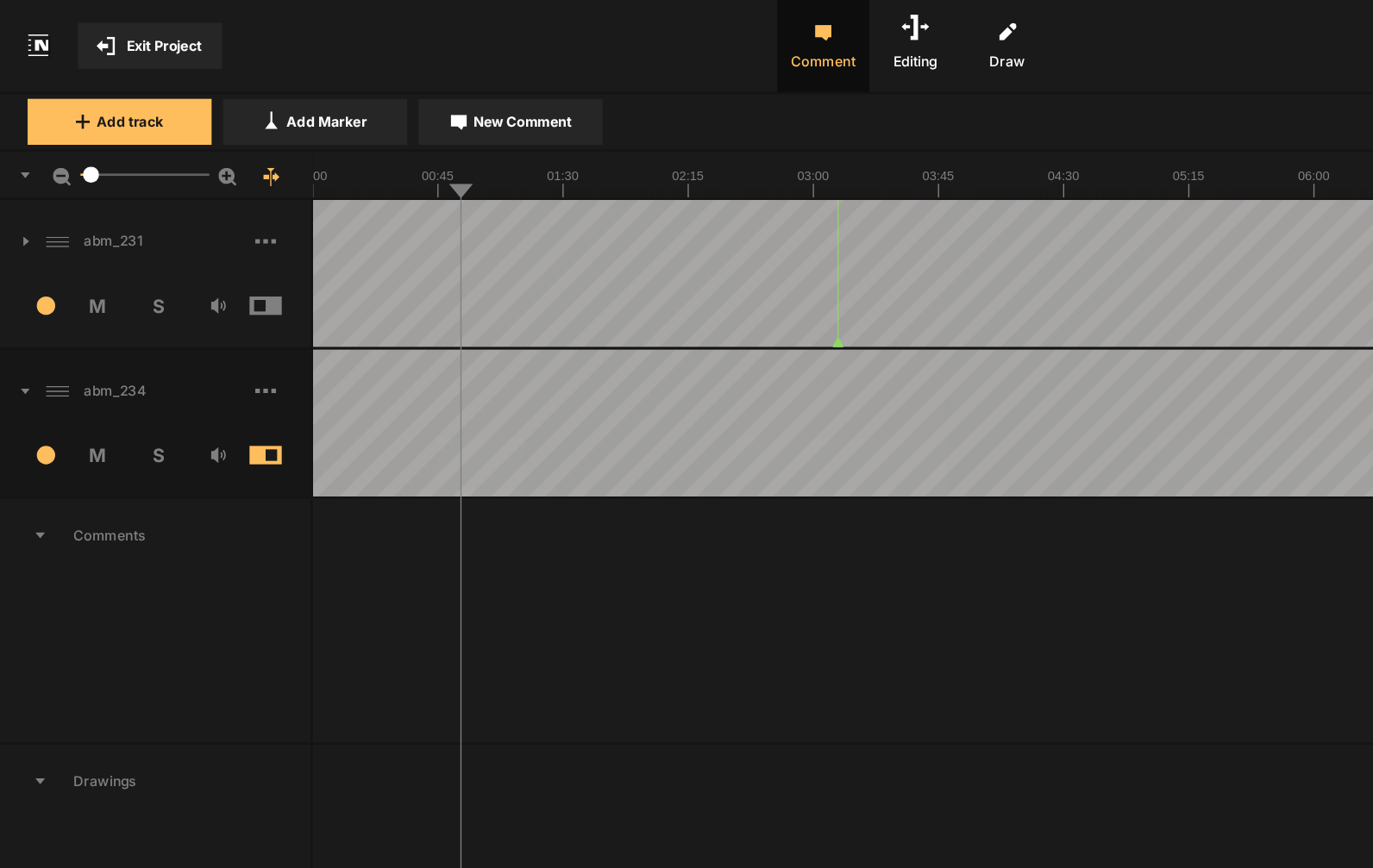 click at bounding box center (3081, 595) 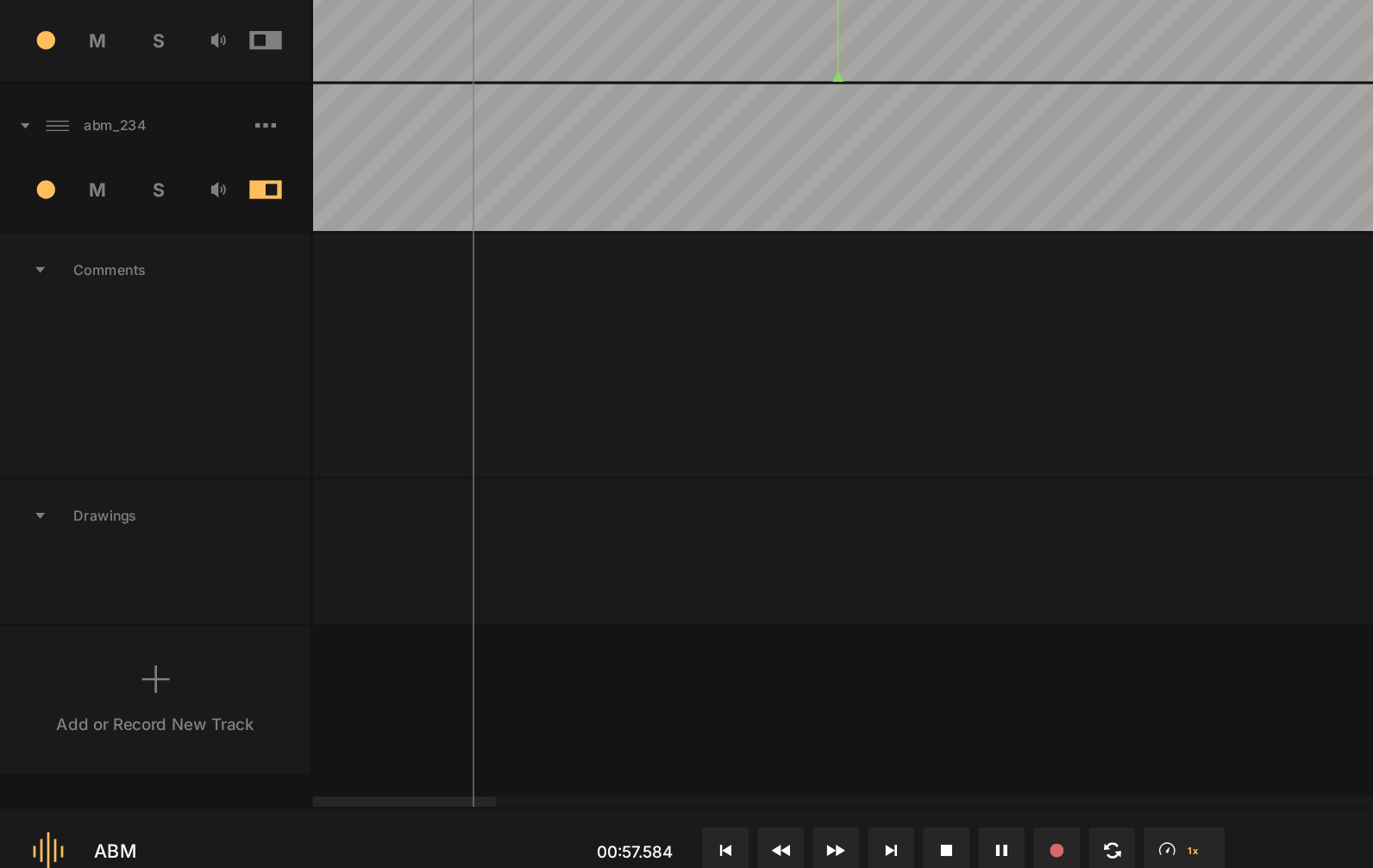 scroll, scrollTop: 6, scrollLeft: 0, axis: vertical 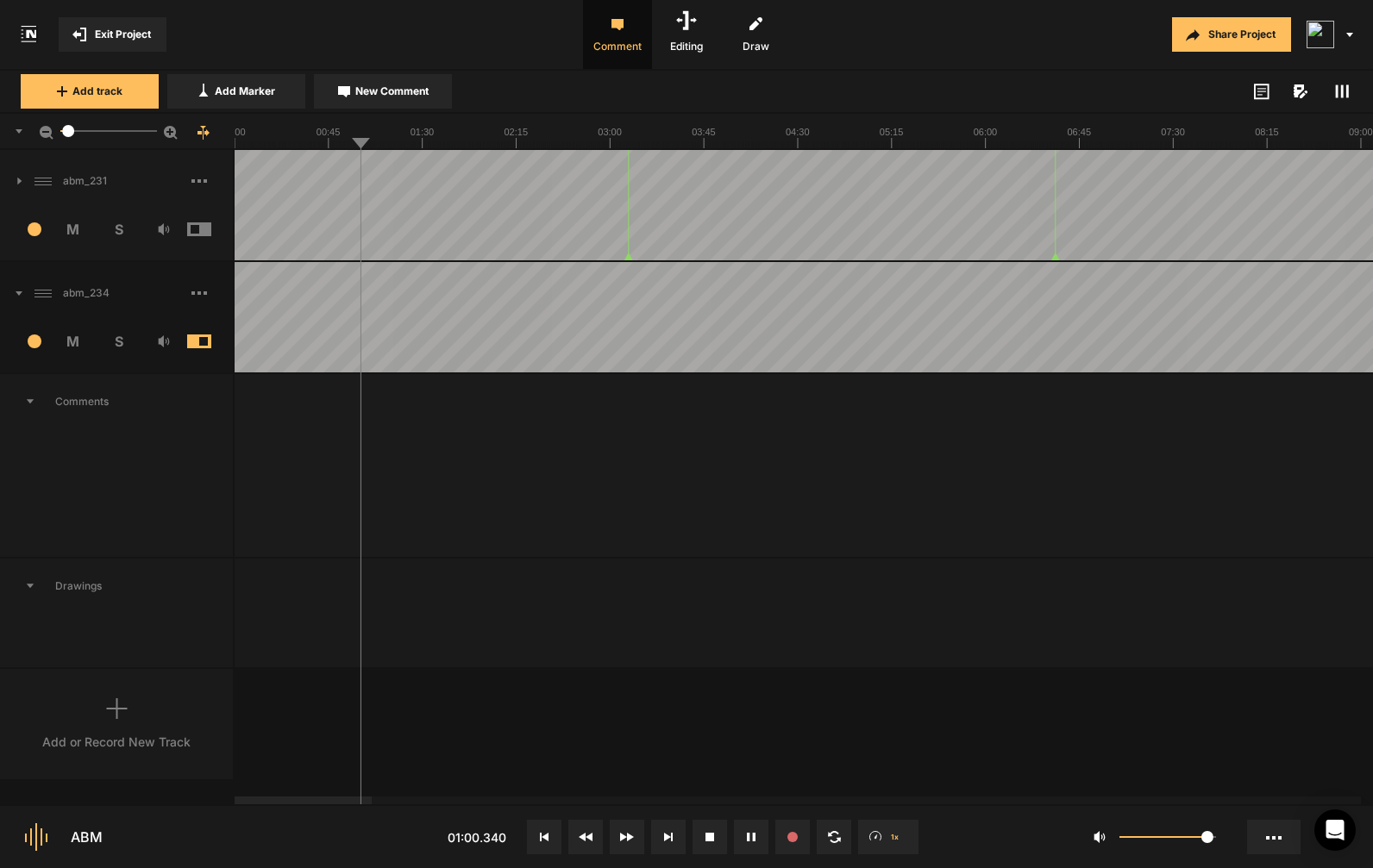 click 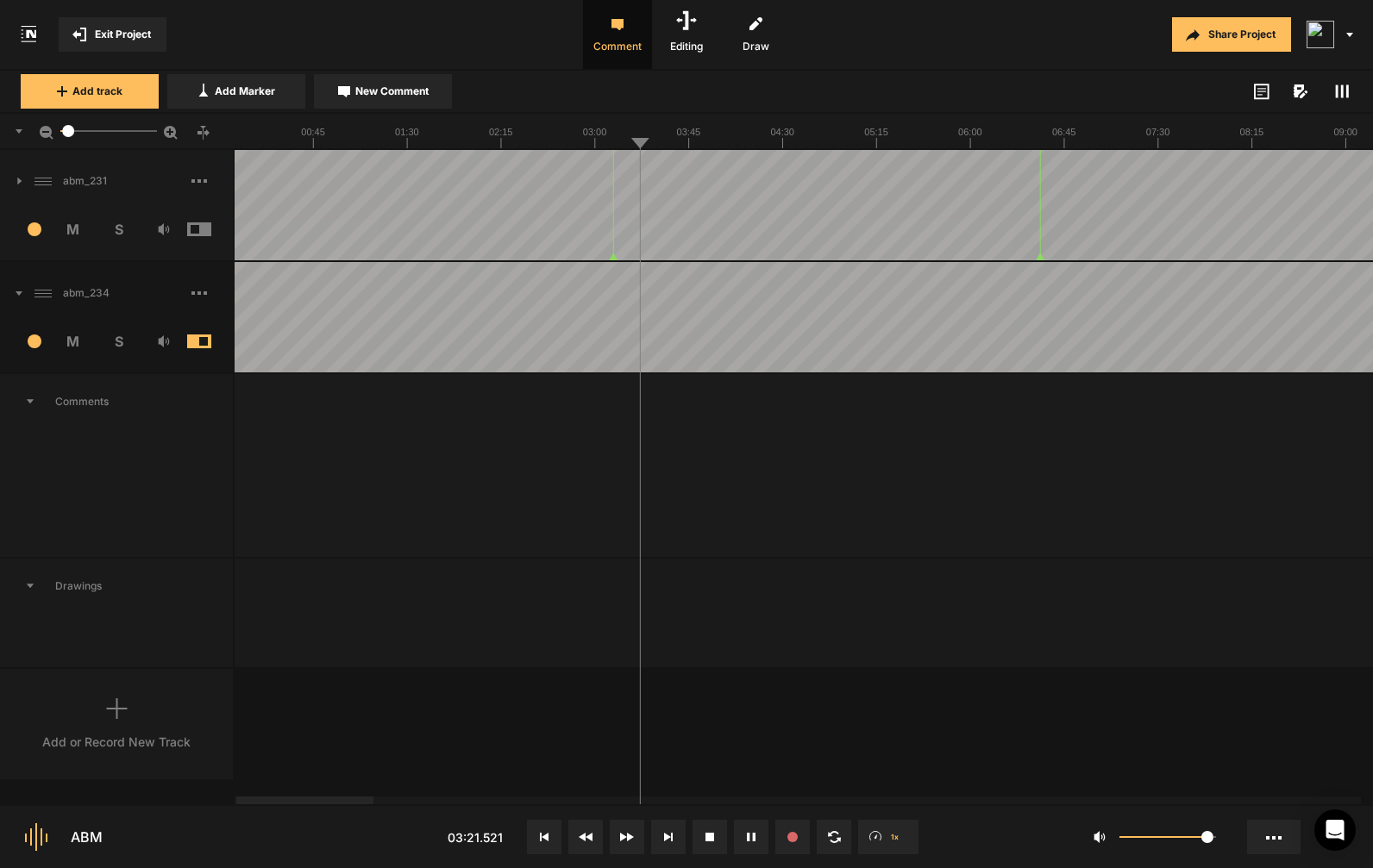 click at bounding box center [3065, 317] 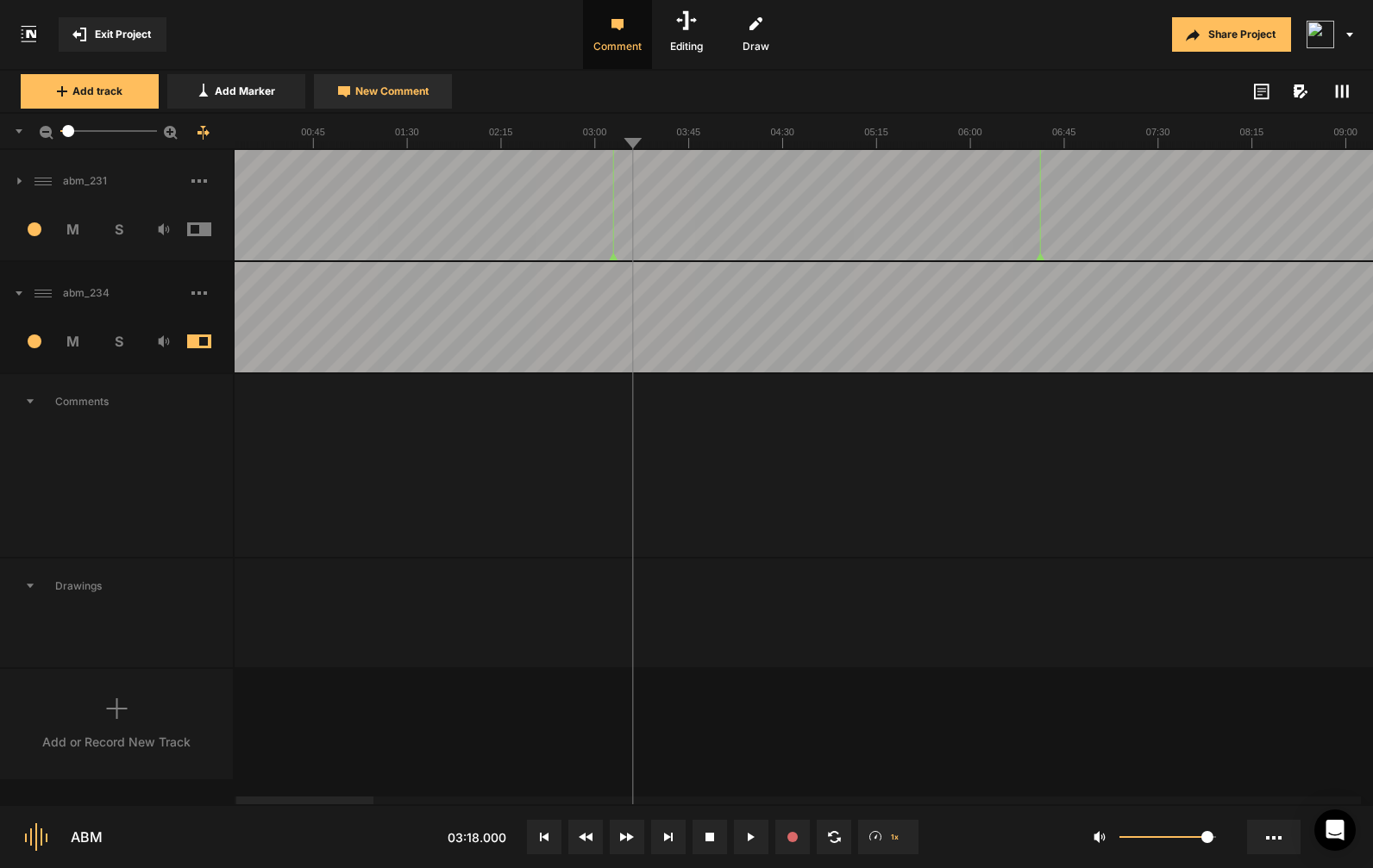 click on "New Comment" at bounding box center [392, 91] 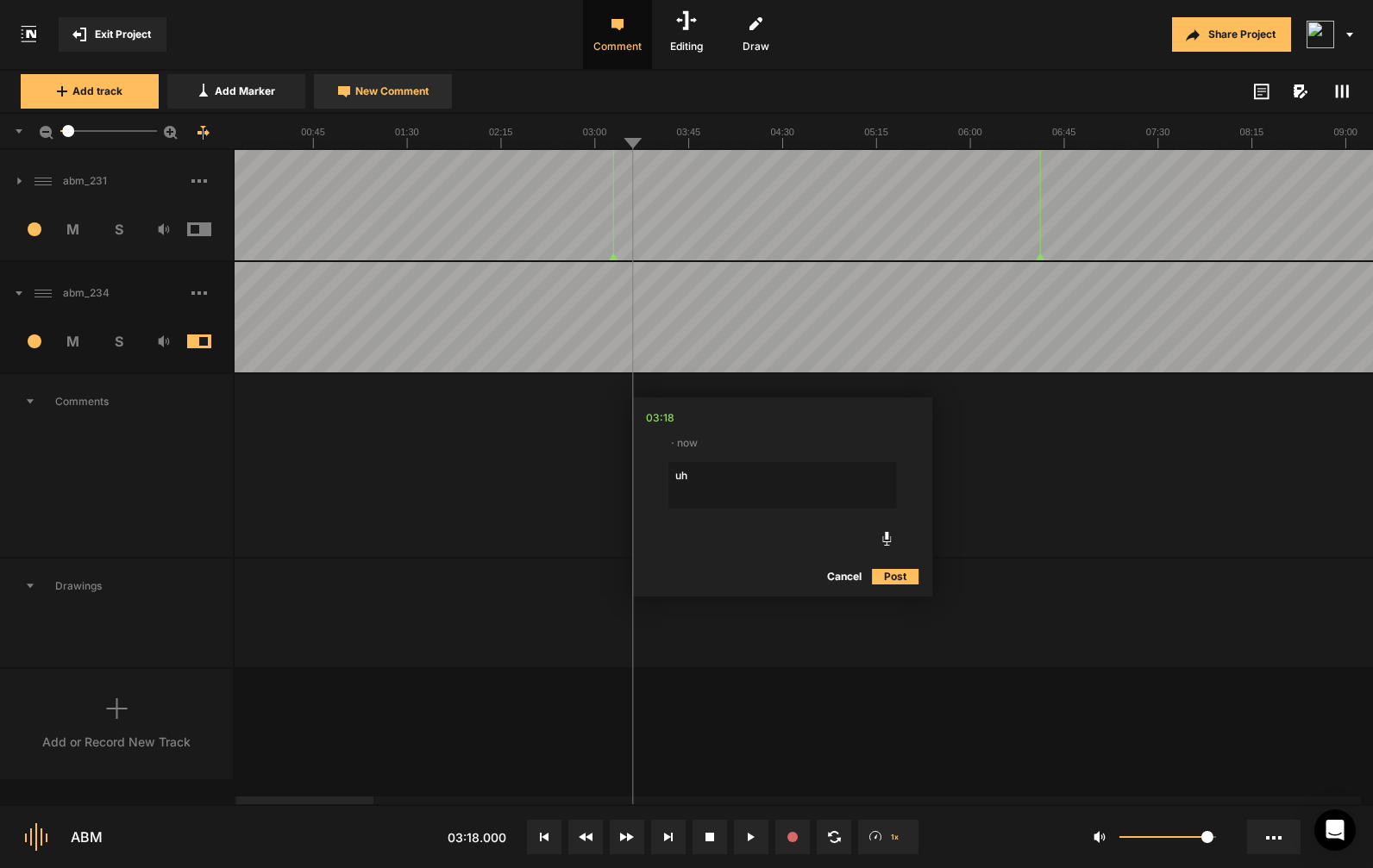 type on "uhm" 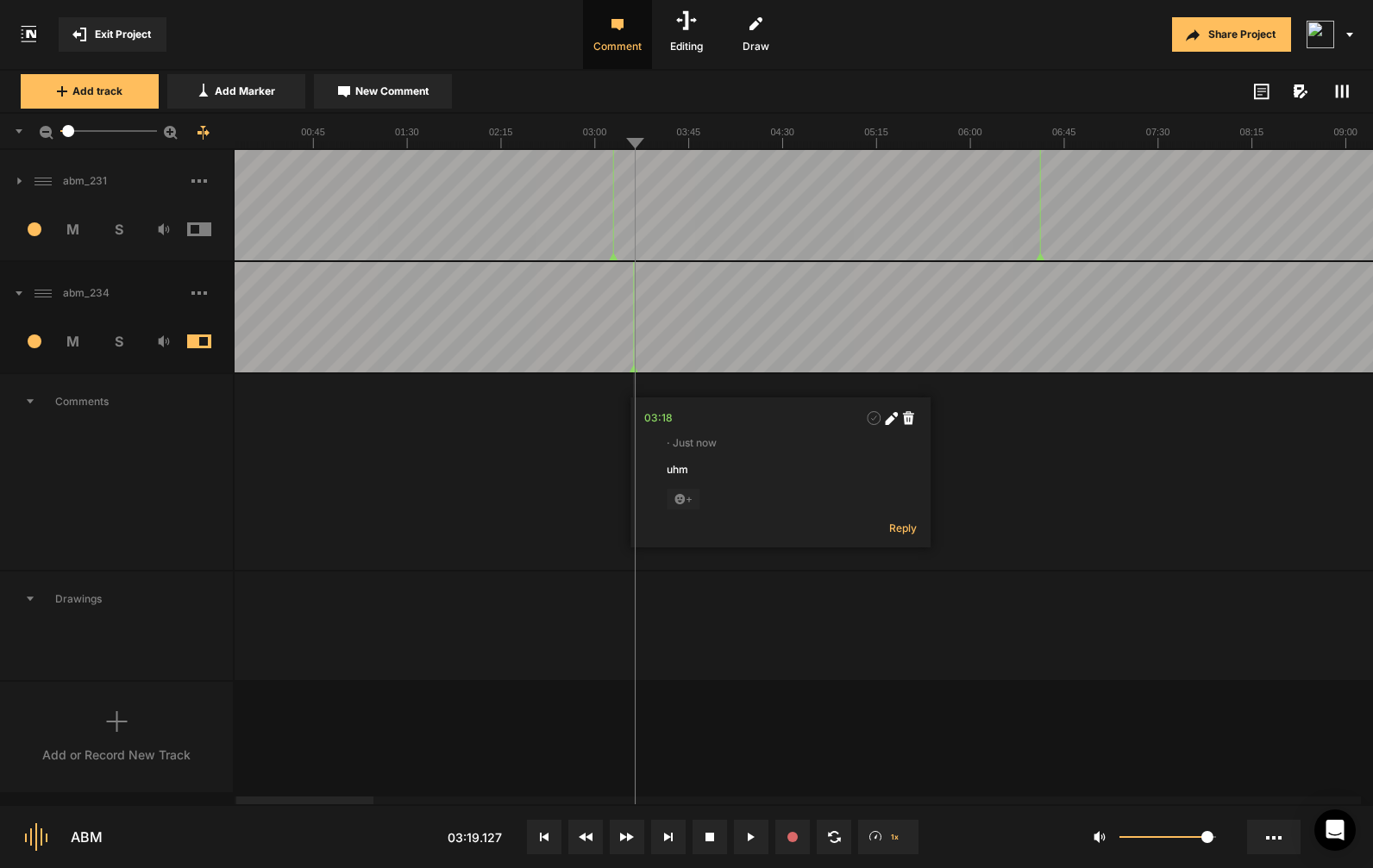 click 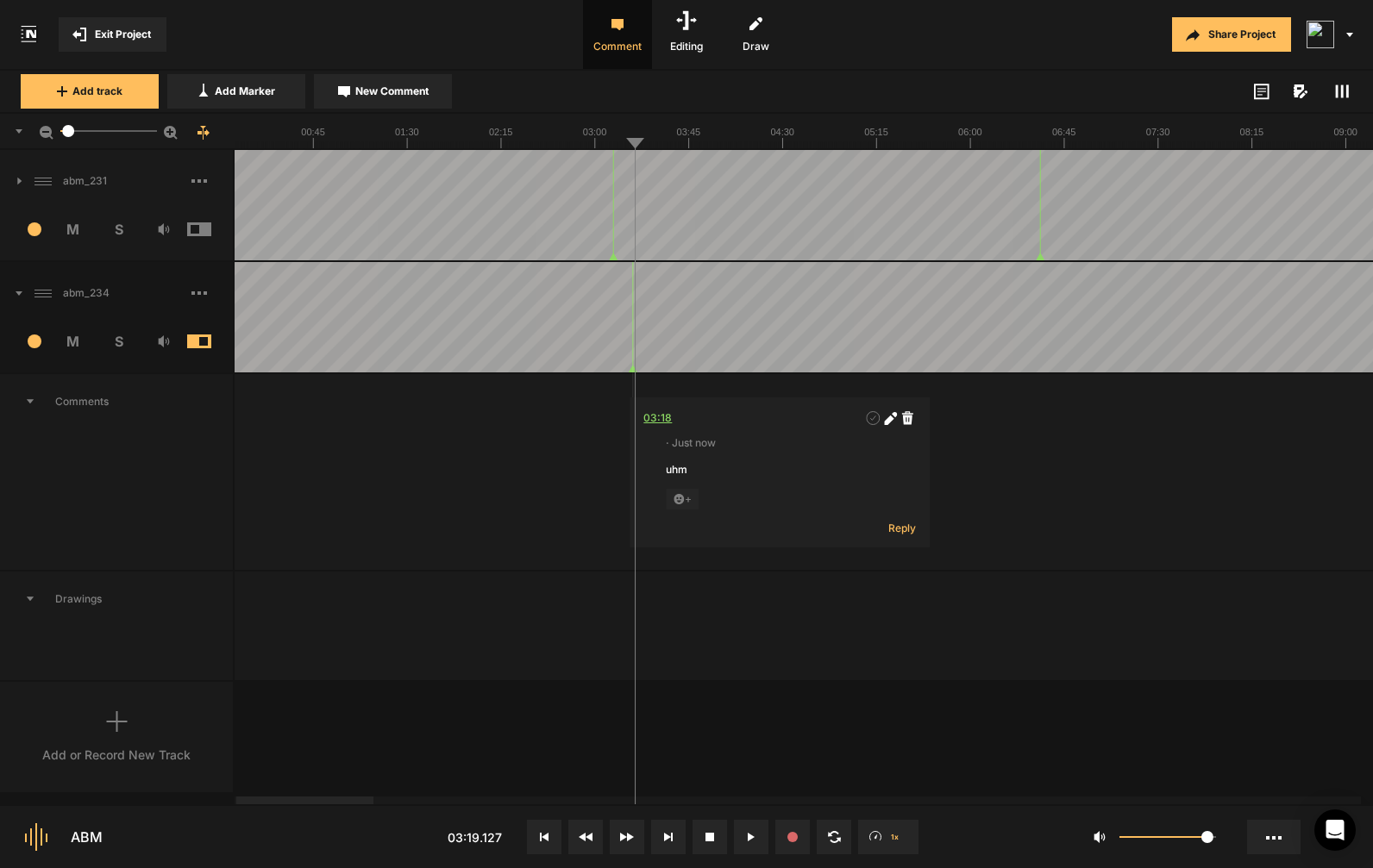 click on "03:18" at bounding box center [657, 418] 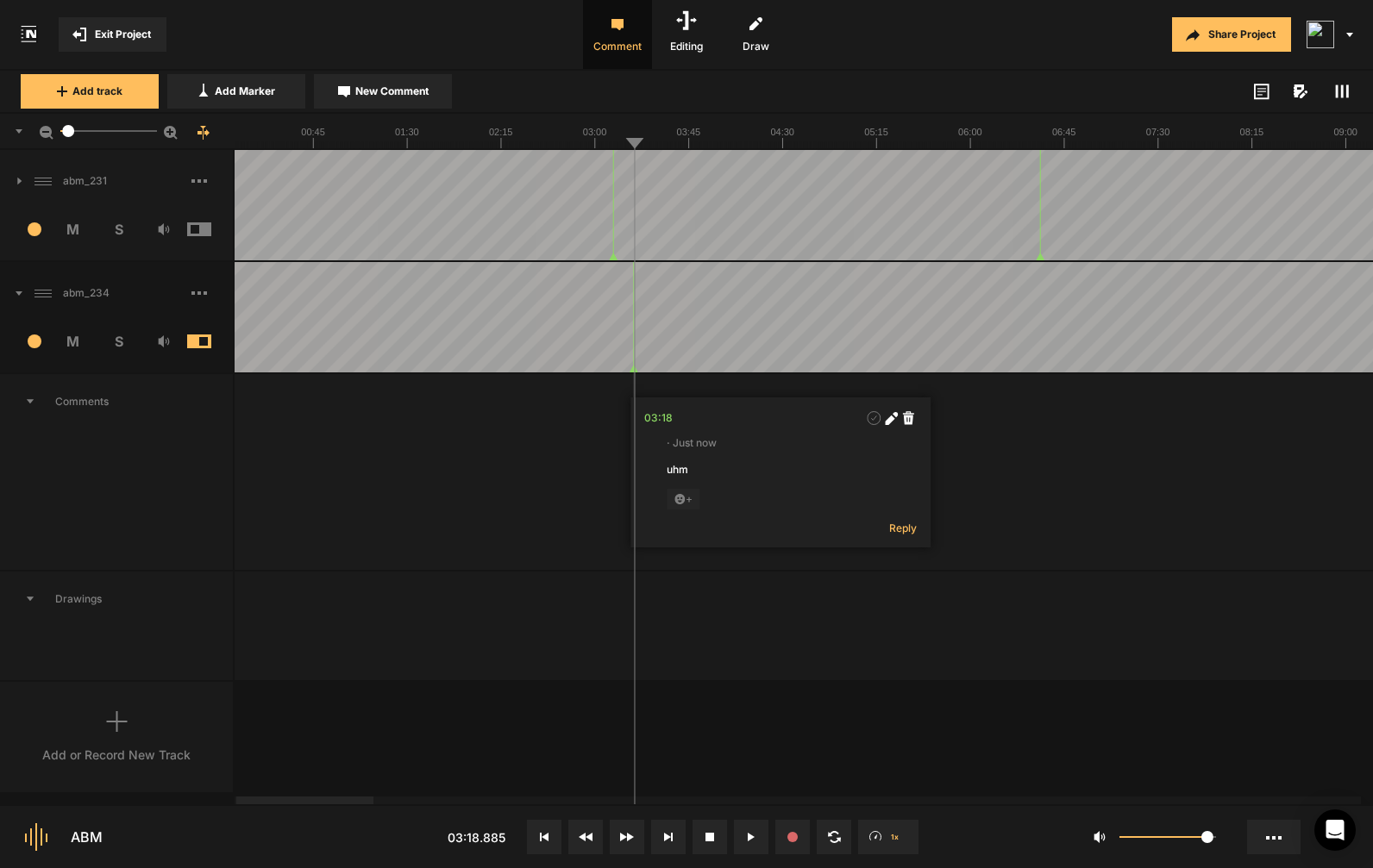 click 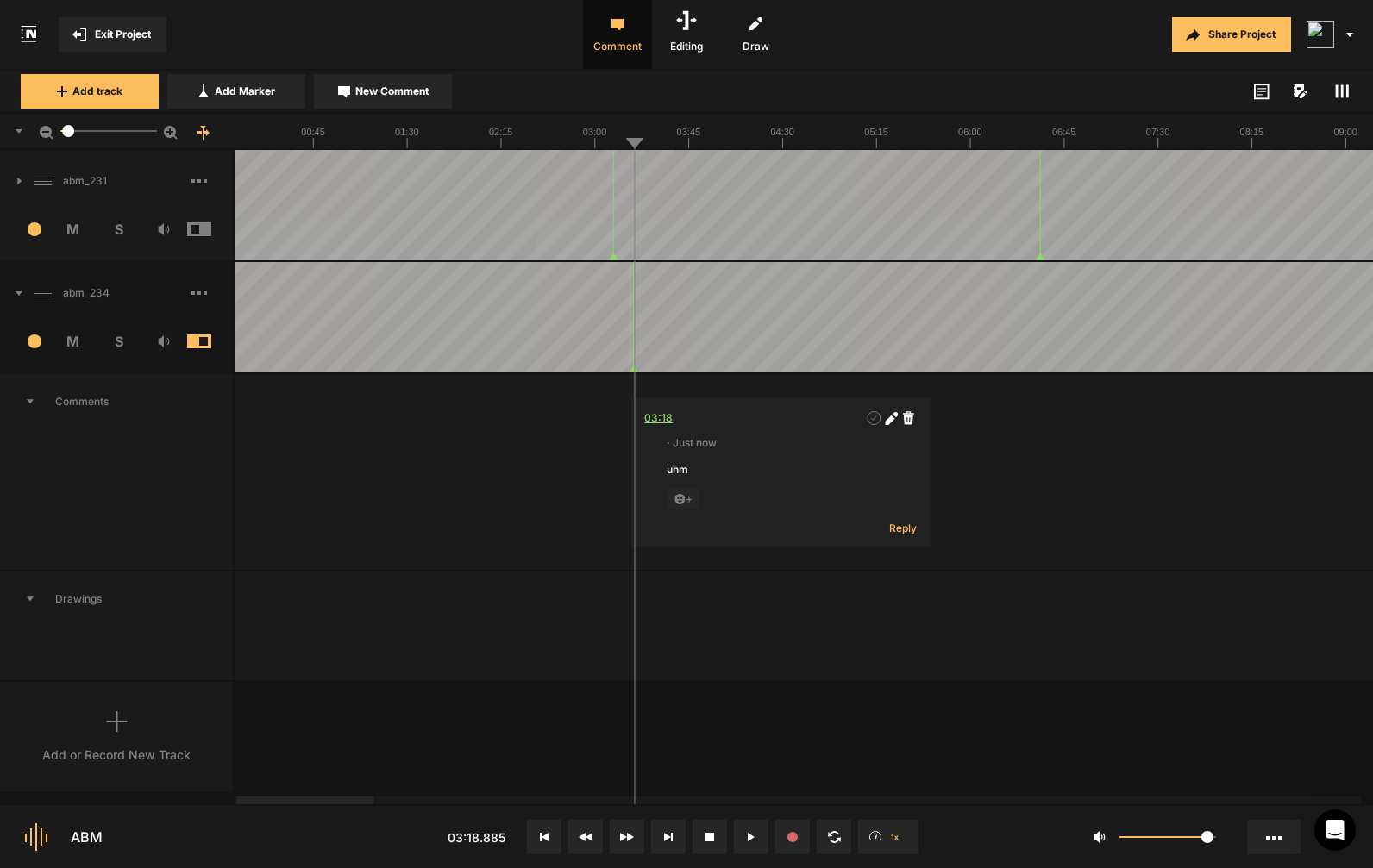 click on "03:18" at bounding box center [658, 418] 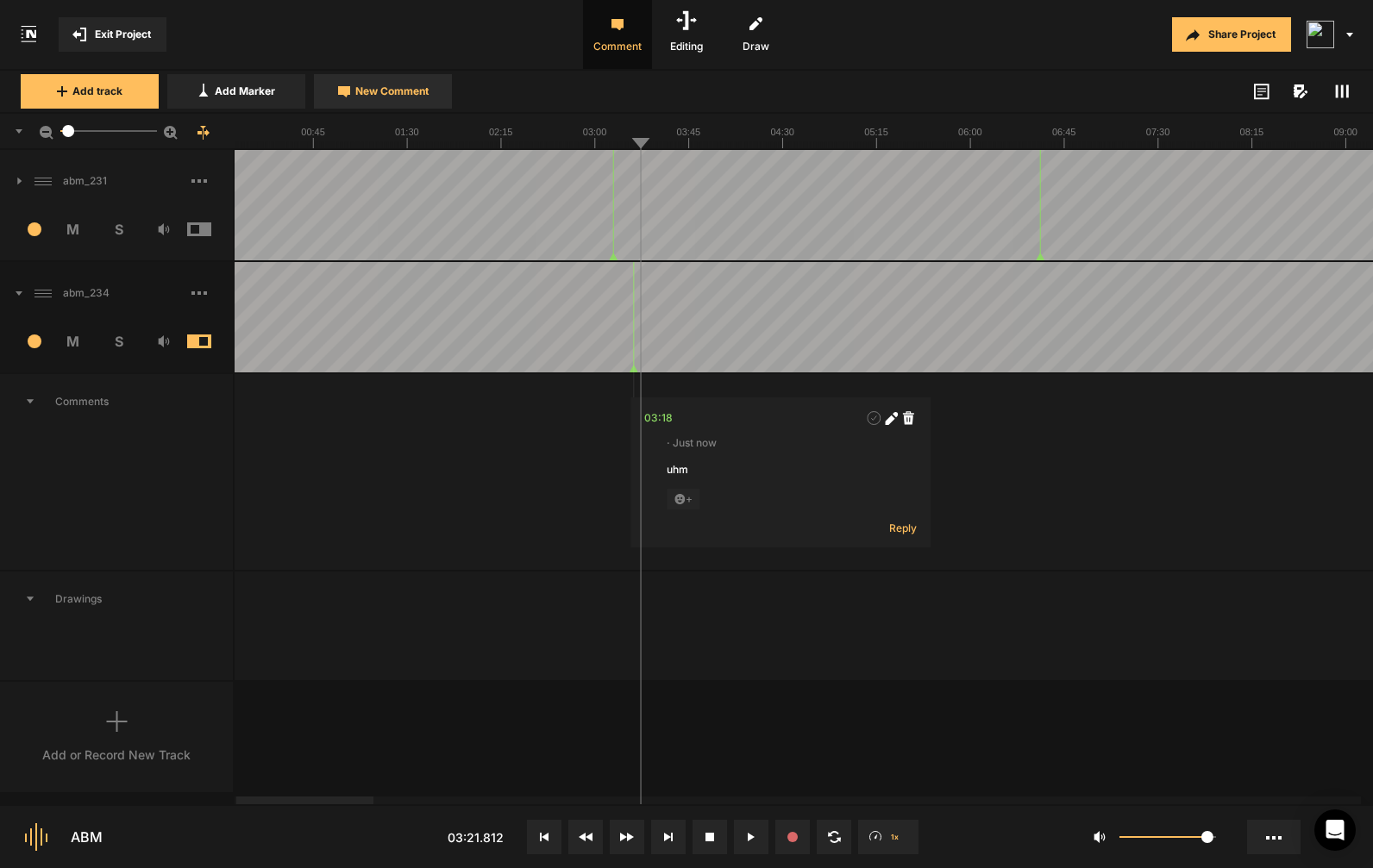 click on "New Comment" at bounding box center [392, 91] 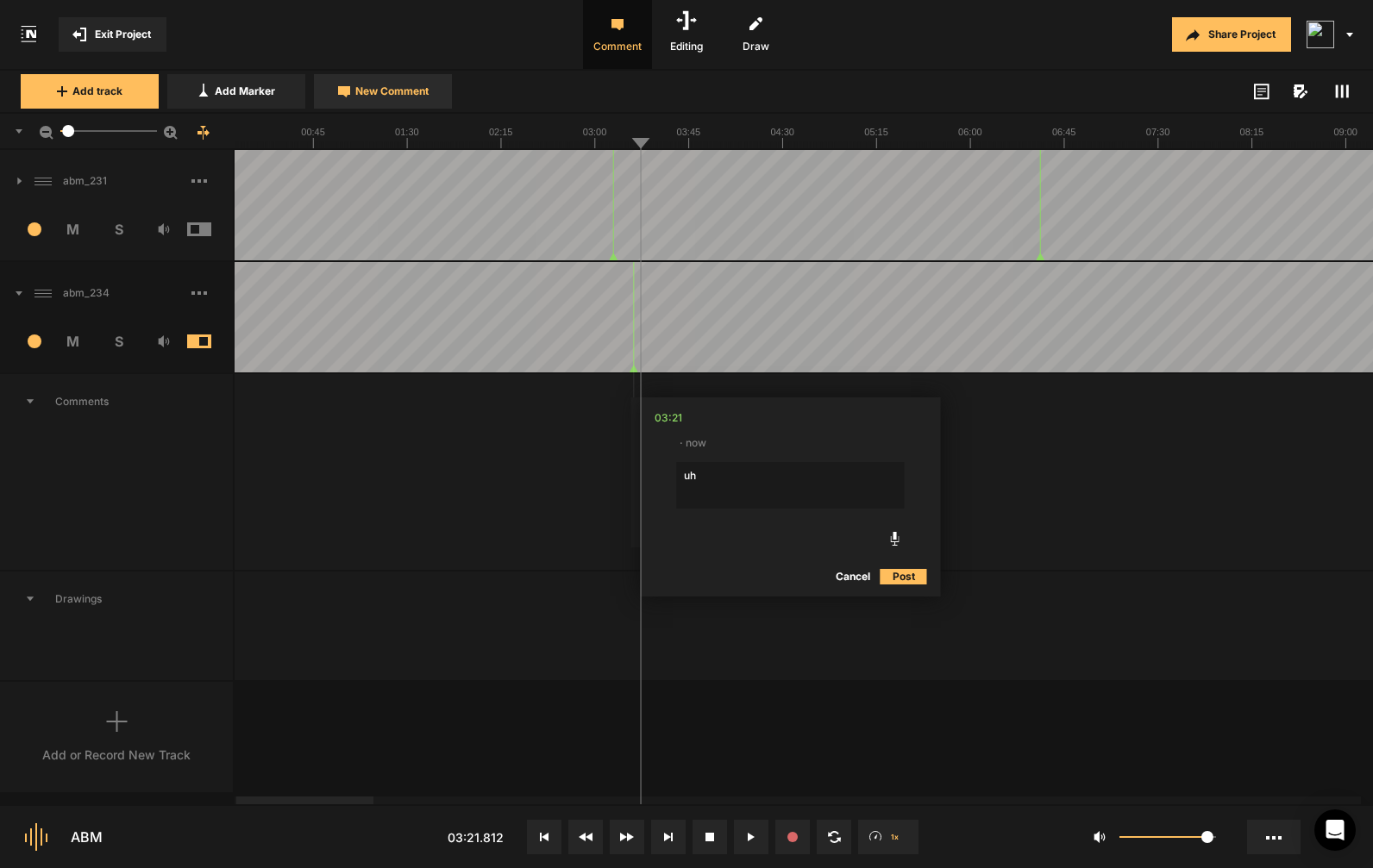 type on "uhm" 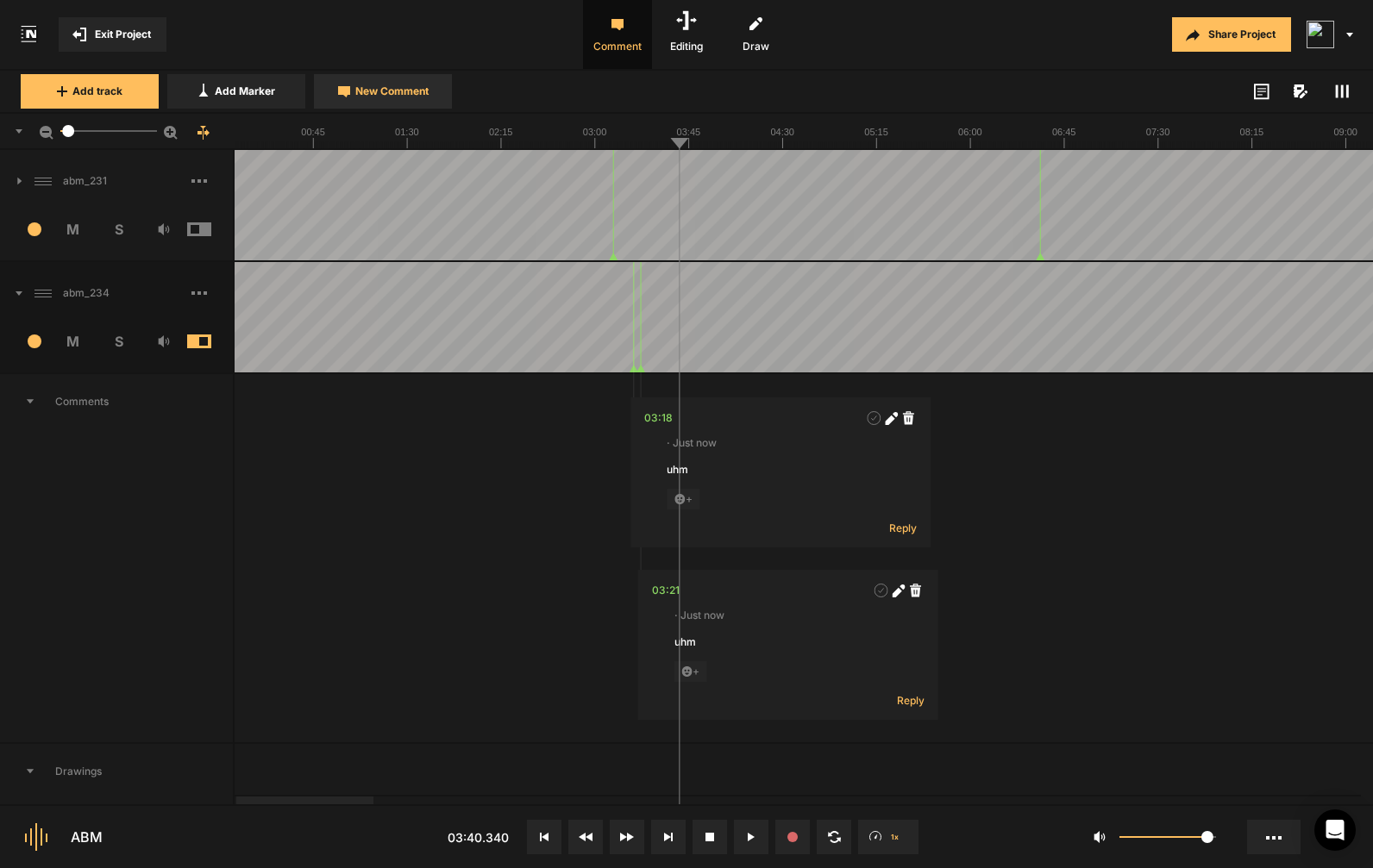click on "New Comment" at bounding box center [392, 91] 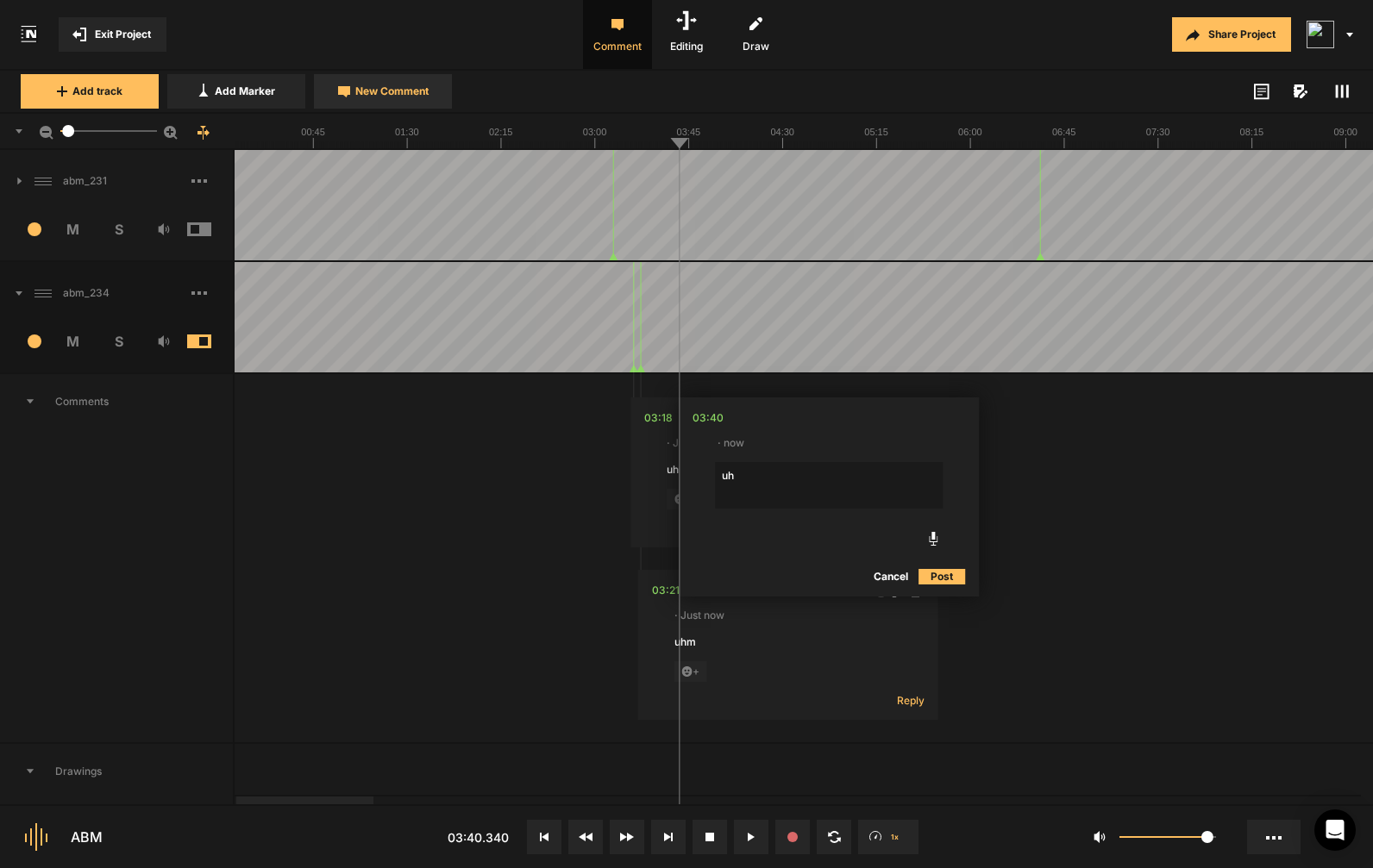 type on "uhm" 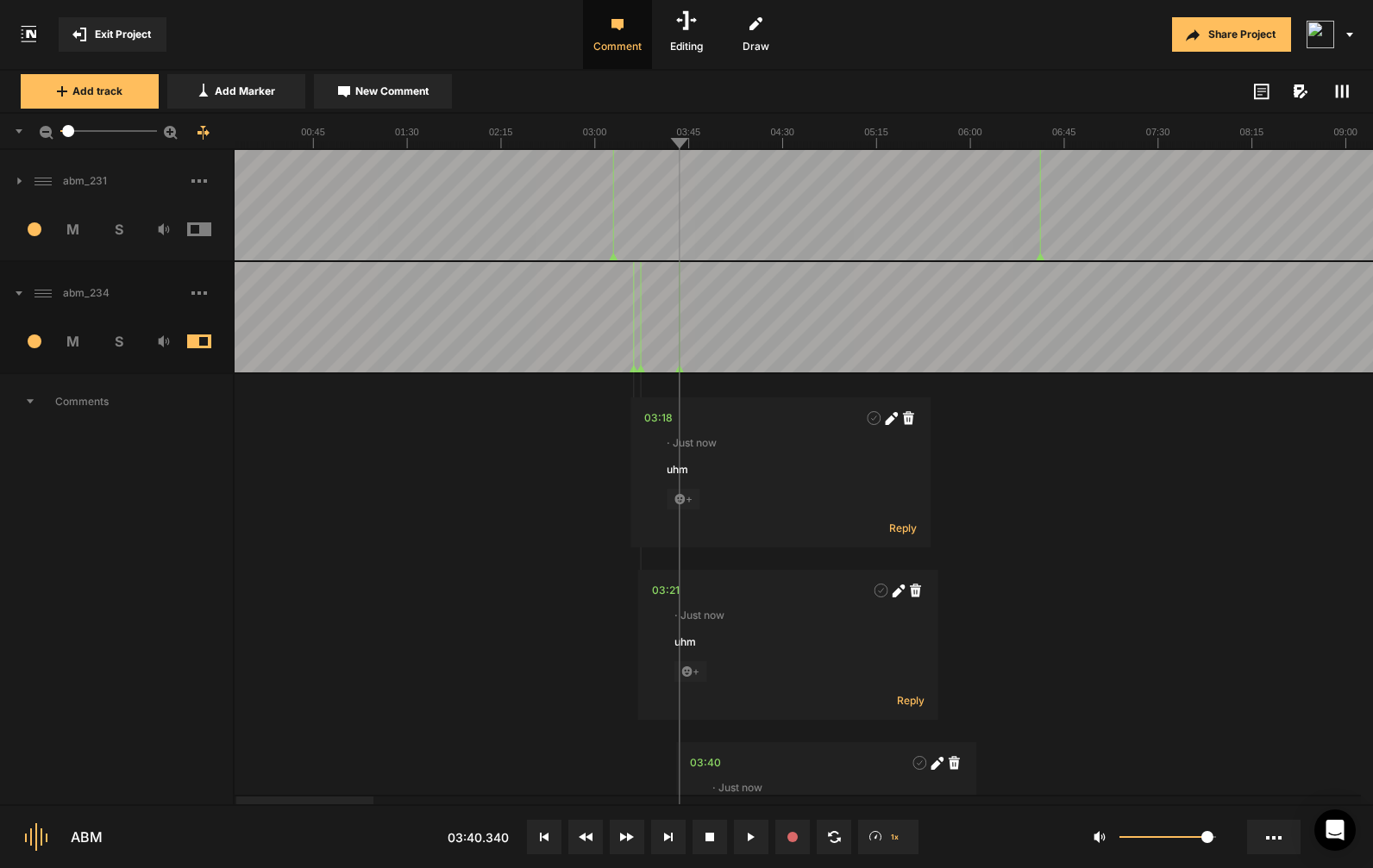 scroll, scrollTop: 2, scrollLeft: 0, axis: vertical 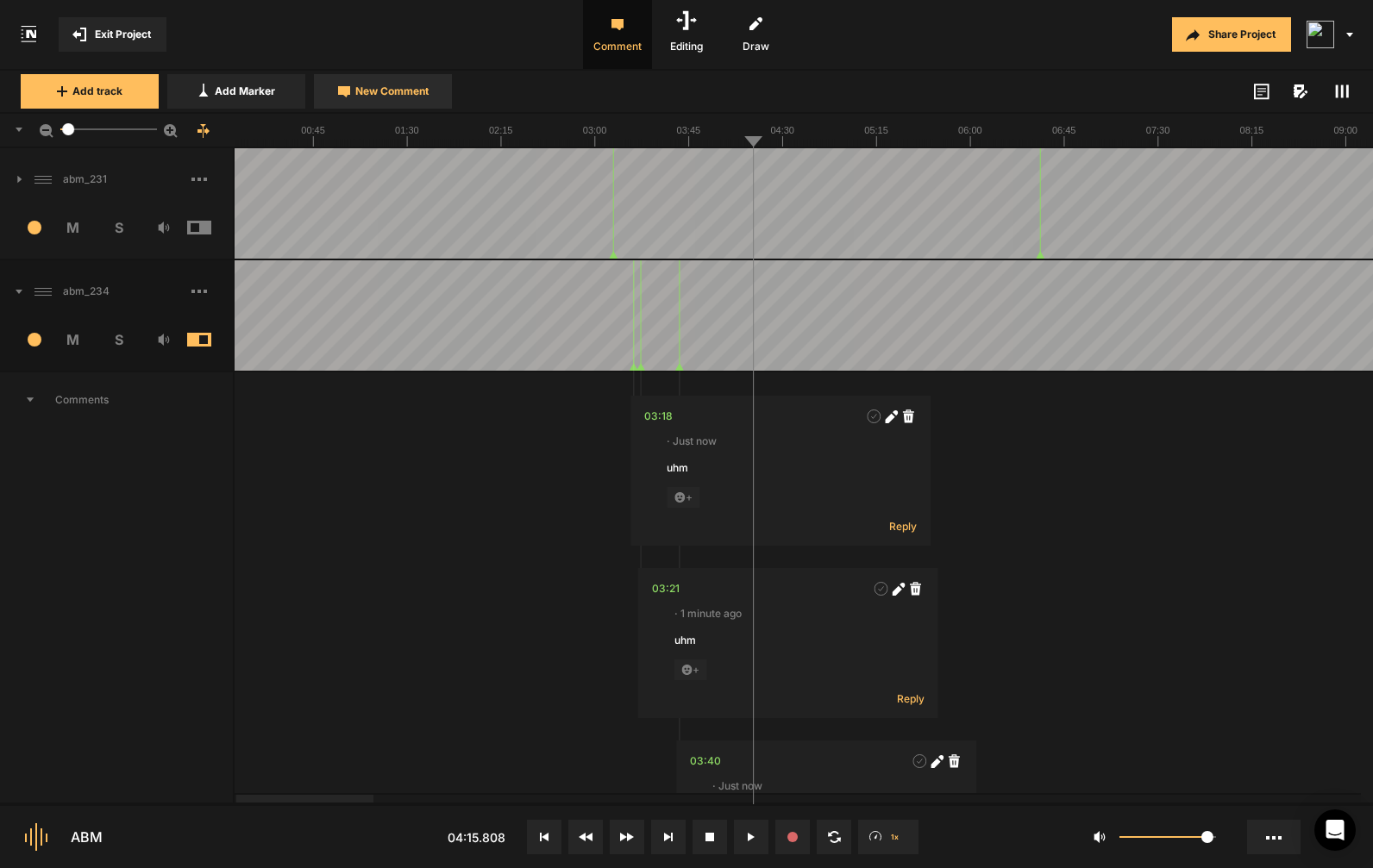 click on "New Comment" at bounding box center (383, 91) 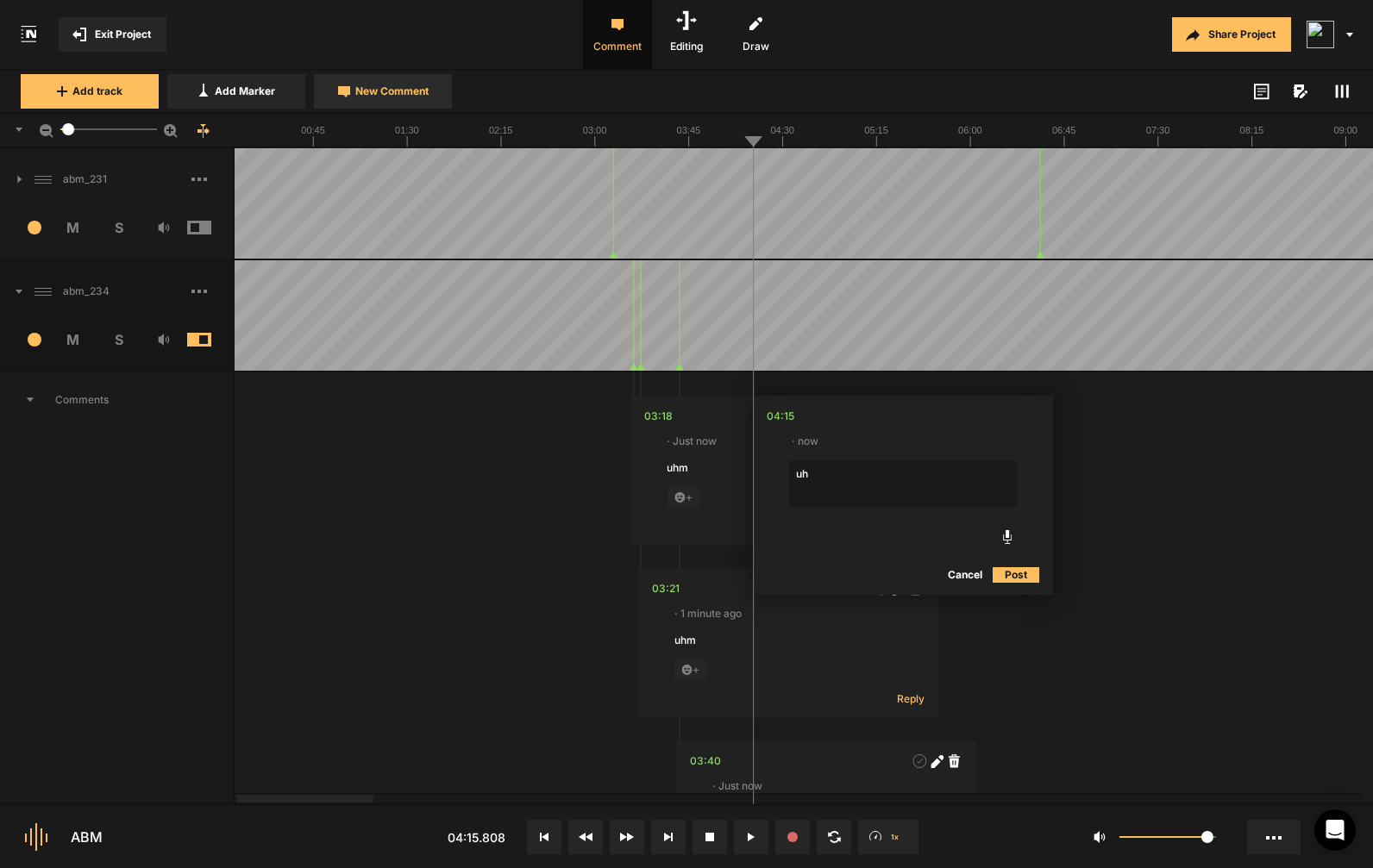 type on "uhm" 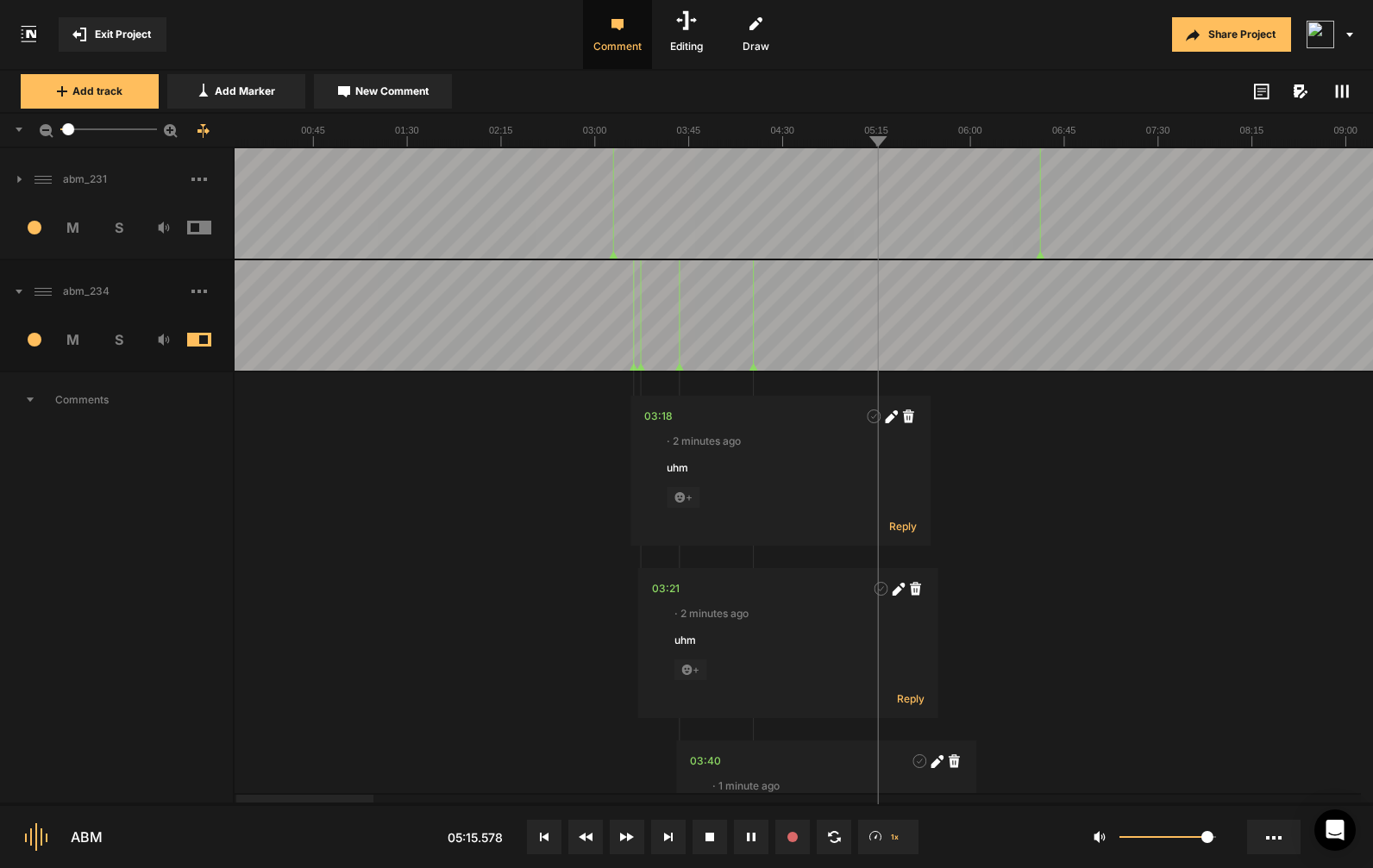 scroll, scrollTop: 0, scrollLeft: 0, axis: both 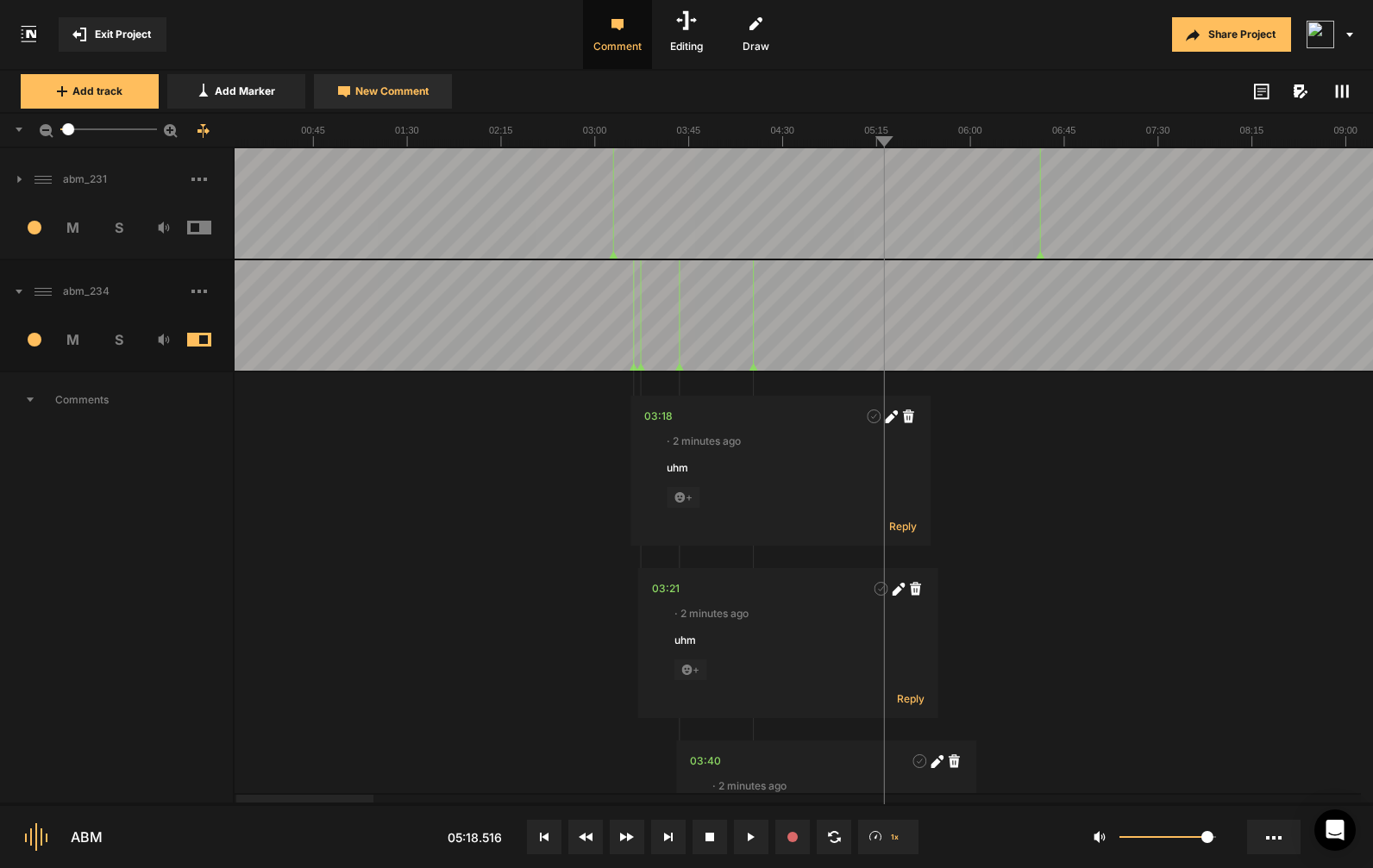 click on "New Comment" at bounding box center [383, 91] 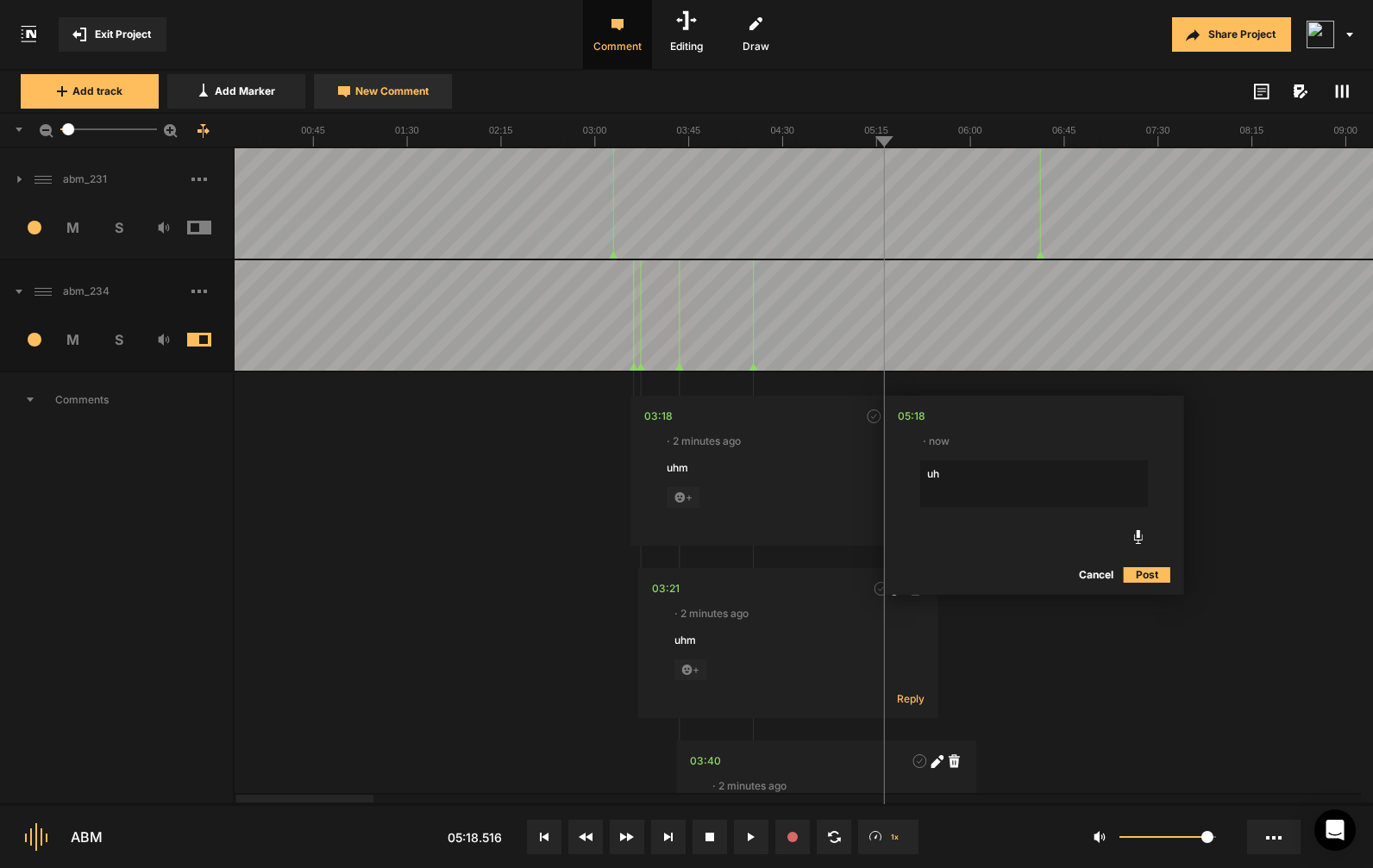 type on "uhm" 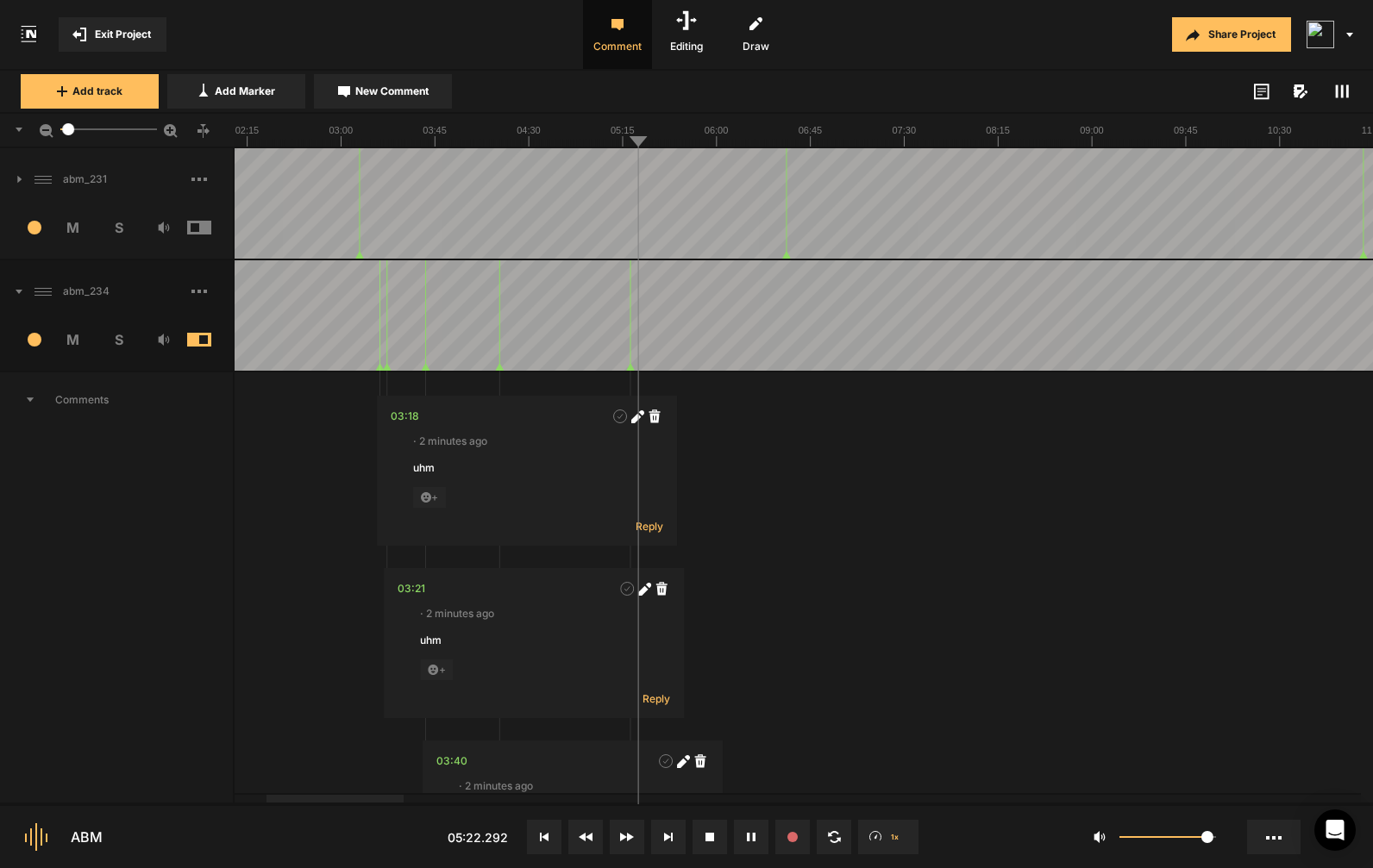 scroll, scrollTop: 0, scrollLeft: 0, axis: both 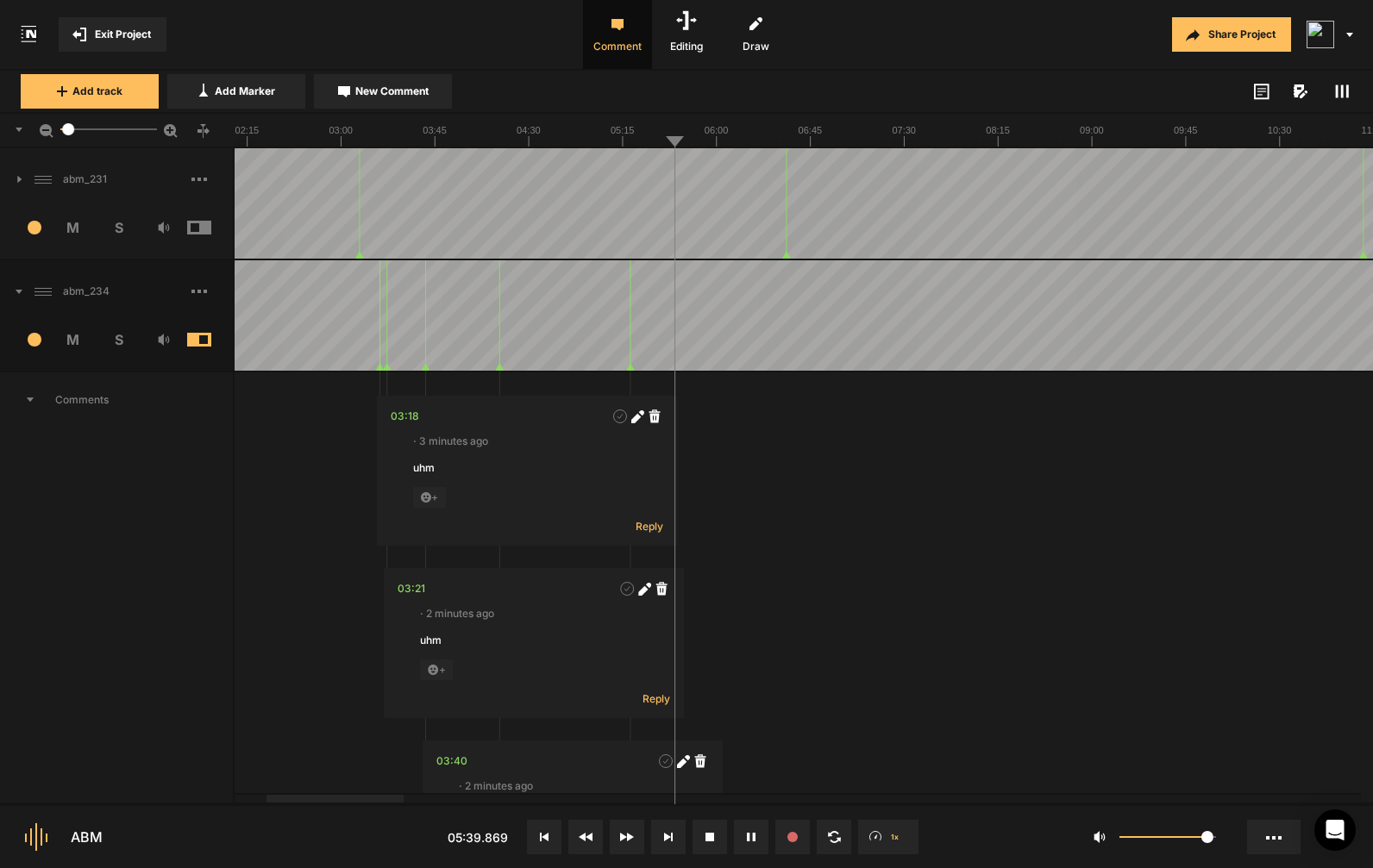 click at bounding box center [2812, 315] 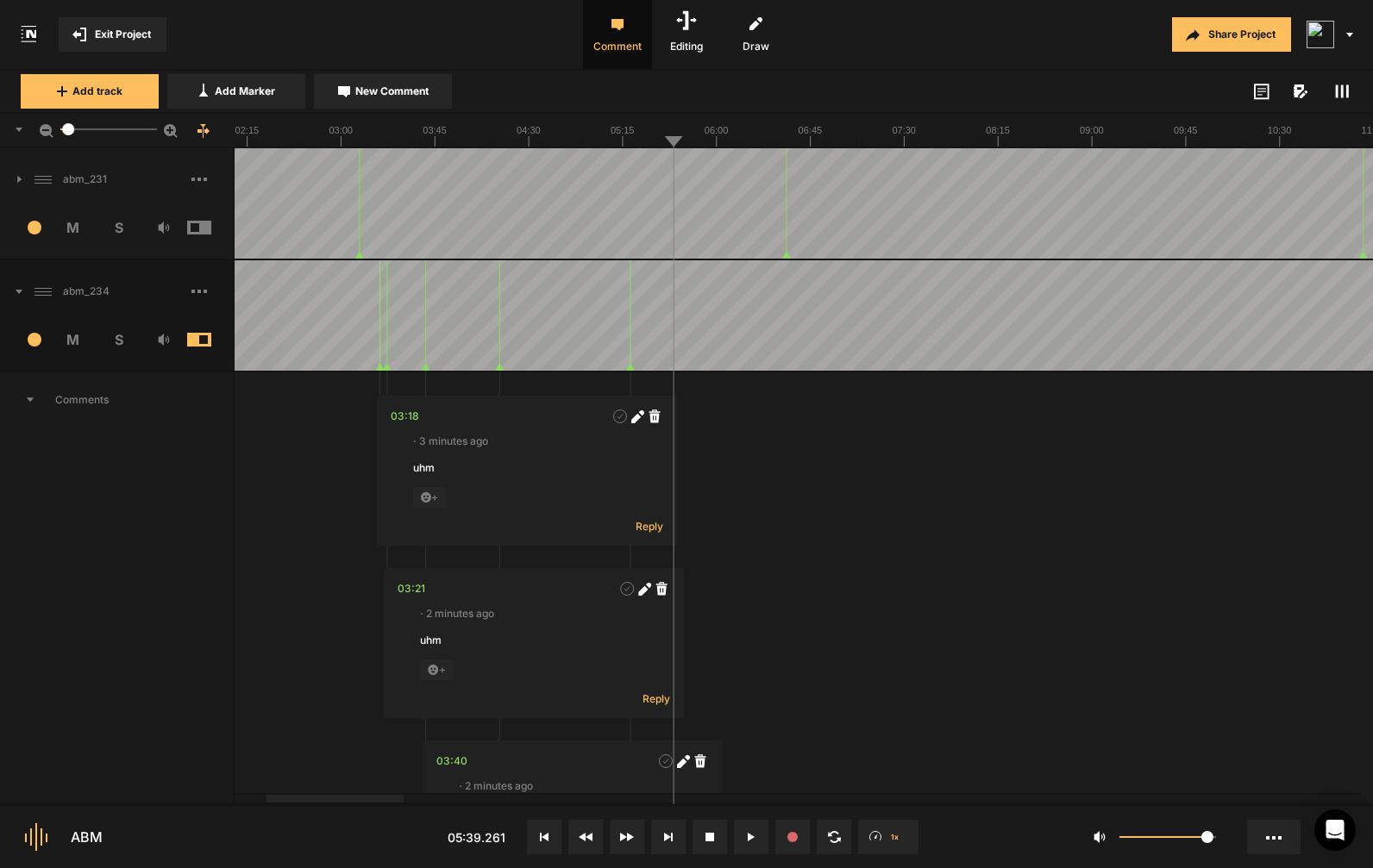 click at bounding box center [2812, 315] 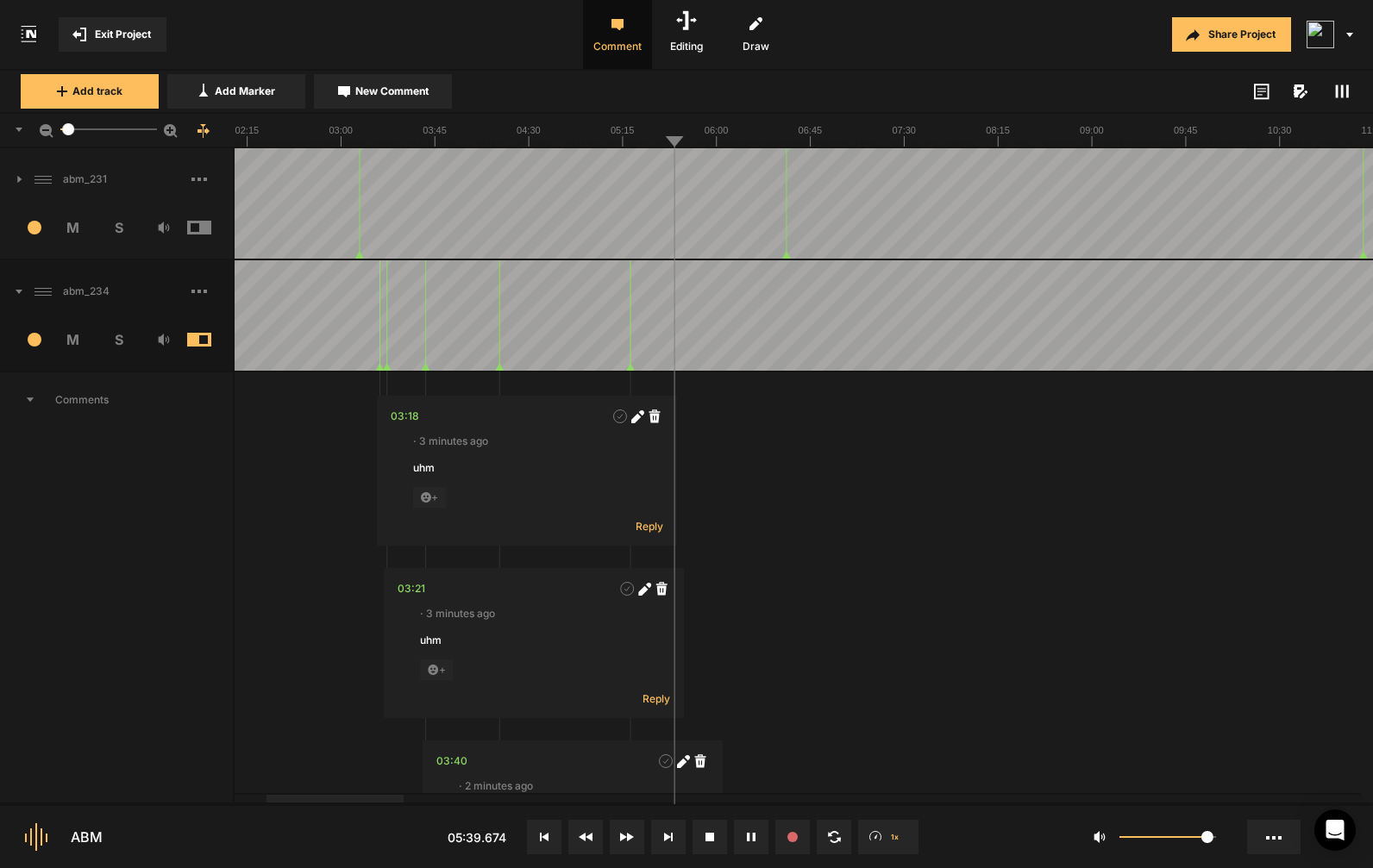click at bounding box center (2812, 315) 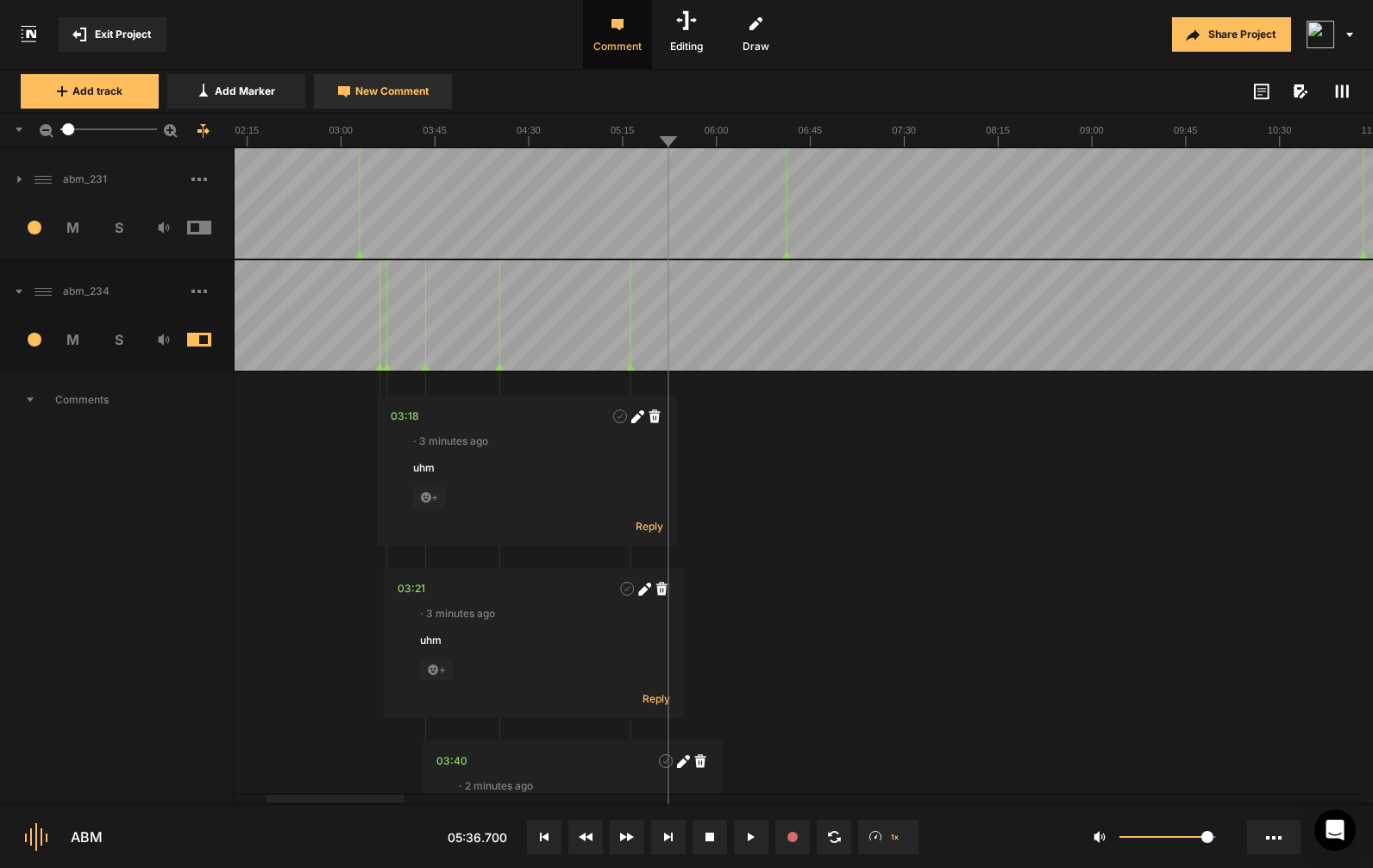 click on "New Comment" at bounding box center (392, 91) 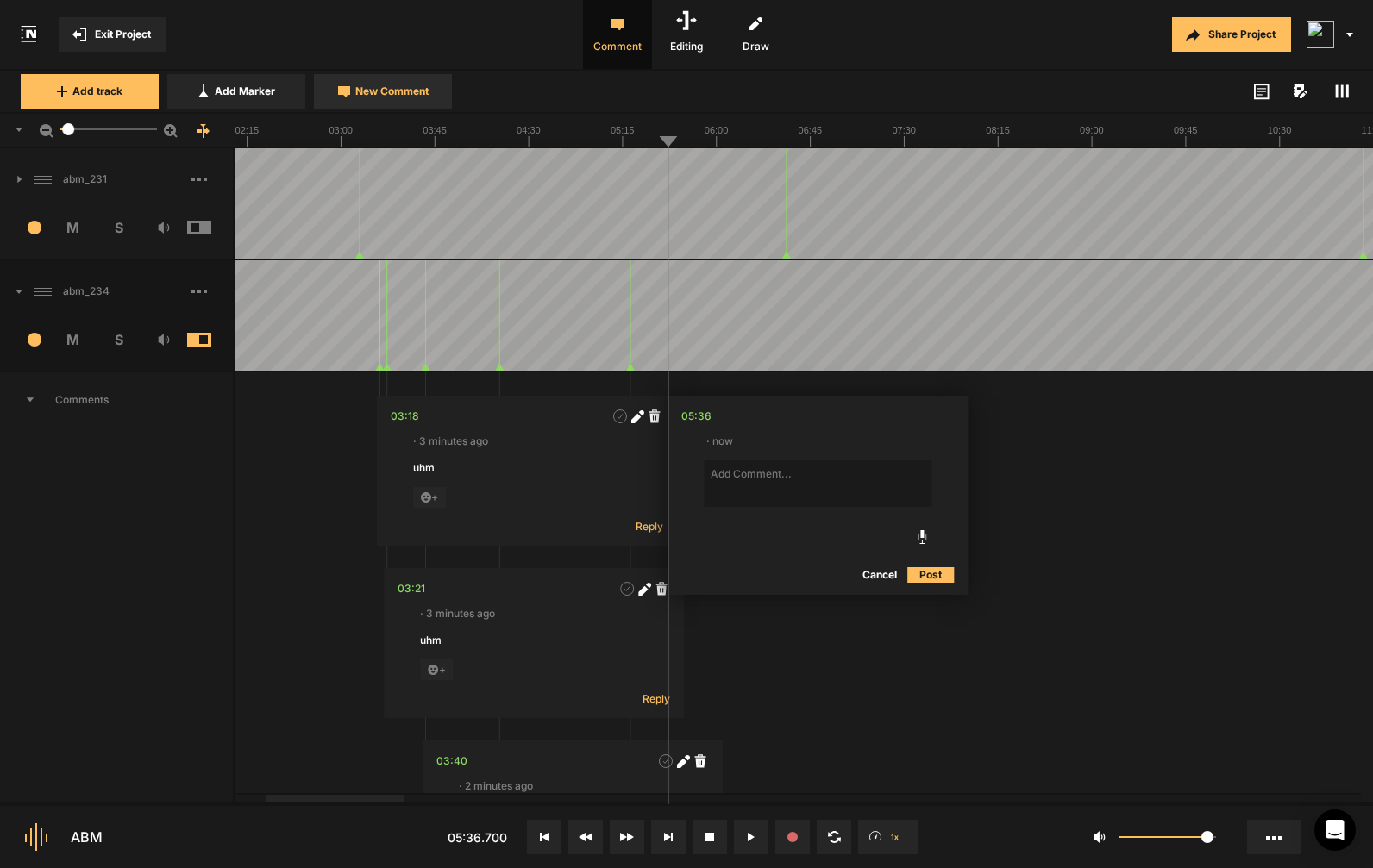 type on "p" 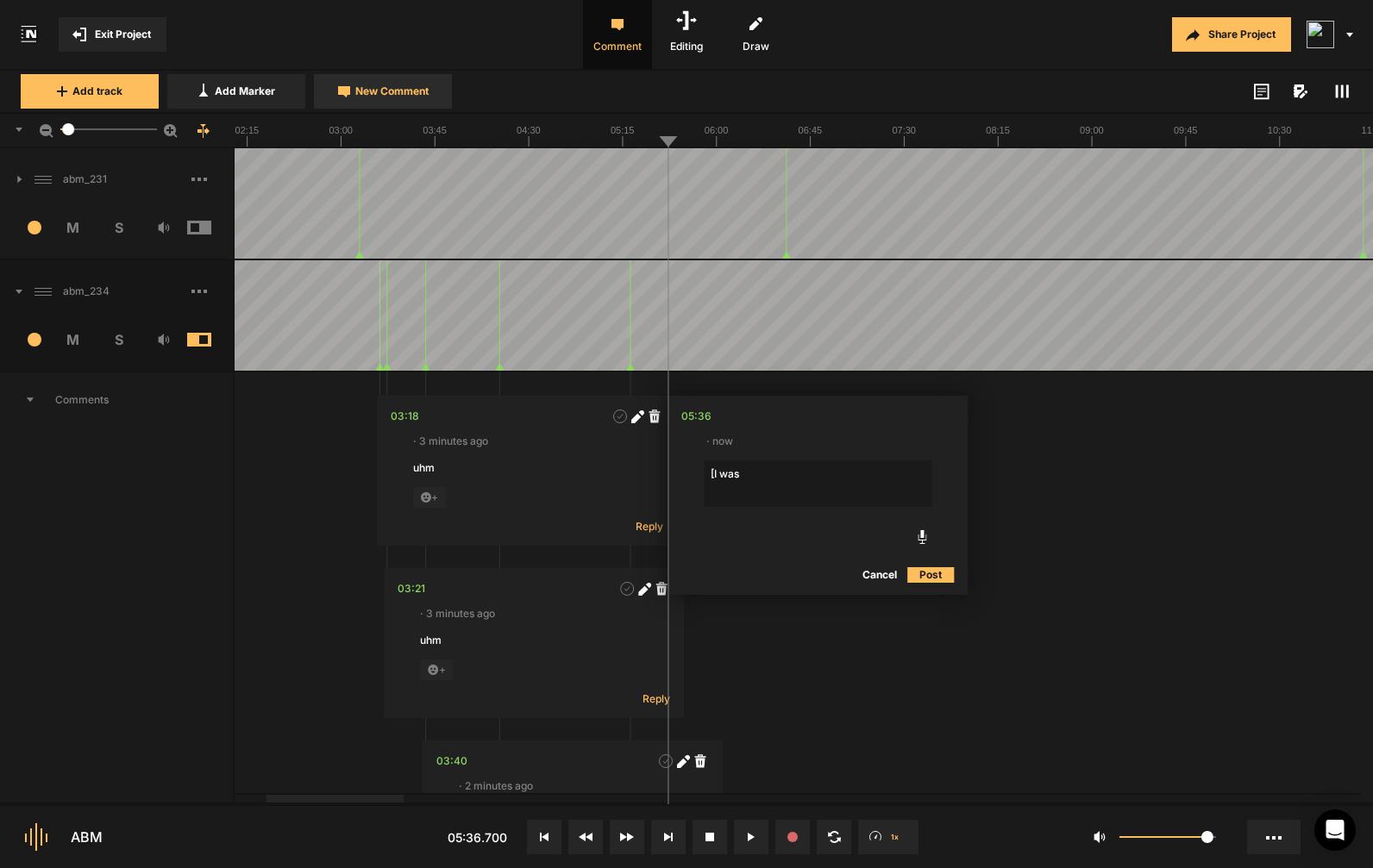 type on "[I was" 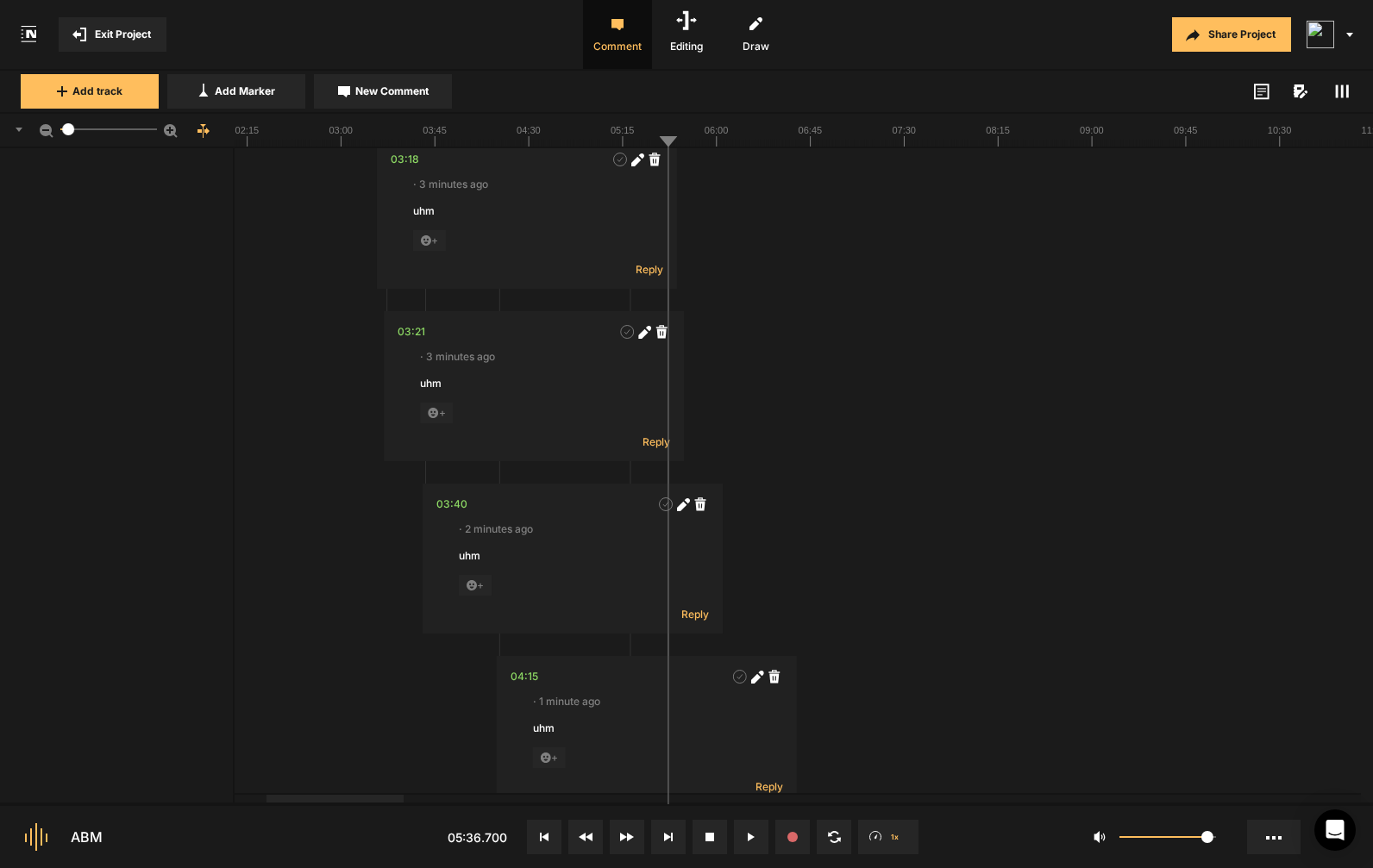 scroll, scrollTop: 809, scrollLeft: 0, axis: vertical 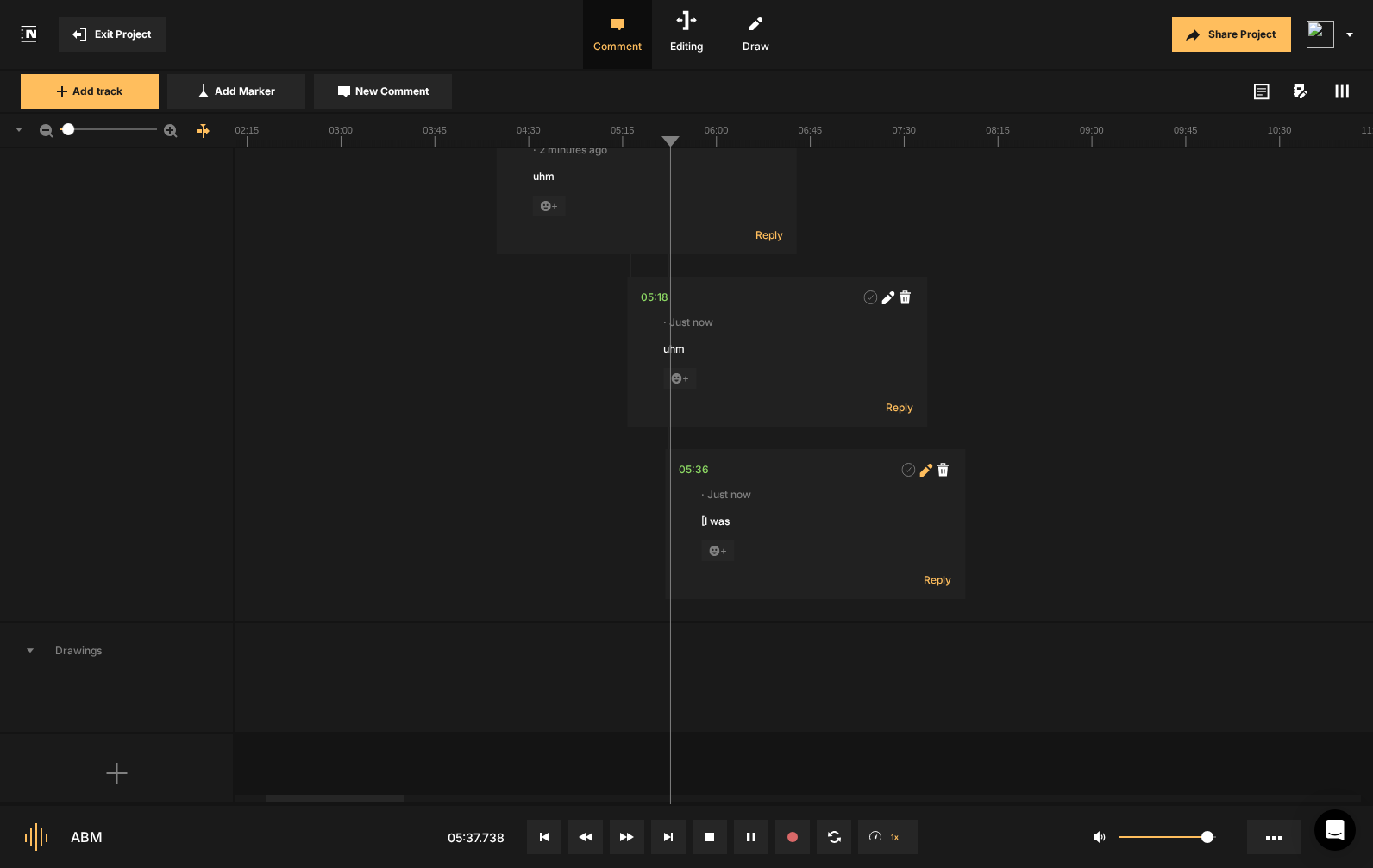 click at bounding box center [925, 470] 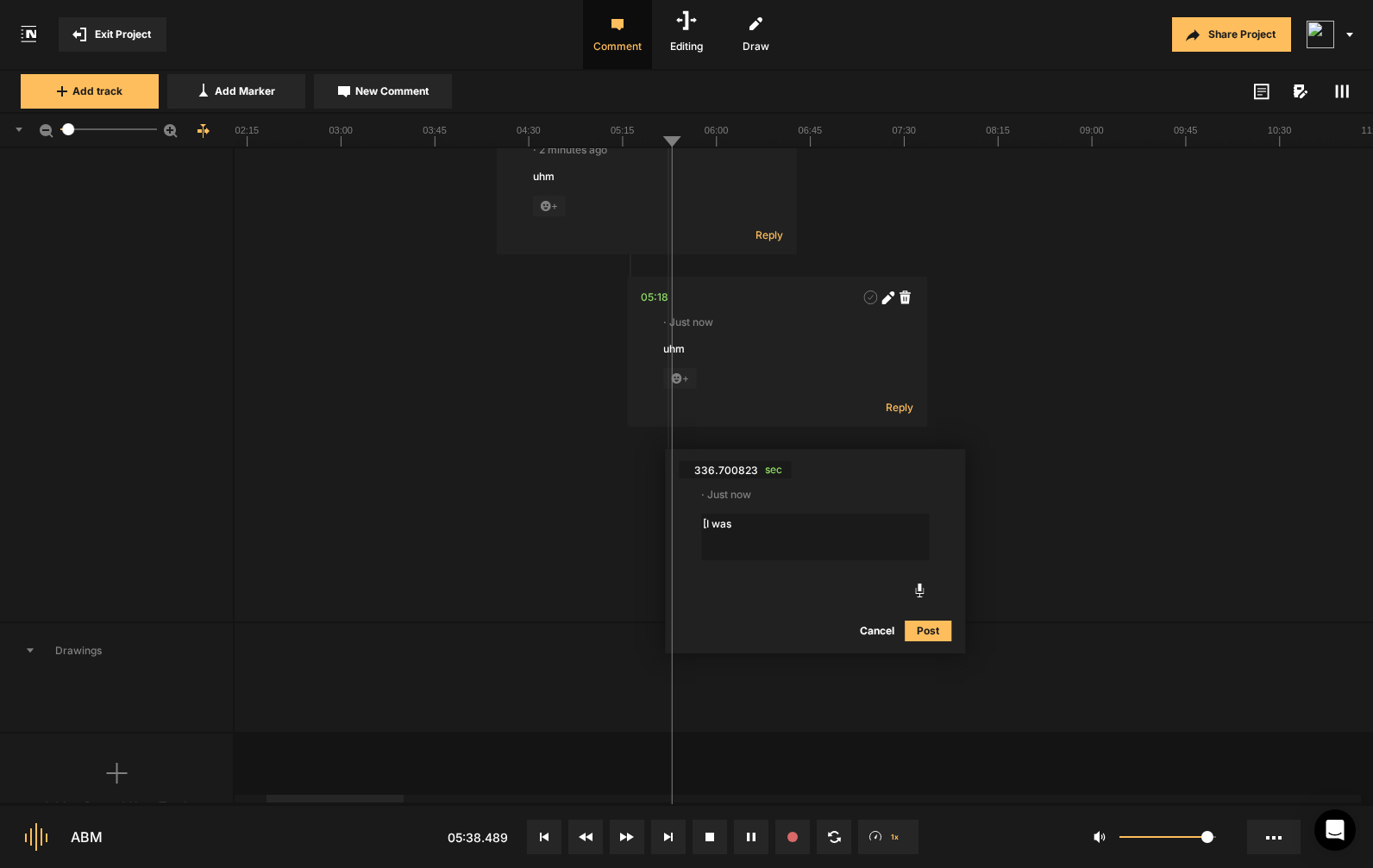 click on "[I was" at bounding box center [815, 537] 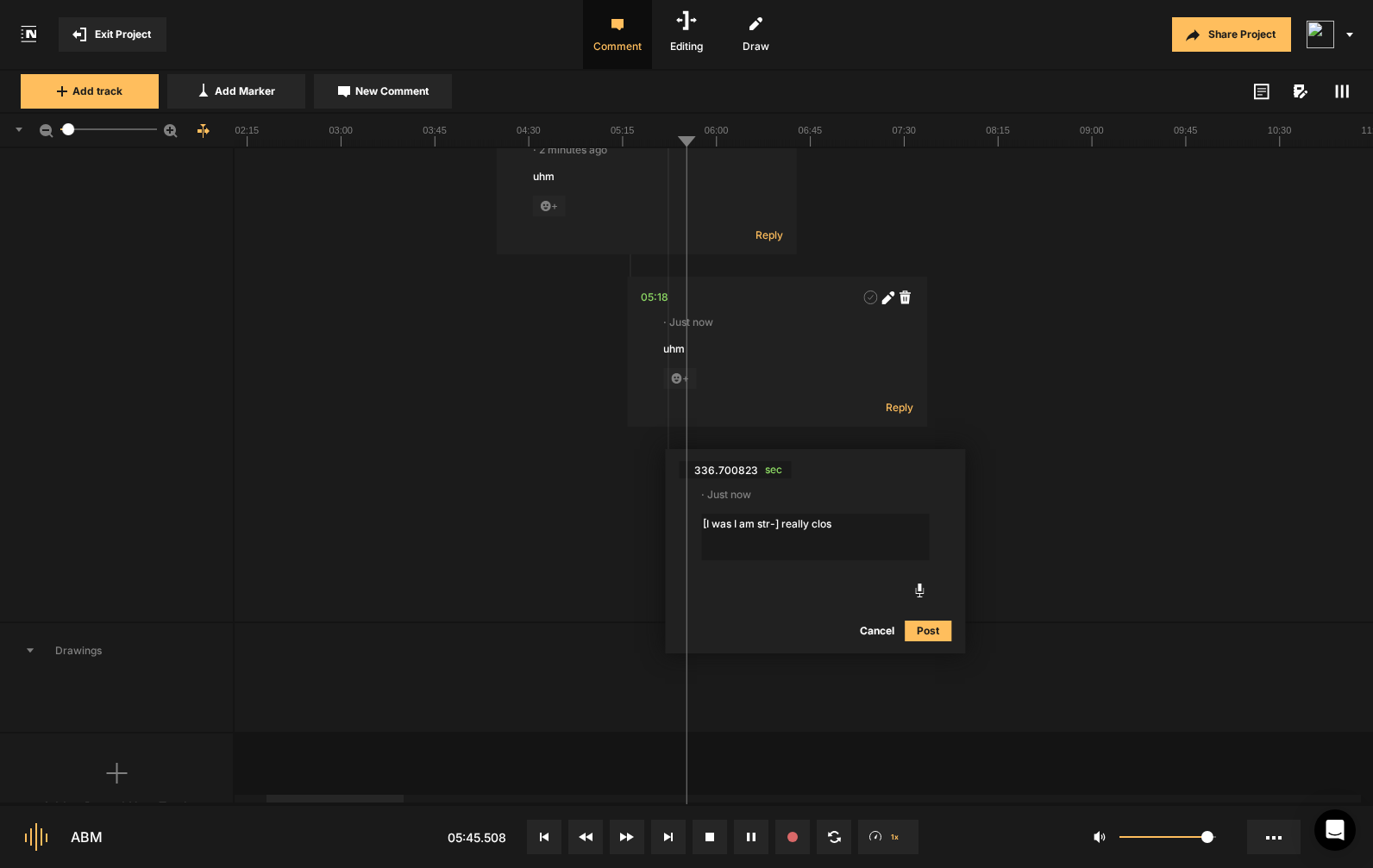 type on "[I was I am str-] really close" 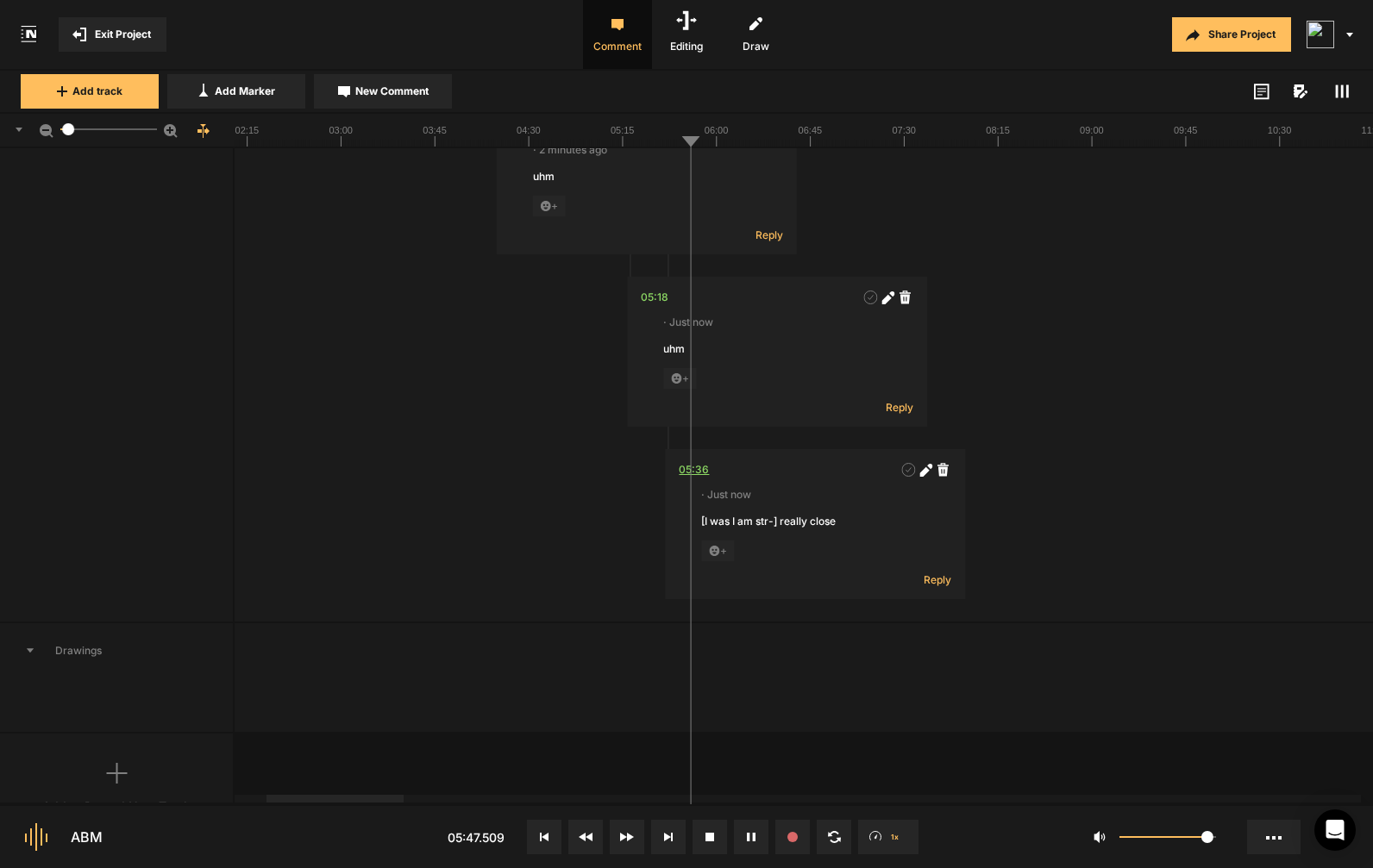 click on "05:36" at bounding box center (693, 470) 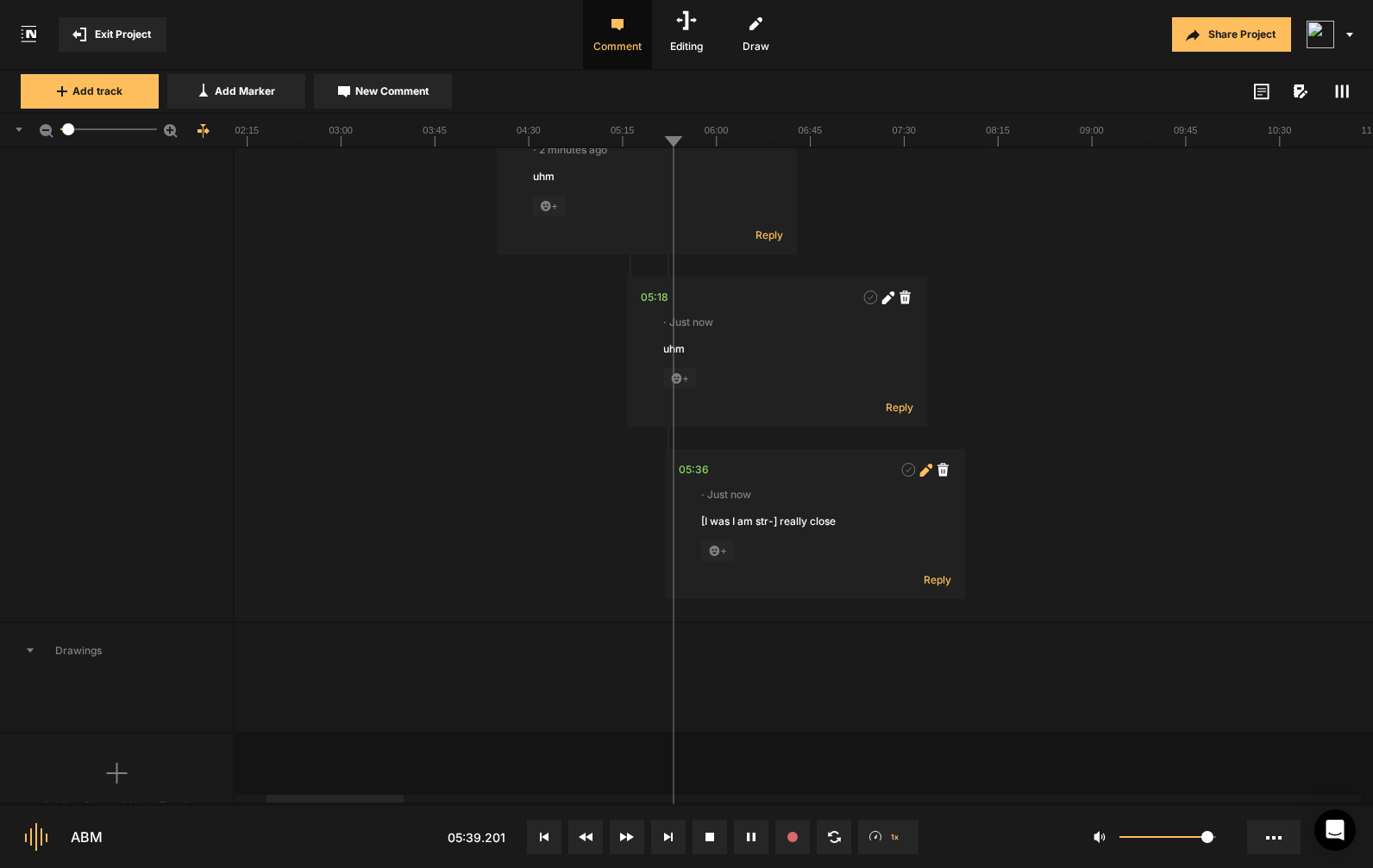 click at bounding box center (925, 470) 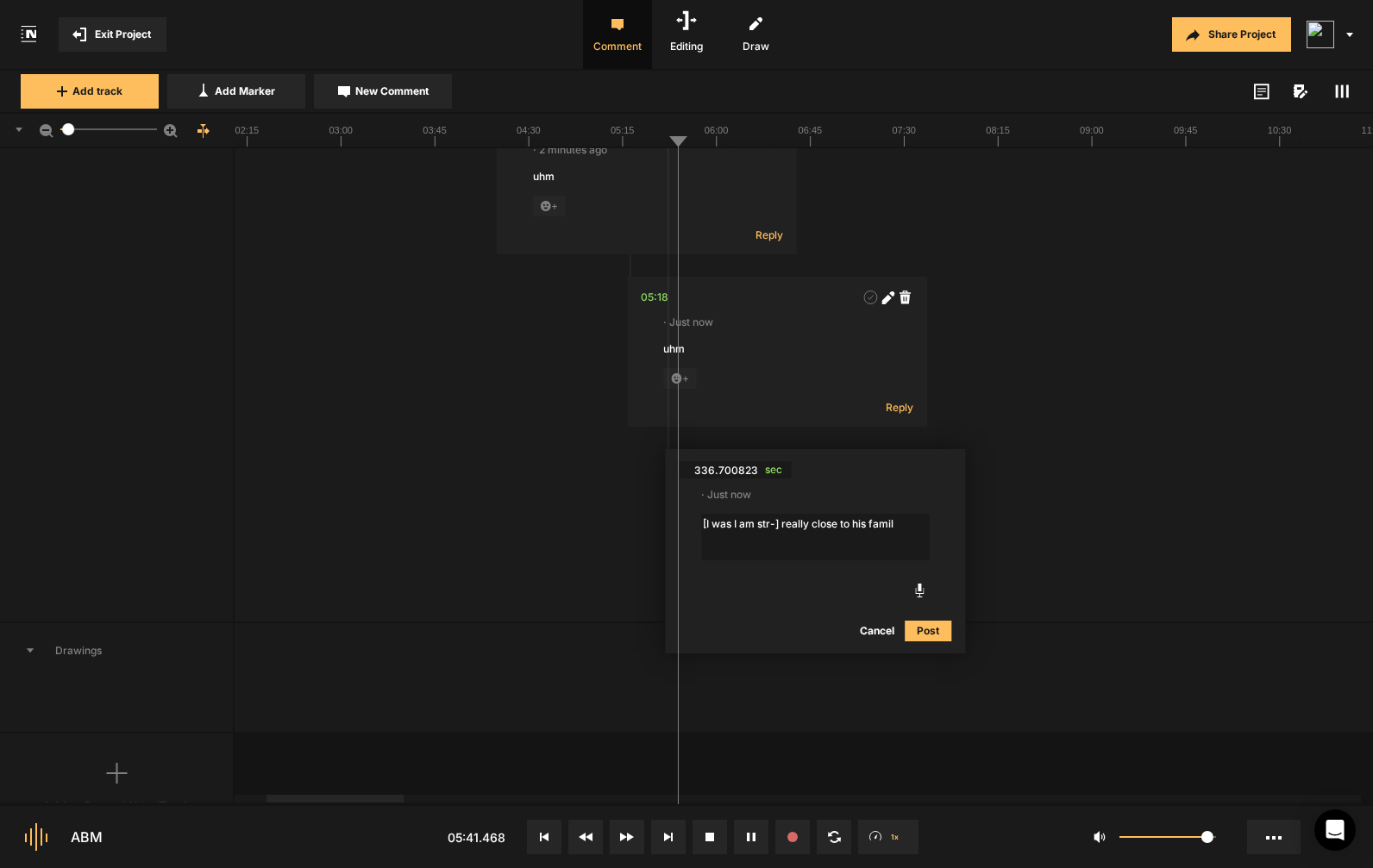 type on "[I was I am str-] really close to his family" 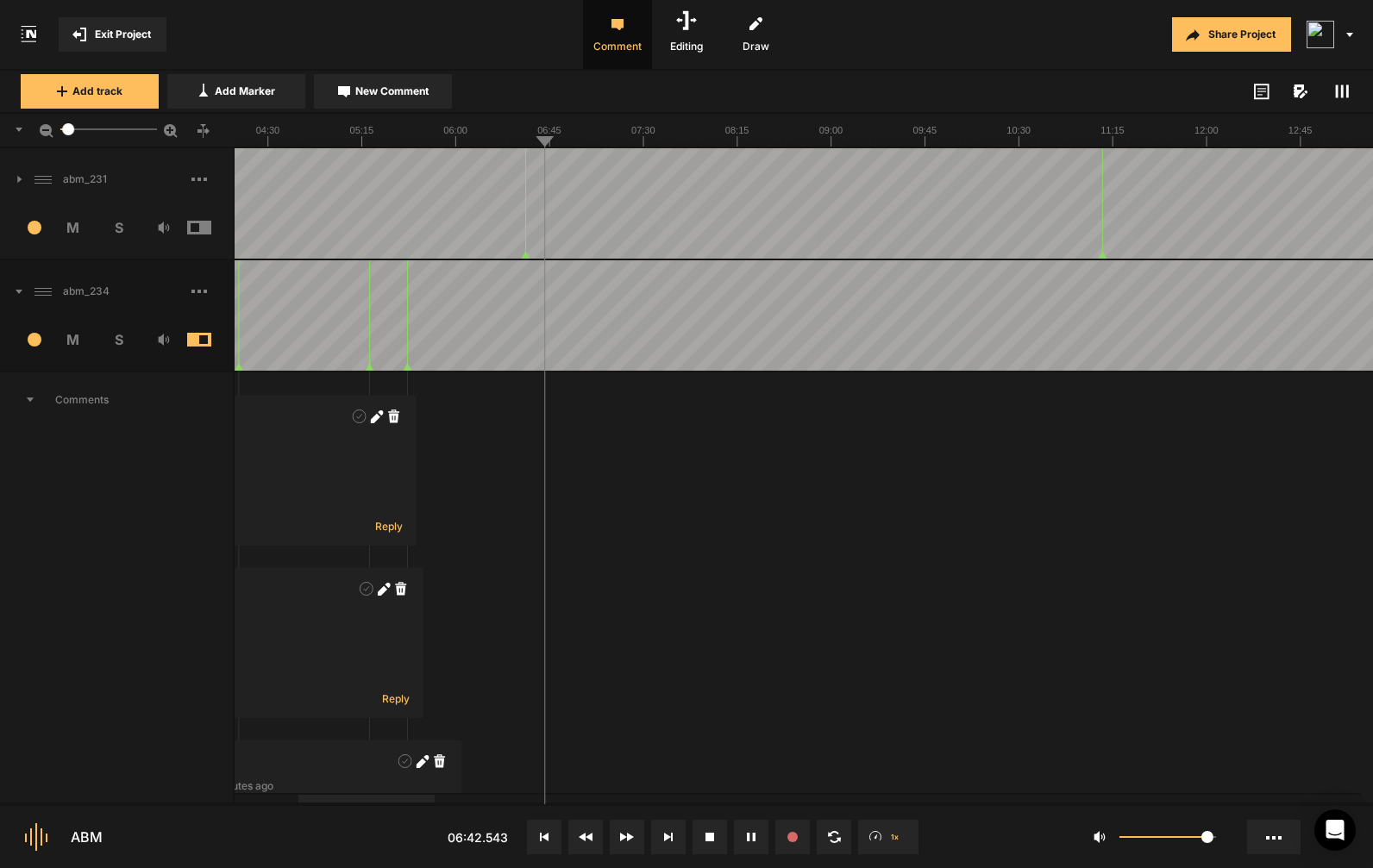 scroll, scrollTop: 0, scrollLeft: 0, axis: both 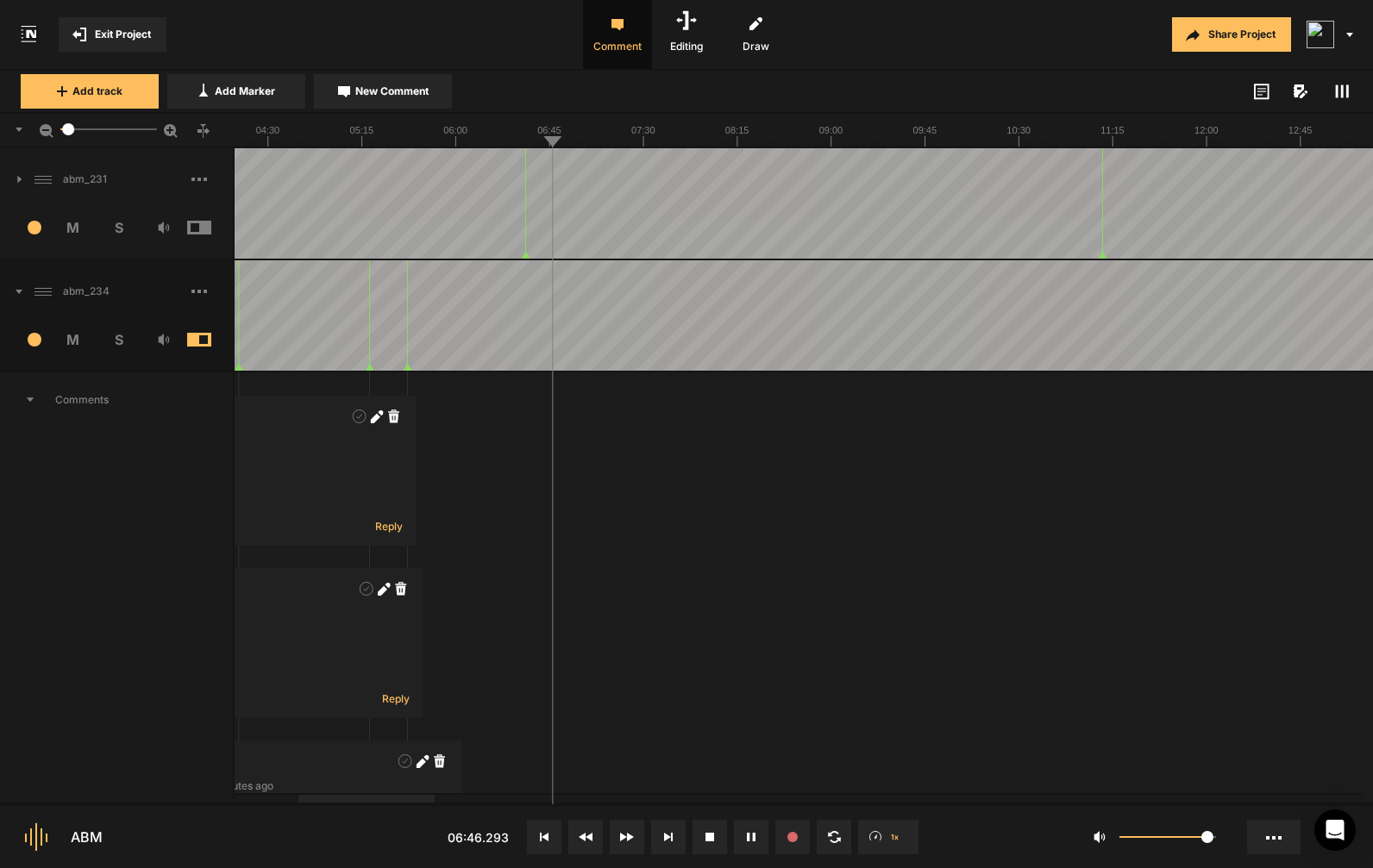 click at bounding box center (2551, 315) 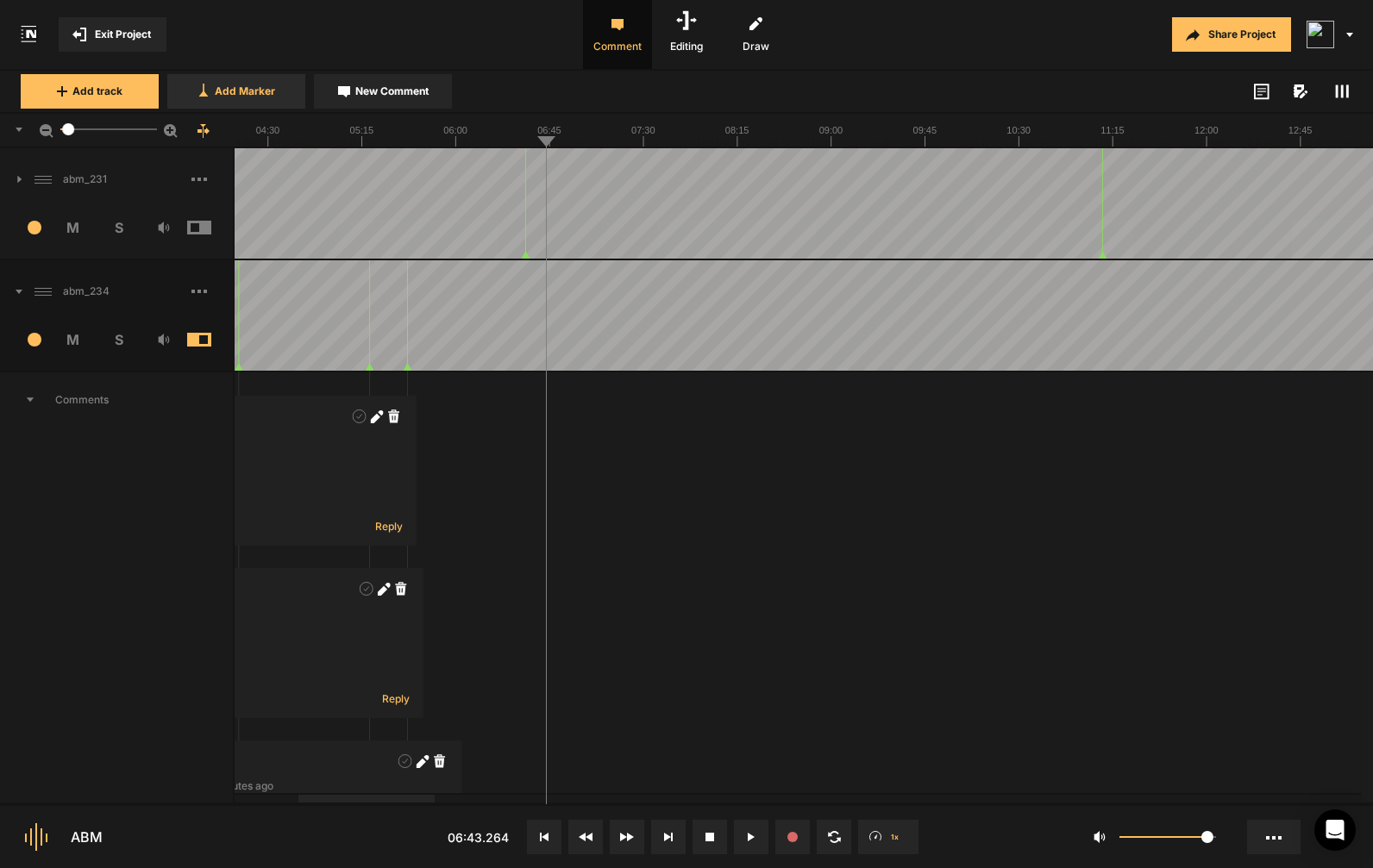 click on "Add Marker" at bounding box center (236, 91) 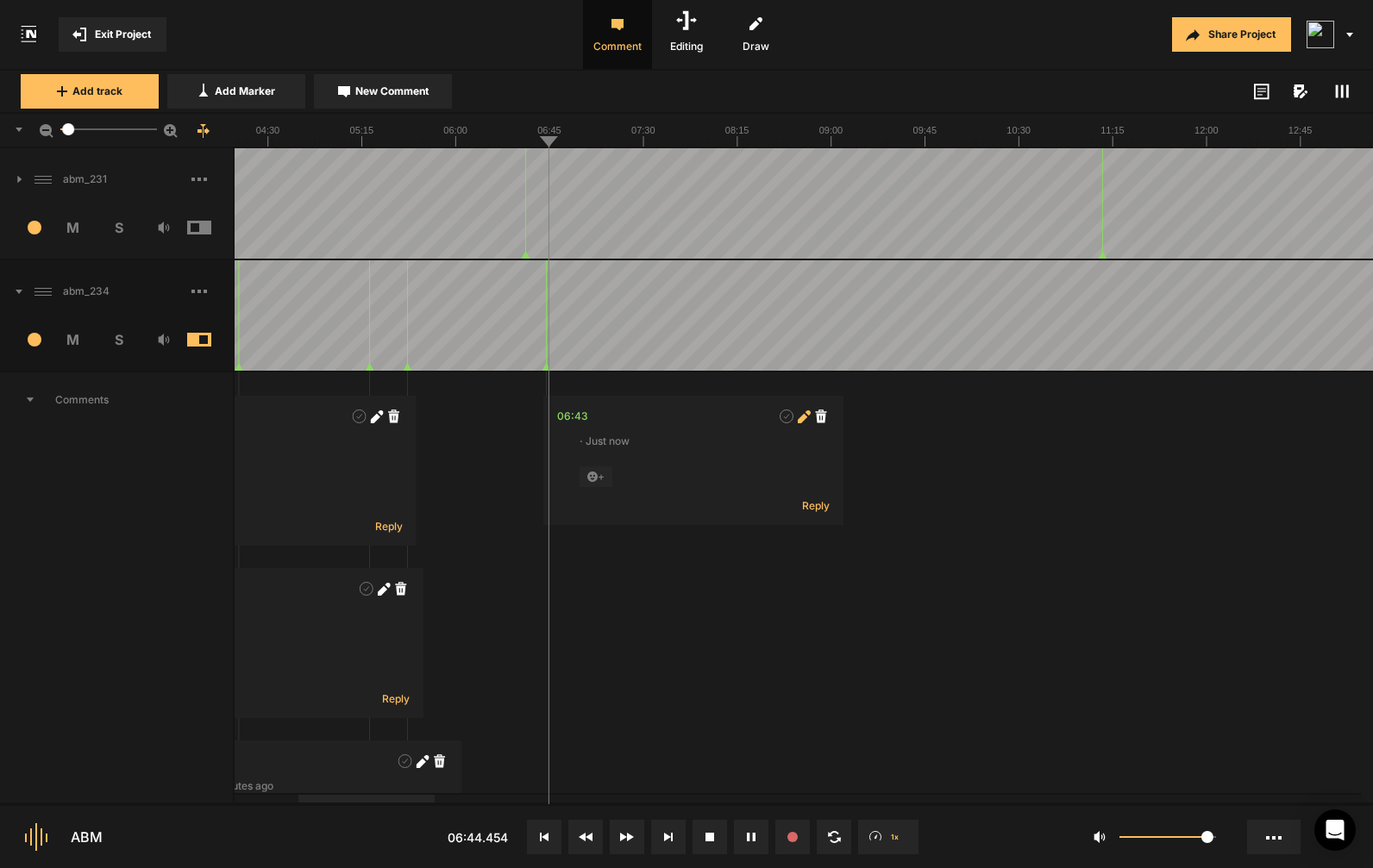 click 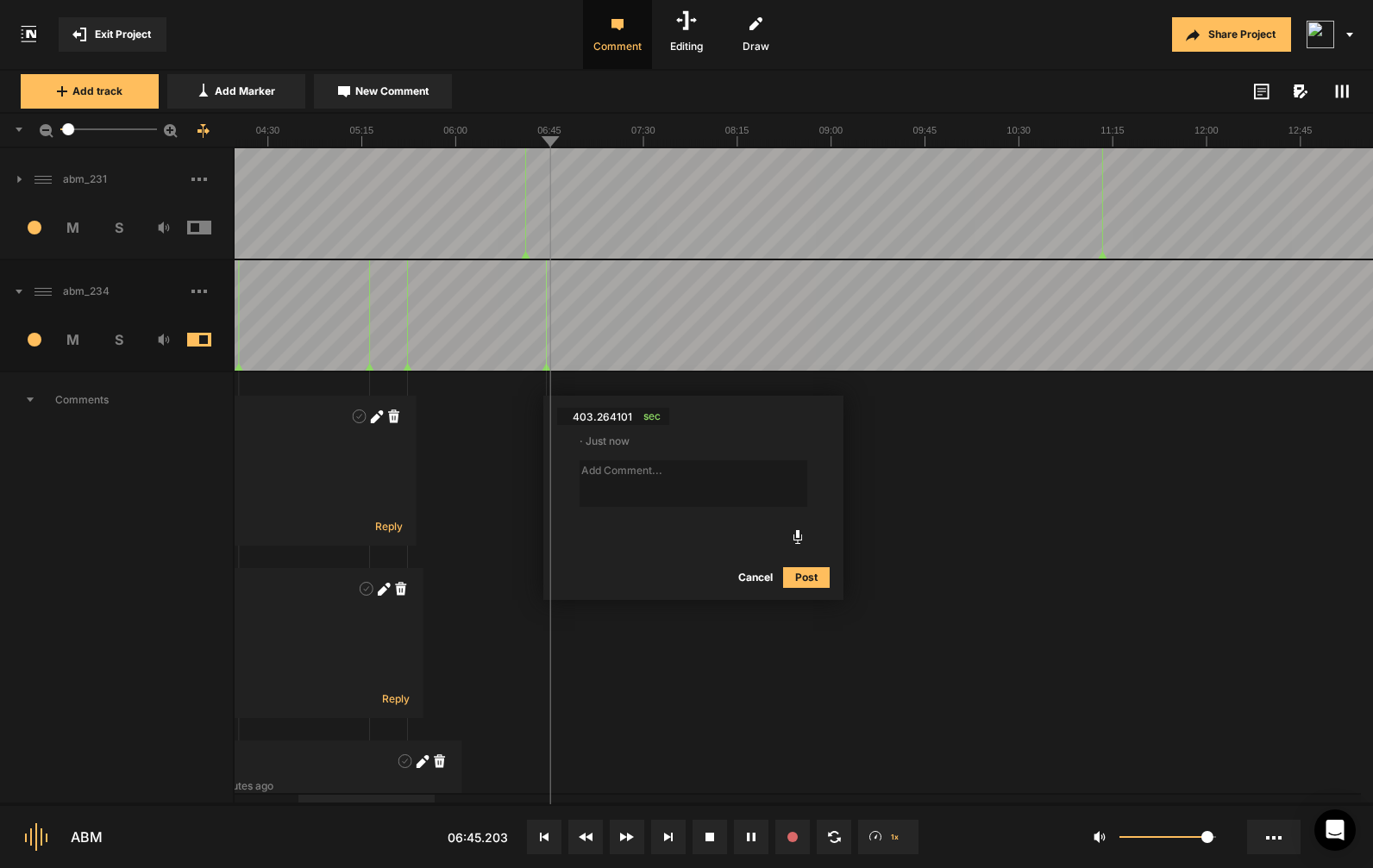 click at bounding box center (693, 484) 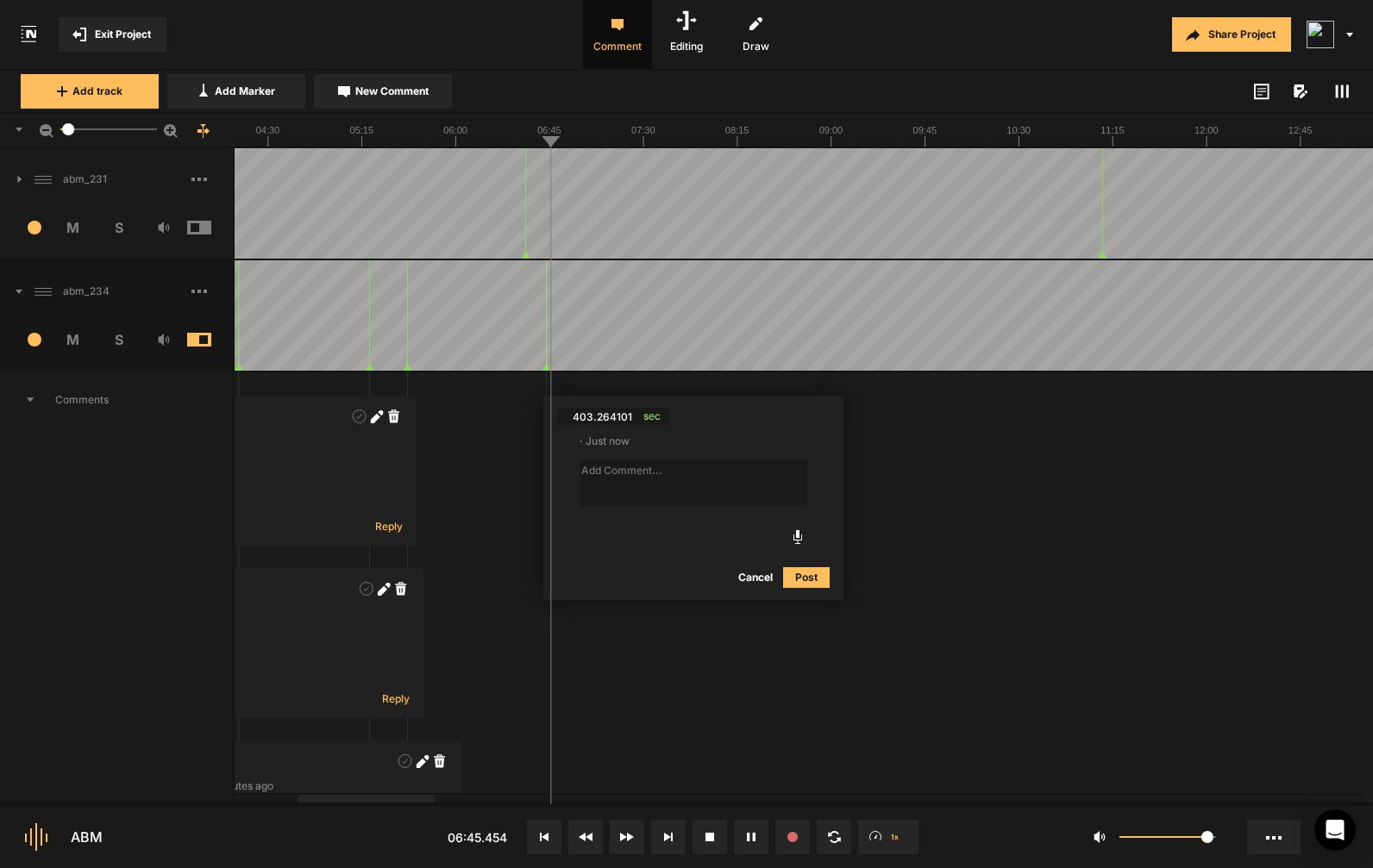 type on "s" 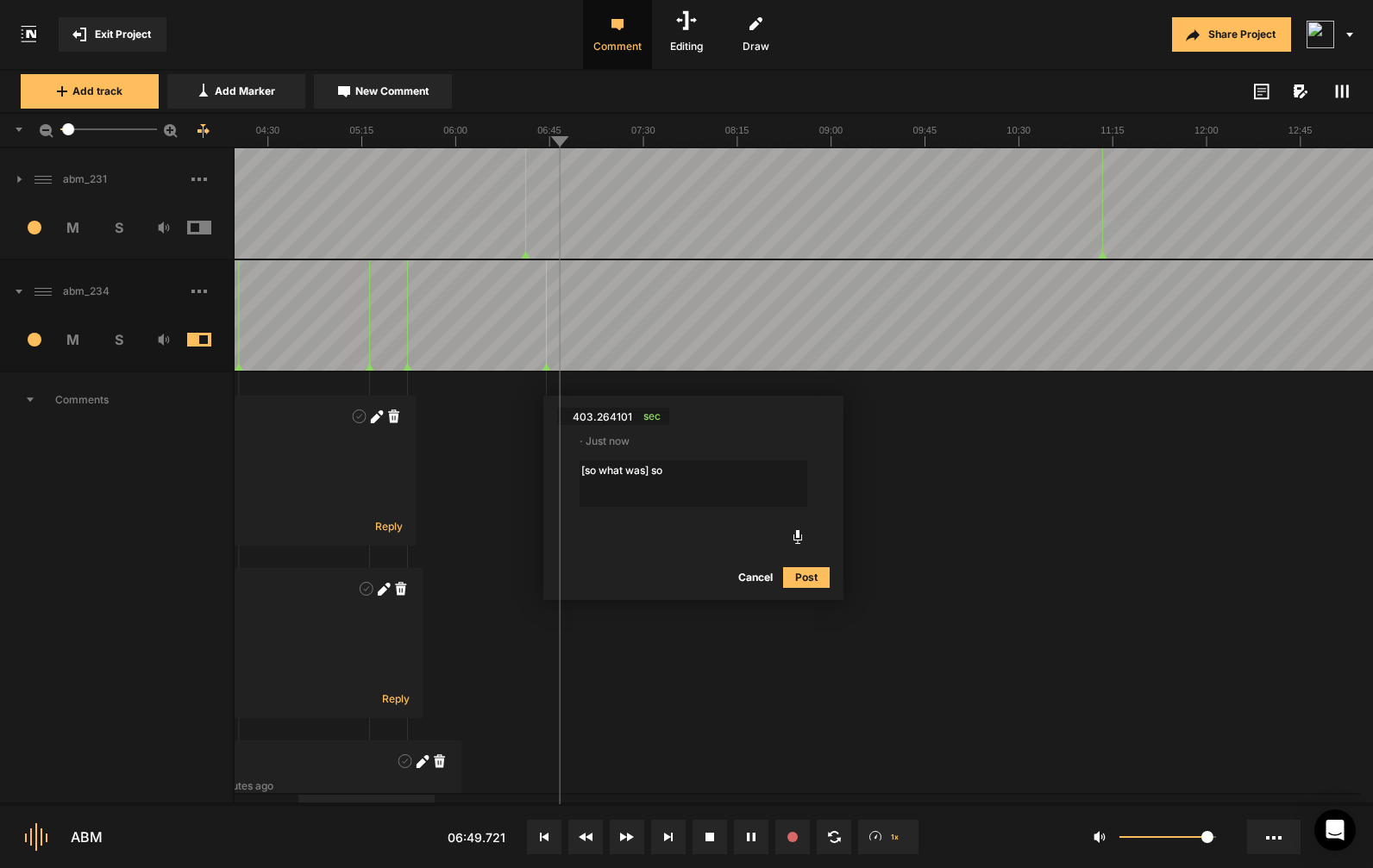 type on "[so what was] so" 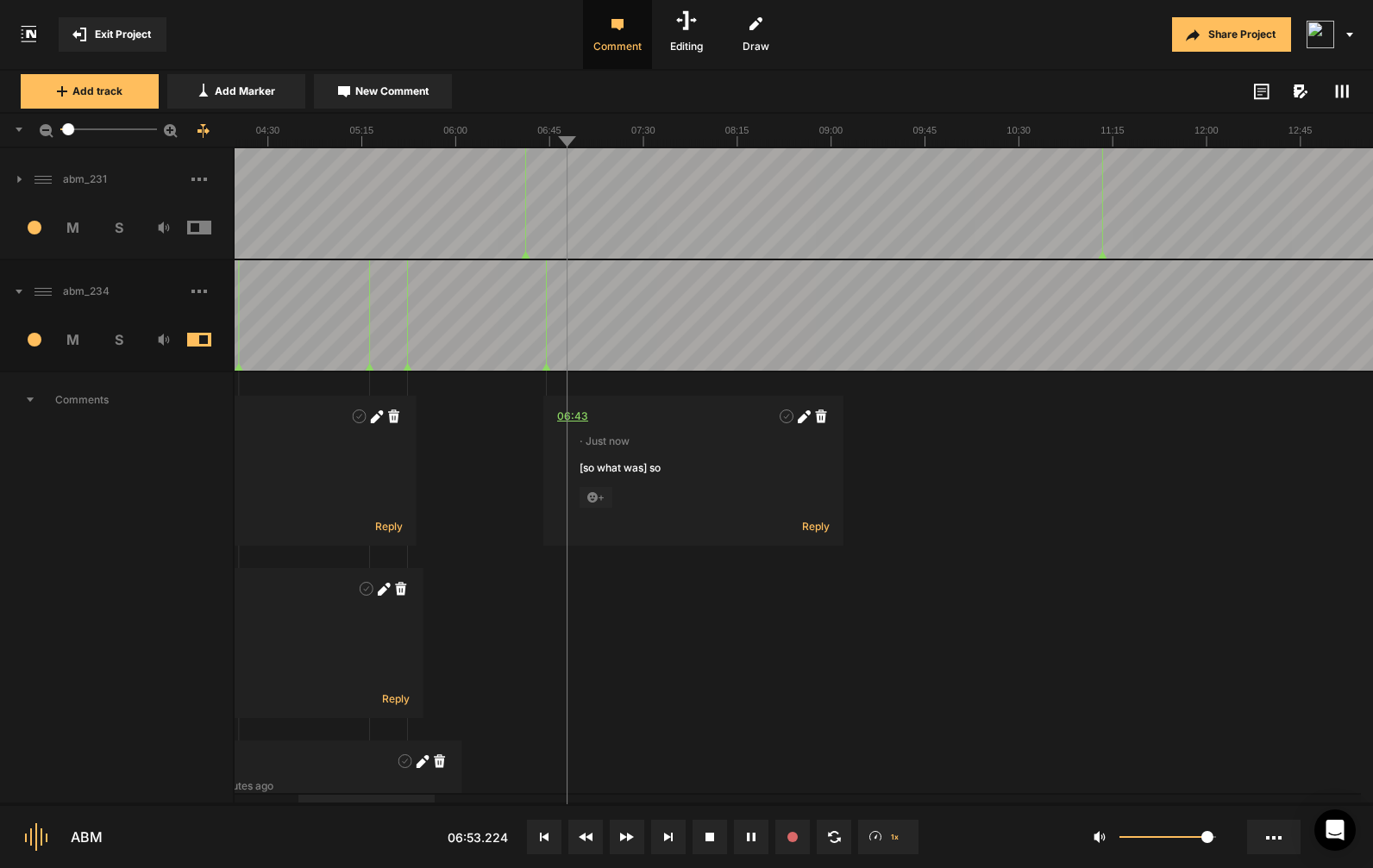 click on "06:43" at bounding box center [573, 416] 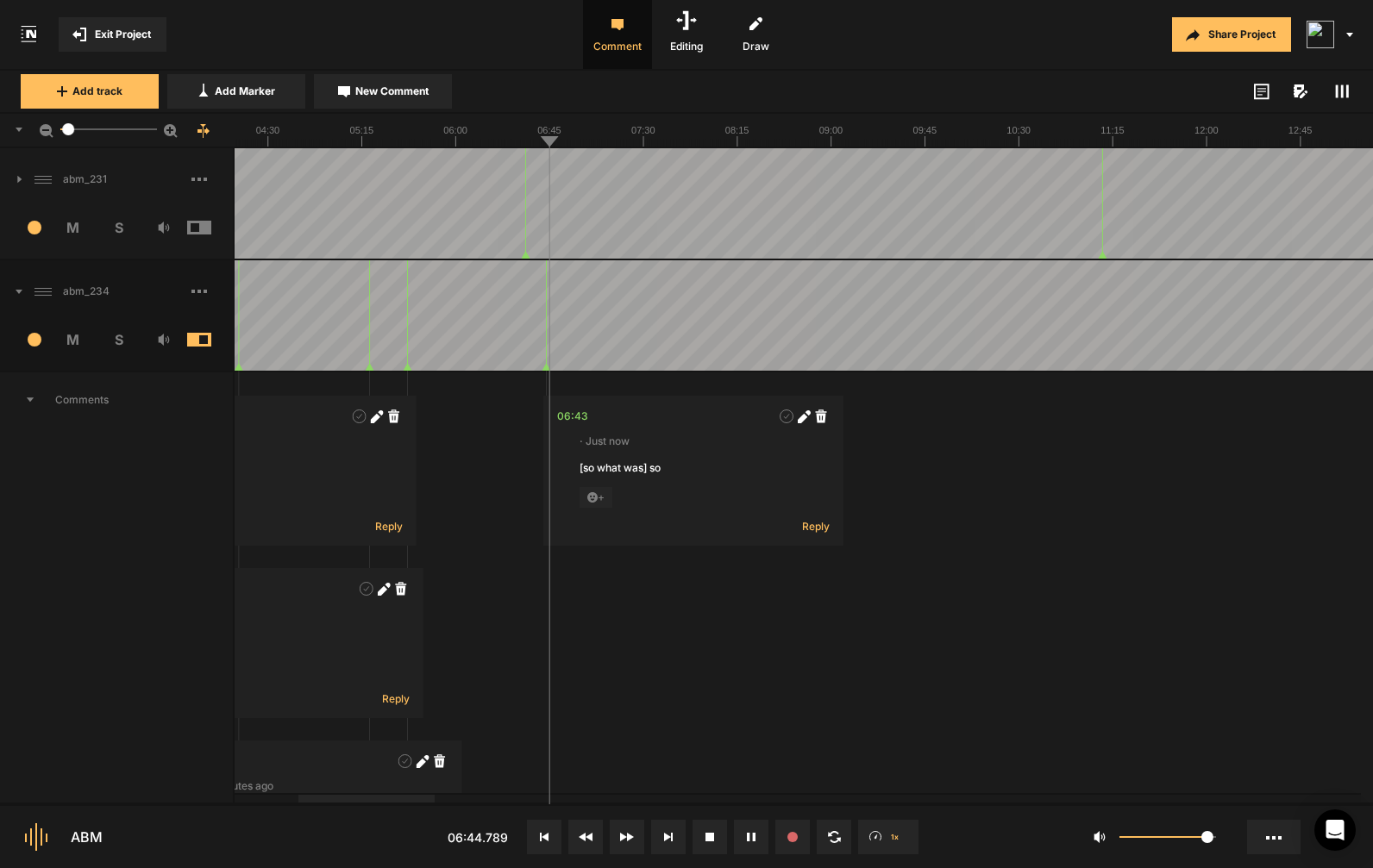 click 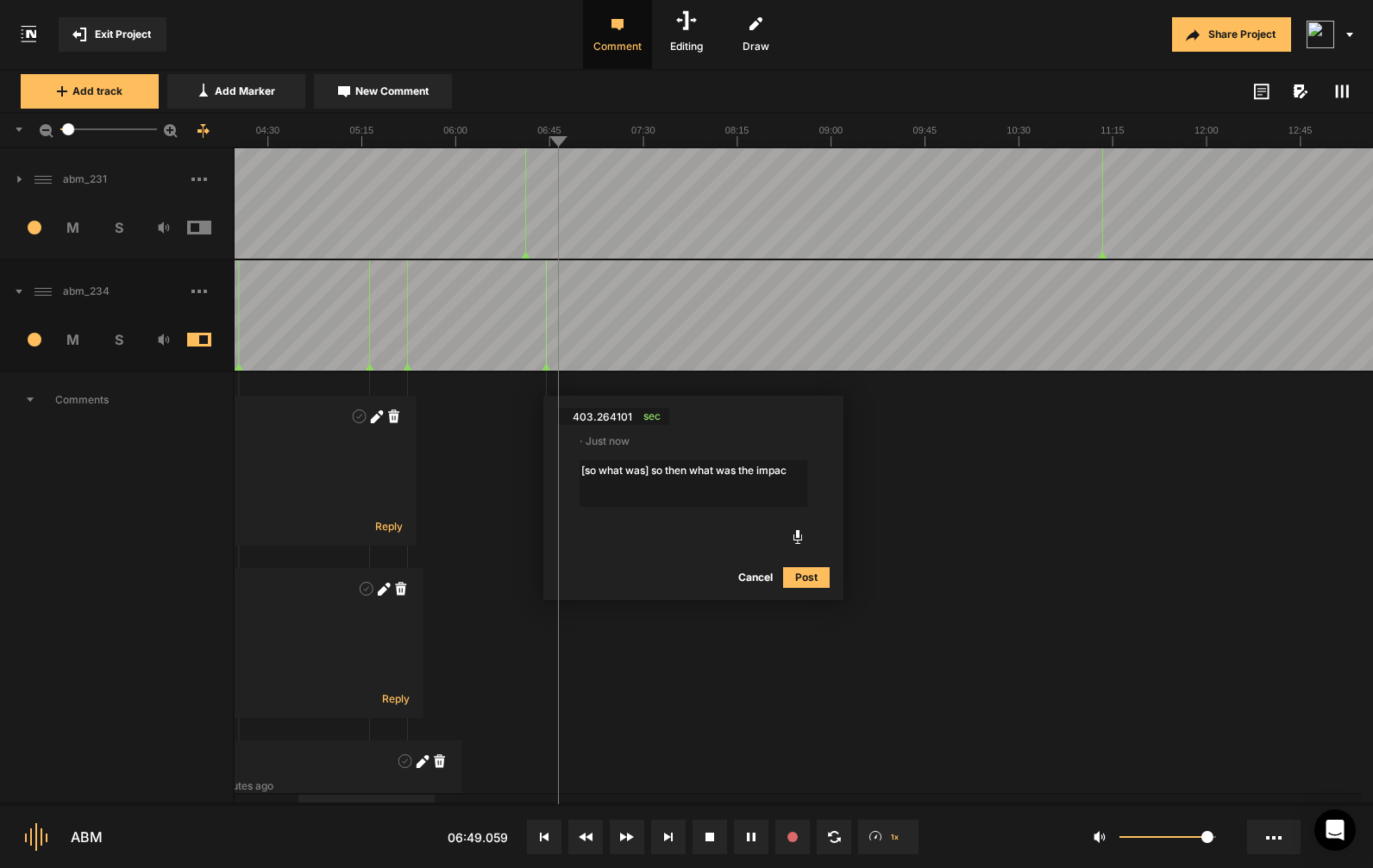 type on "[so what was] so then what was the impact" 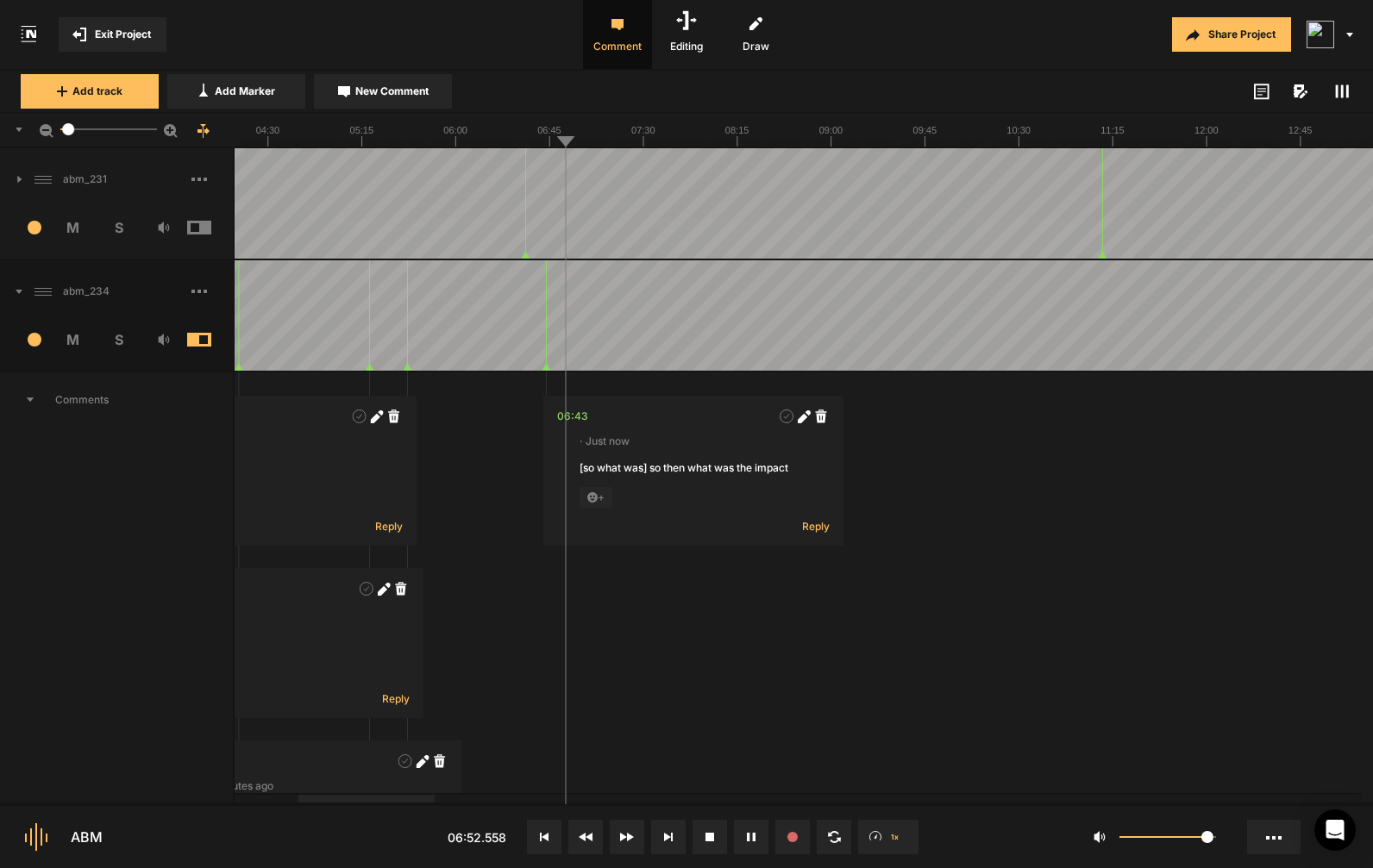 scroll, scrollTop: 0, scrollLeft: 0, axis: both 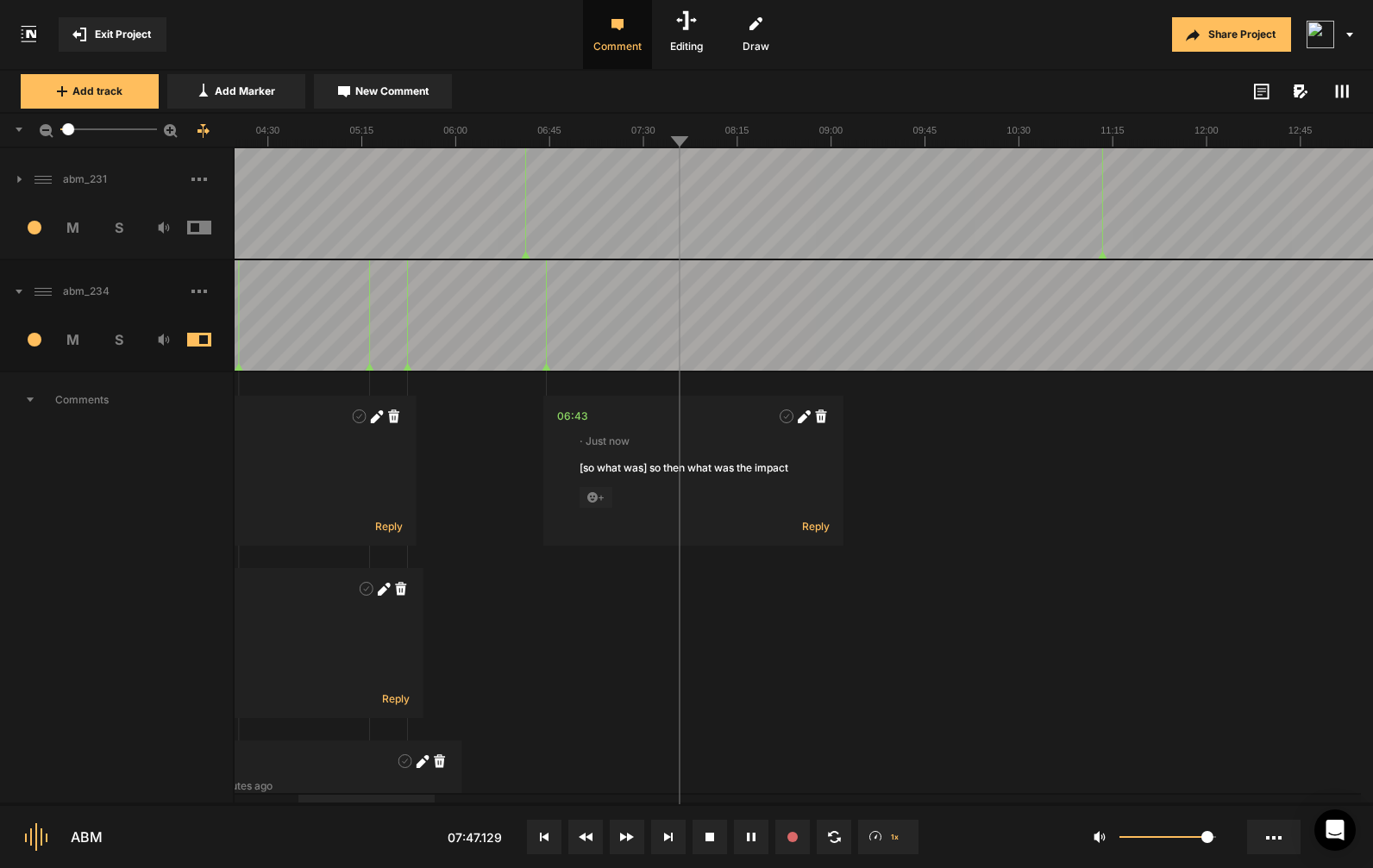 click at bounding box center [2551, 315] 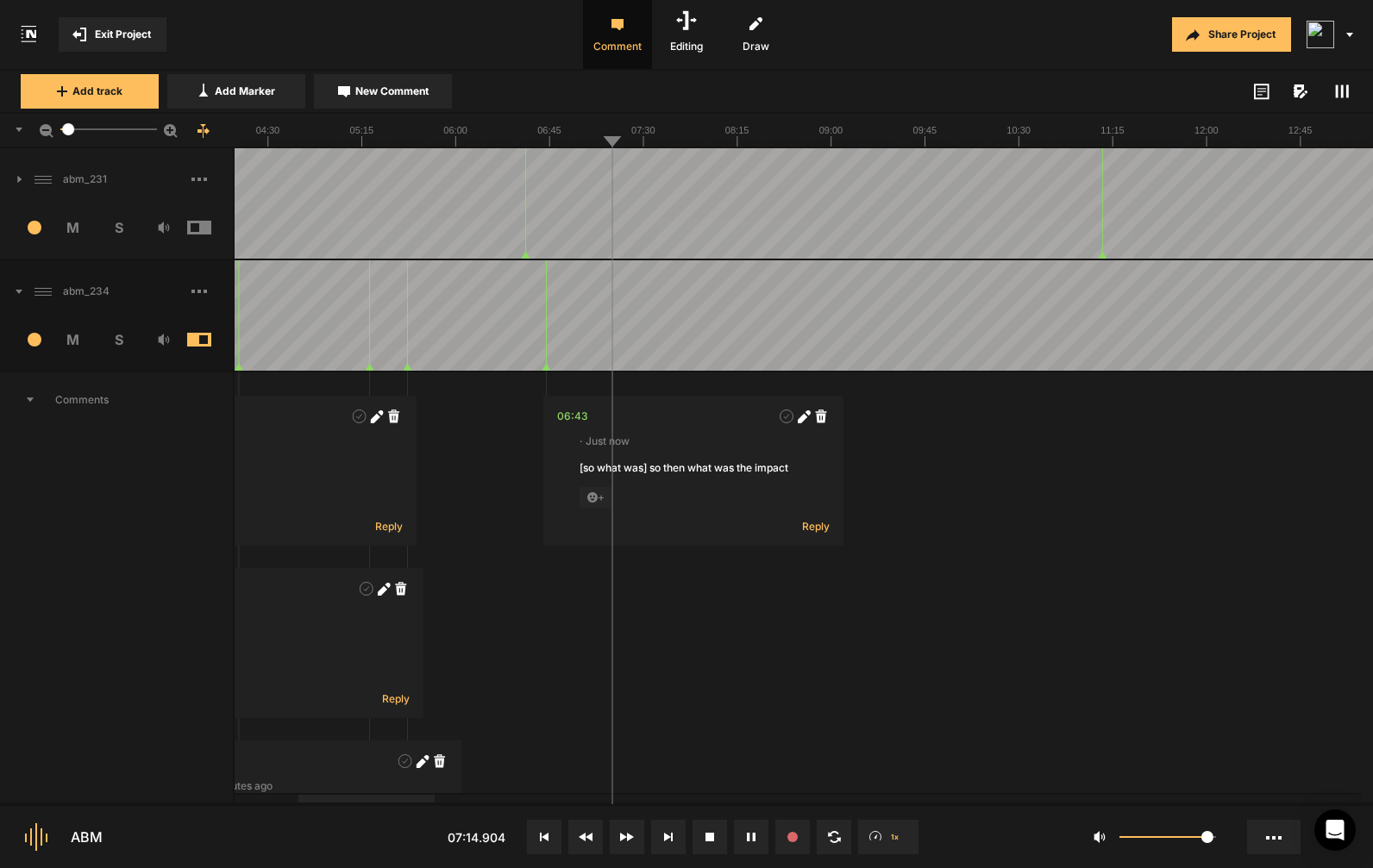 click on "06:43
· Just now [so what was] so then what was the impact
+ Reply" at bounding box center (693, 471) 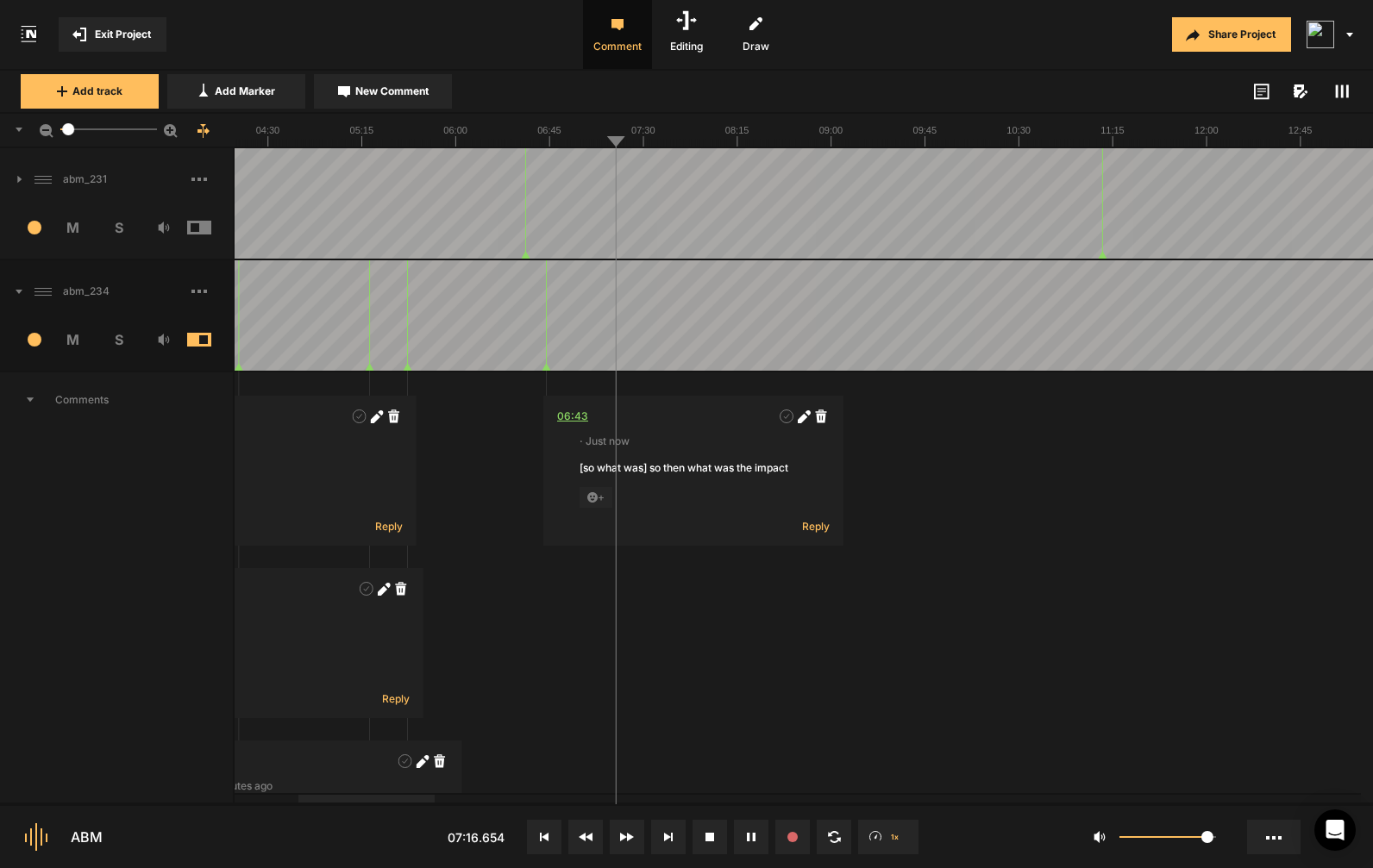 click on "06:43" at bounding box center (573, 416) 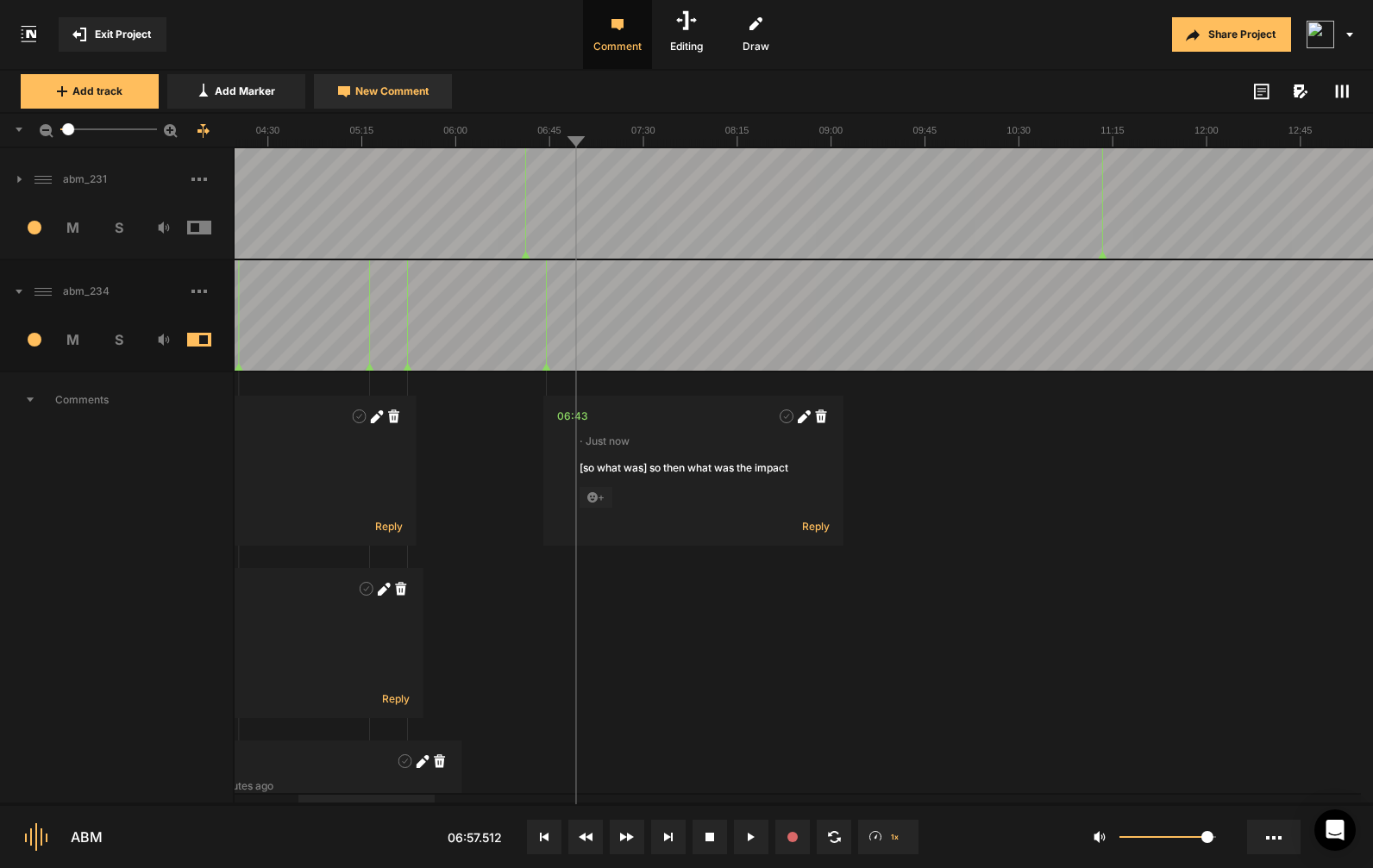 click on "New Comment" at bounding box center (392, 91) 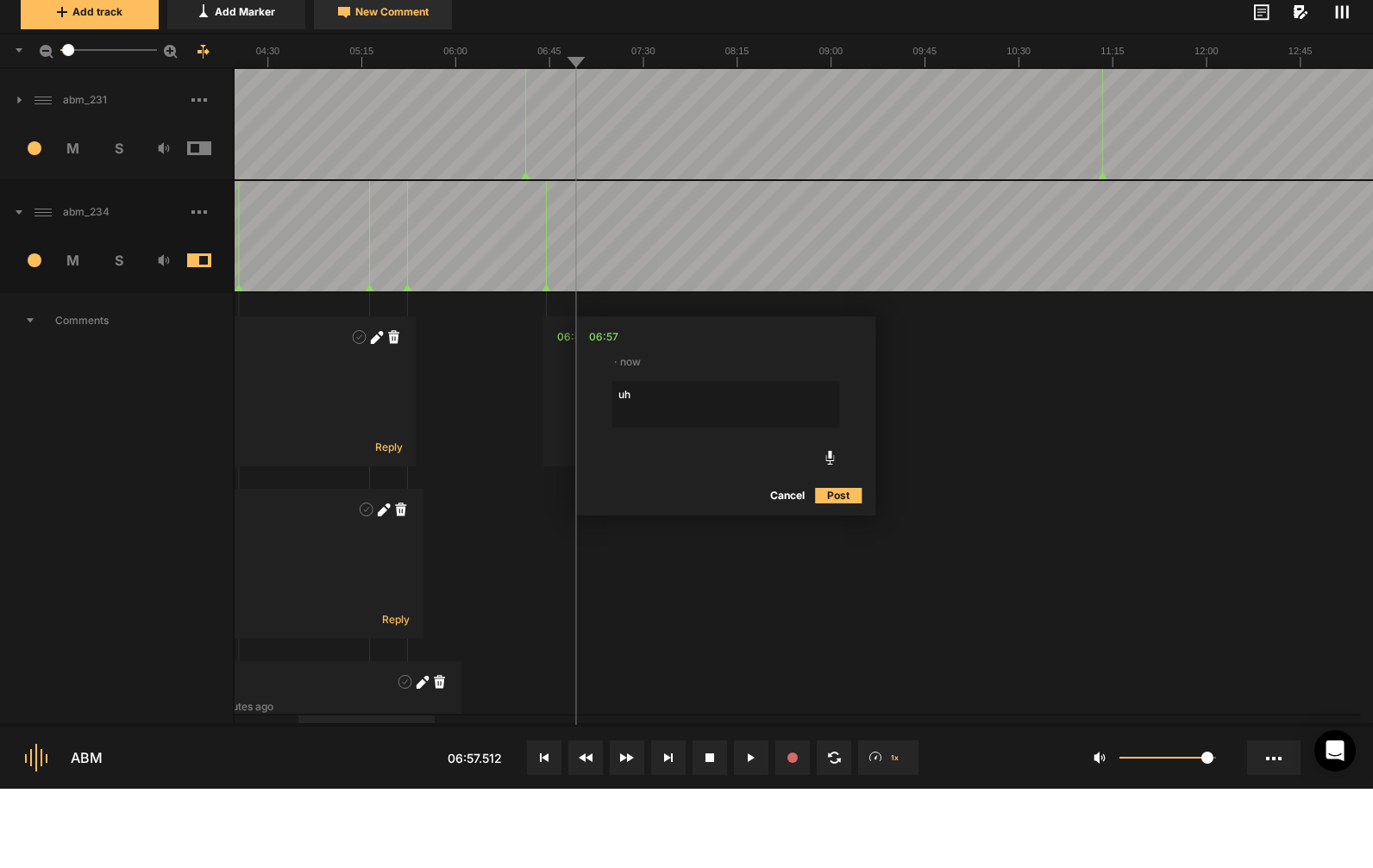 type on "uhm" 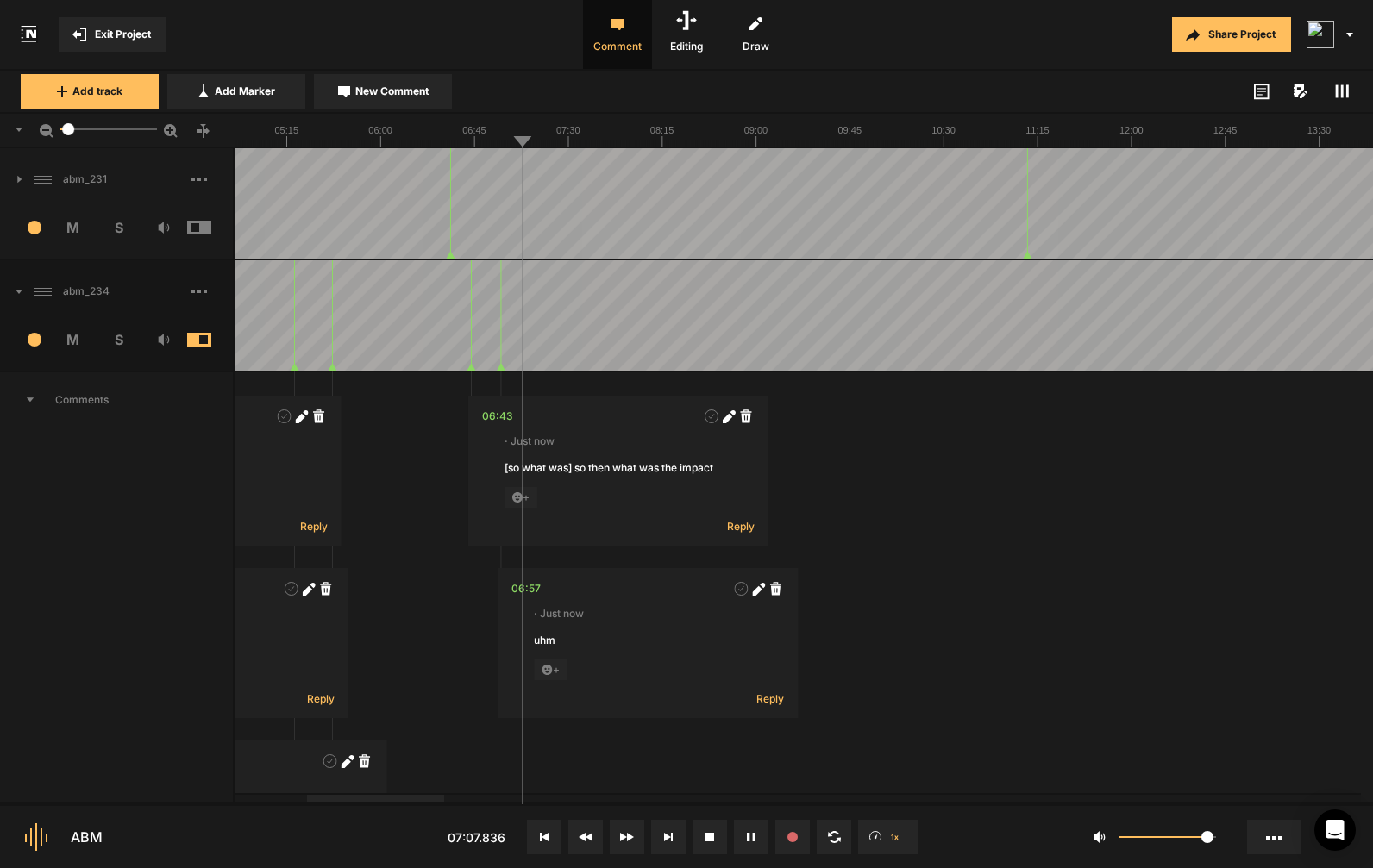 scroll, scrollTop: 0, scrollLeft: 0, axis: both 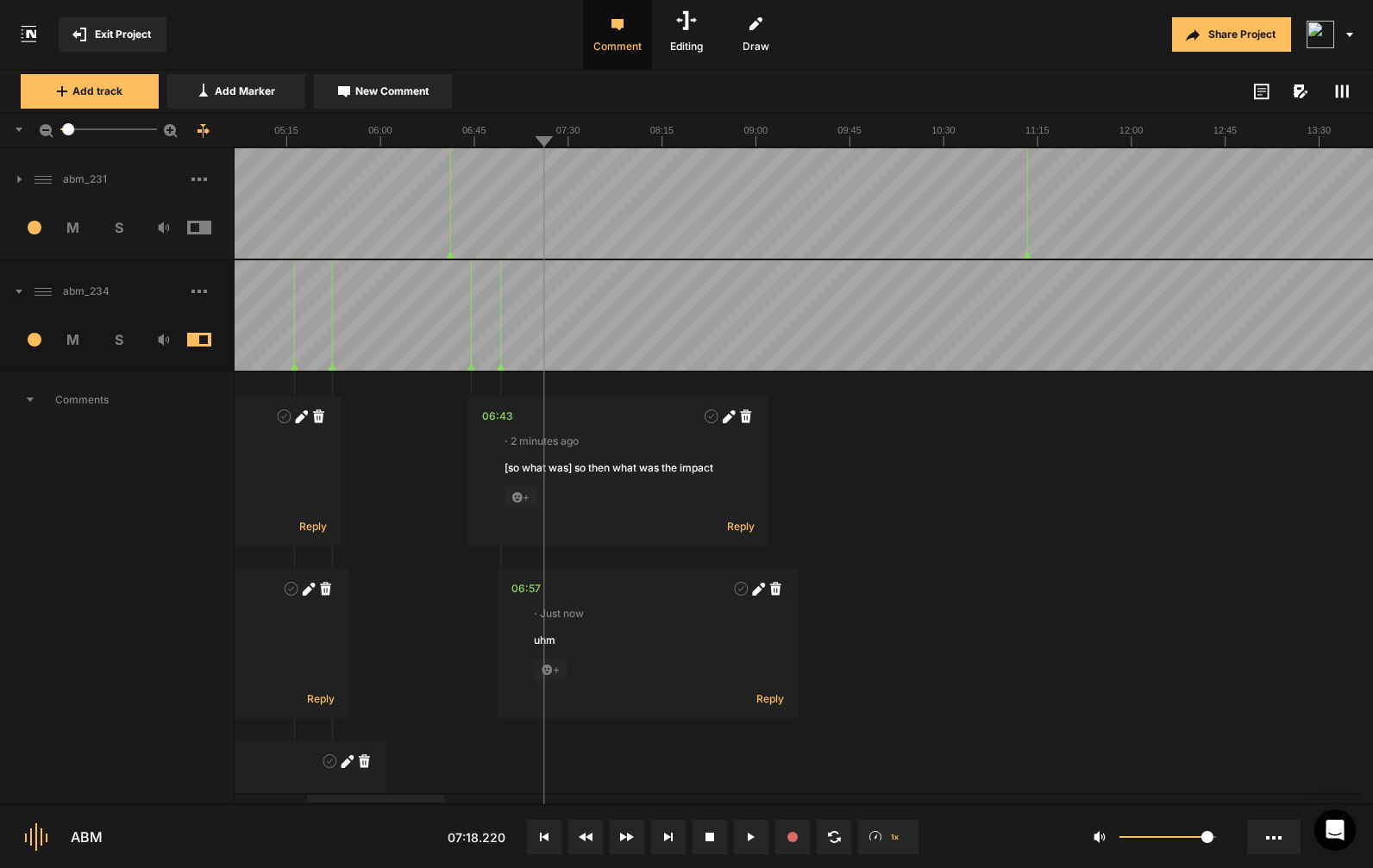 click at bounding box center [2476, 315] 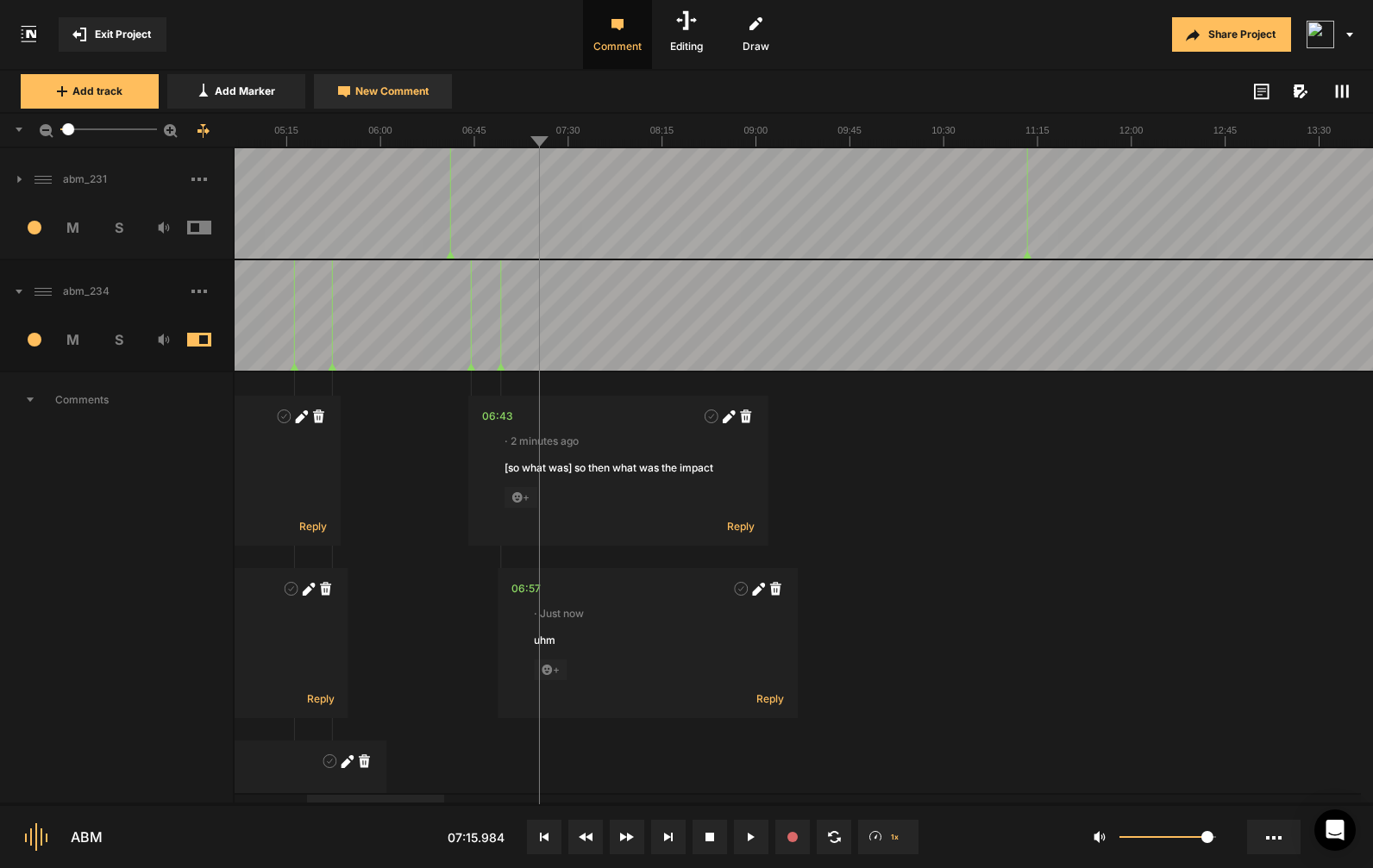 click on "New Comment" at bounding box center [383, 91] 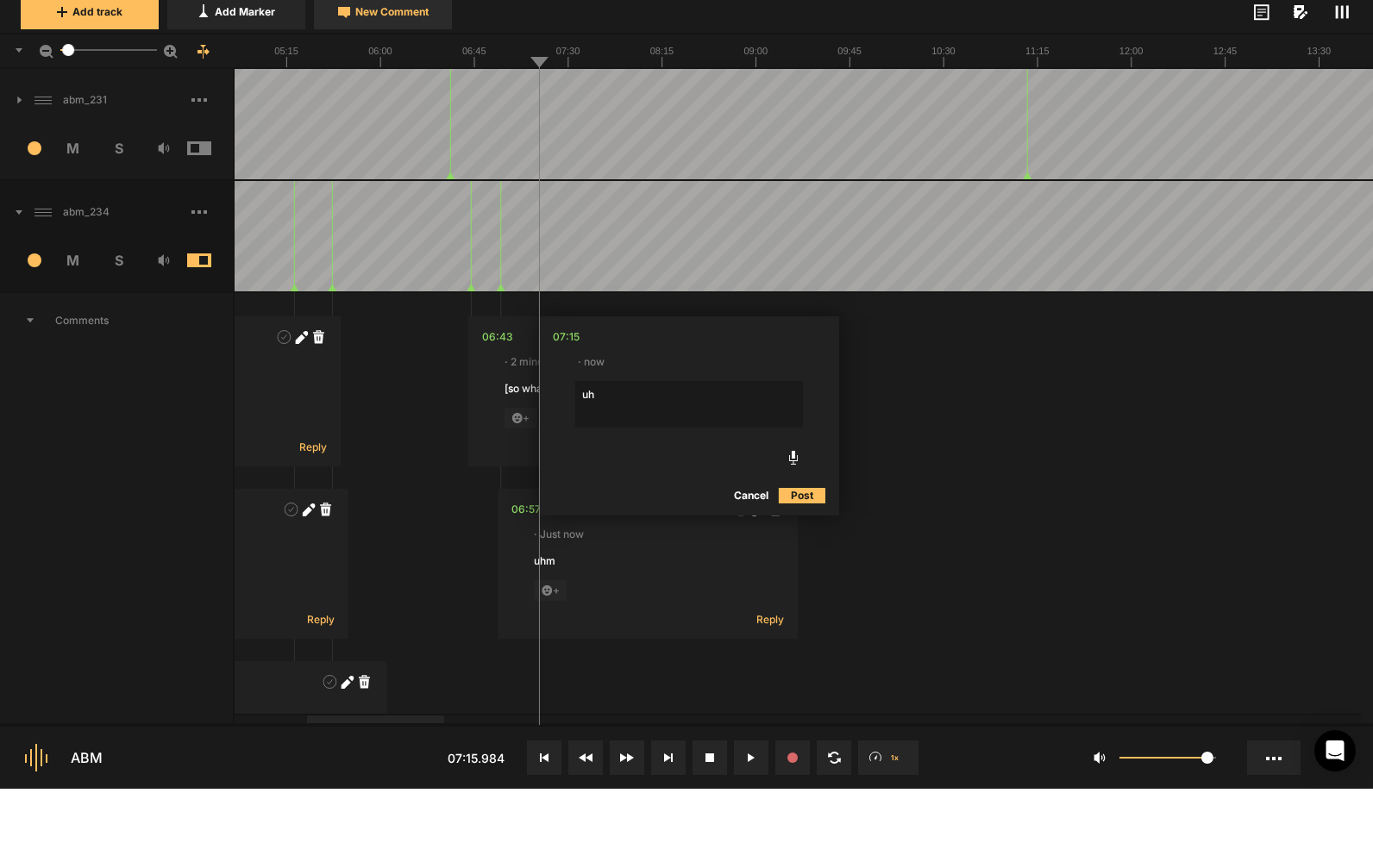 type on "uhm" 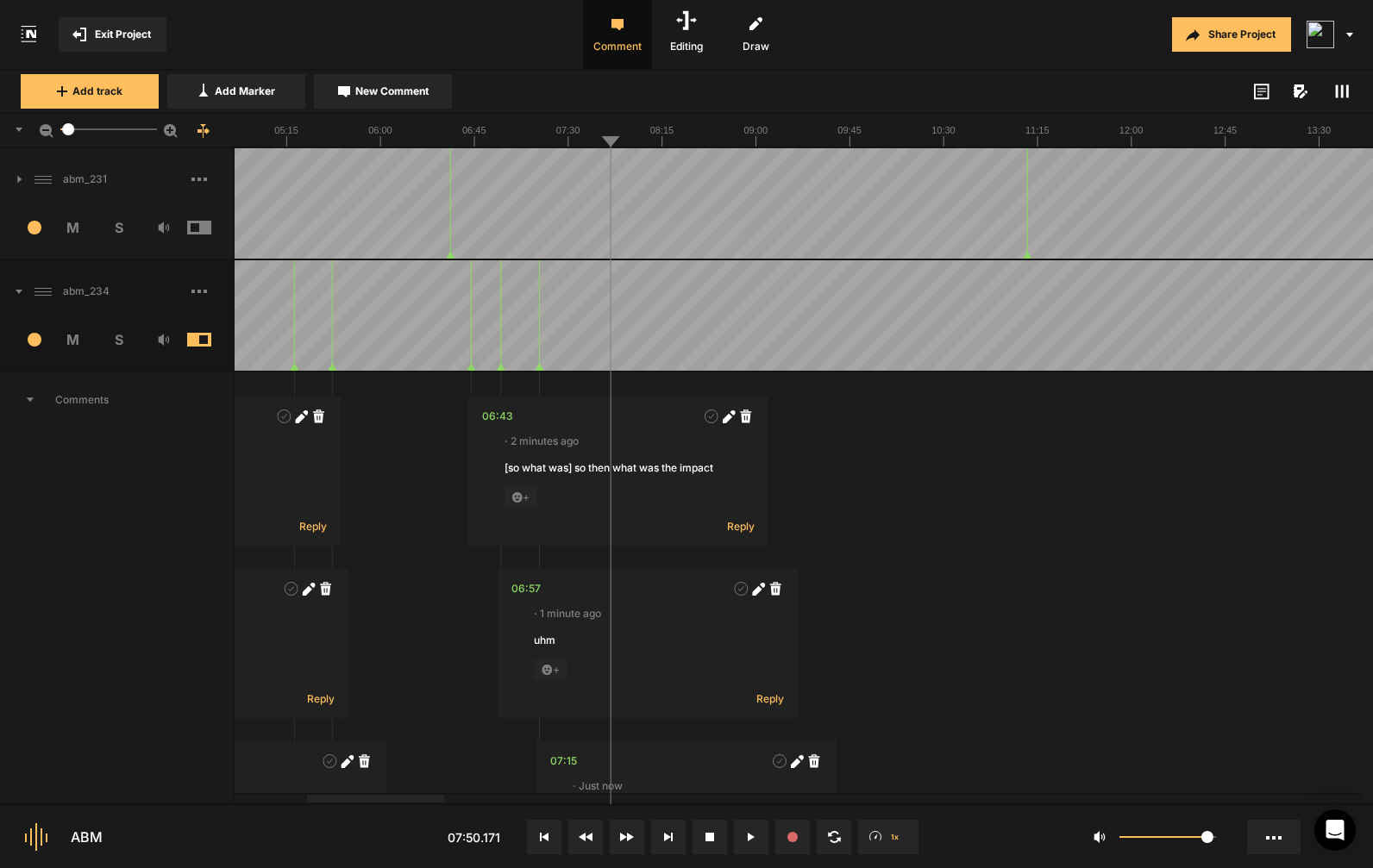 scroll, scrollTop: 0, scrollLeft: 0, axis: both 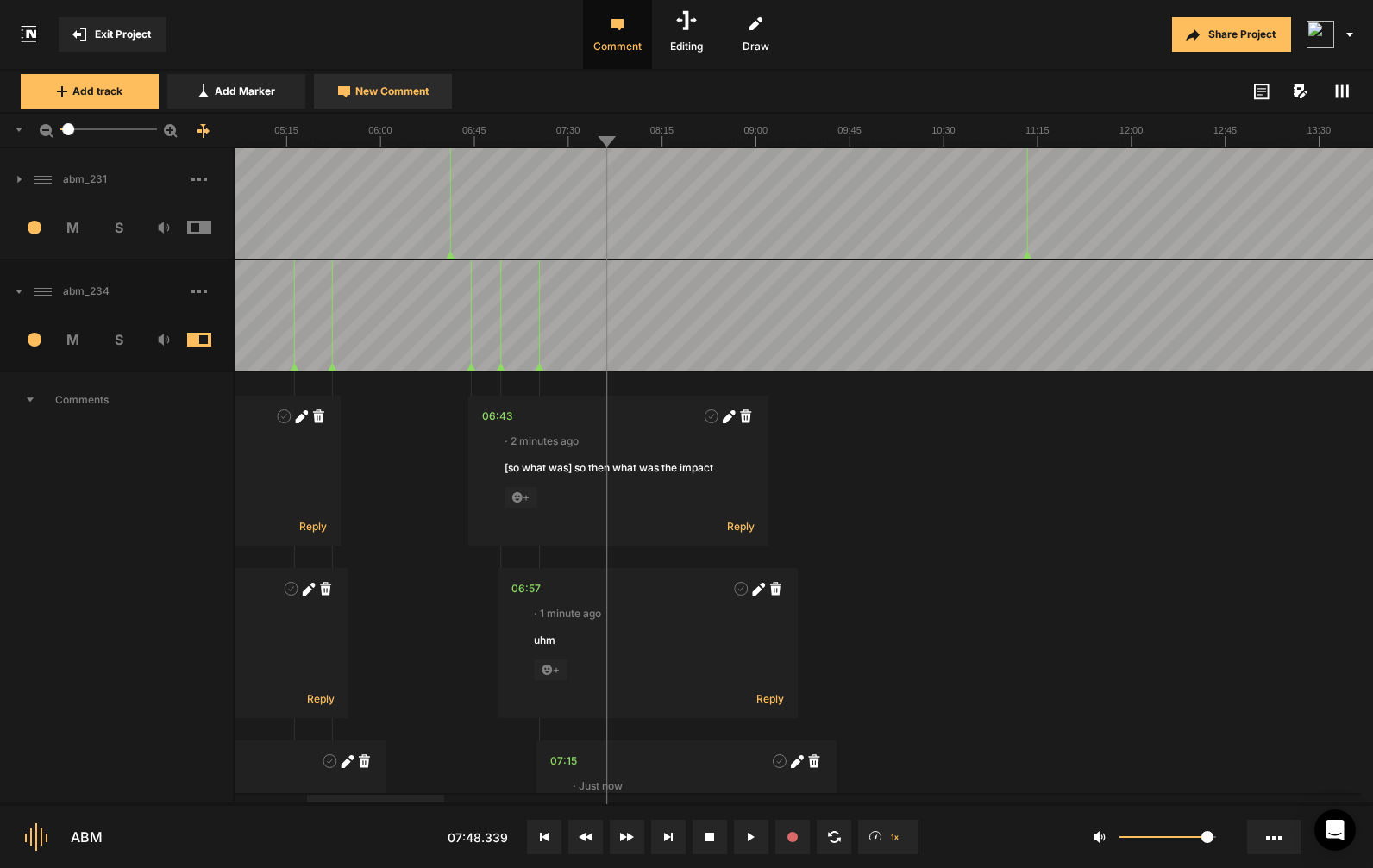 click on "New Comment" at bounding box center [392, 91] 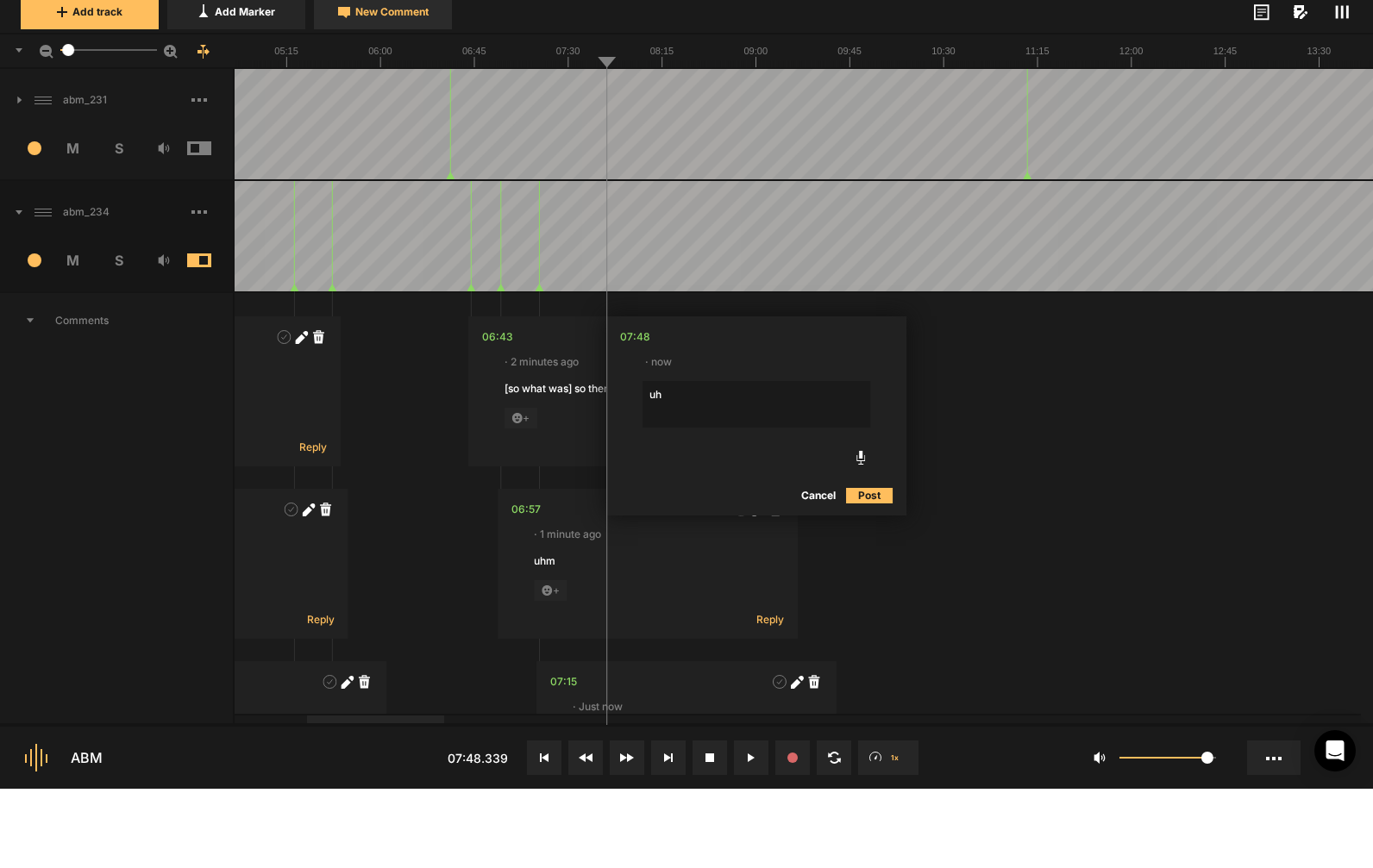 type on "uhm" 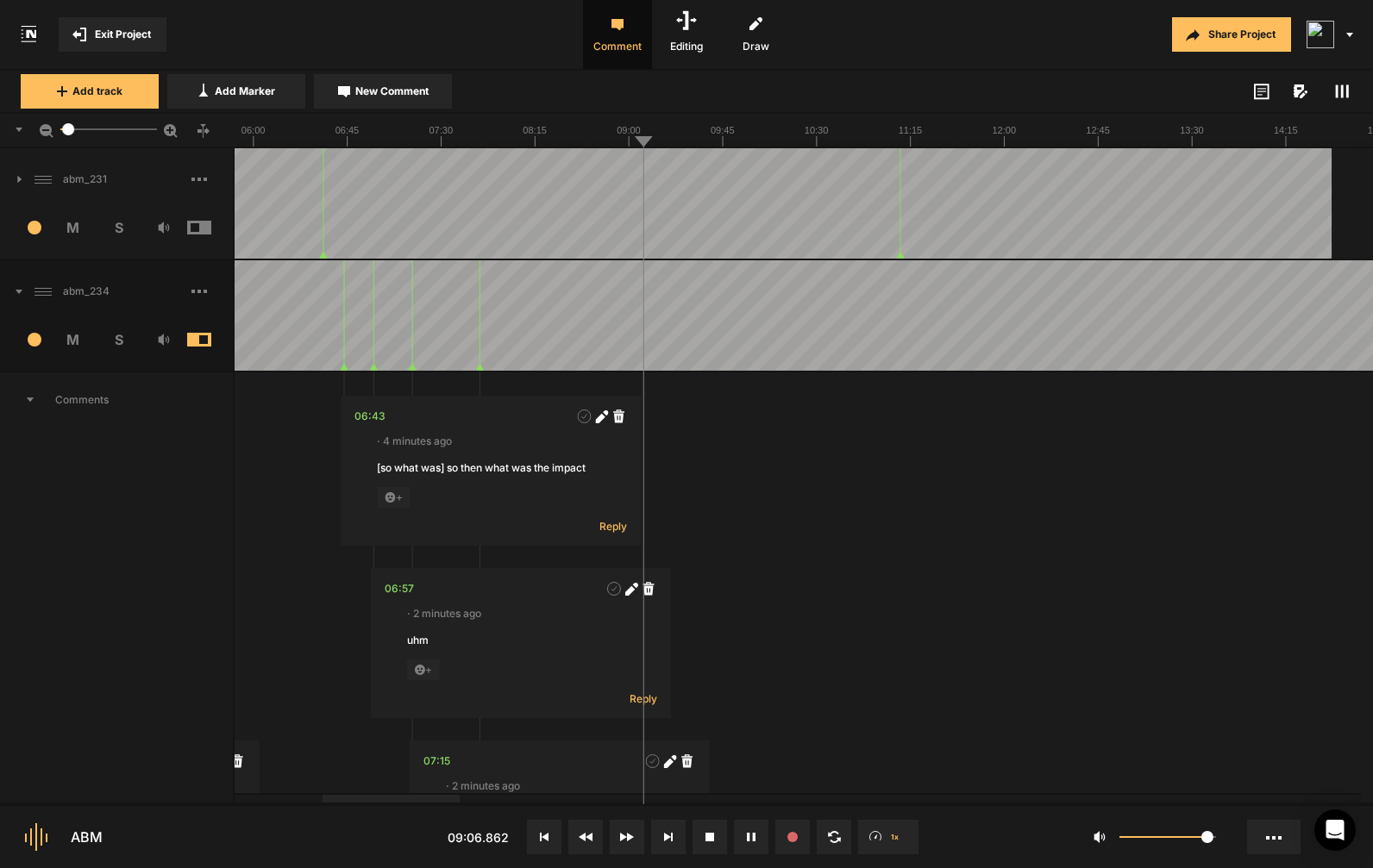 scroll, scrollTop: 0, scrollLeft: 0, axis: both 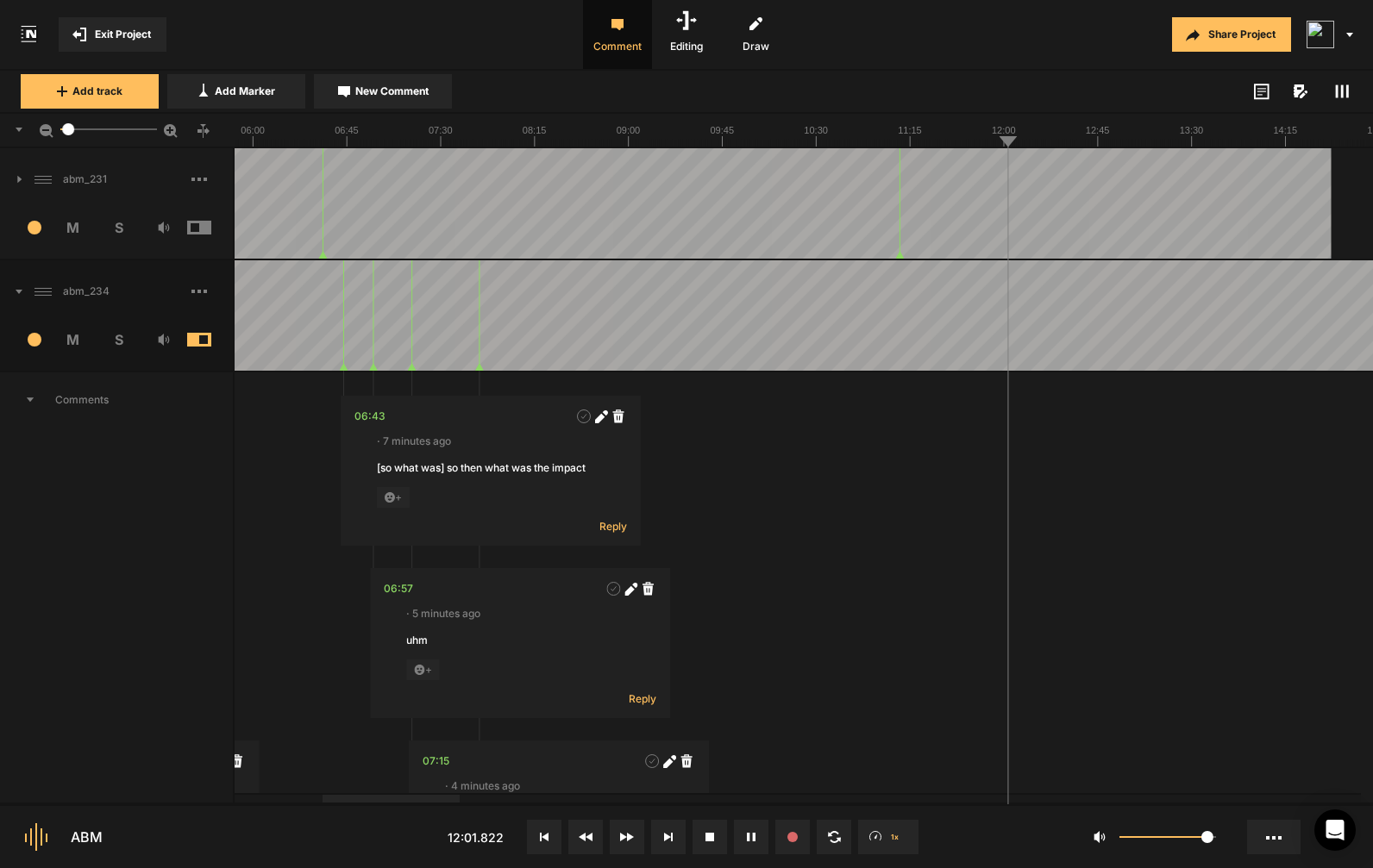 click at bounding box center (2348, 315) 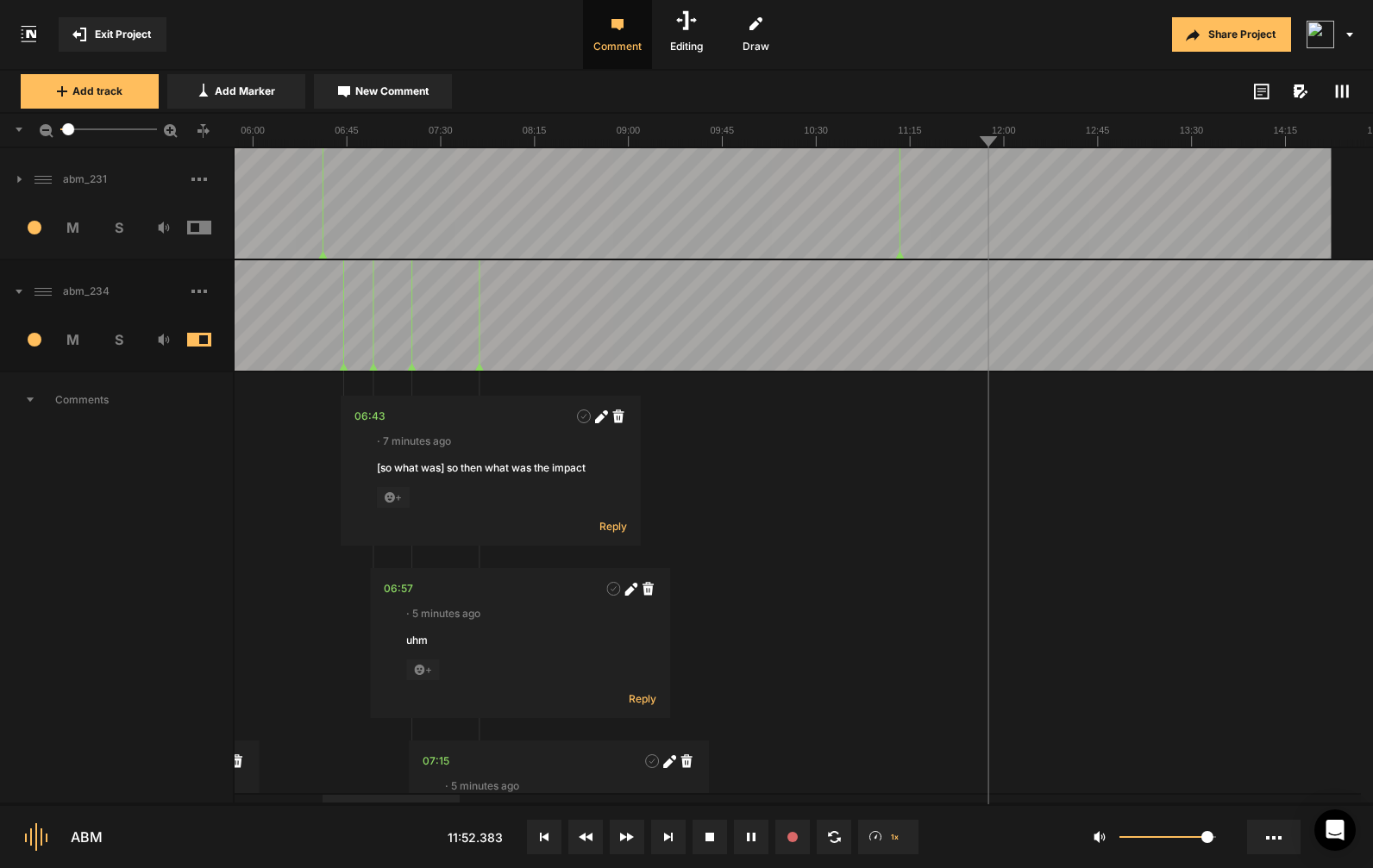 click at bounding box center [2348, 315] 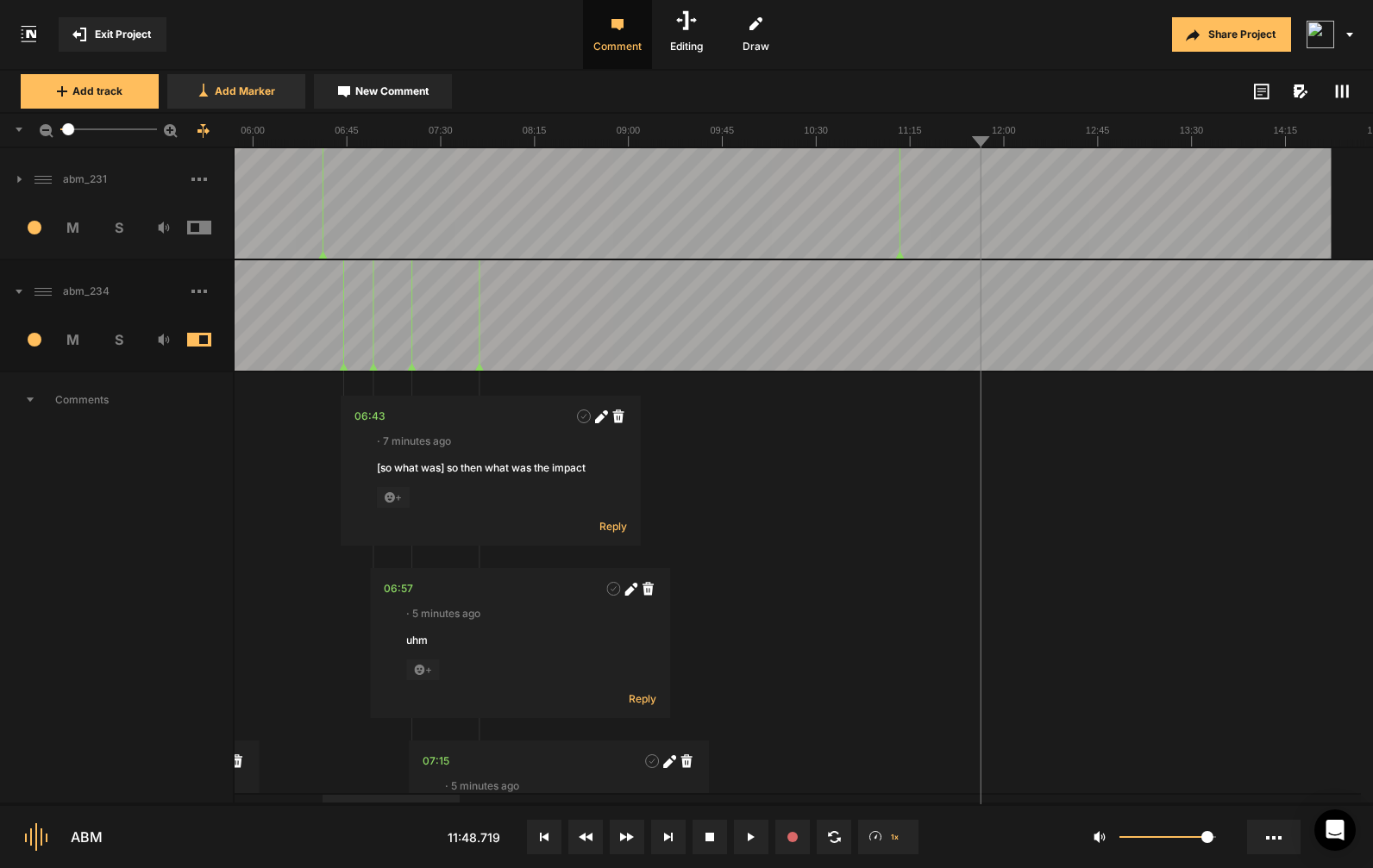 click on "Add Marker" at bounding box center (236, 91) 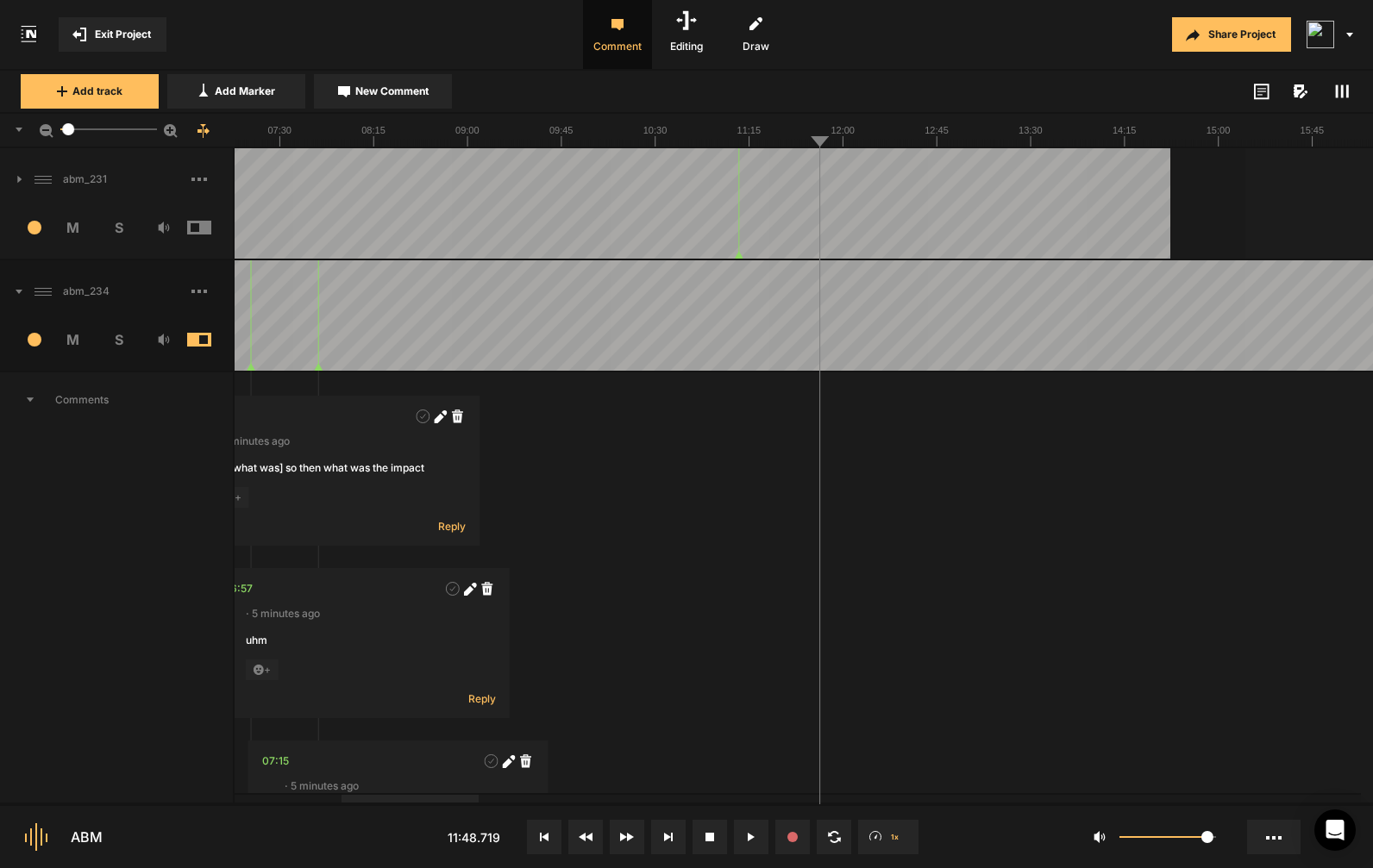 scroll, scrollTop: 0, scrollLeft: 0, axis: both 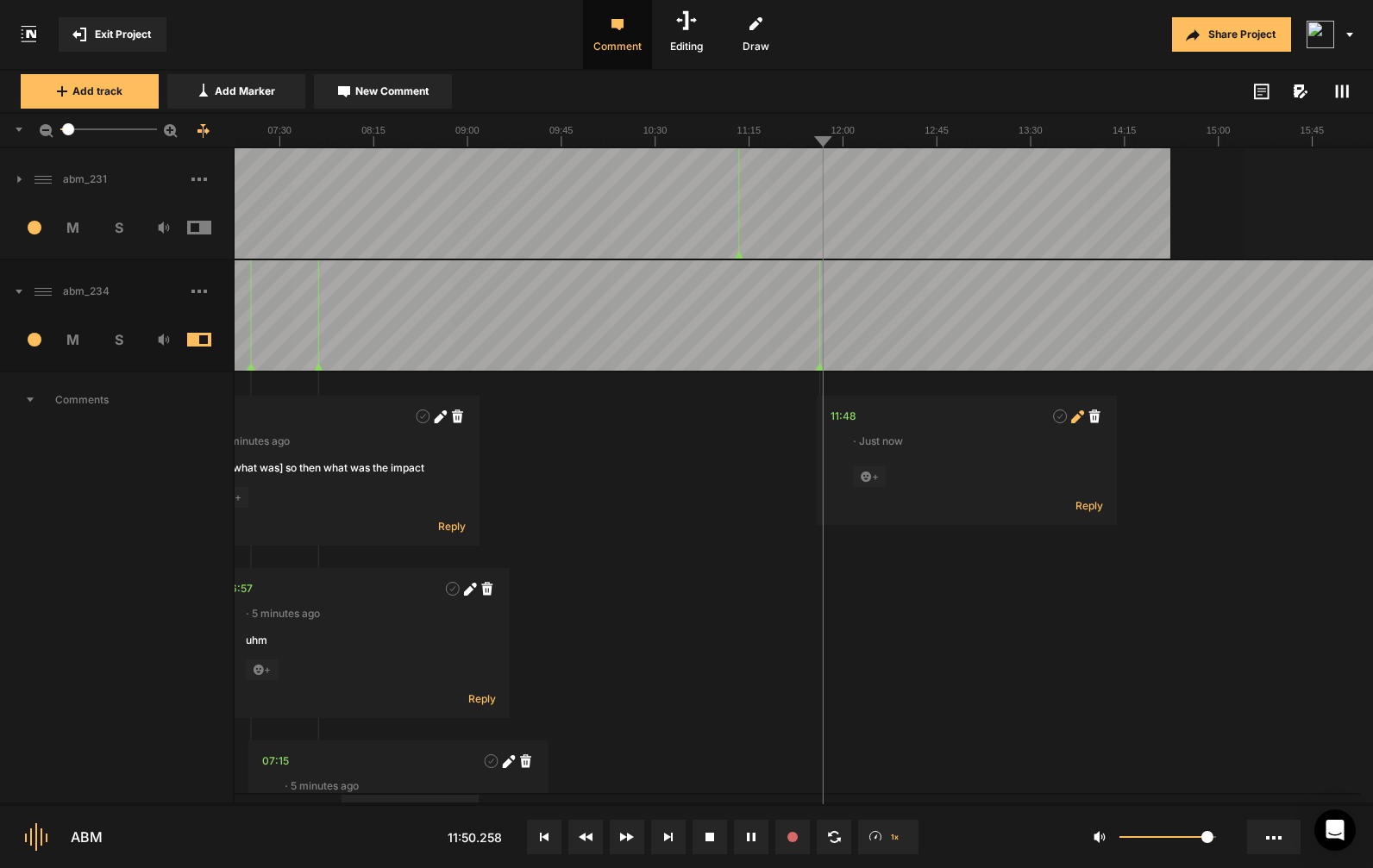 click at bounding box center (1077, 416) 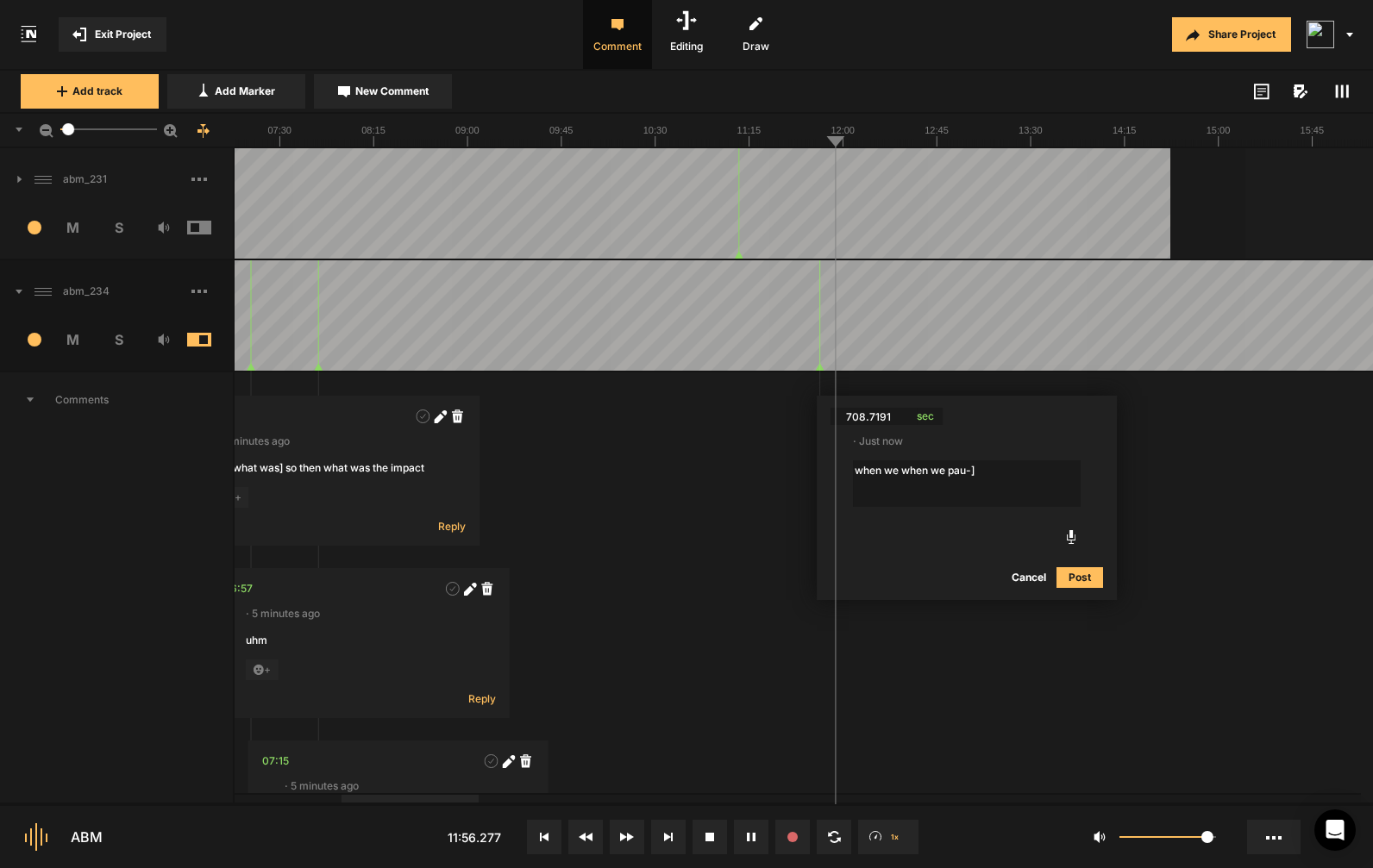type on "[when we when we pau-]" 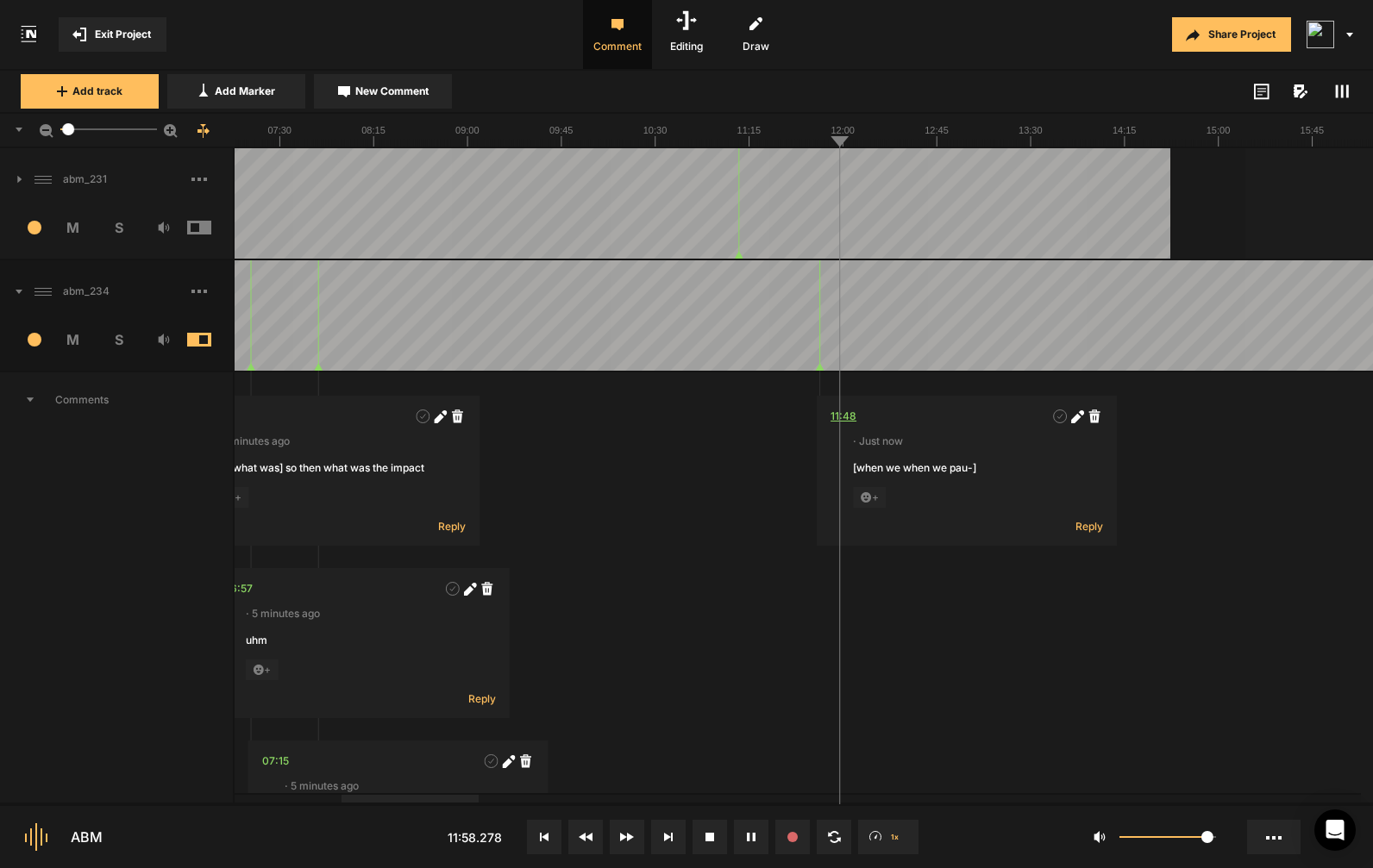 click on "11:48" at bounding box center [843, 416] 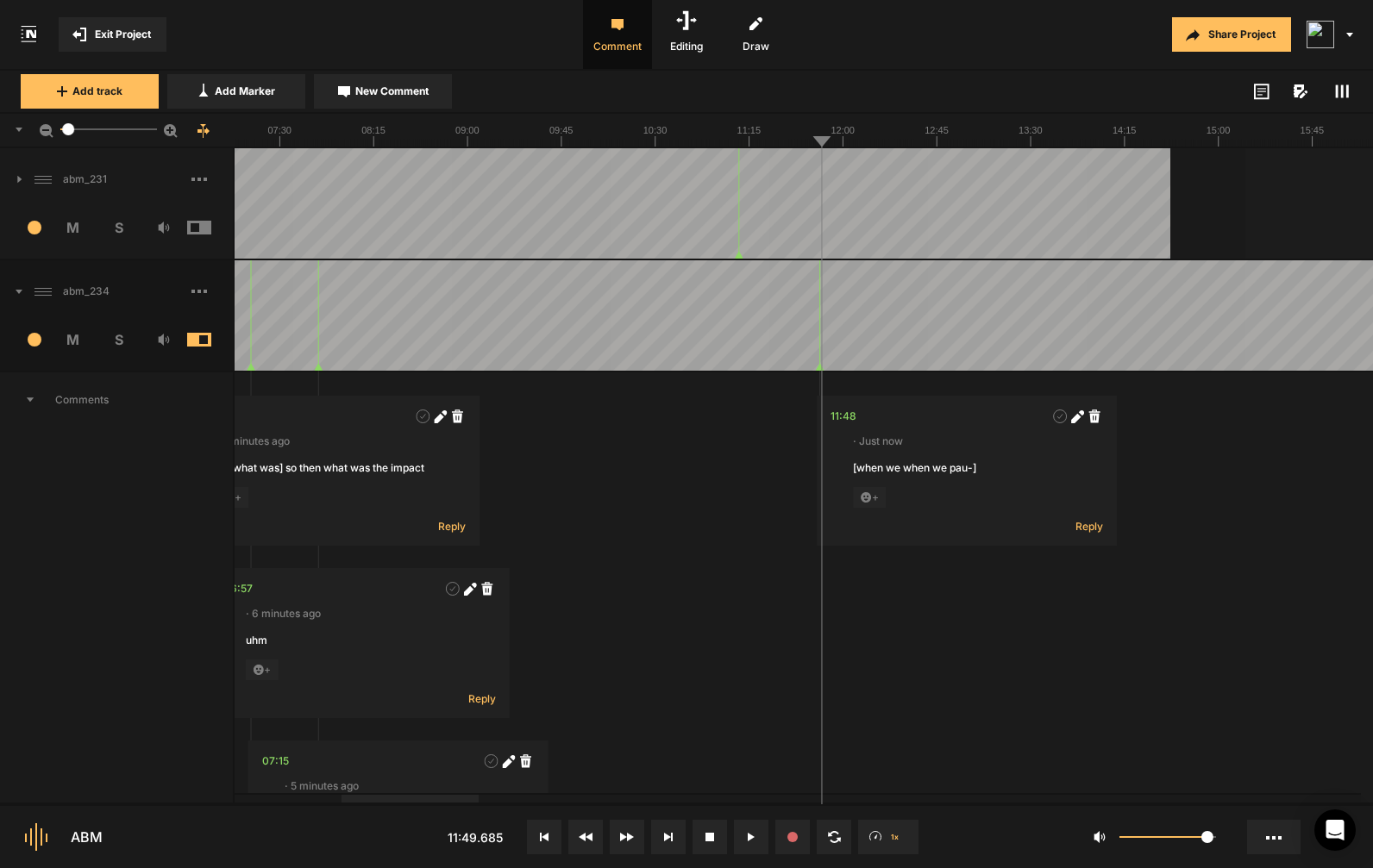 drag, startPoint x: 821, startPoint y: 371, endPoint x: 823, endPoint y: 390, distance: 19.104973 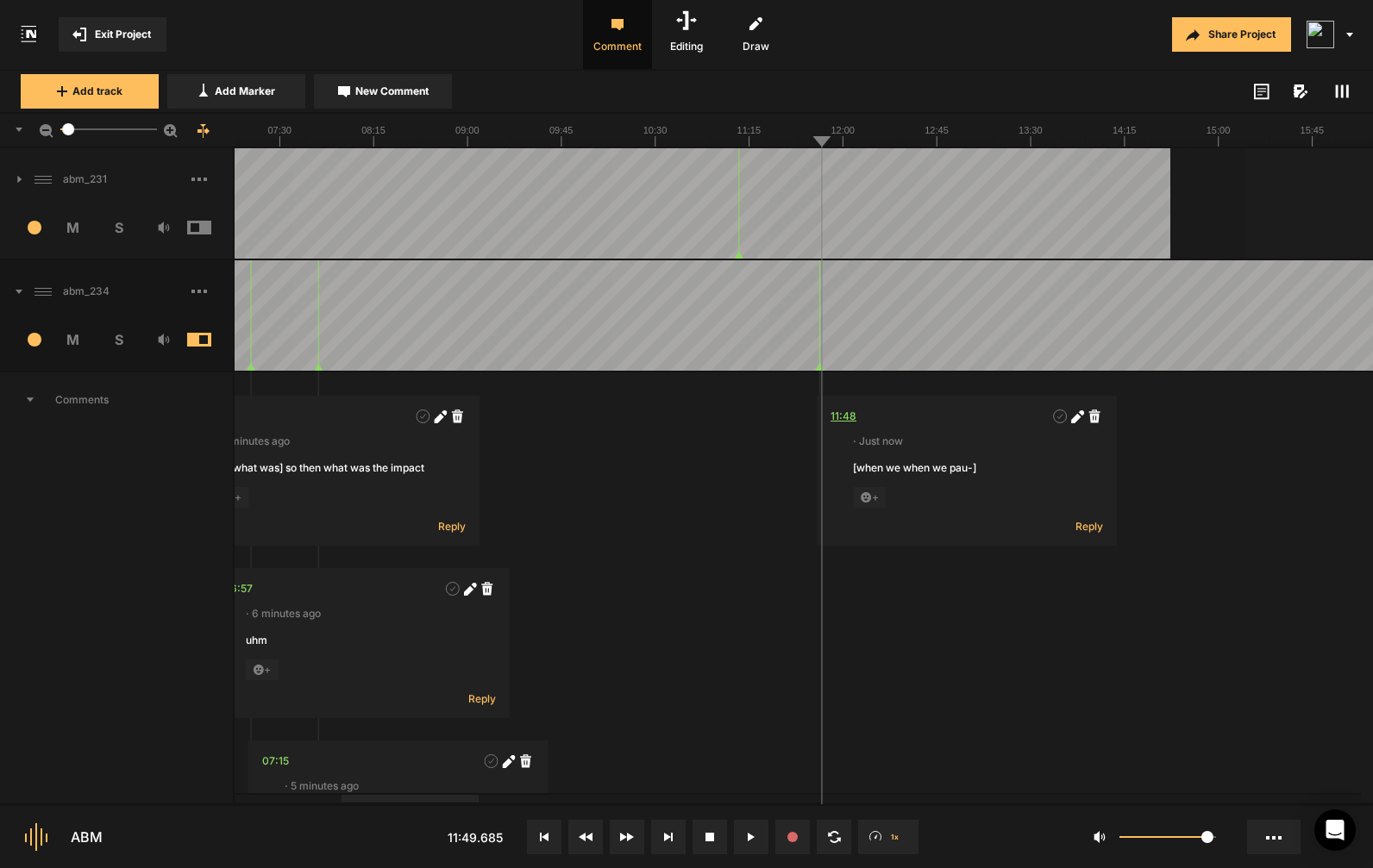 click on "11:48" at bounding box center (843, 416) 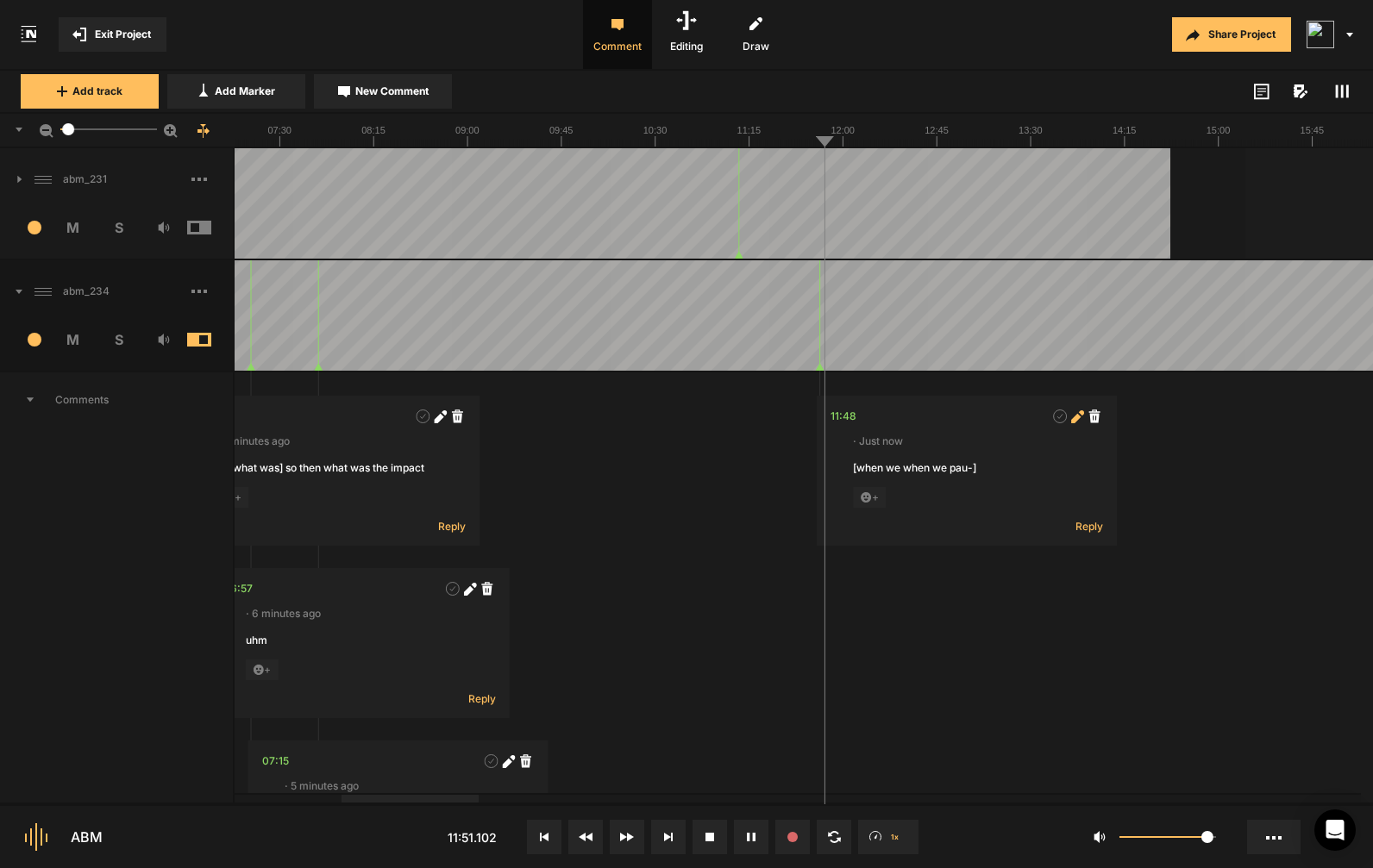 click 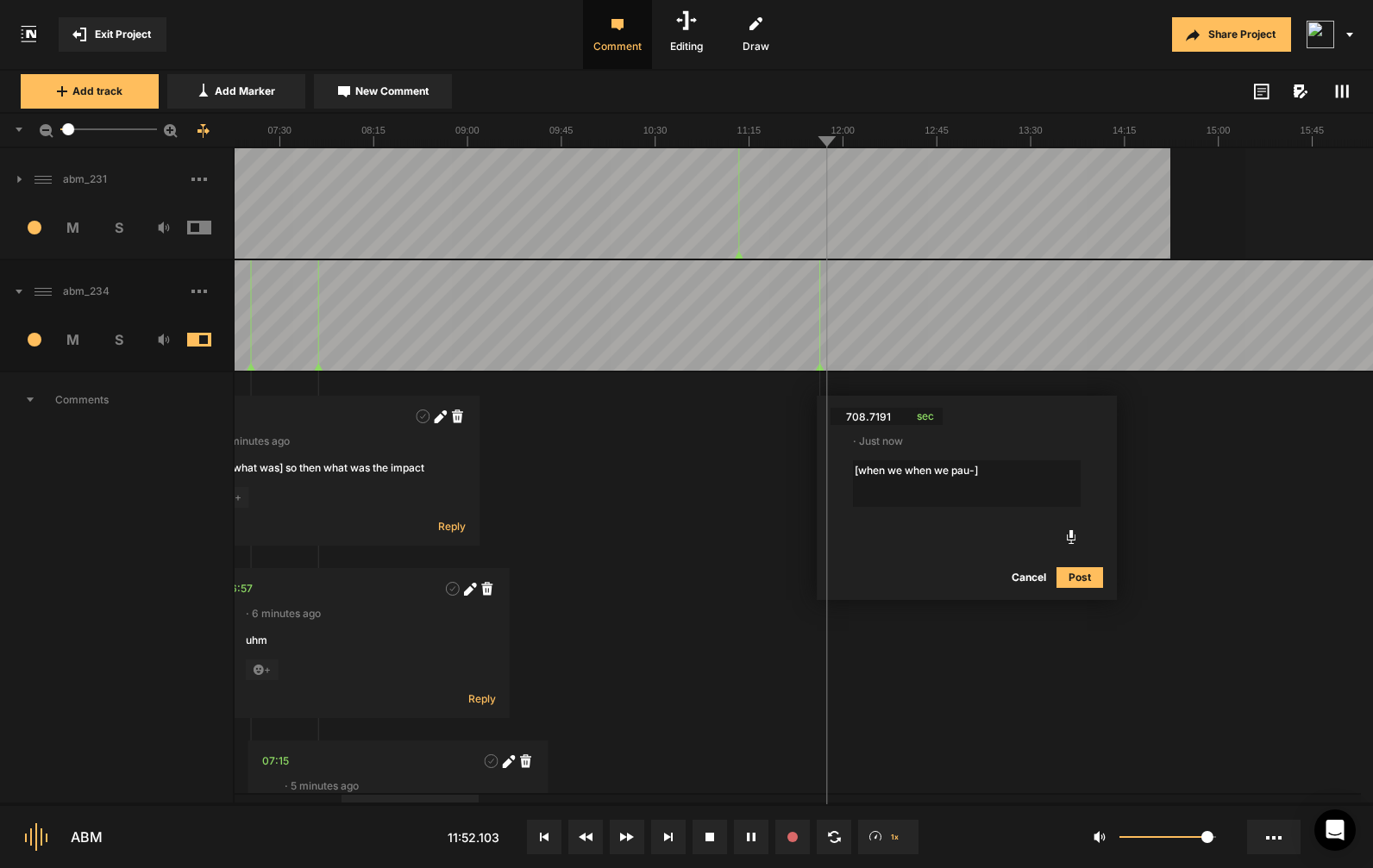 click on "[when we when we pau-]" at bounding box center [967, 484] 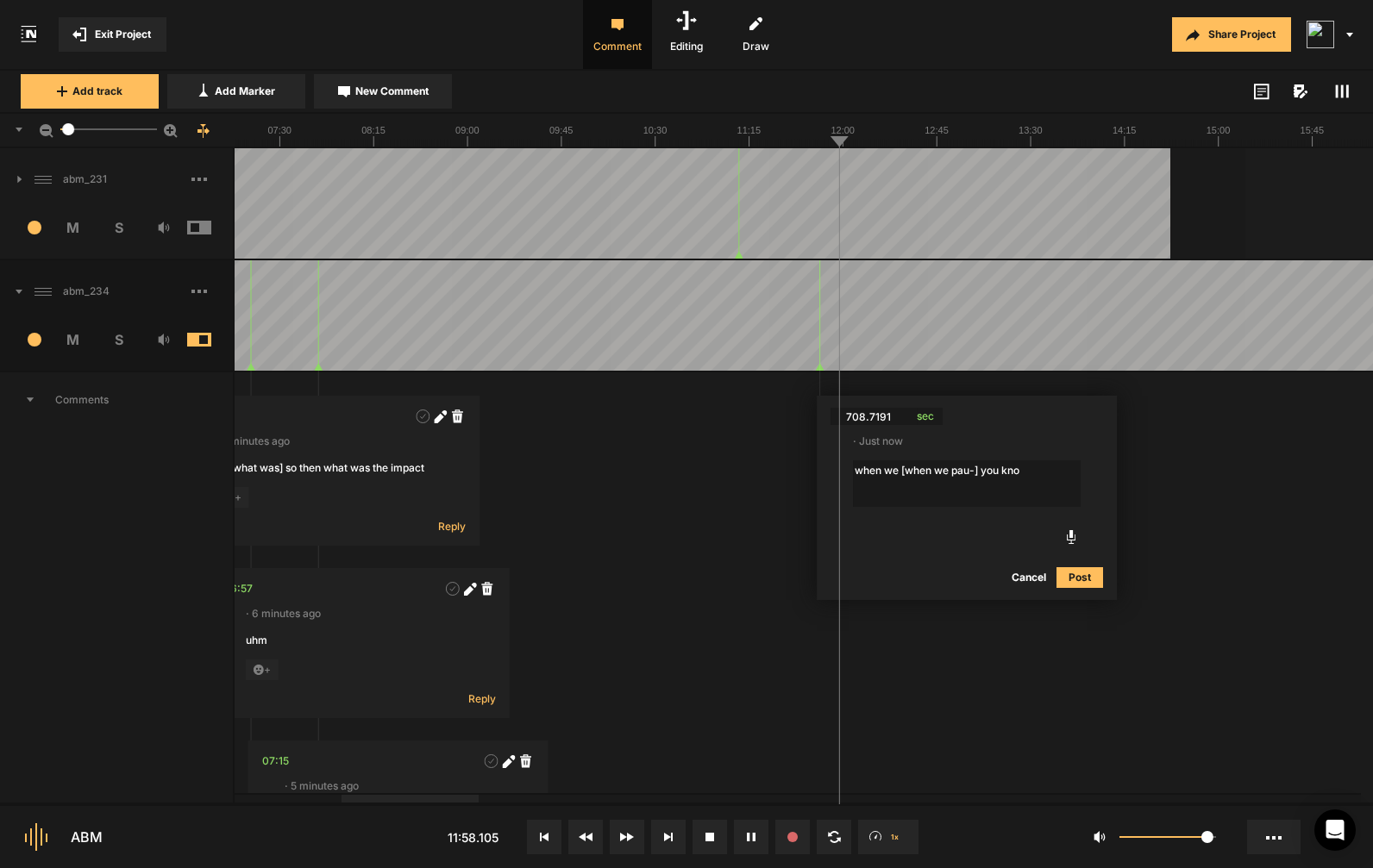 type on "when we [when we pau-] you know" 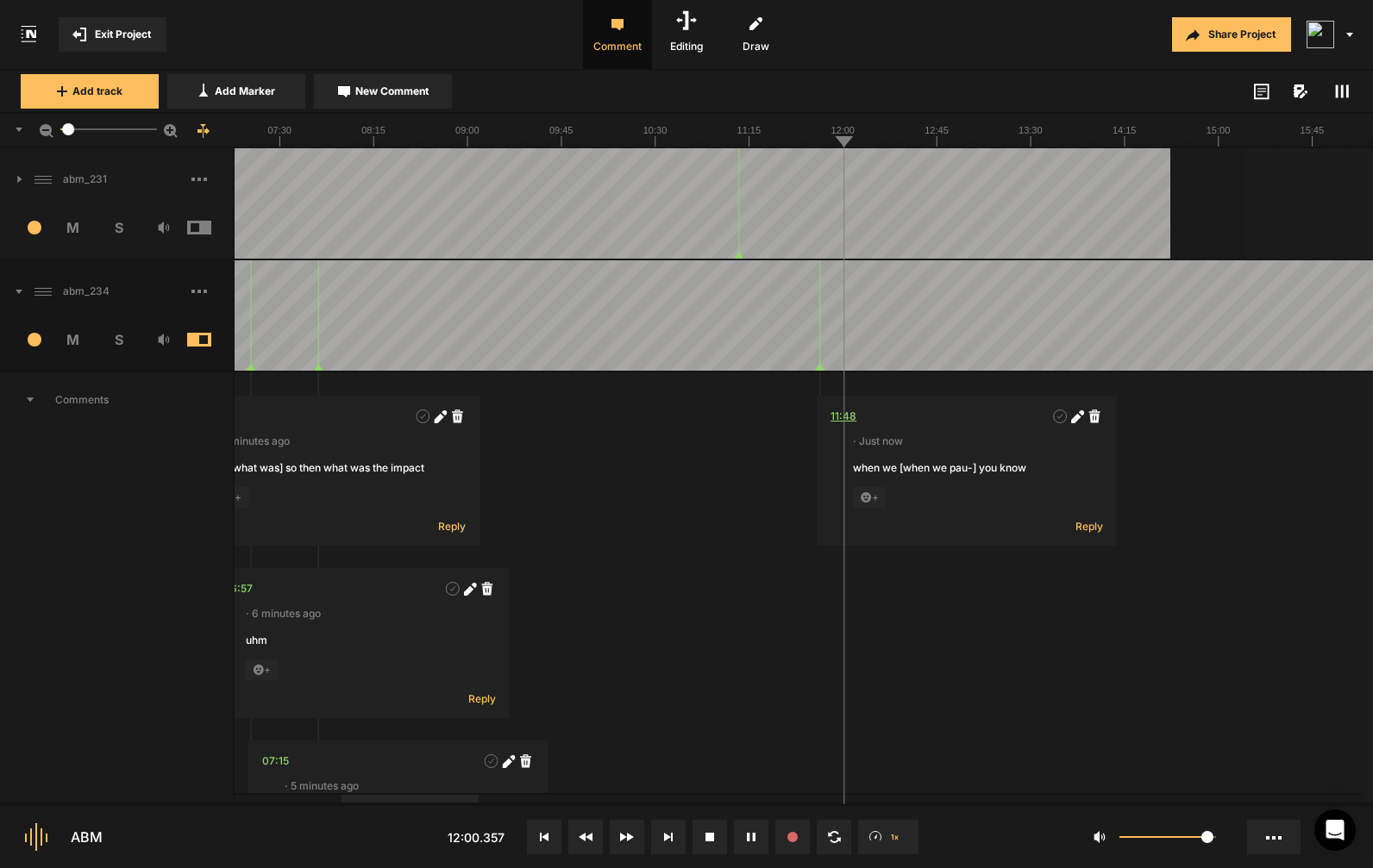 click on "11:48" at bounding box center [843, 416] 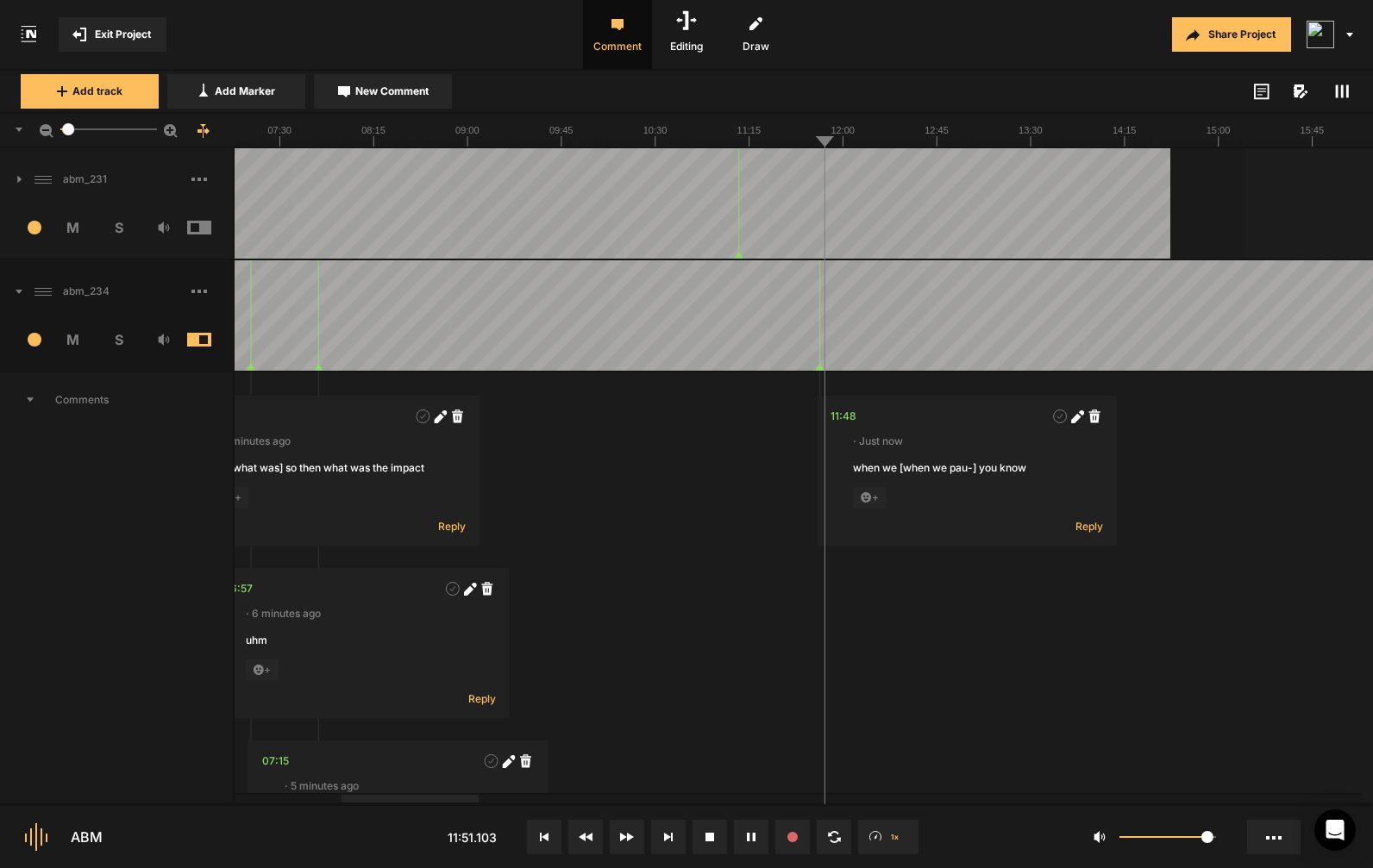 click 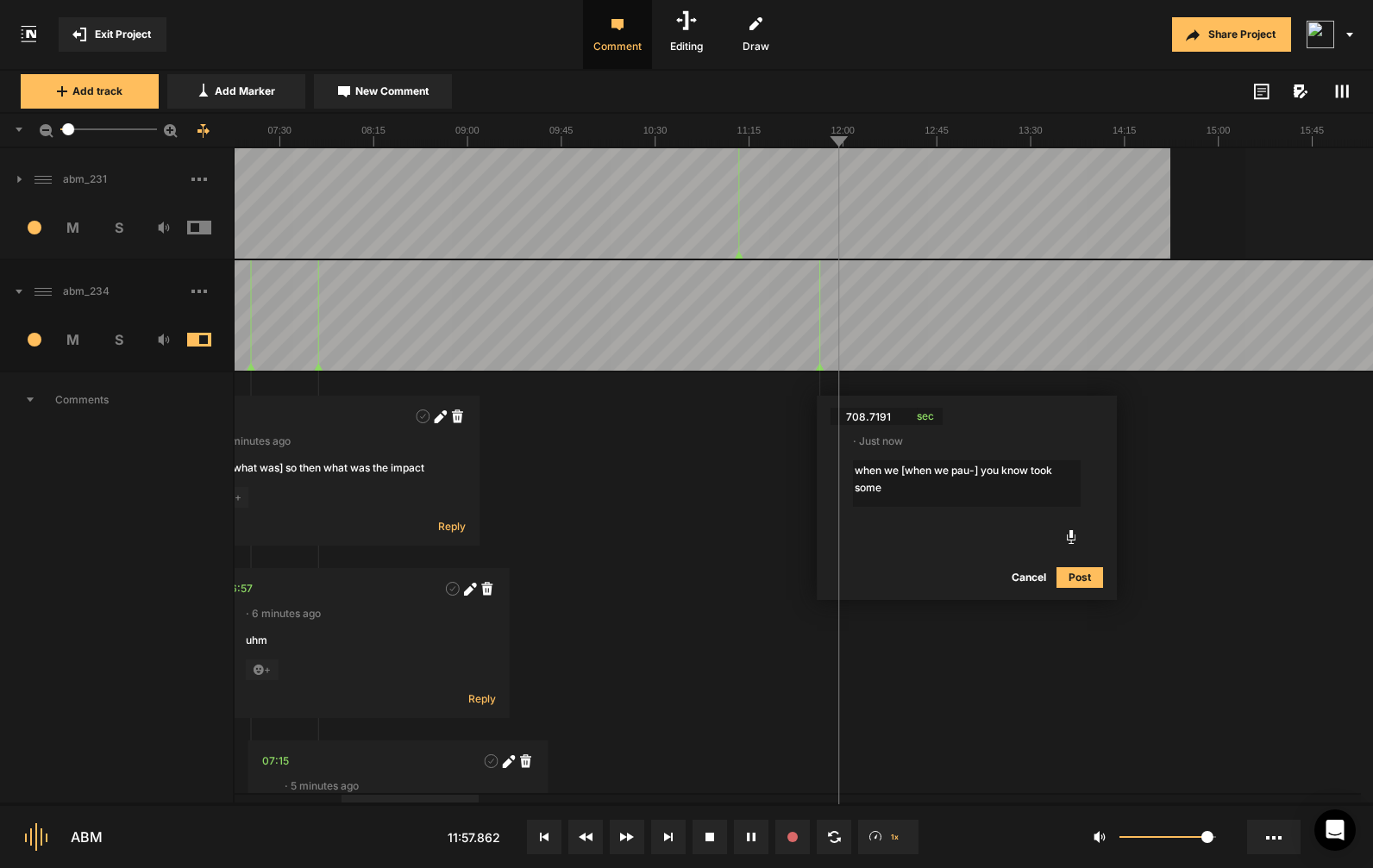 type on "when we [when we pau-] you know took some" 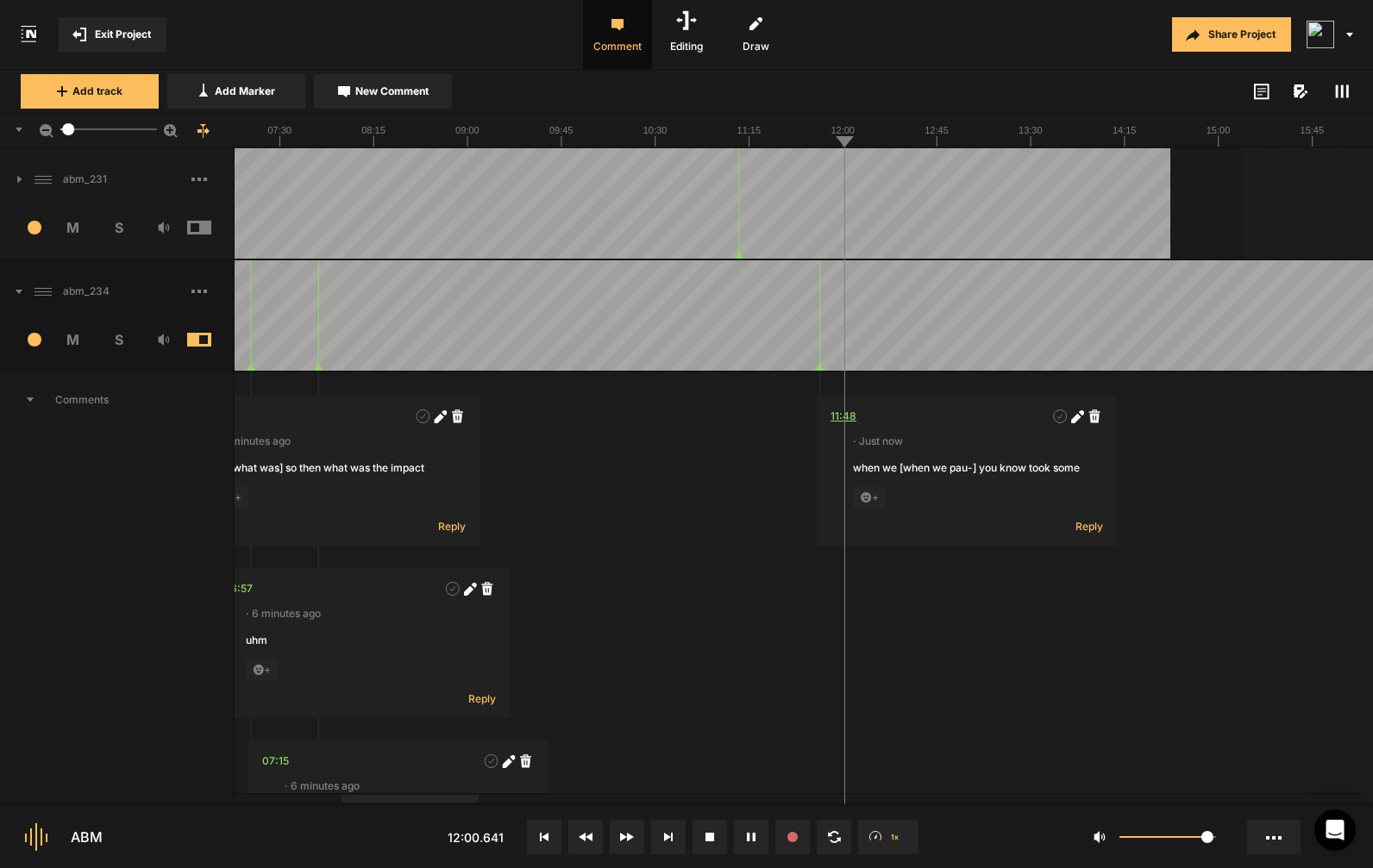 click on "11:48" at bounding box center (843, 416) 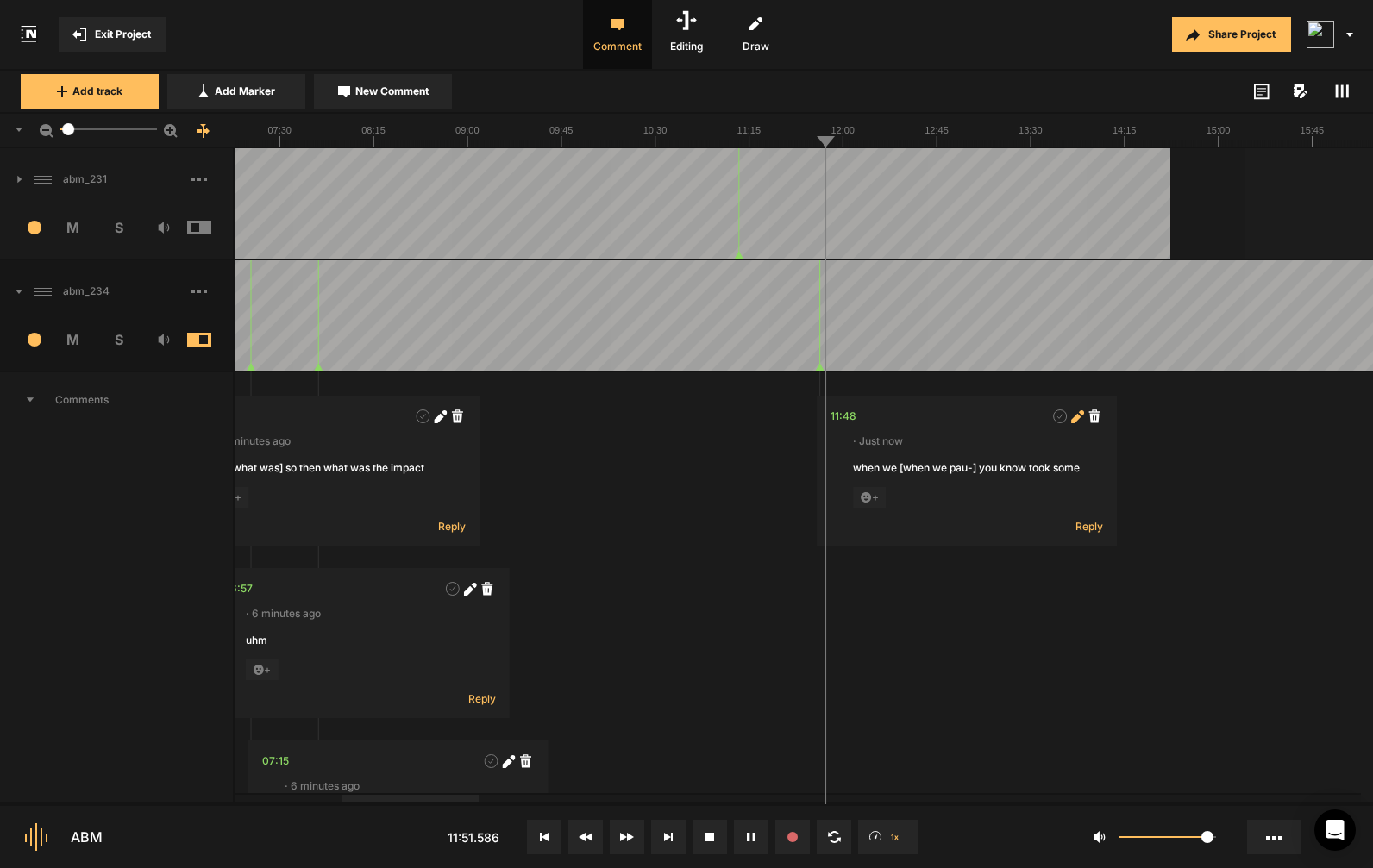 click 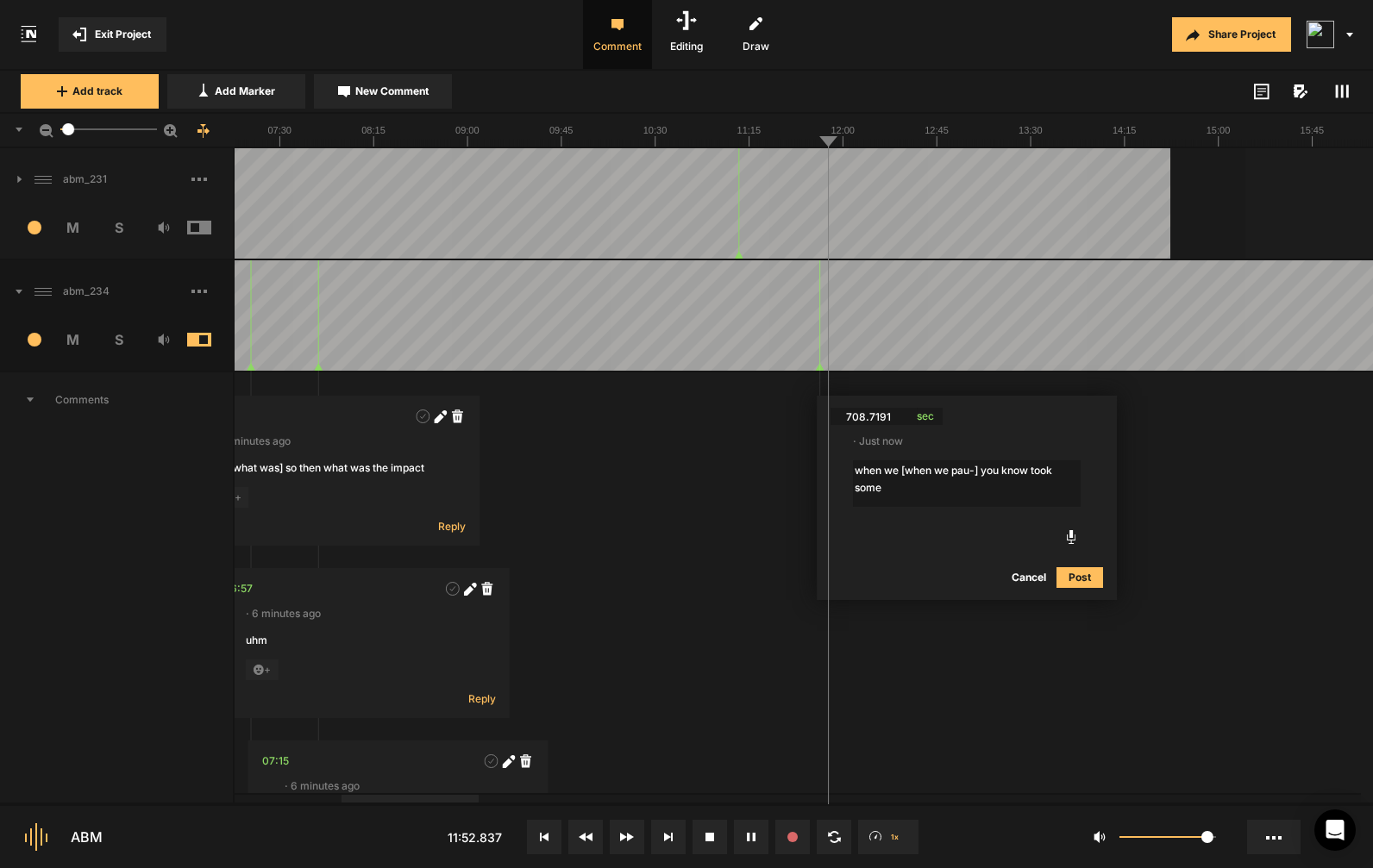 click on "when we [when we pau-] you know took some" at bounding box center (967, 484) 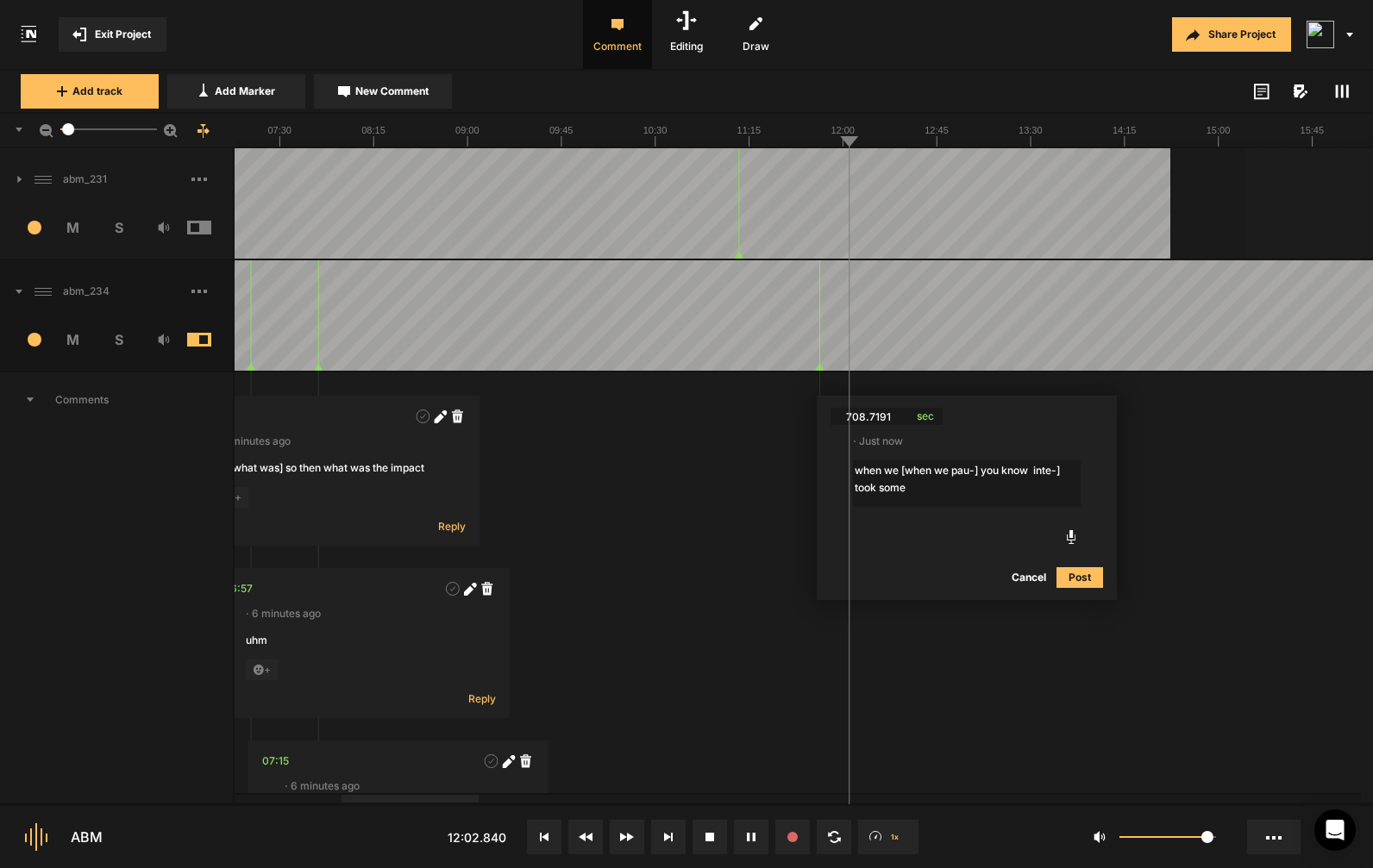 click on "when we [when we pau-] you know  inte-] took some" at bounding box center [967, 484] 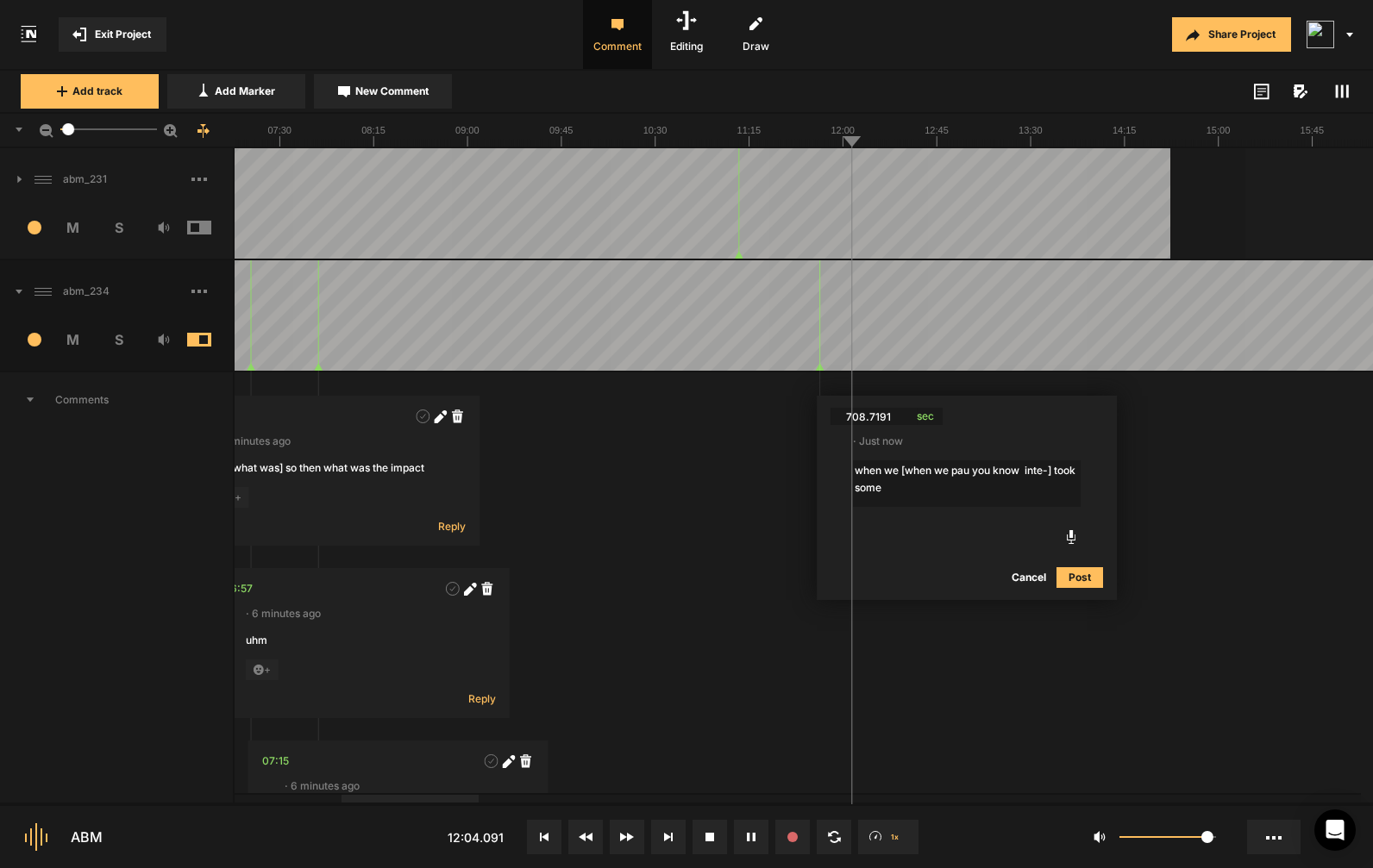 type on "when we [when we pau  you know  inte-] took some" 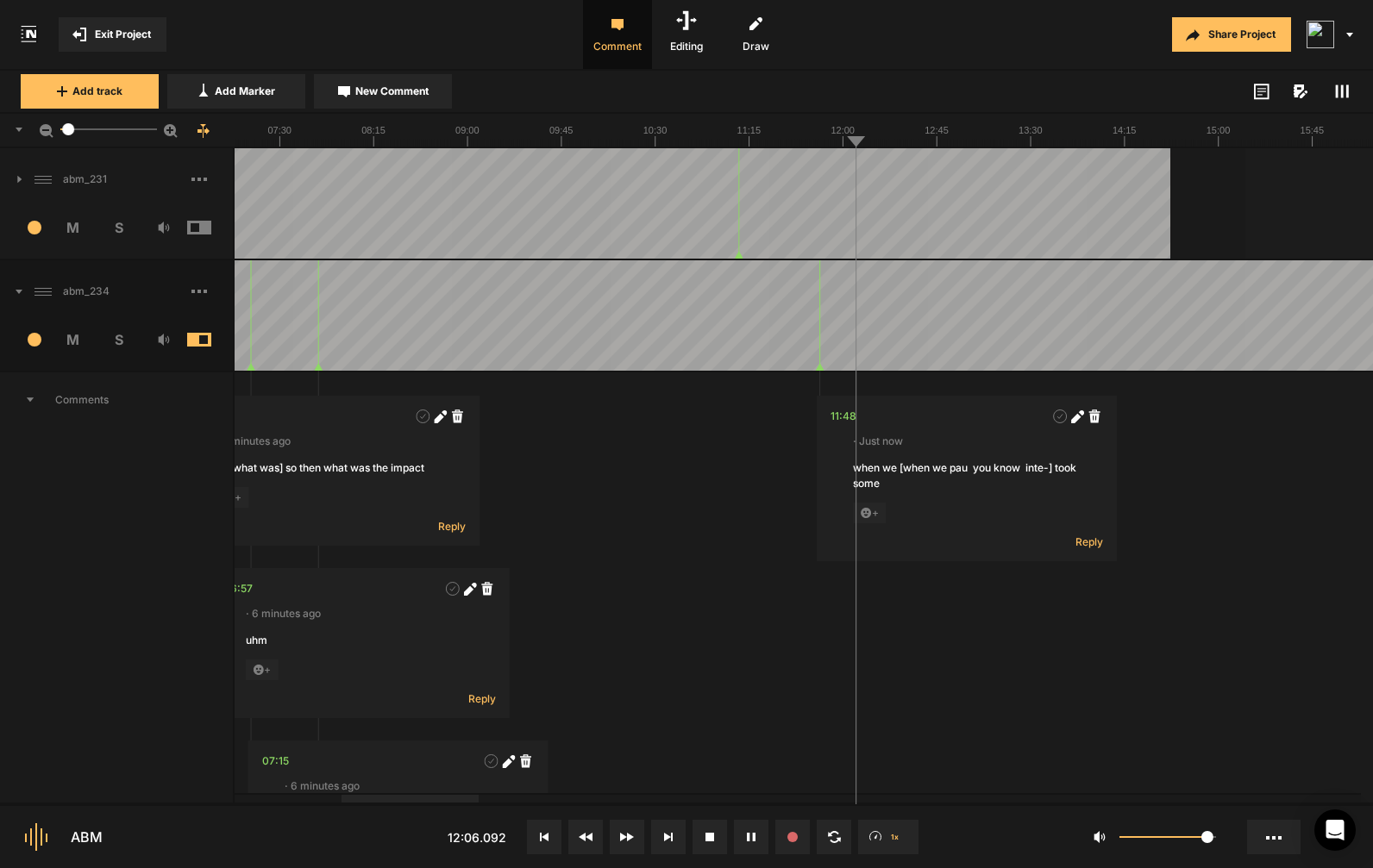 click at bounding box center [2187, 315] 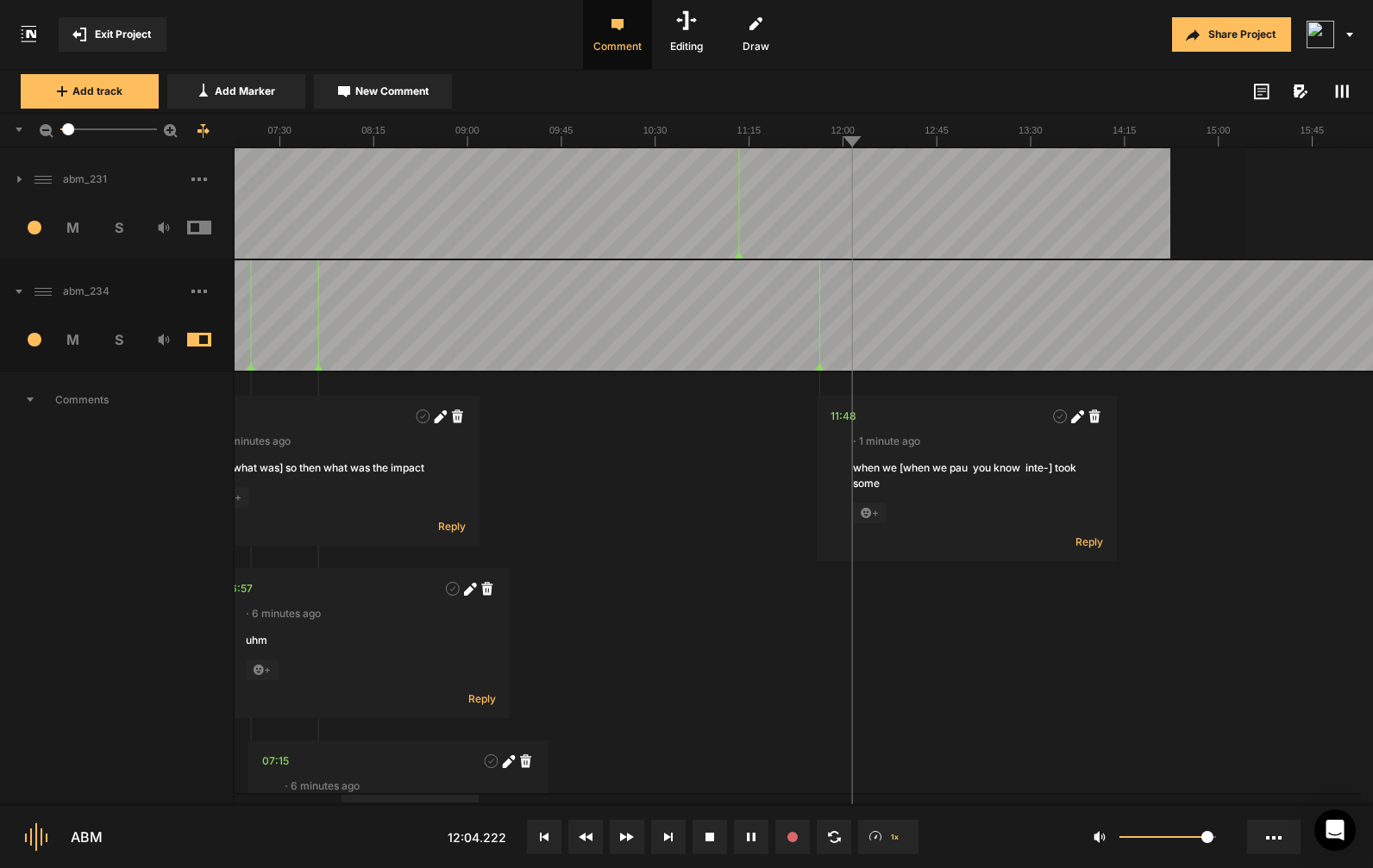 click at bounding box center (2187, 315) 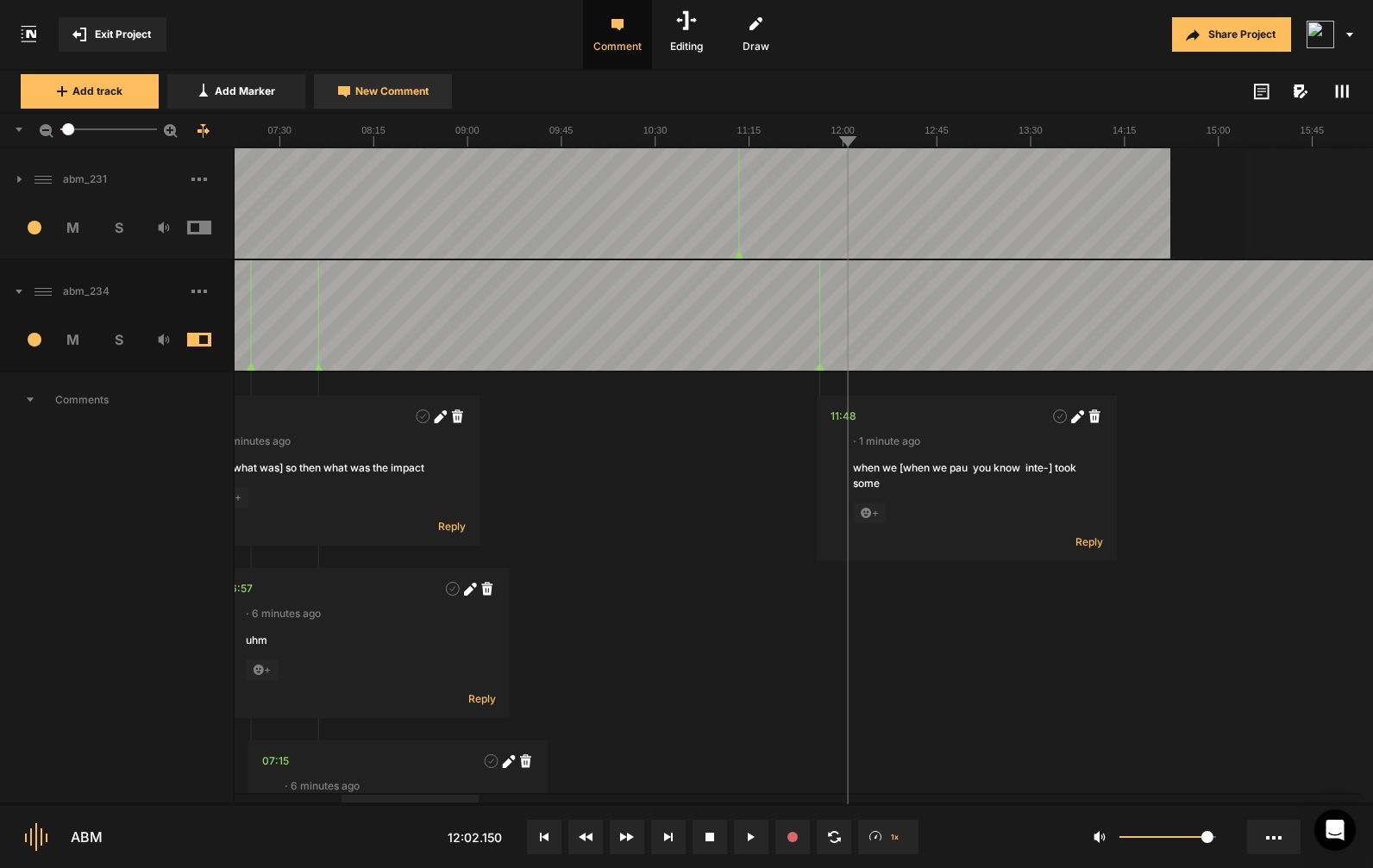 click on "New Comment" at bounding box center [392, 91] 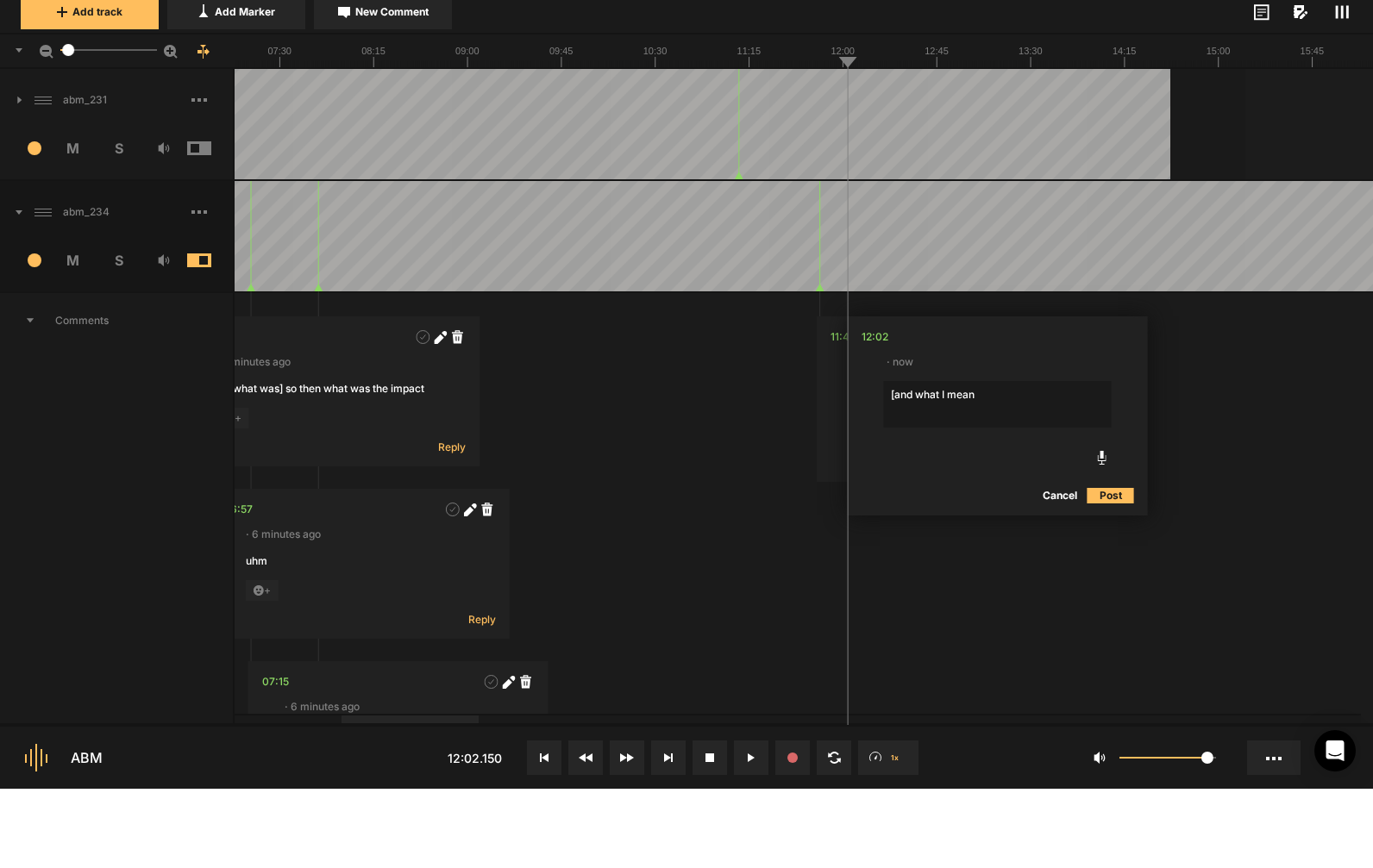 type on "[and what I mean]" 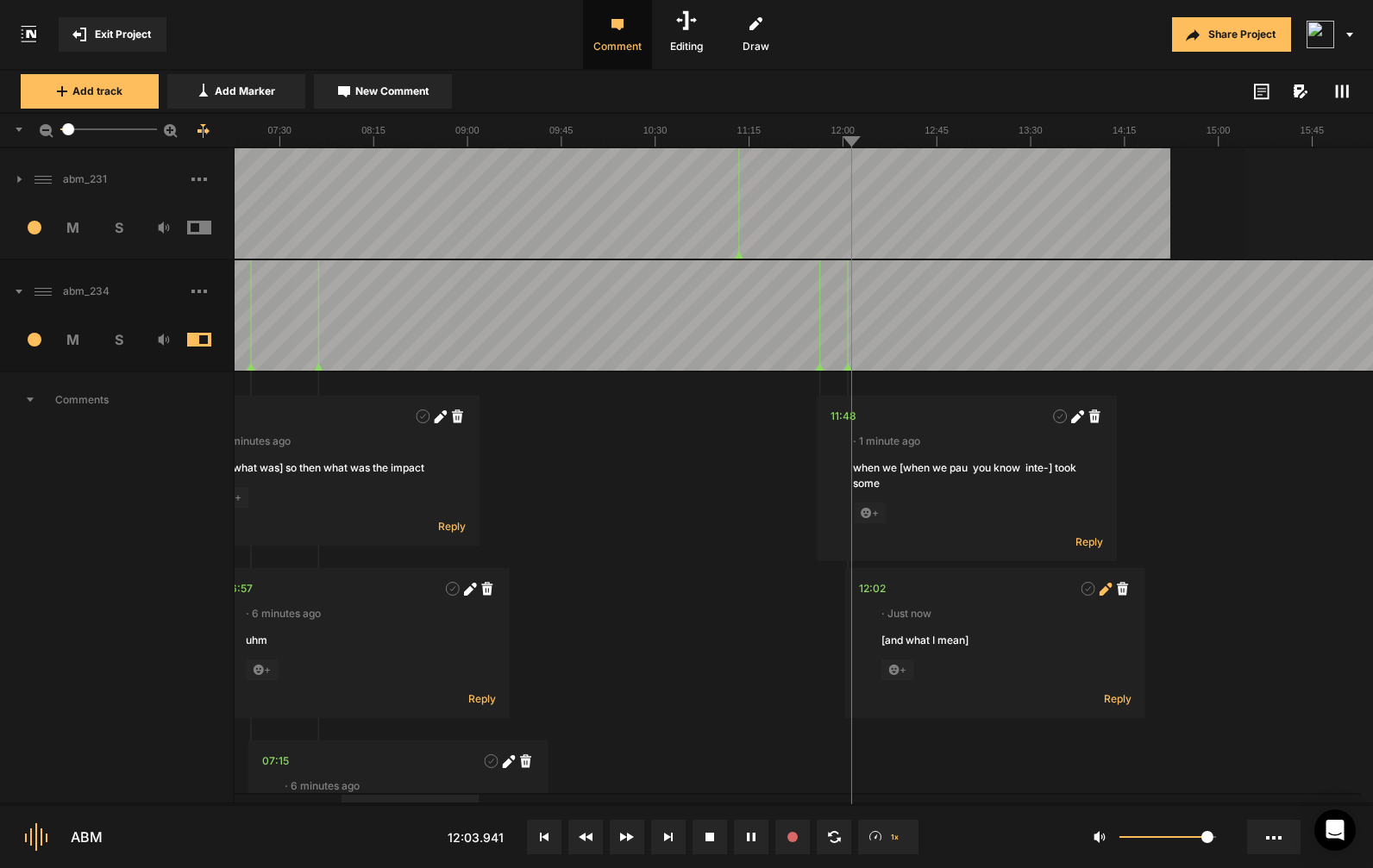 click 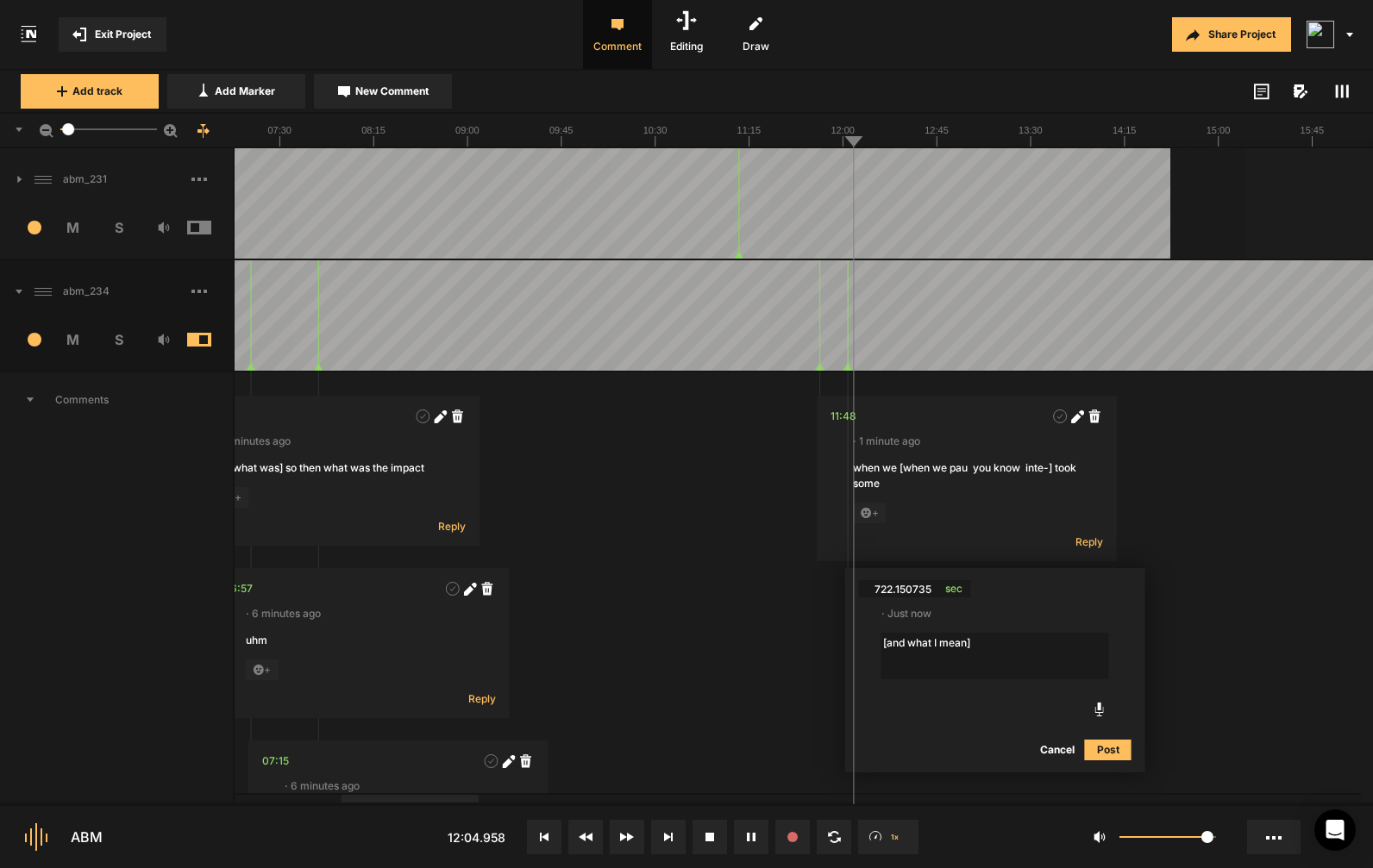 click on "[and what I mean]" at bounding box center [995, 656] 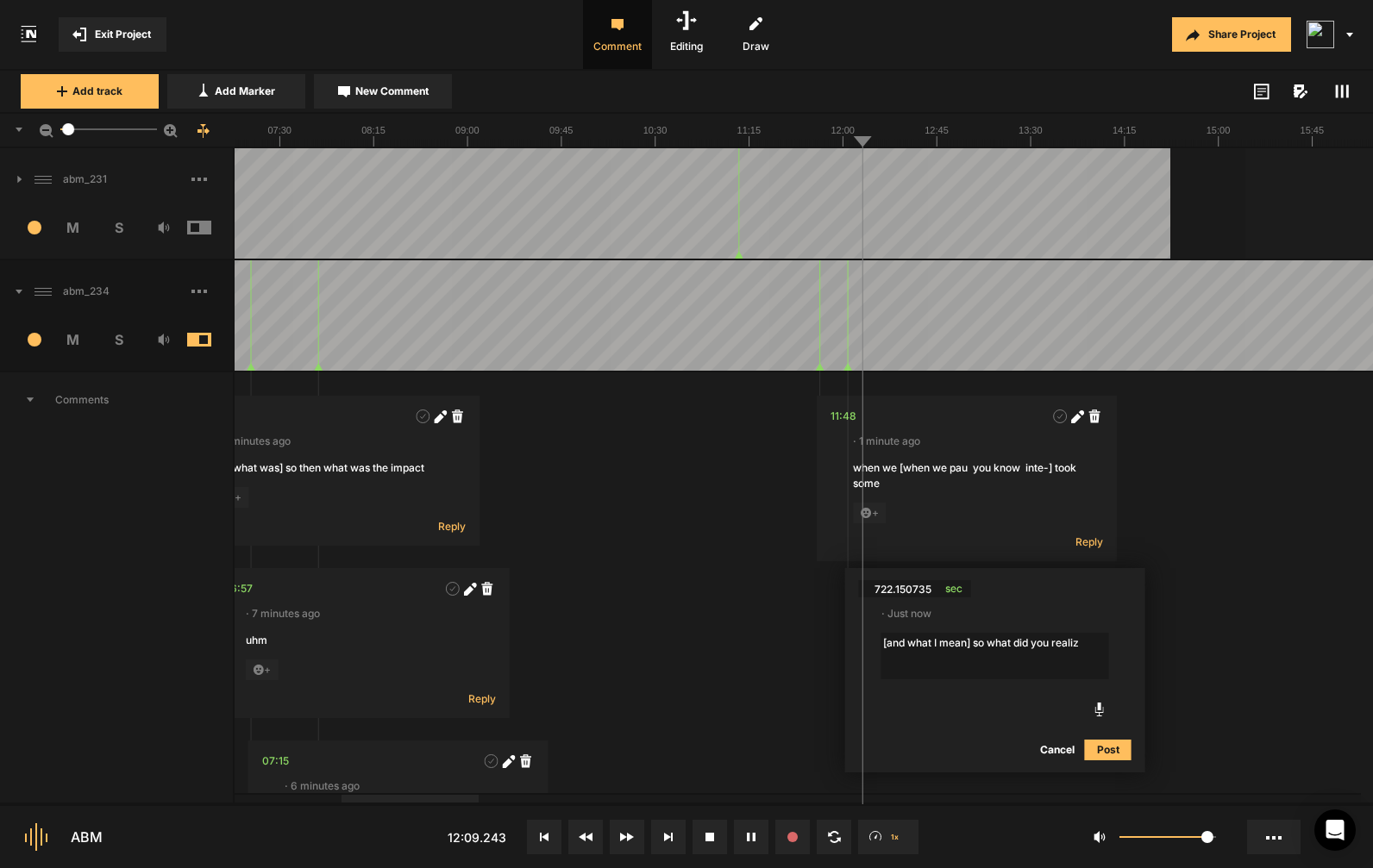 type on "[and what I mean] so what did you realize" 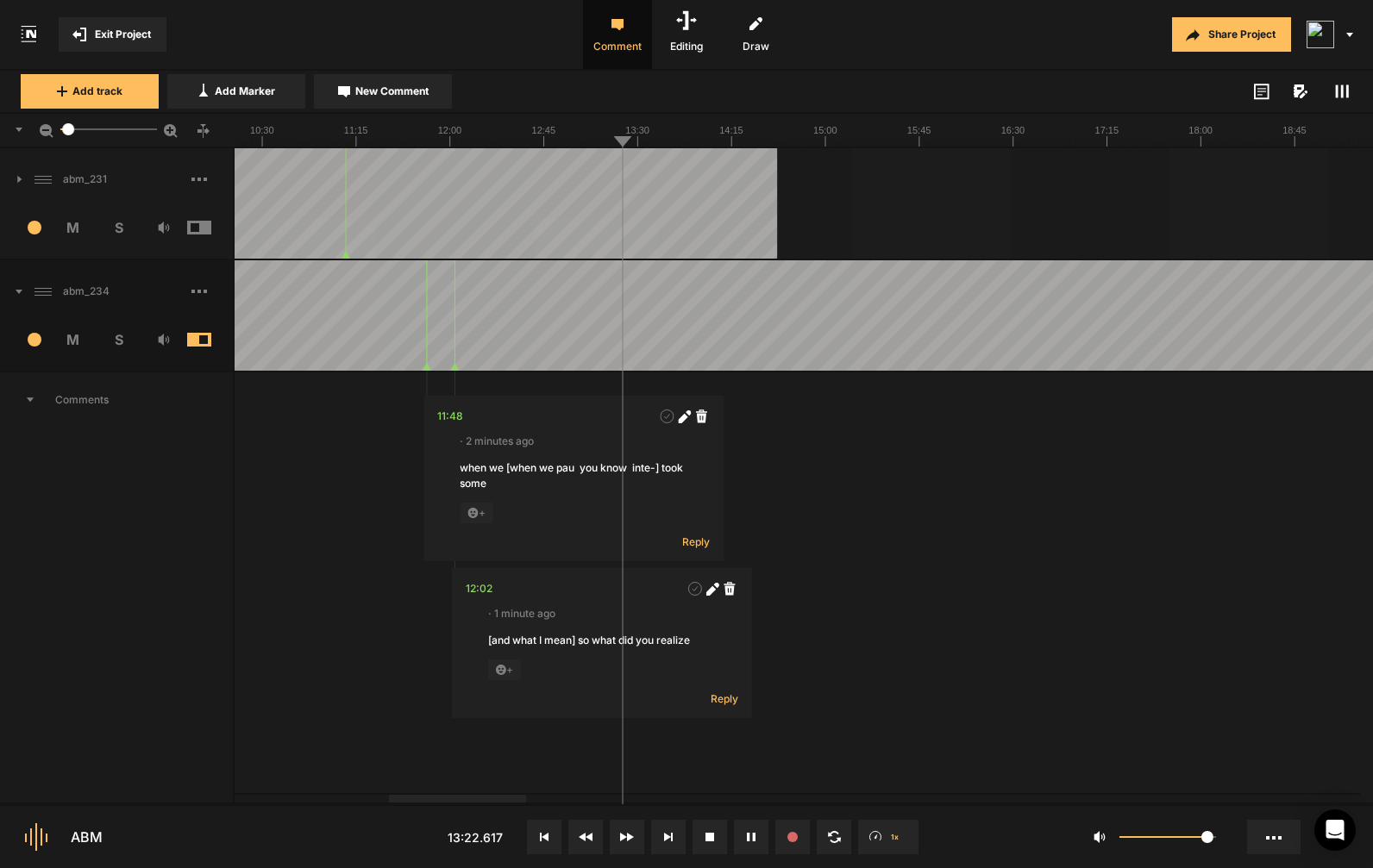 scroll, scrollTop: 0, scrollLeft: 0, axis: both 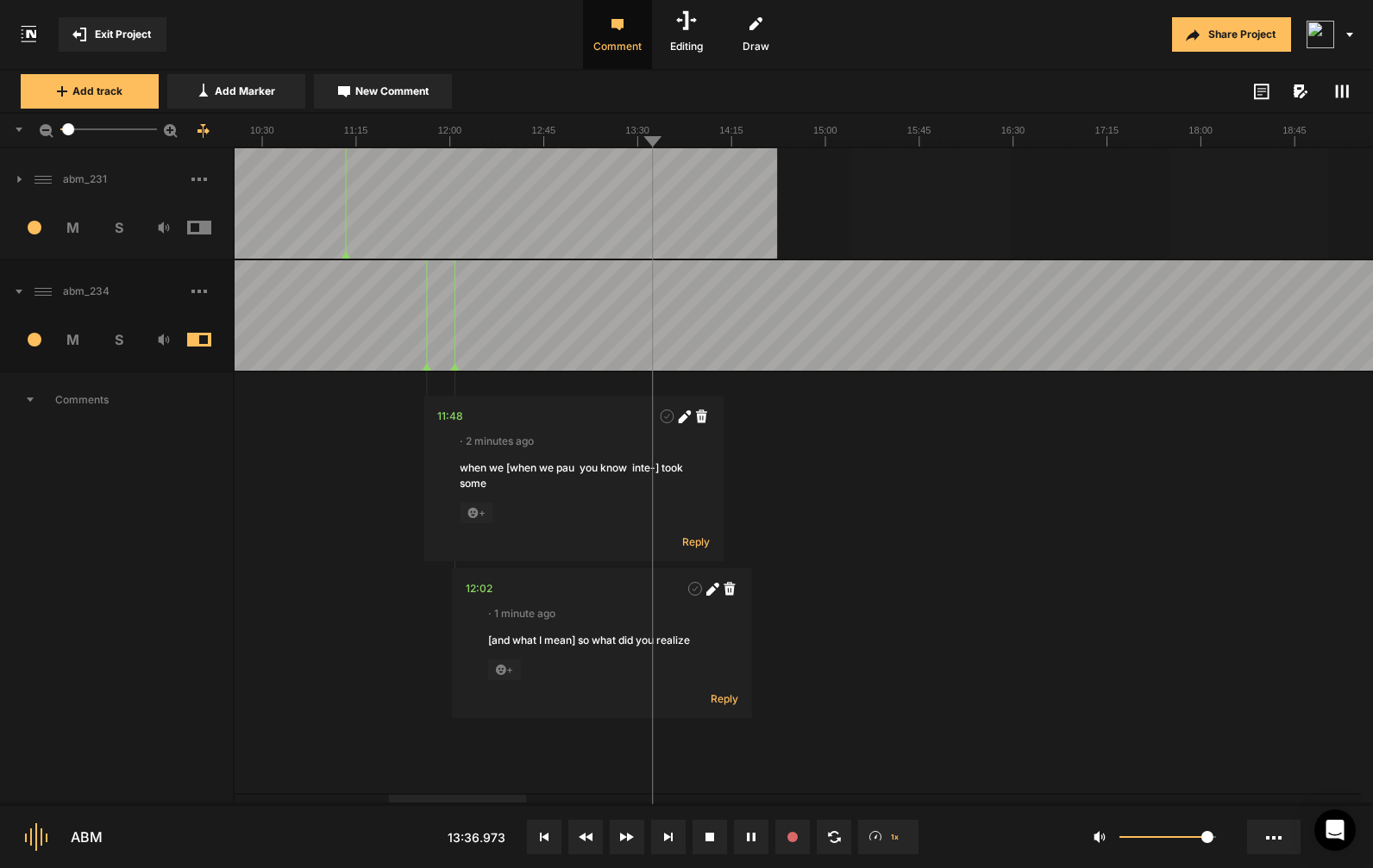 click at bounding box center [1794, 315] 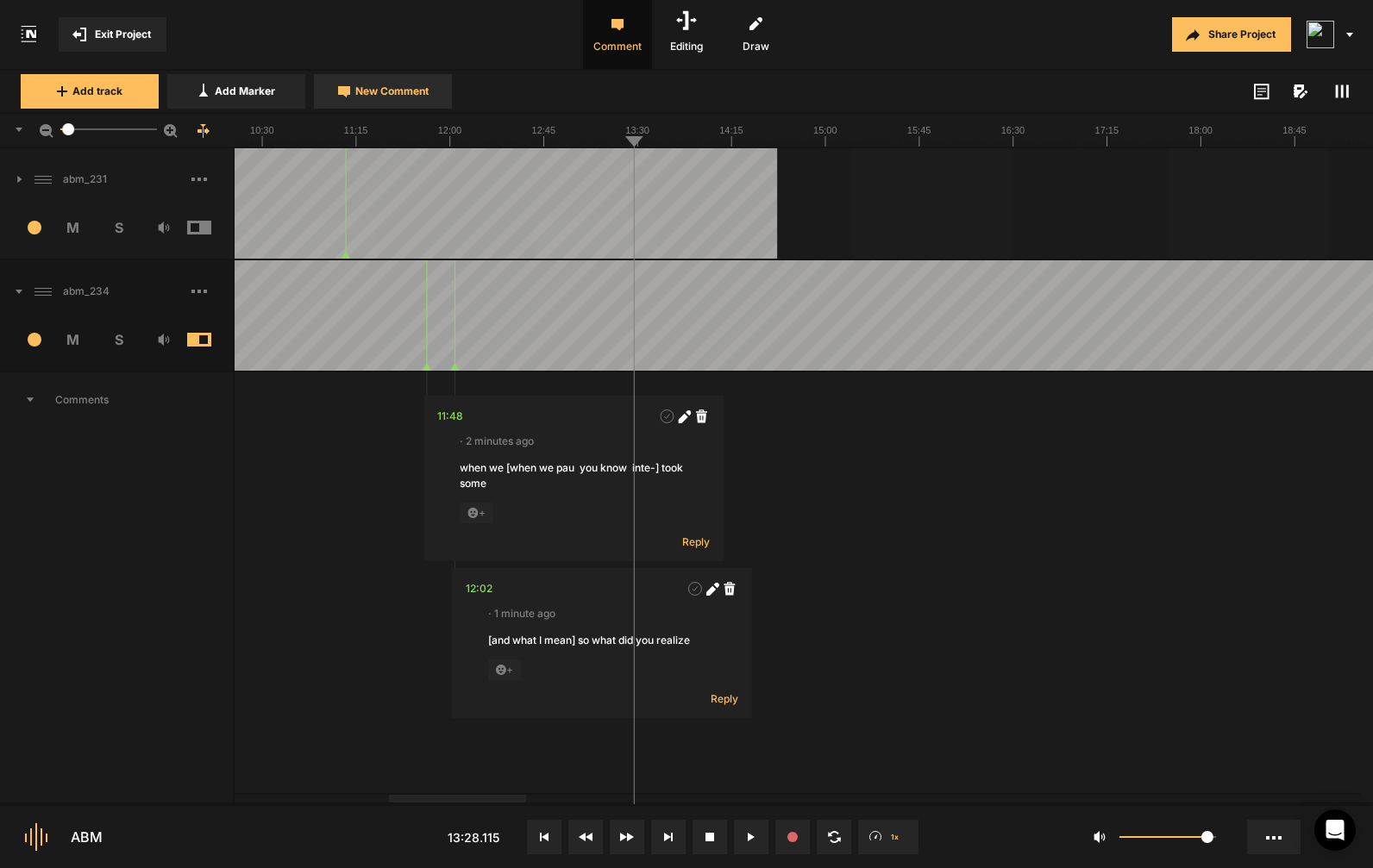click on "New Comment" at bounding box center [392, 91] 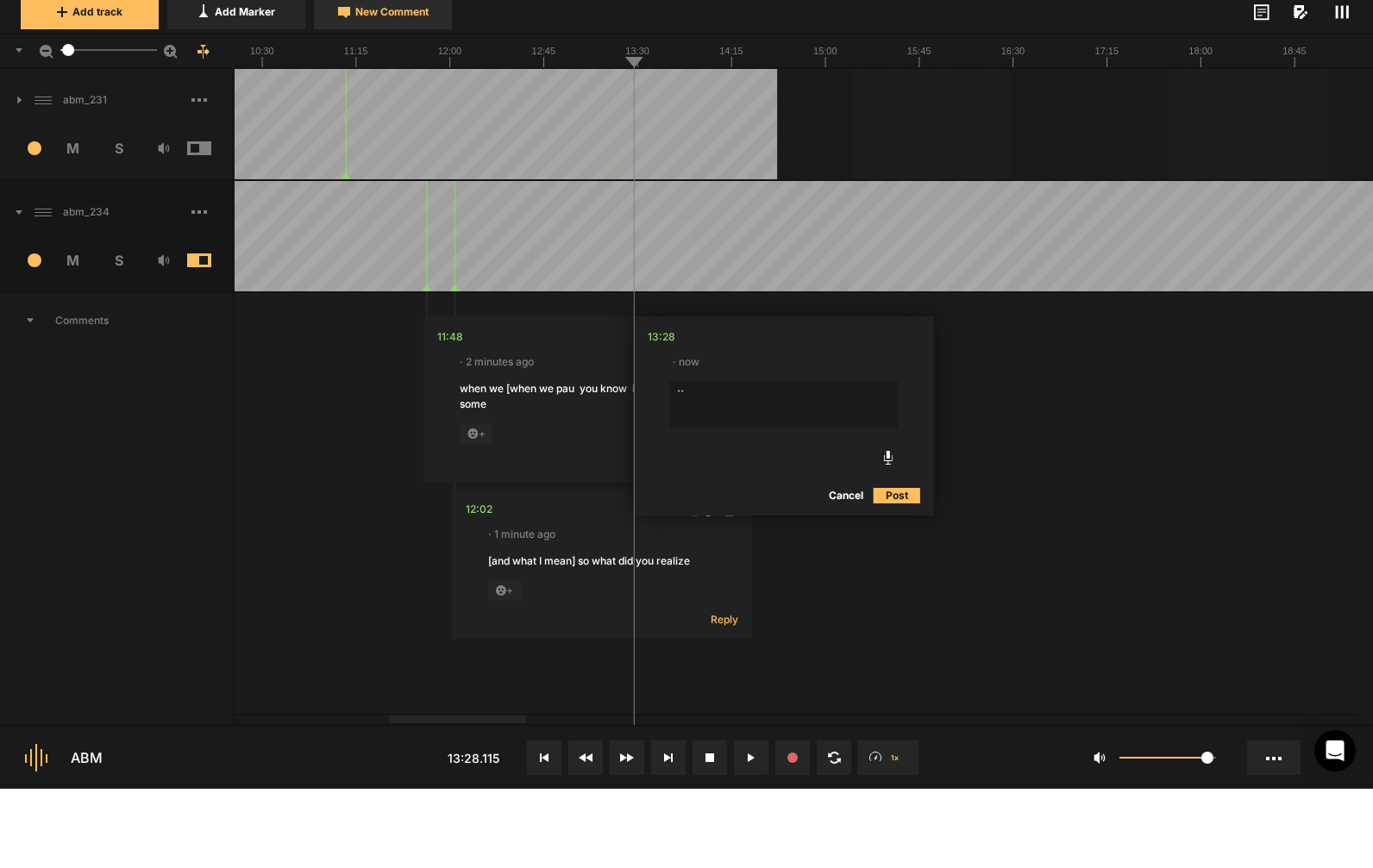 type on "`" 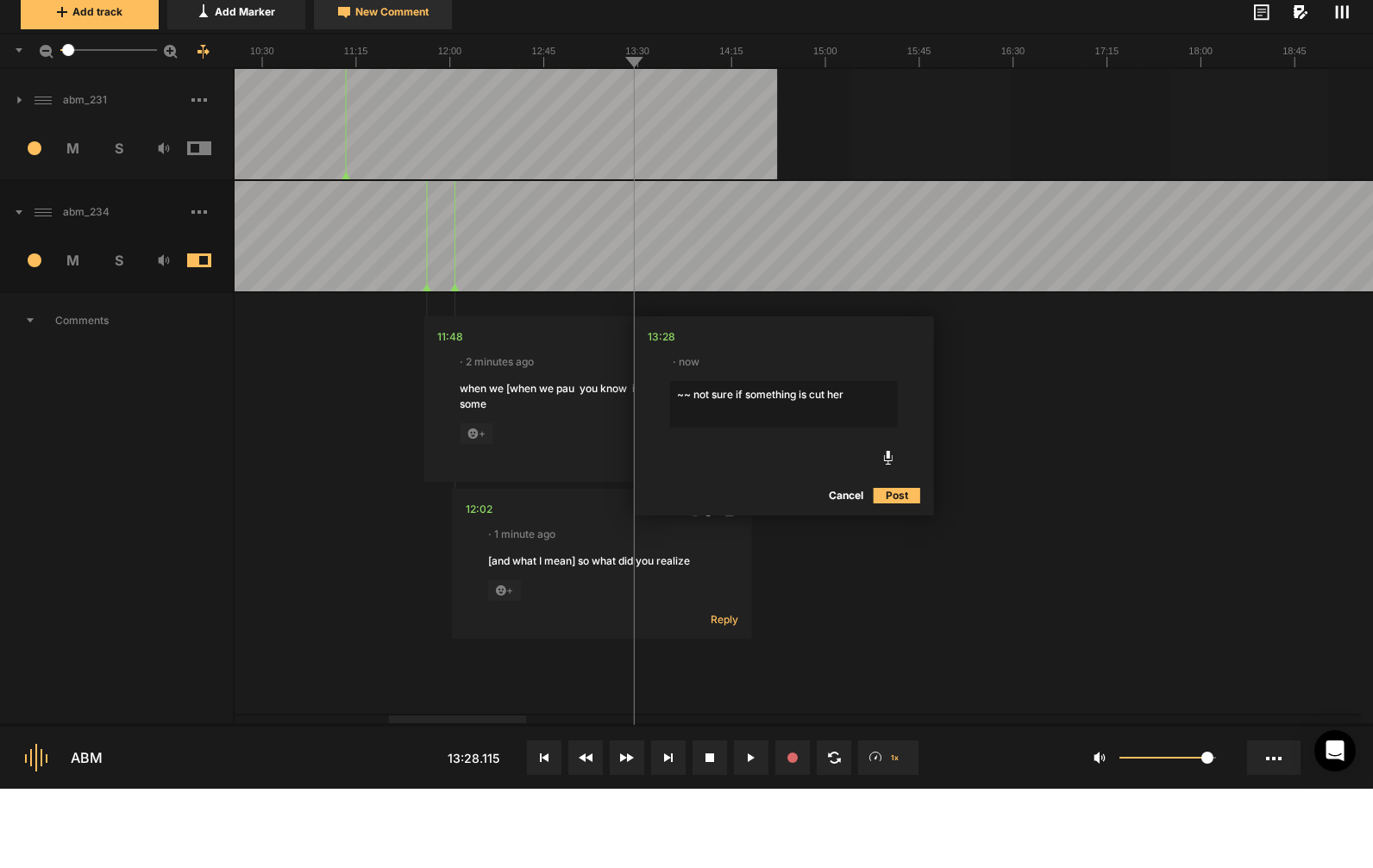 type on "~~ not sure if something is cut here" 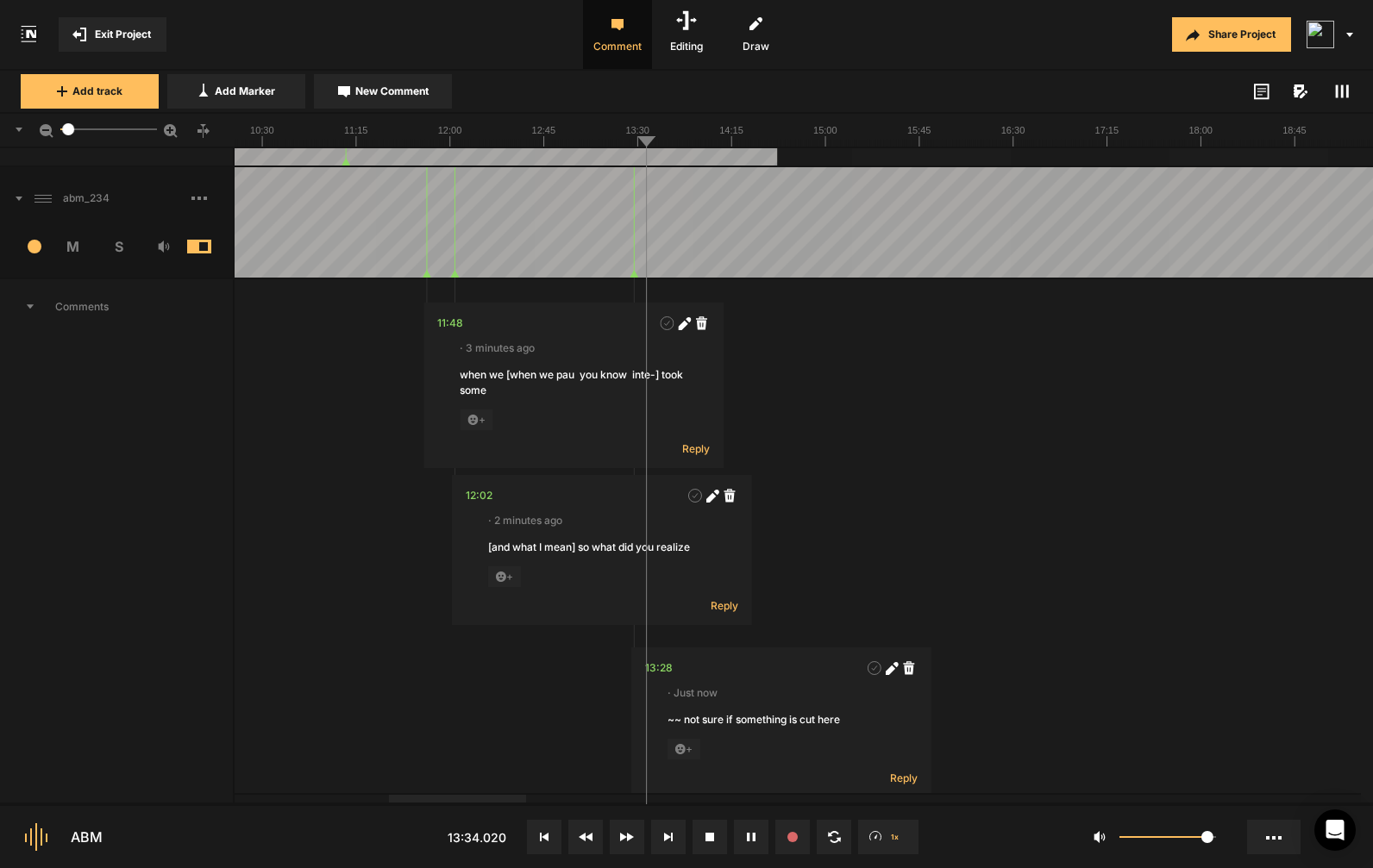 scroll, scrollTop: 97, scrollLeft: 0, axis: vertical 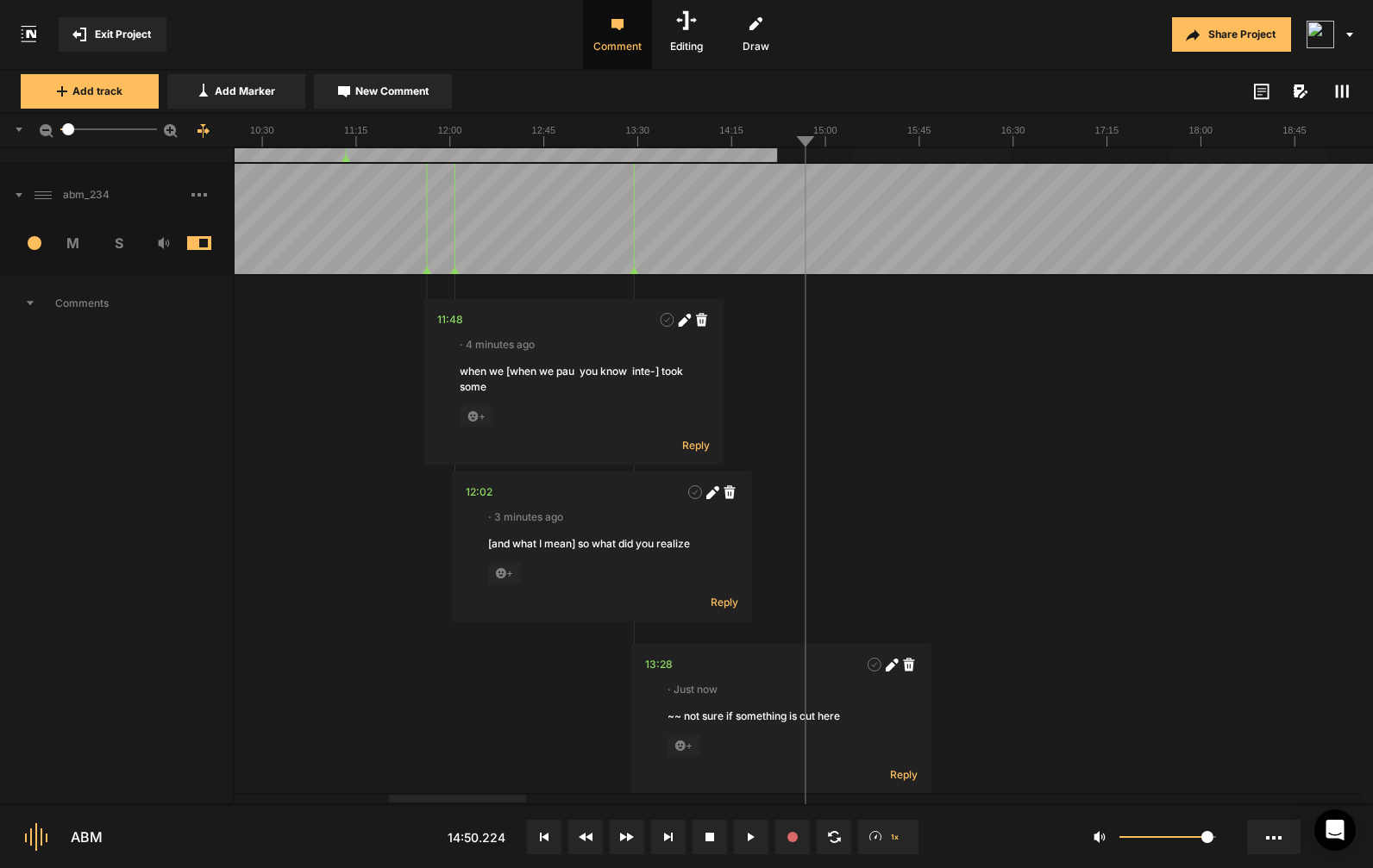 click at bounding box center [1794, 219] 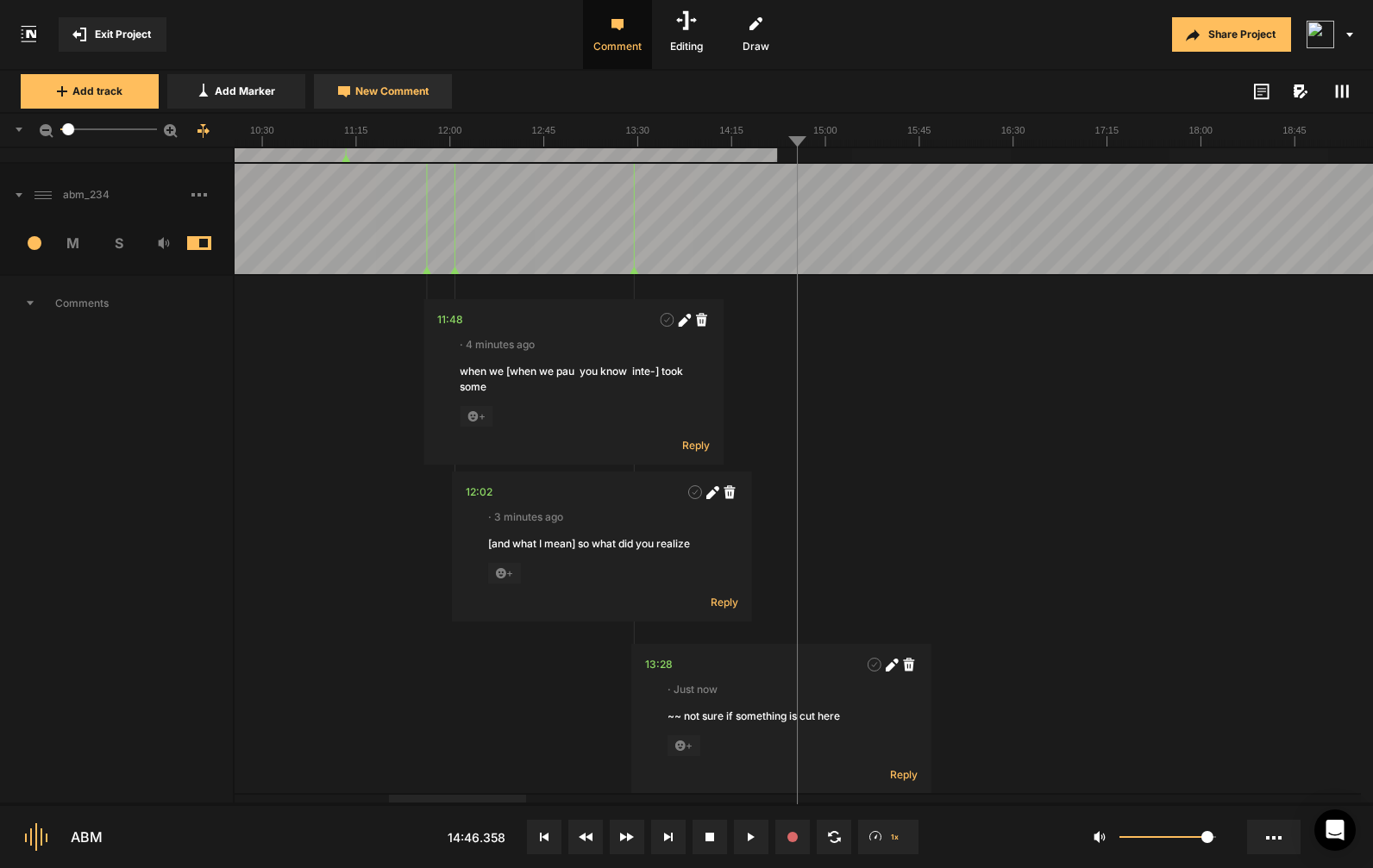 click on "New Comment" at bounding box center [392, 91] 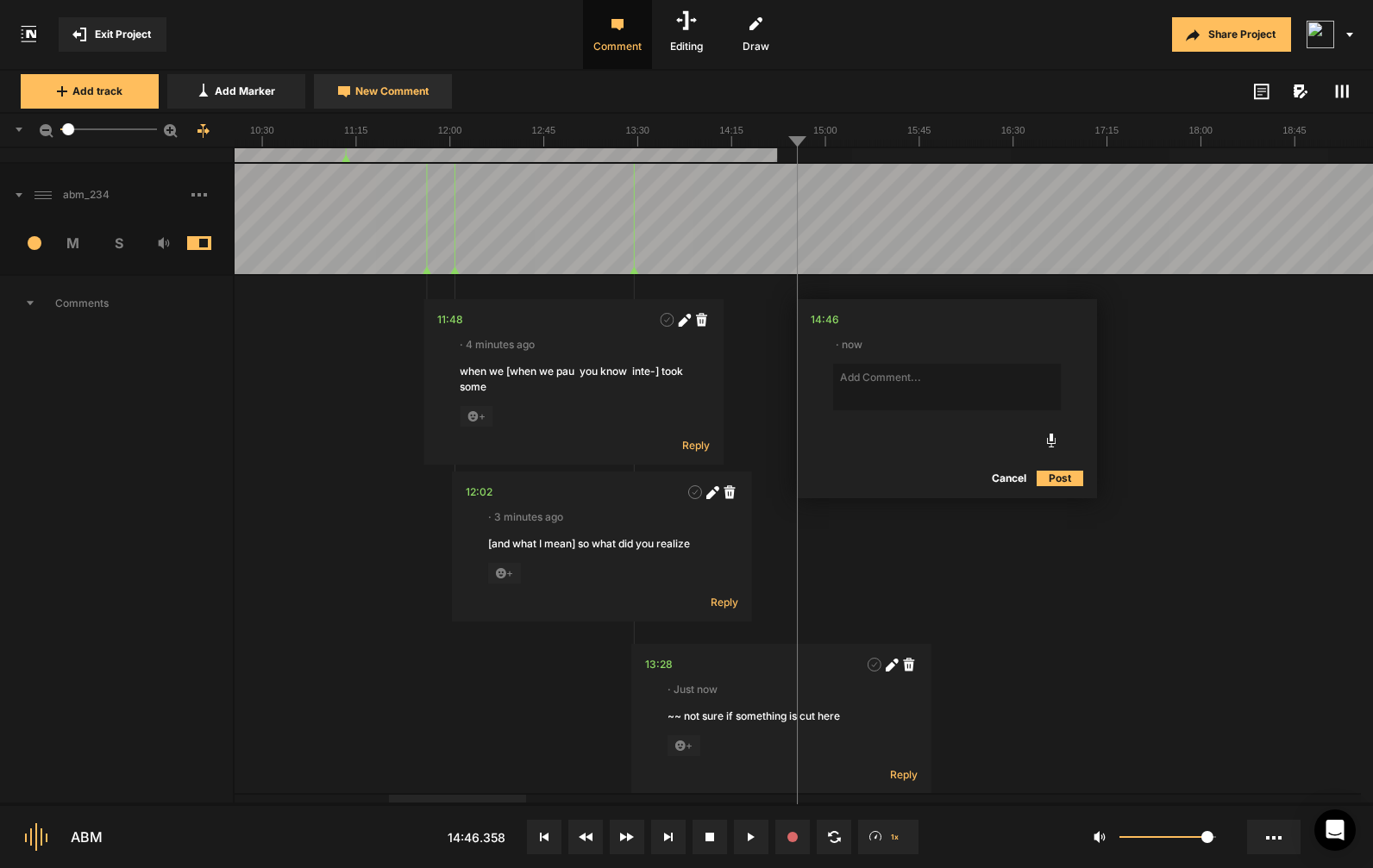 type on "w" 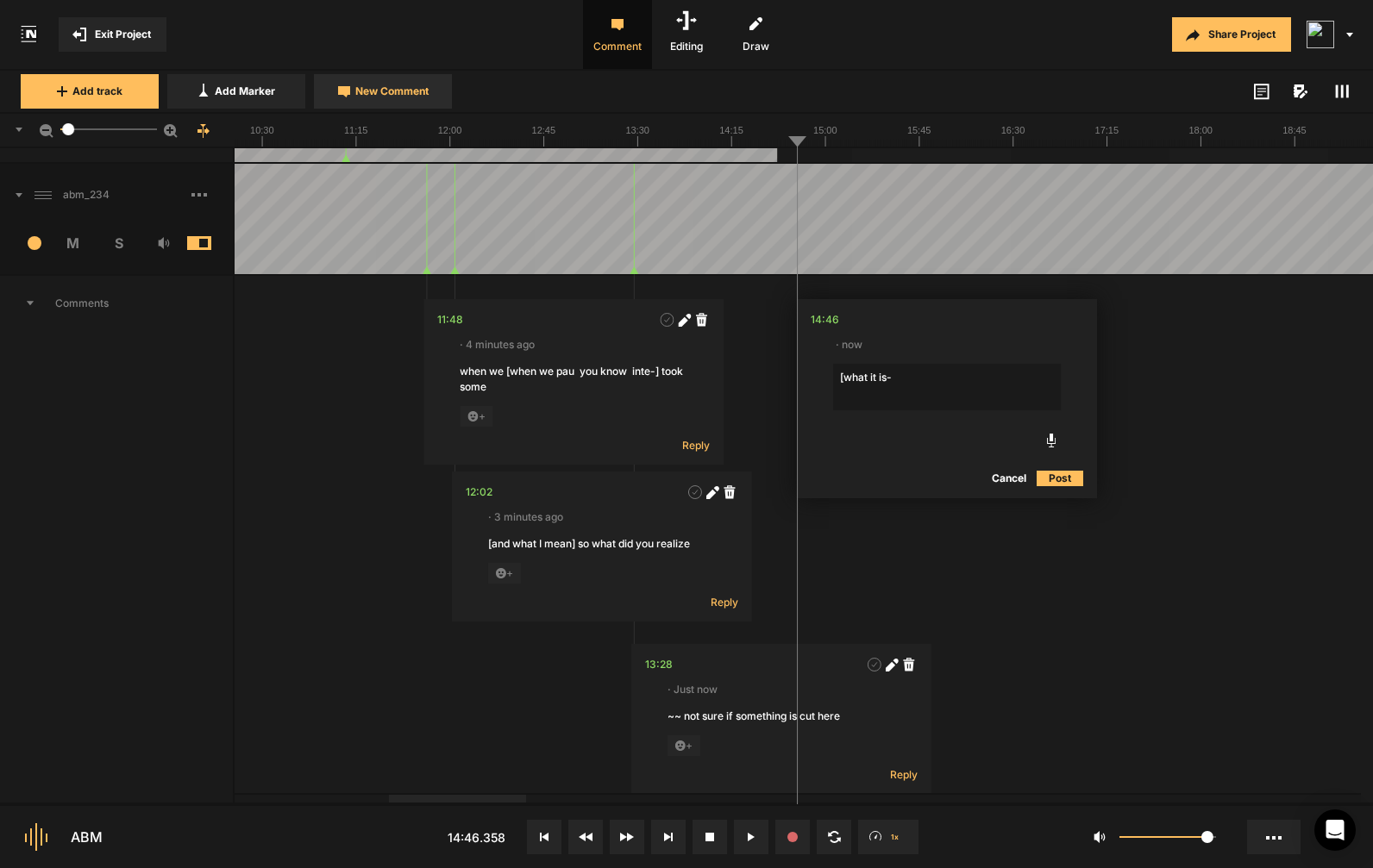 type on "[what it is-]" 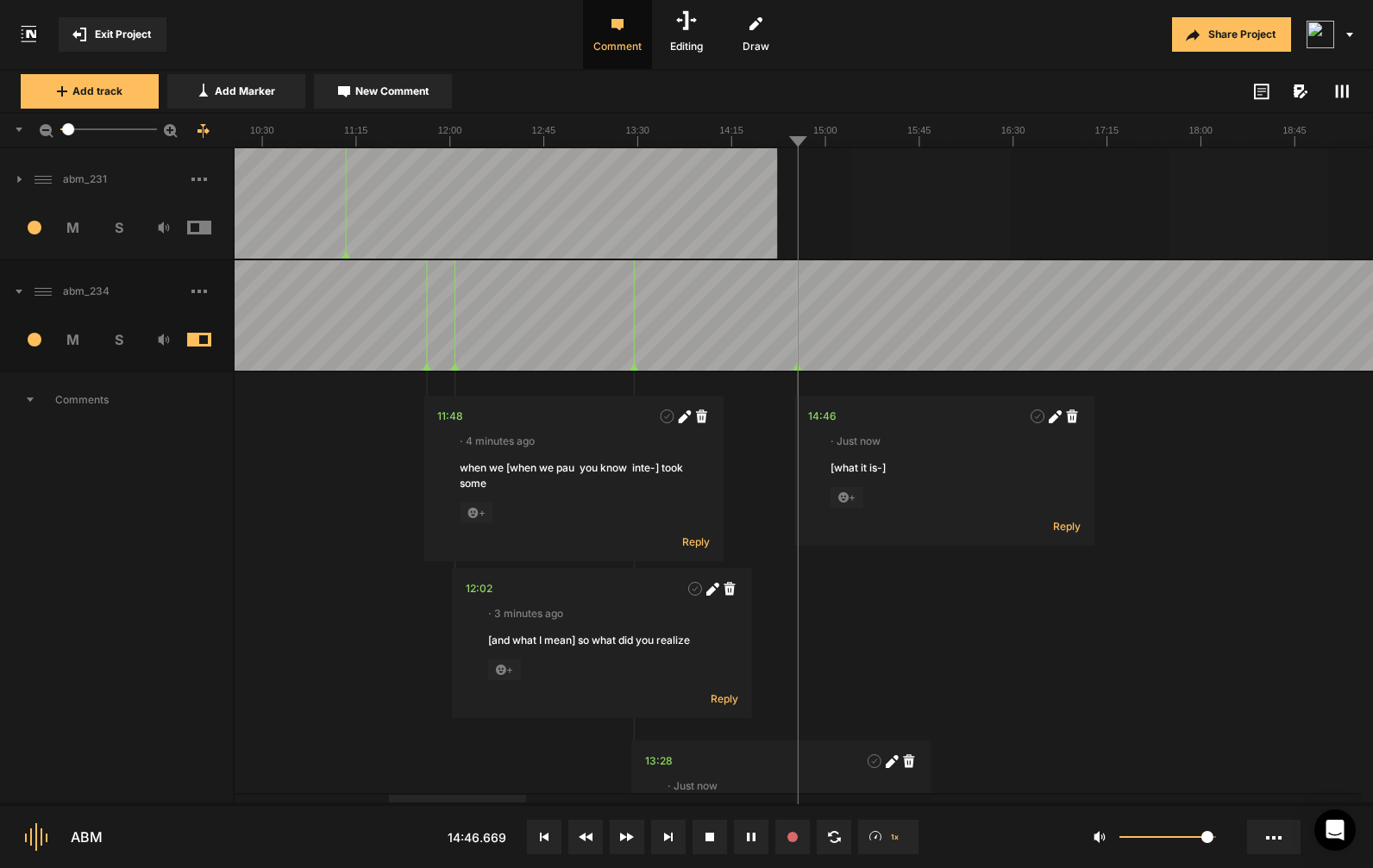 scroll, scrollTop: 0, scrollLeft: 0, axis: both 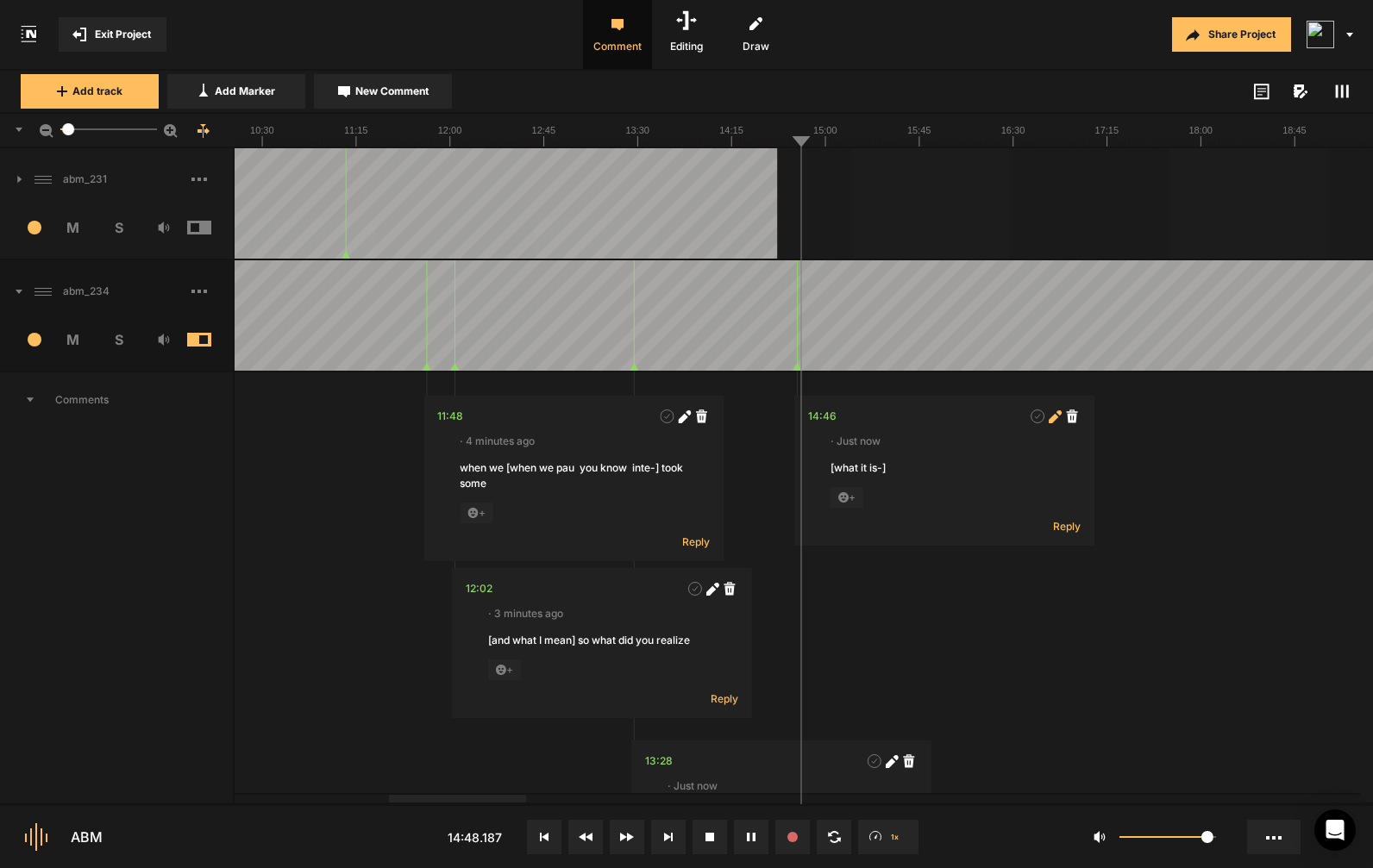 click 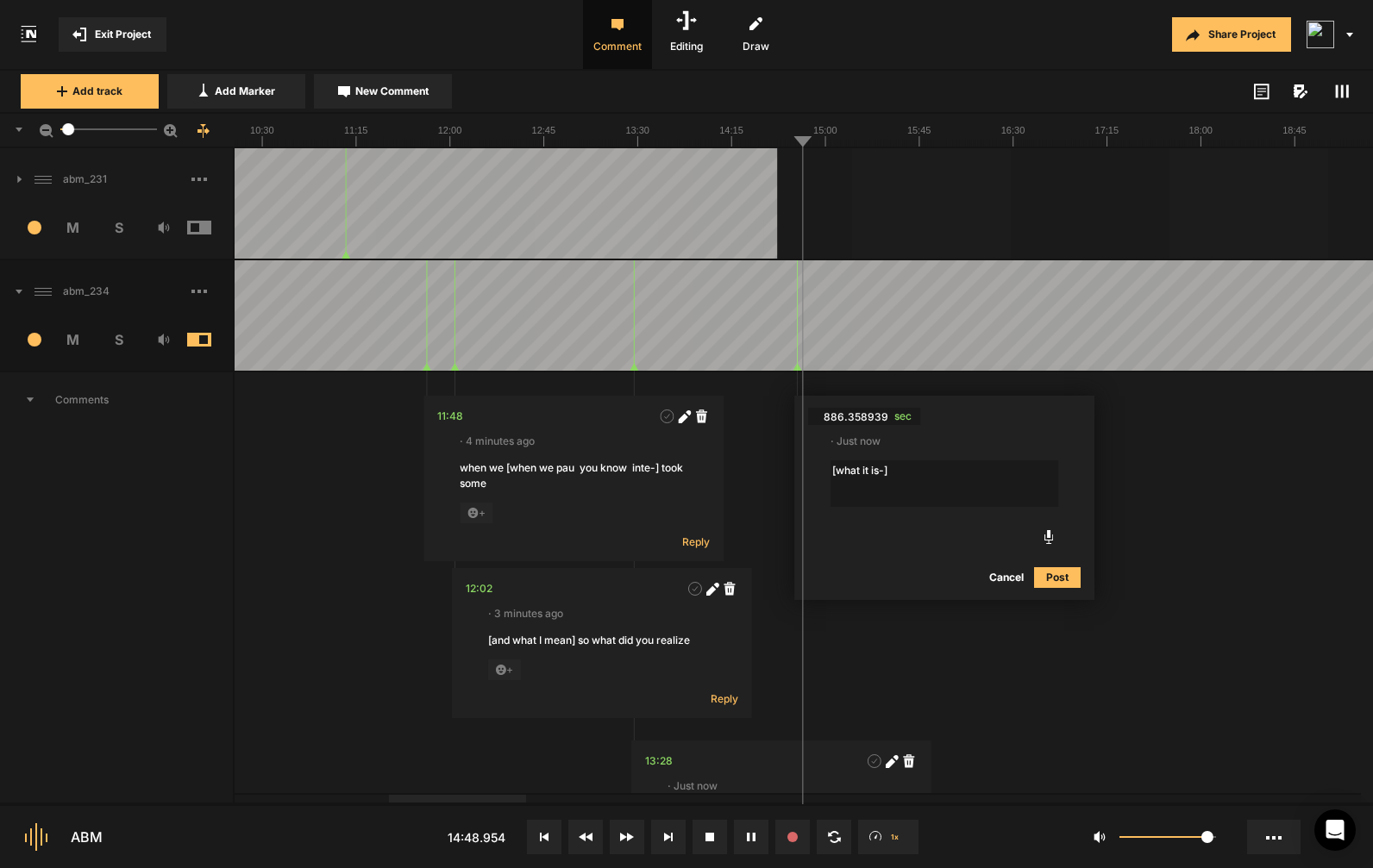 click on "[what it is-]" at bounding box center (944, 484) 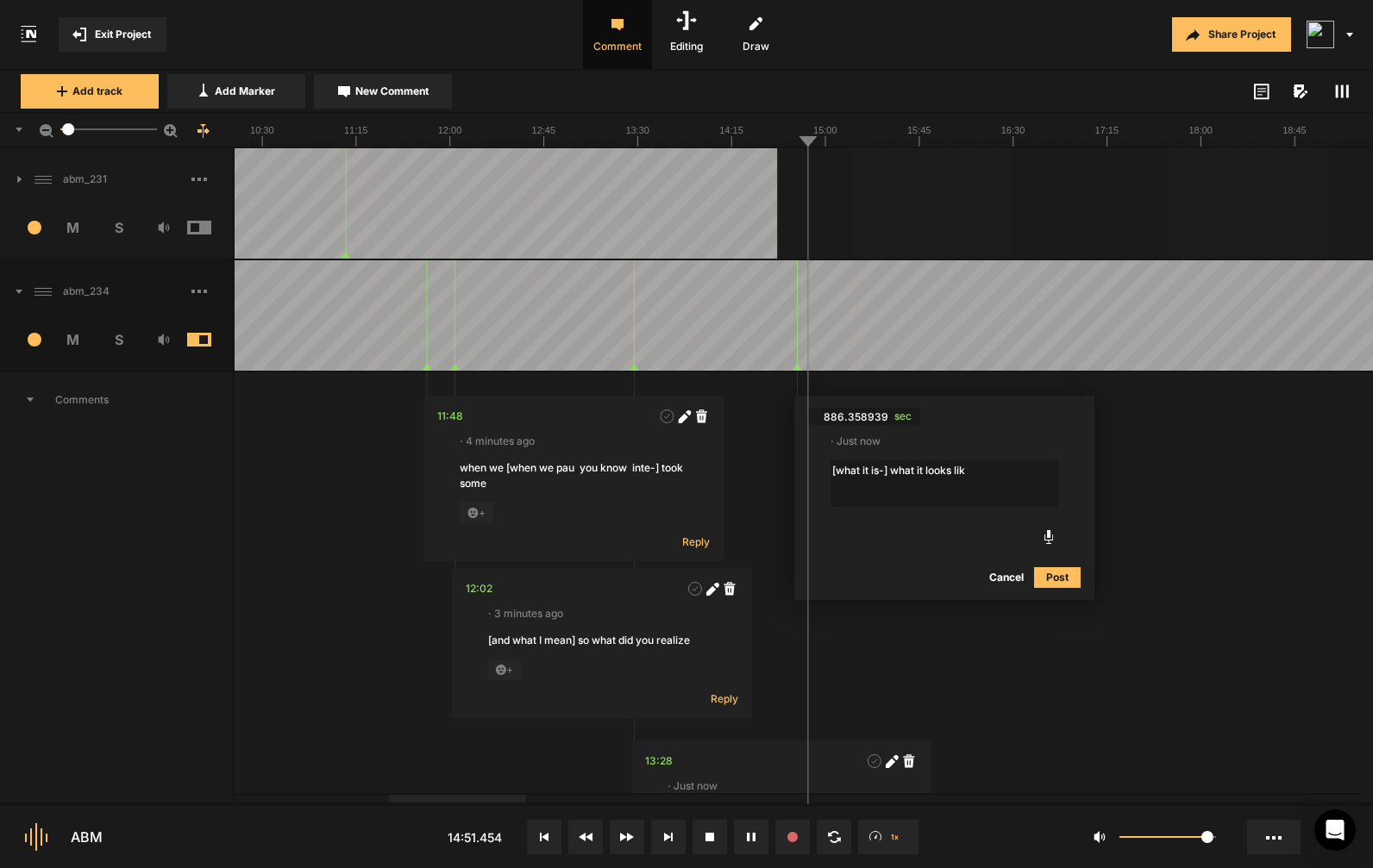 type on "[what it is-] what it looks like" 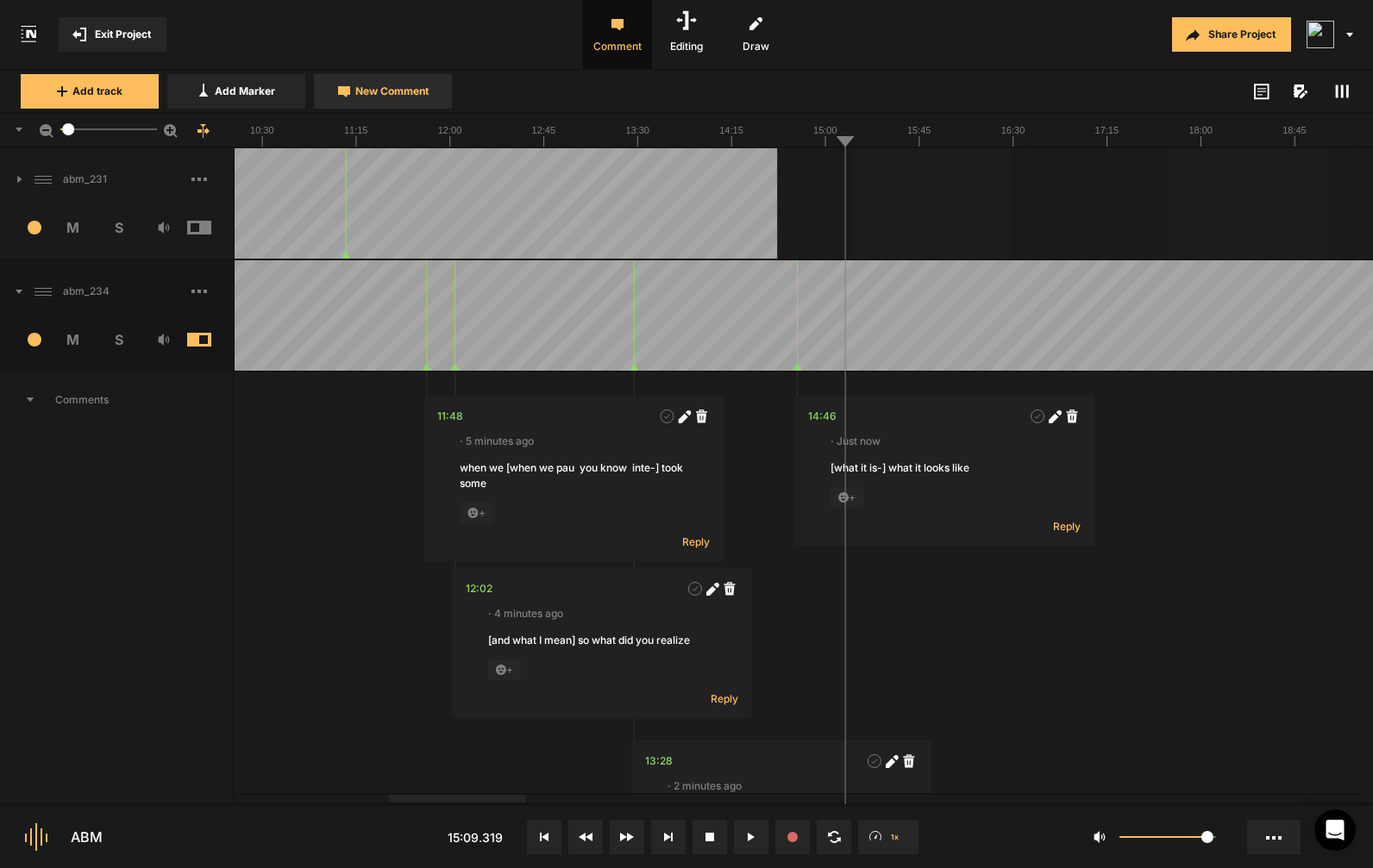 click on "New Comment" at bounding box center [392, 91] 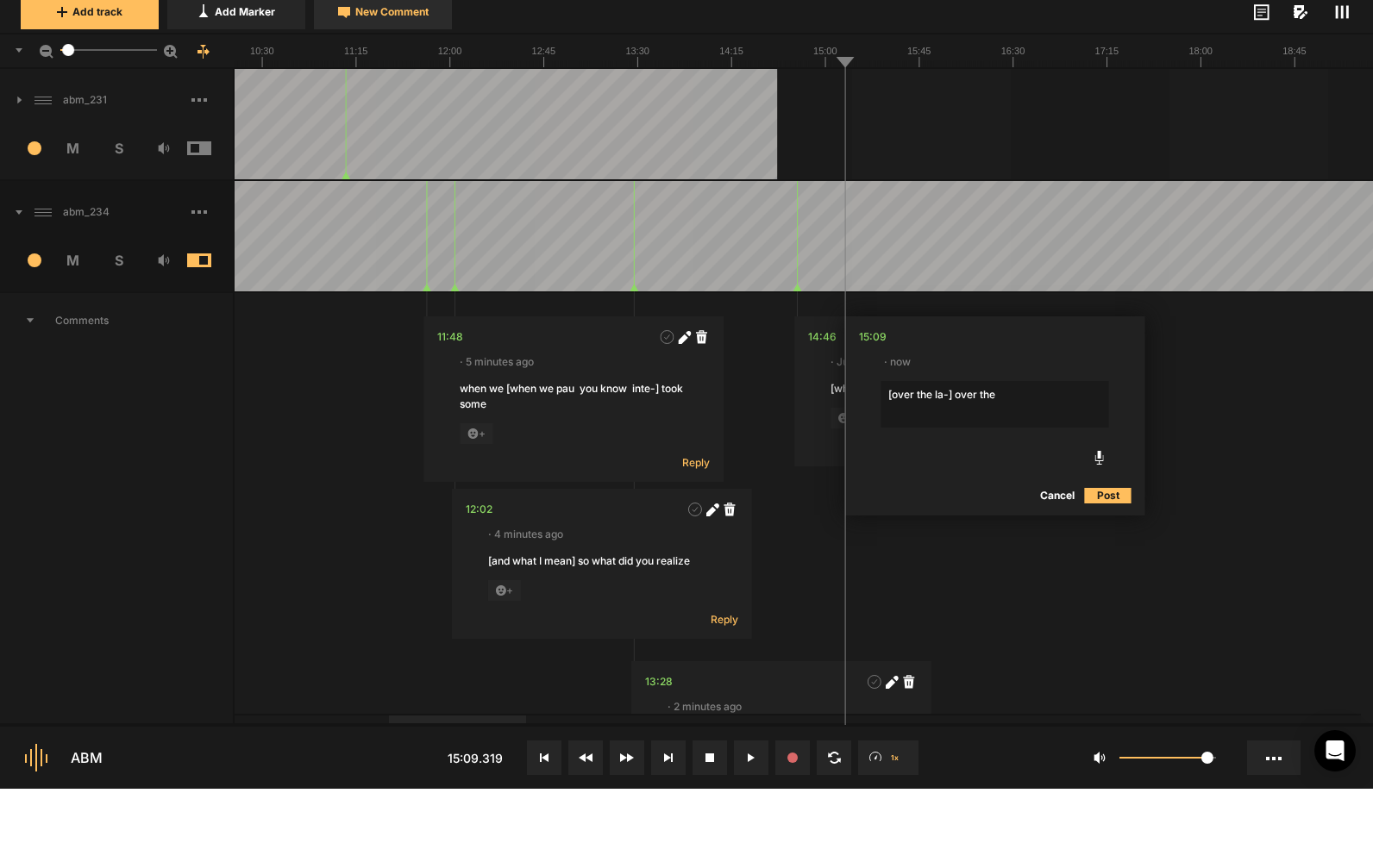 type on "[over the la-] over the" 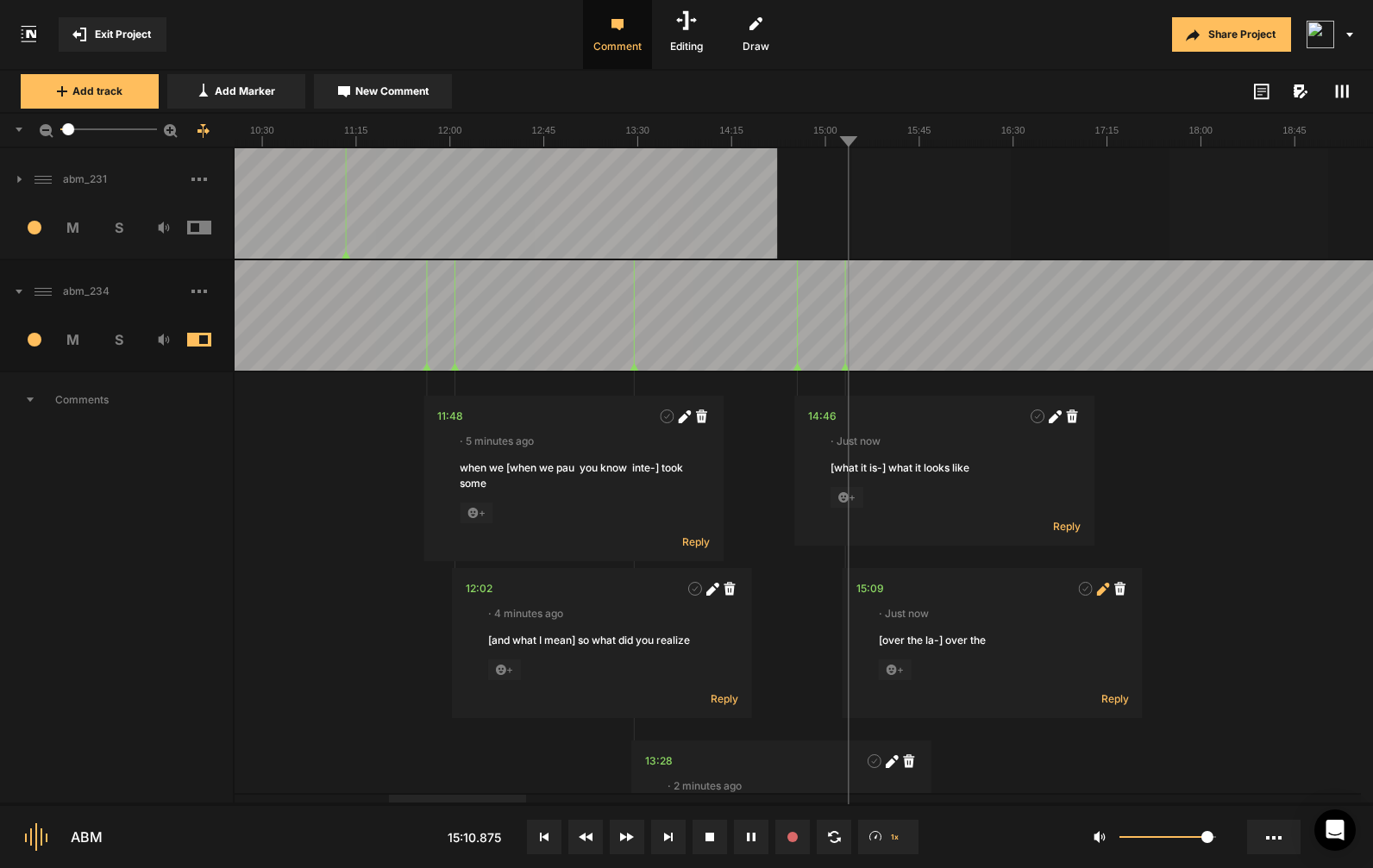 click 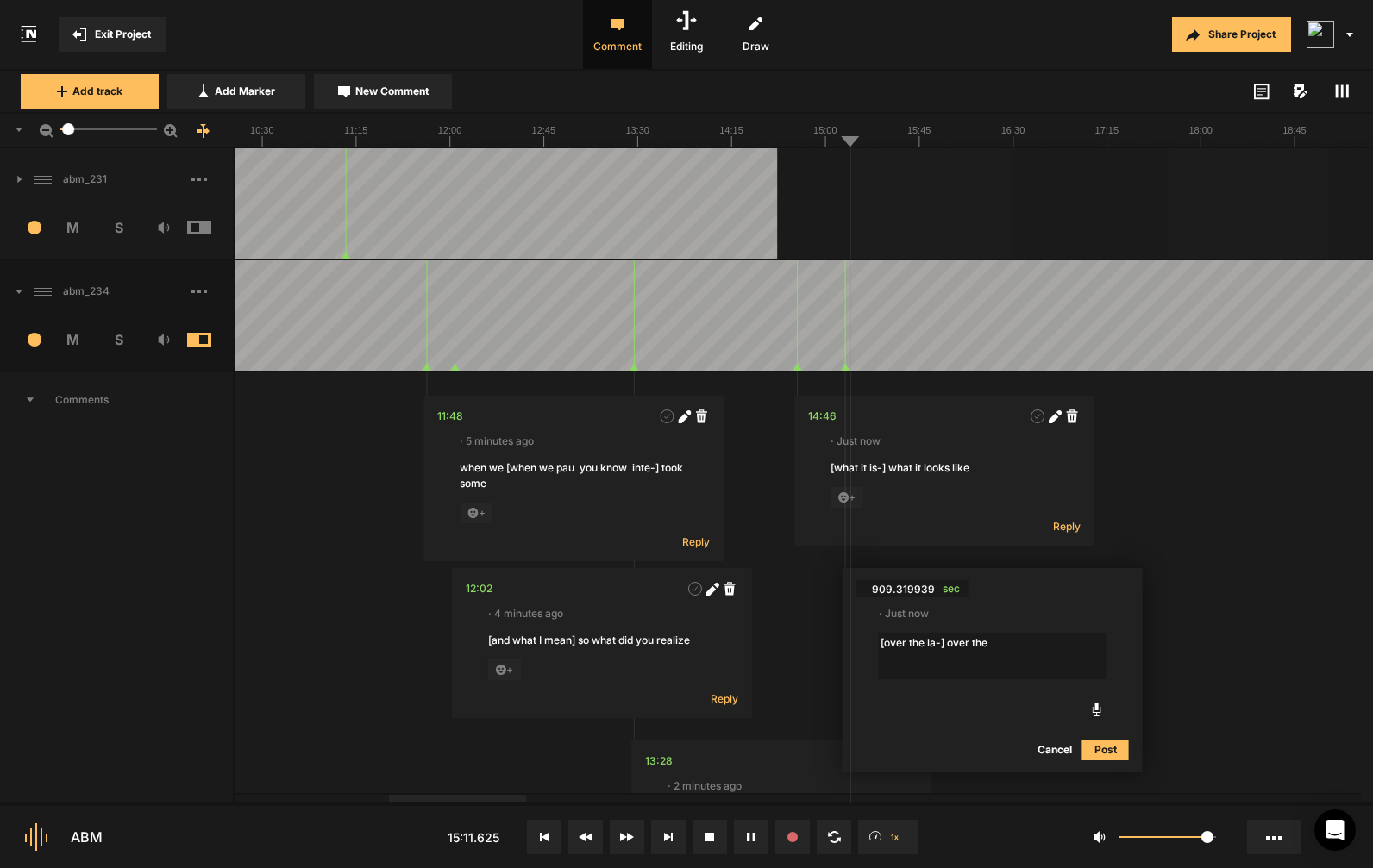 click on "[over the la-] over the" at bounding box center [993, 656] 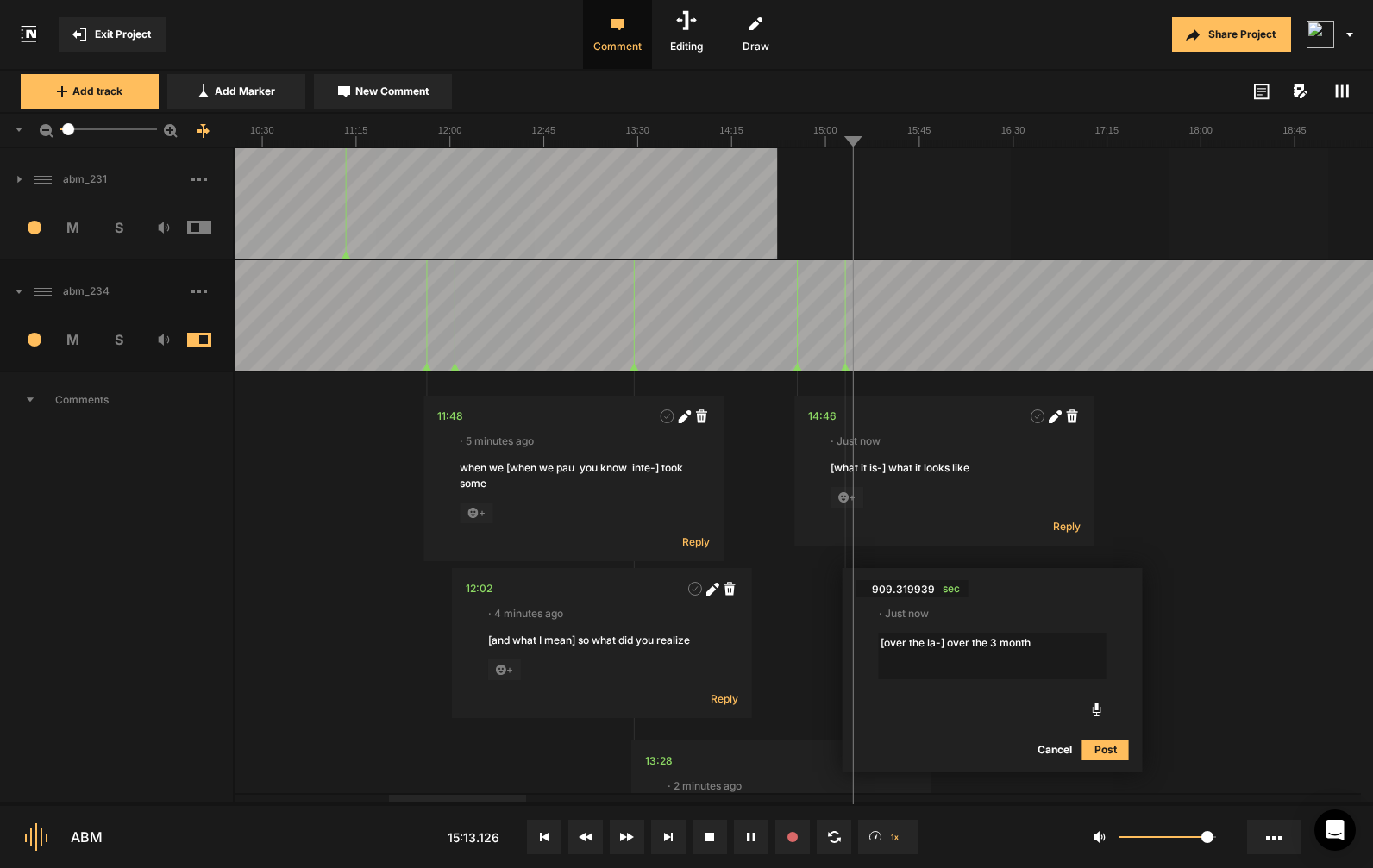 type on "[over the la-] over the 3 months" 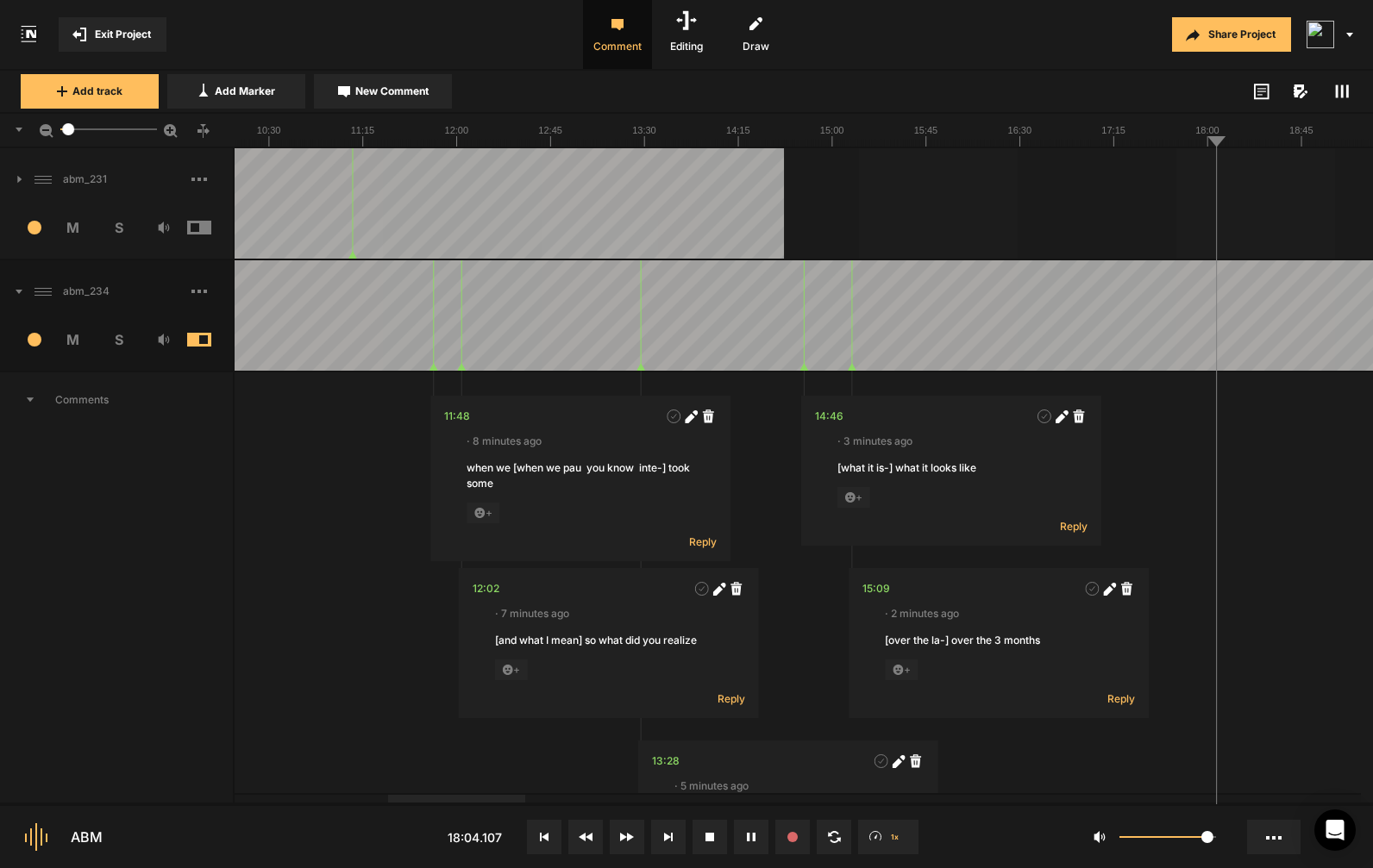 scroll, scrollTop: 0, scrollLeft: 0, axis: both 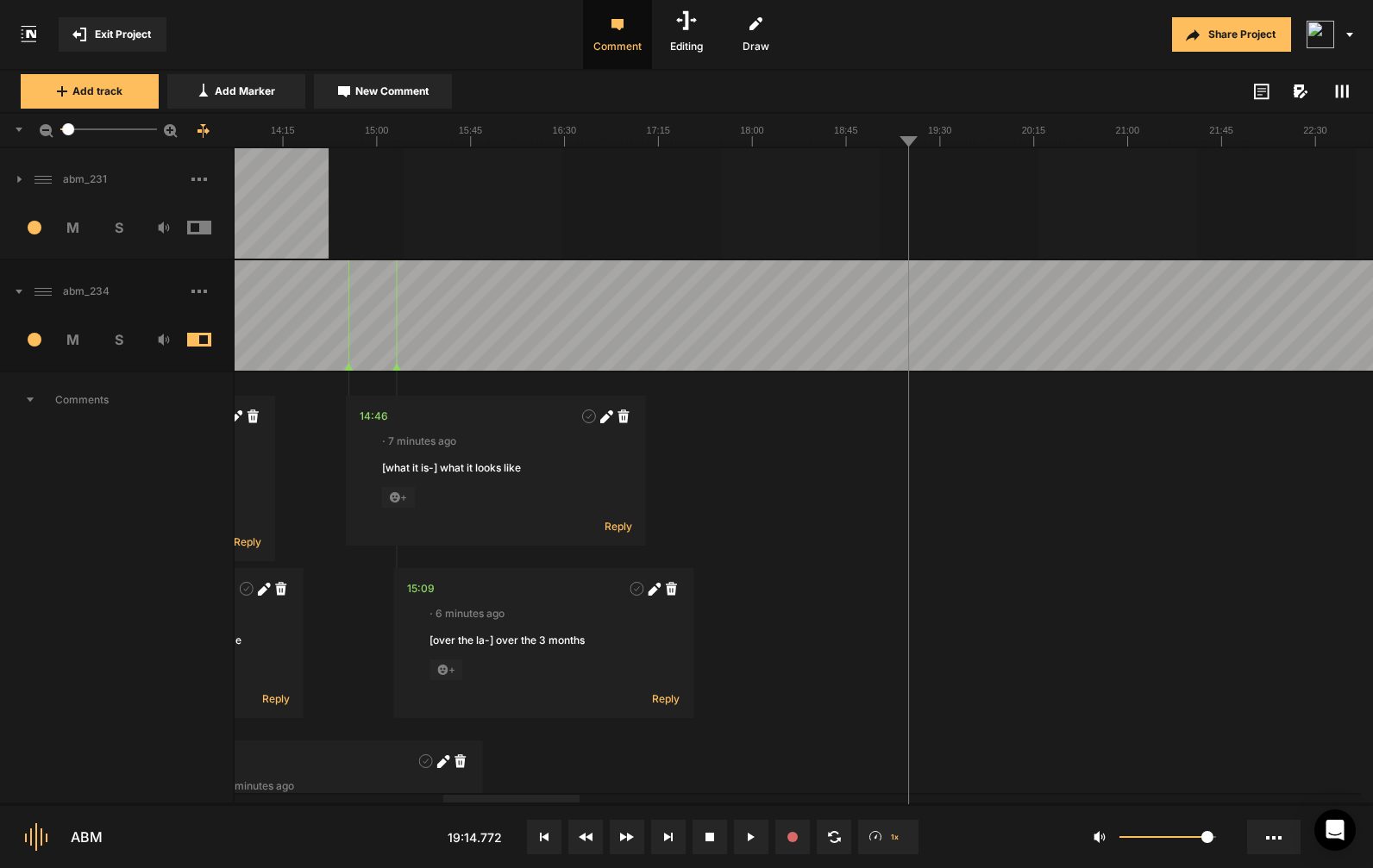 click at bounding box center [1345, 315] 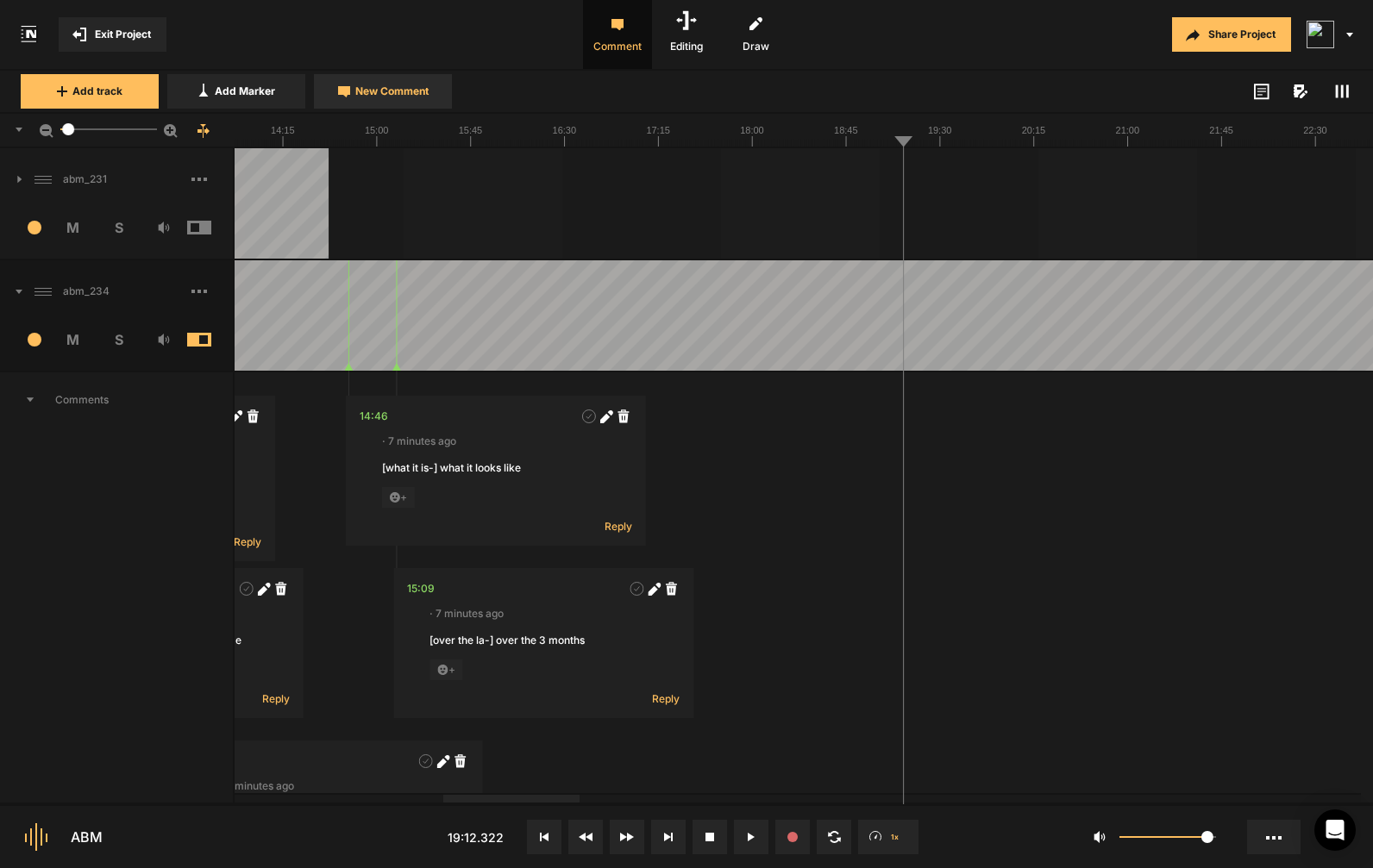 click on "New Comment" at bounding box center [392, 91] 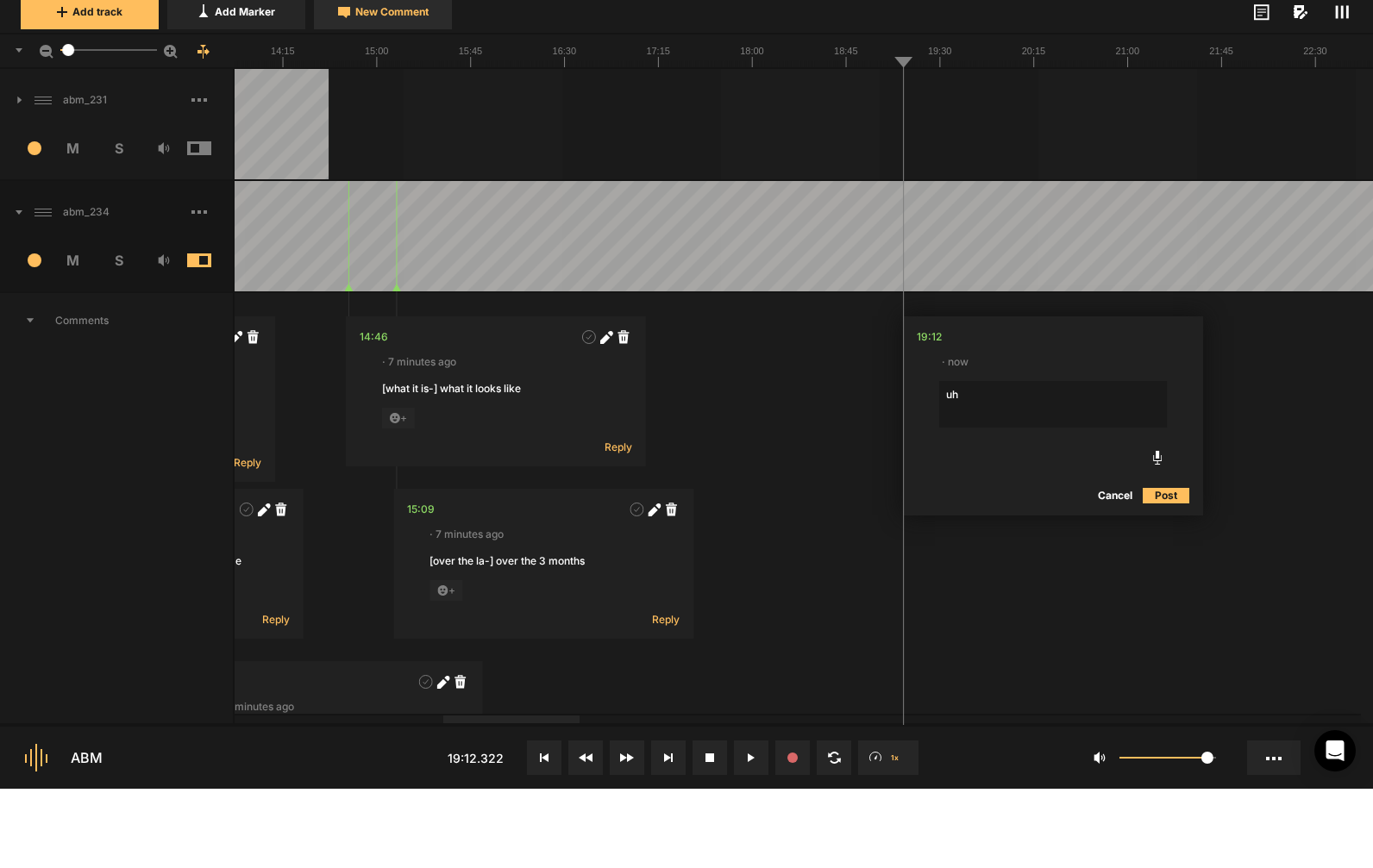 type on "uhm" 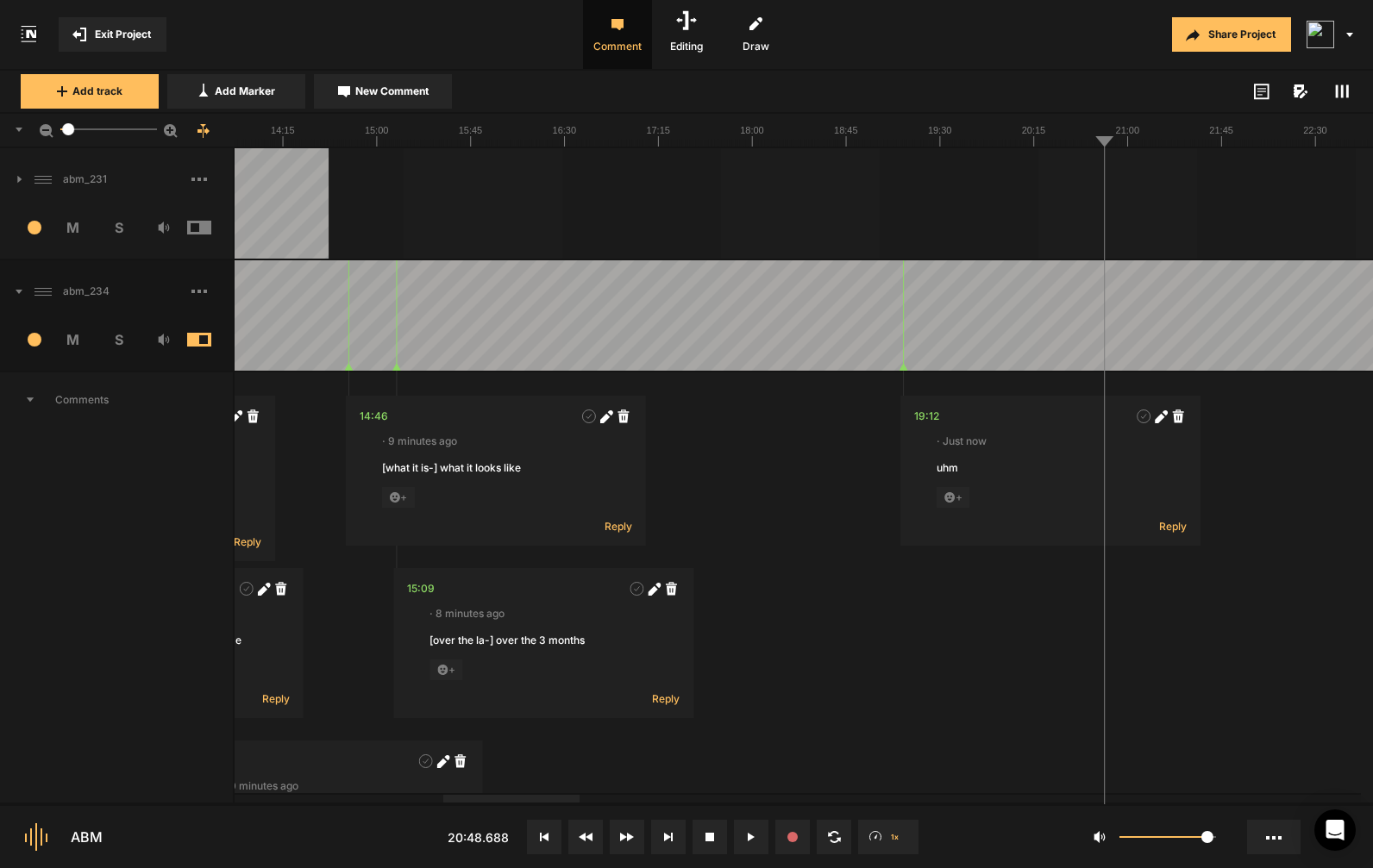 click at bounding box center [1345, 315] 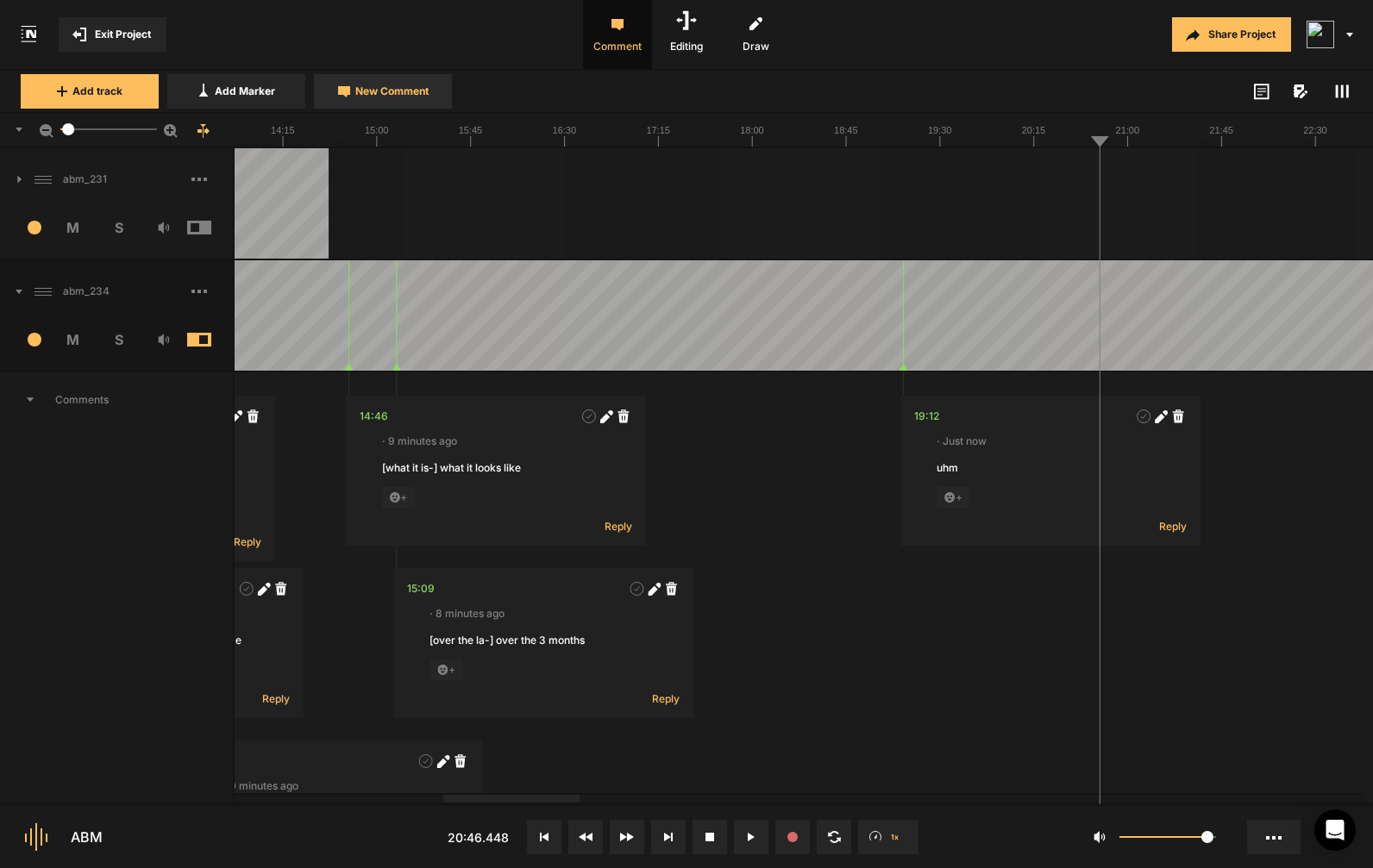 click on "New Comment" at bounding box center (383, 91) 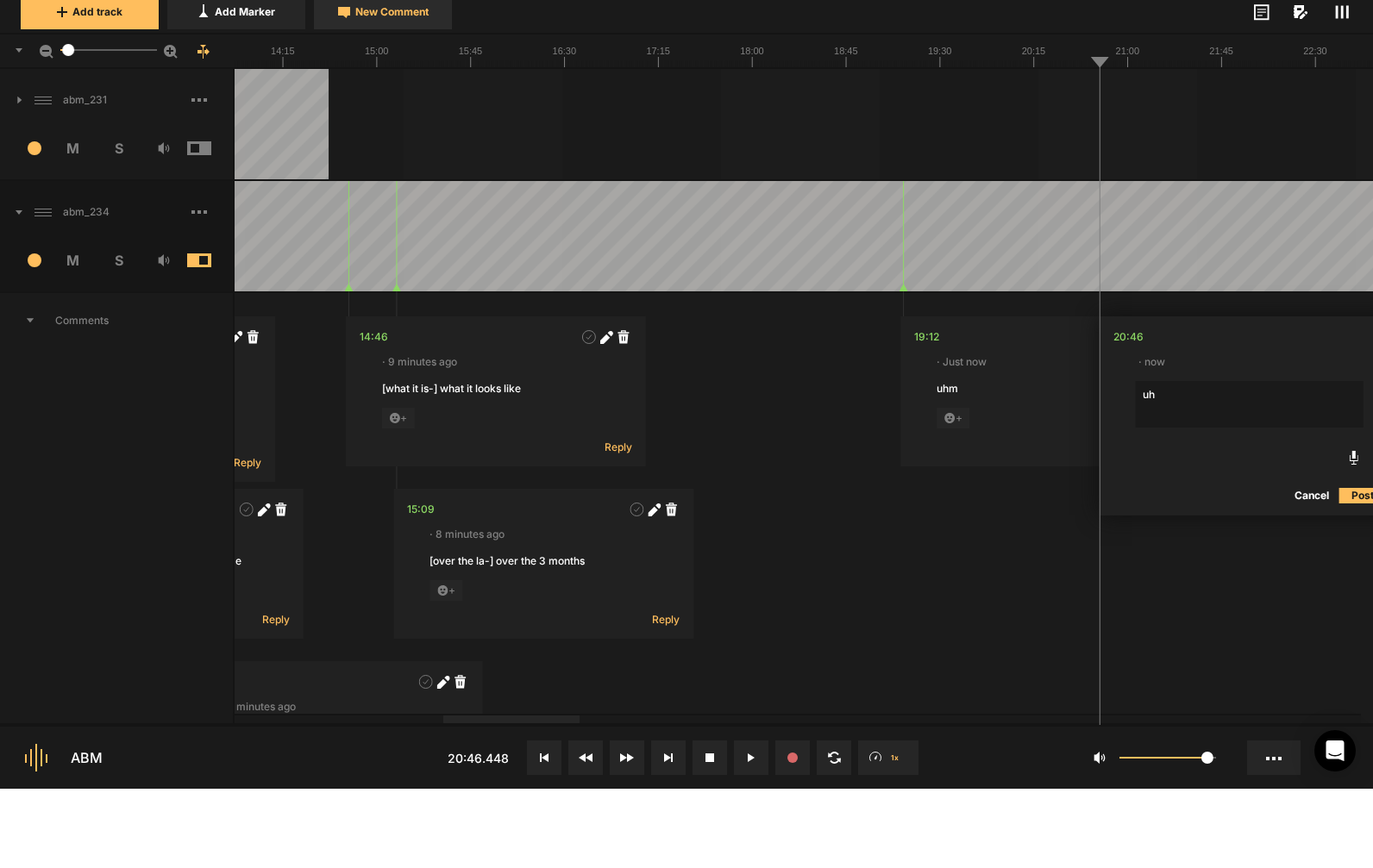 type on "uhm" 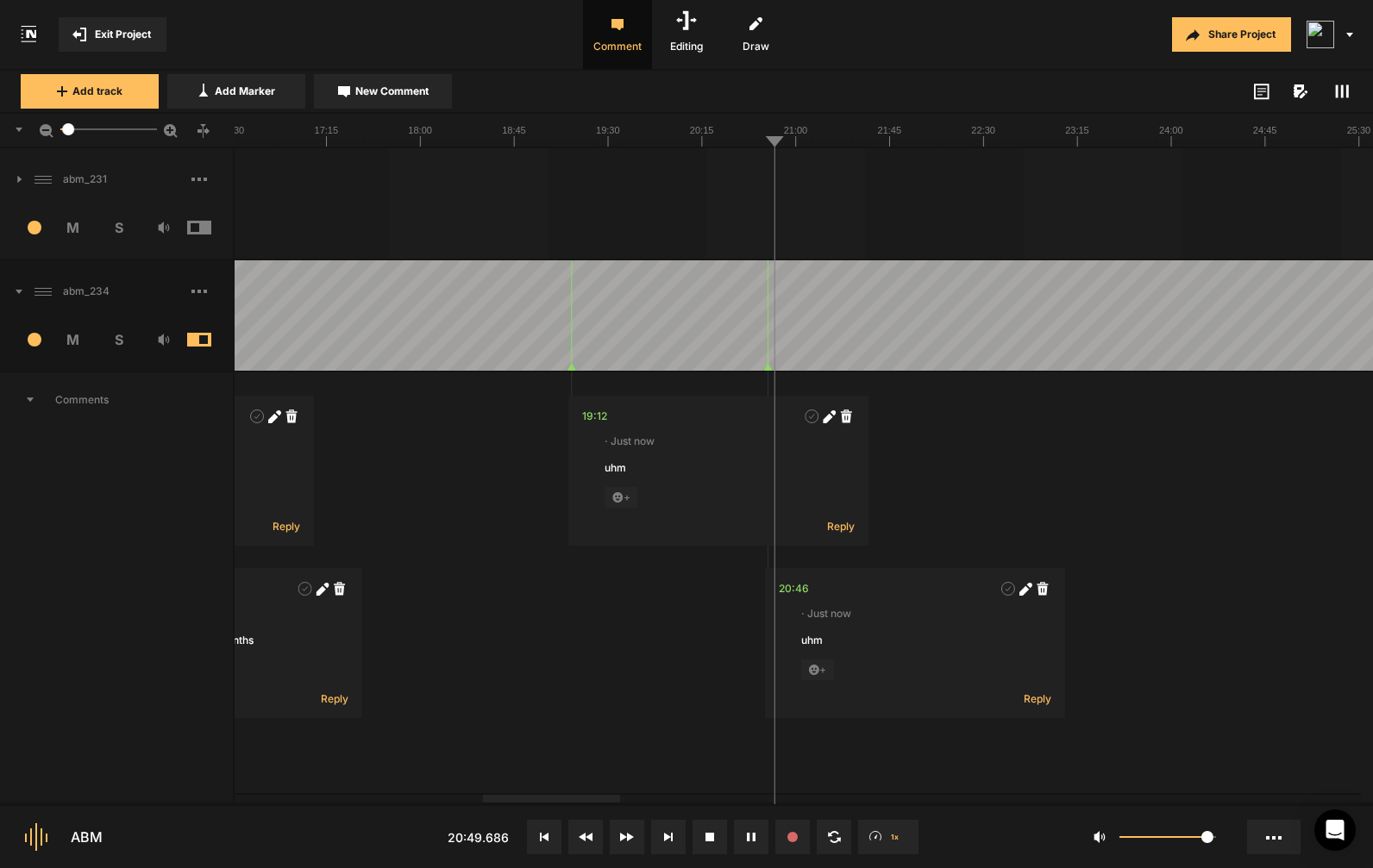 scroll, scrollTop: 0, scrollLeft: 0, axis: both 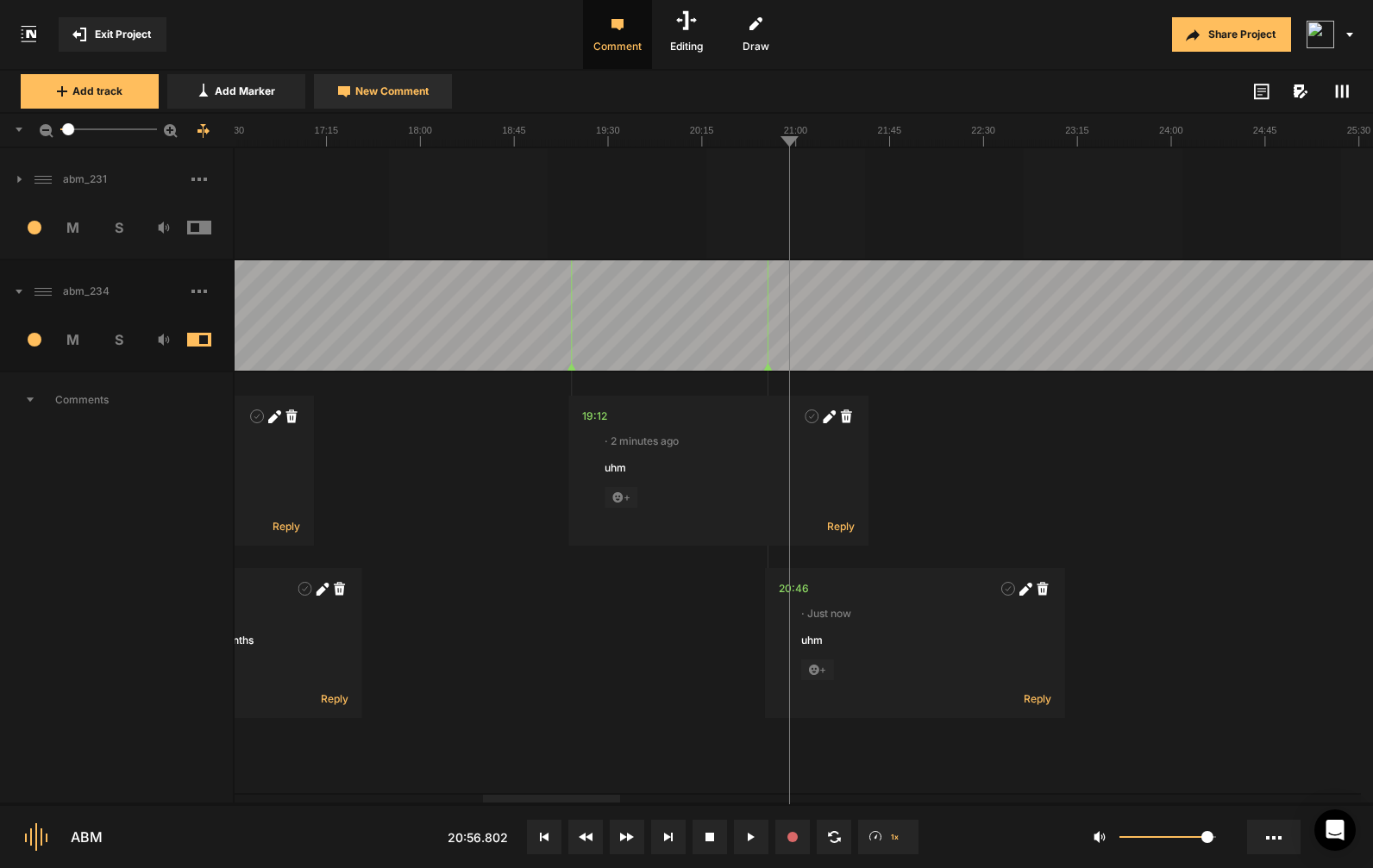 click on "New Comment" at bounding box center [392, 91] 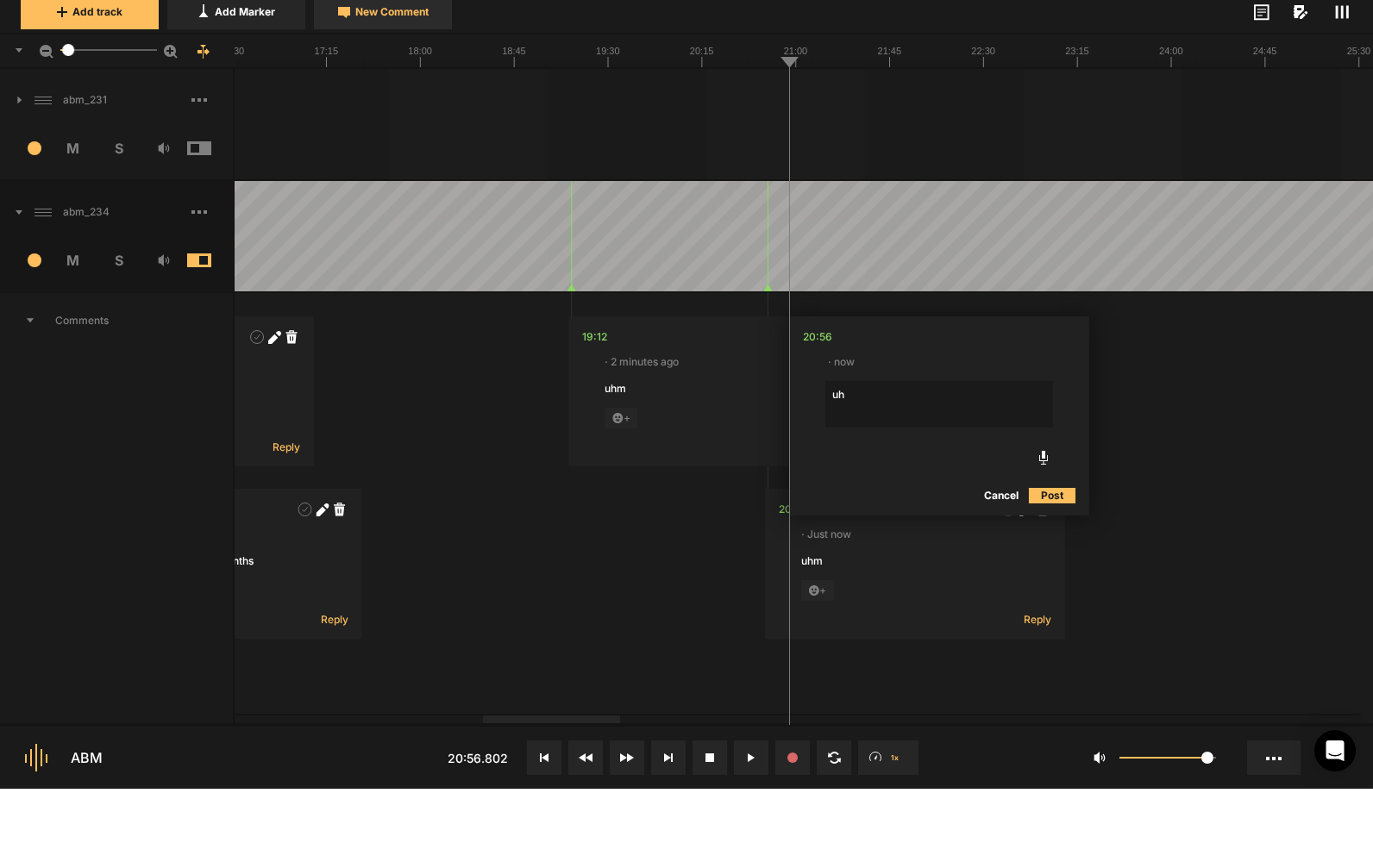 type on "uhm" 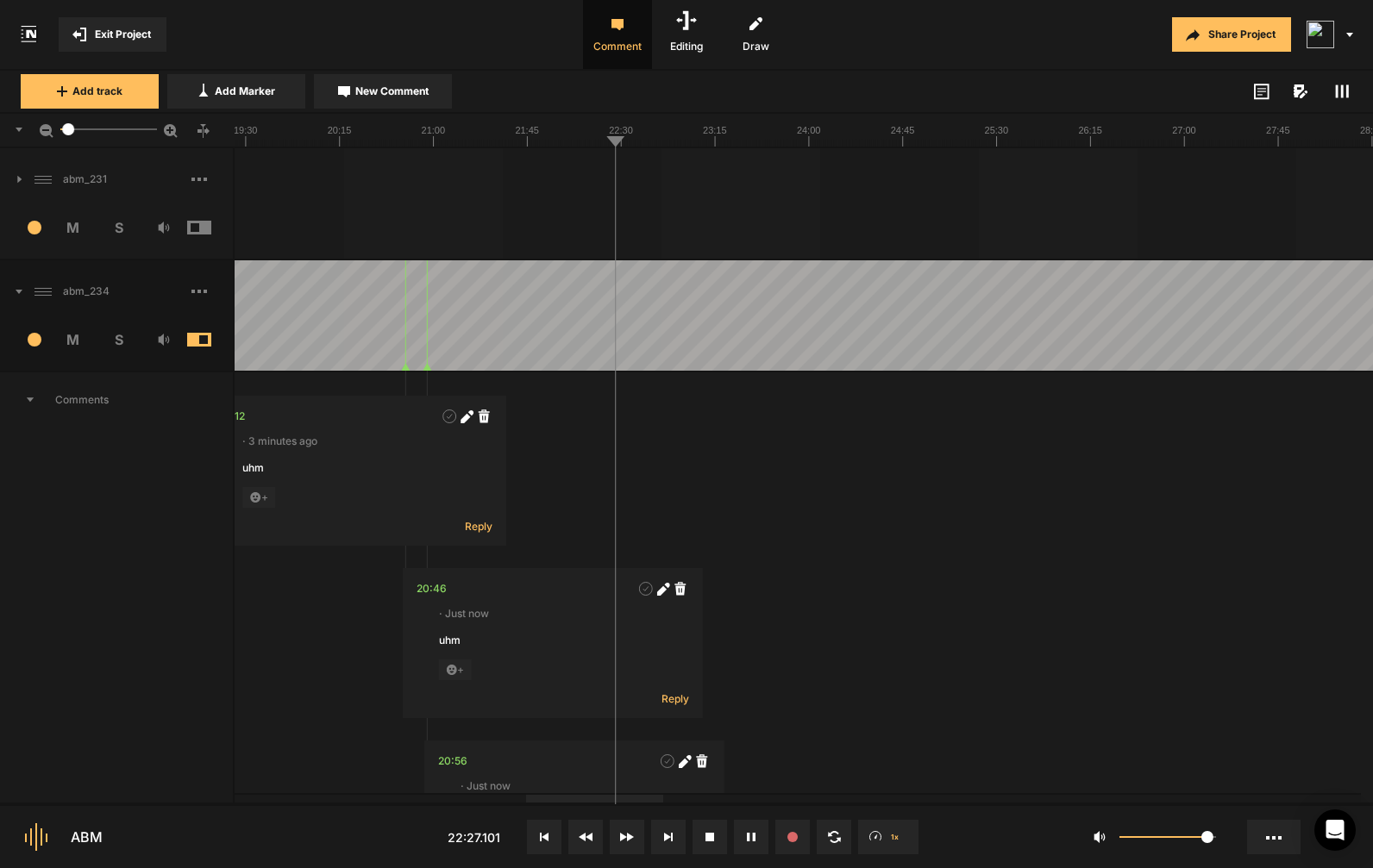 scroll, scrollTop: 0, scrollLeft: 0, axis: both 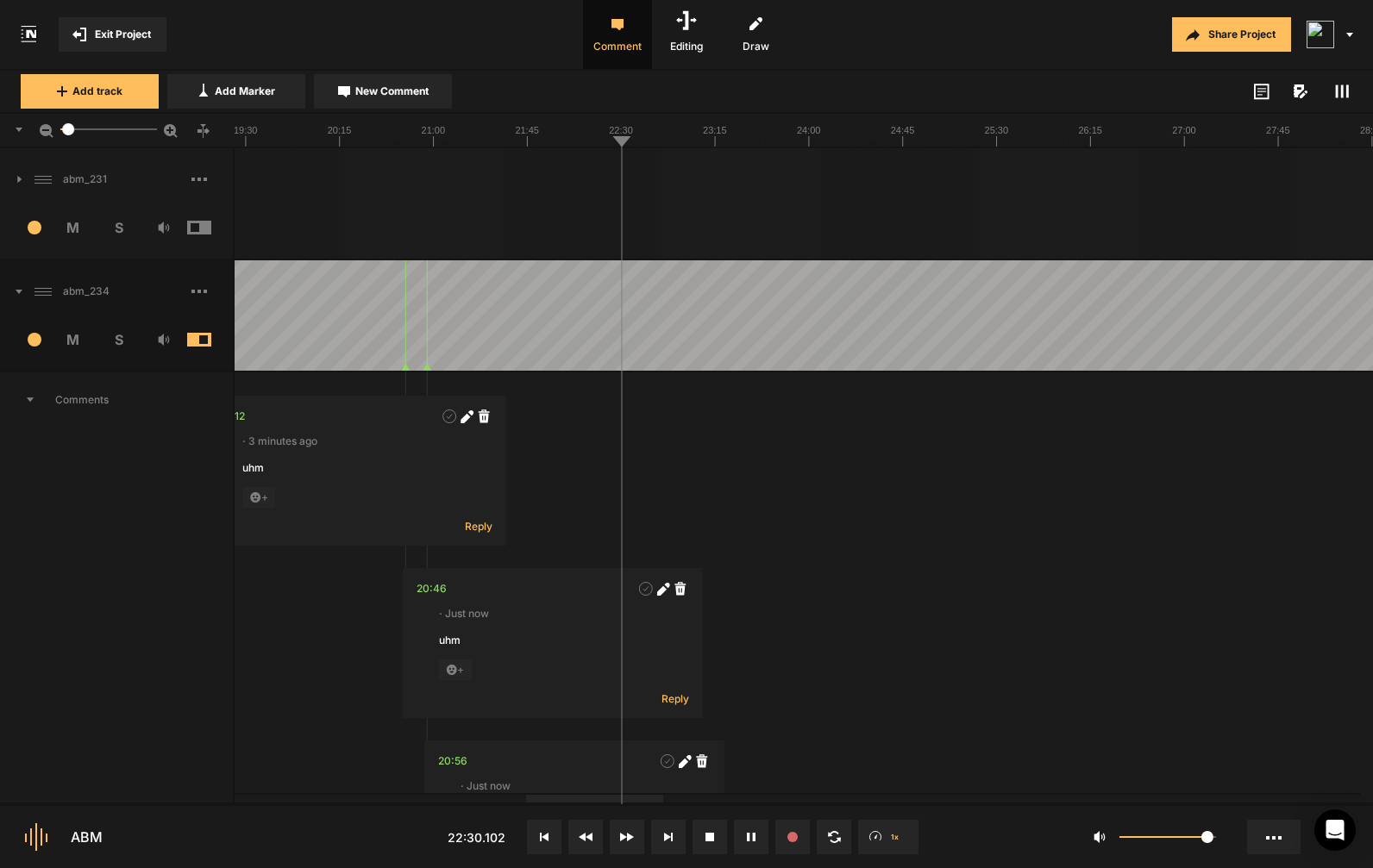 click at bounding box center [651, 315] 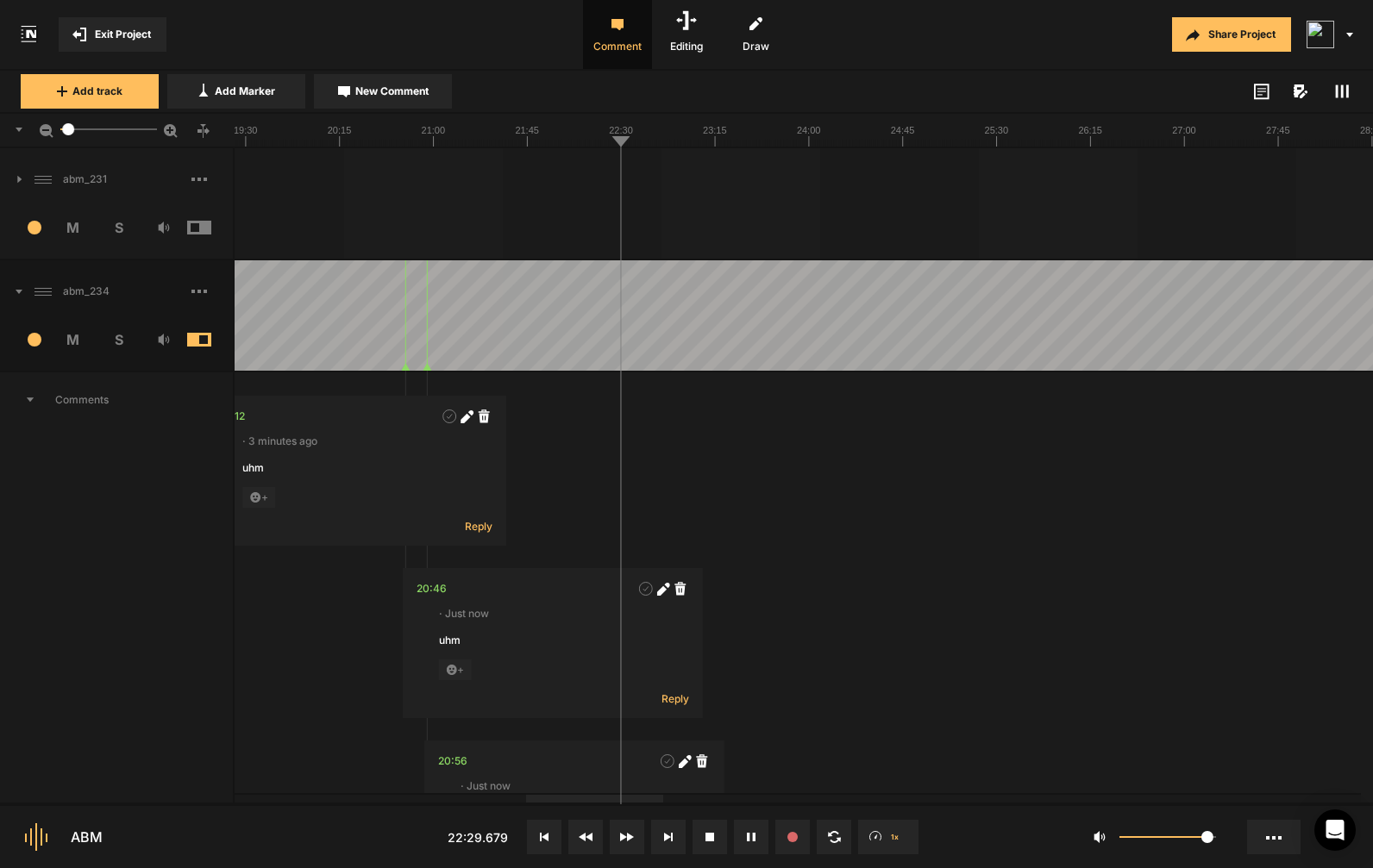click at bounding box center [651, 315] 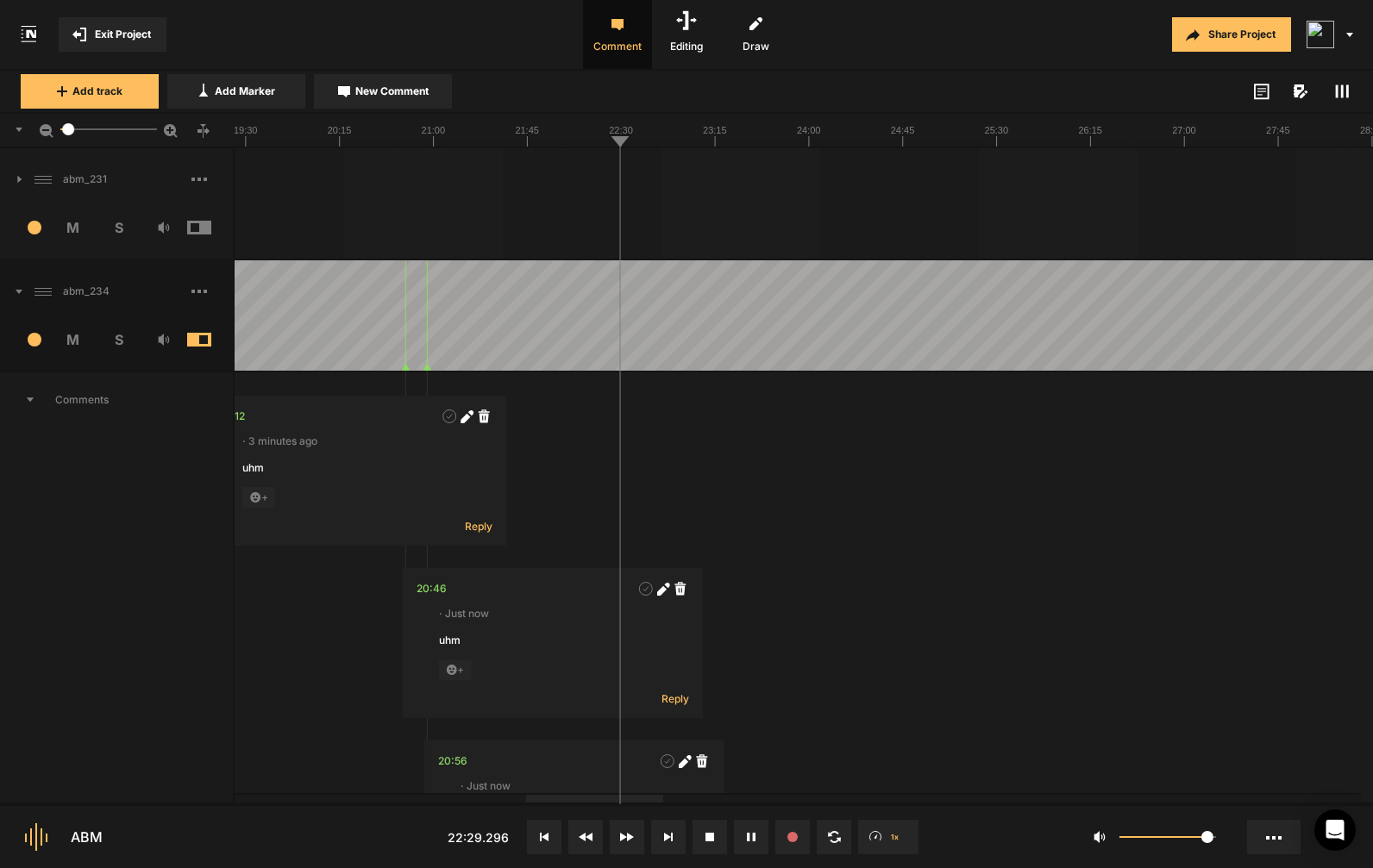 click at bounding box center [651, 315] 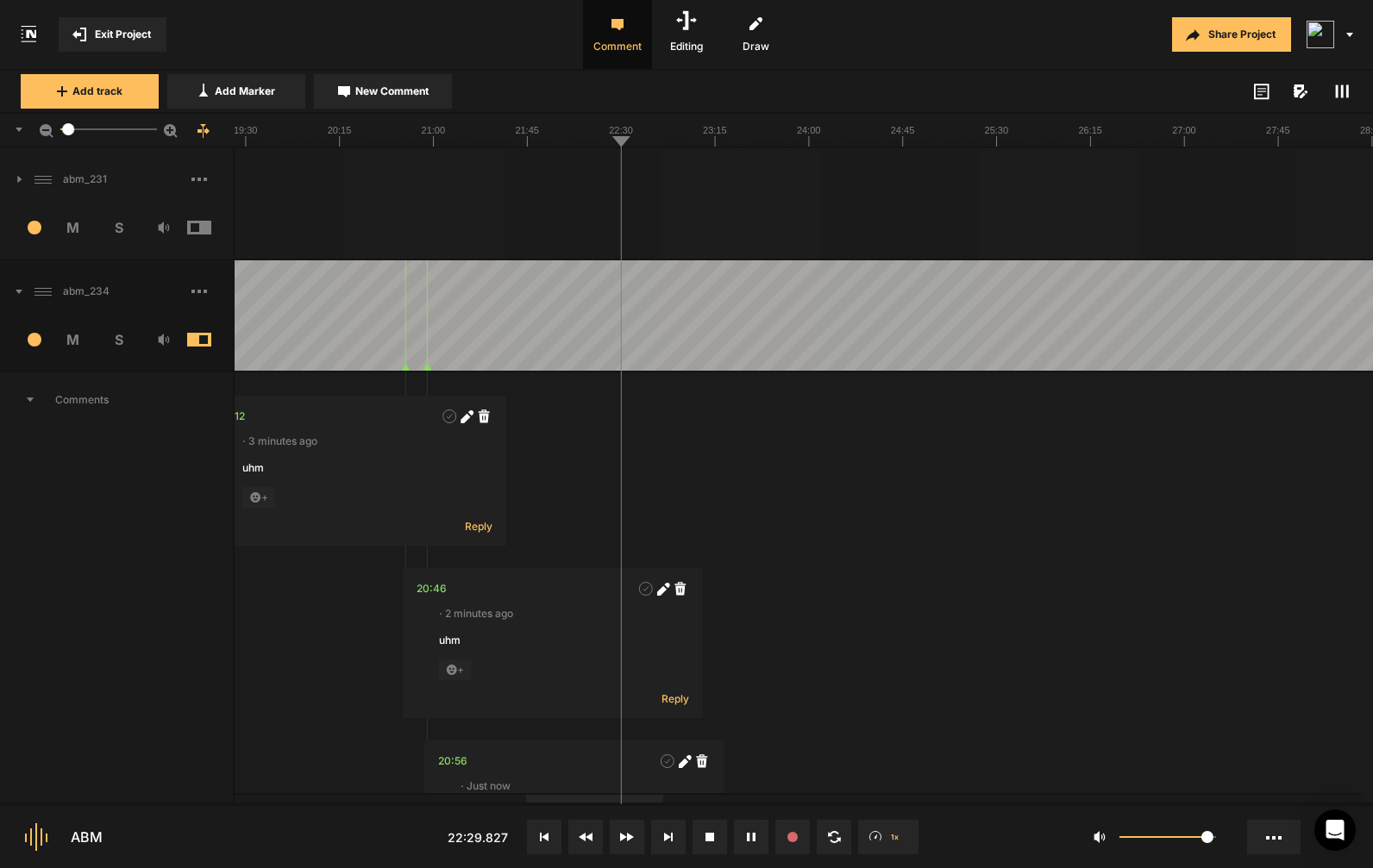 click at bounding box center [651, 315] 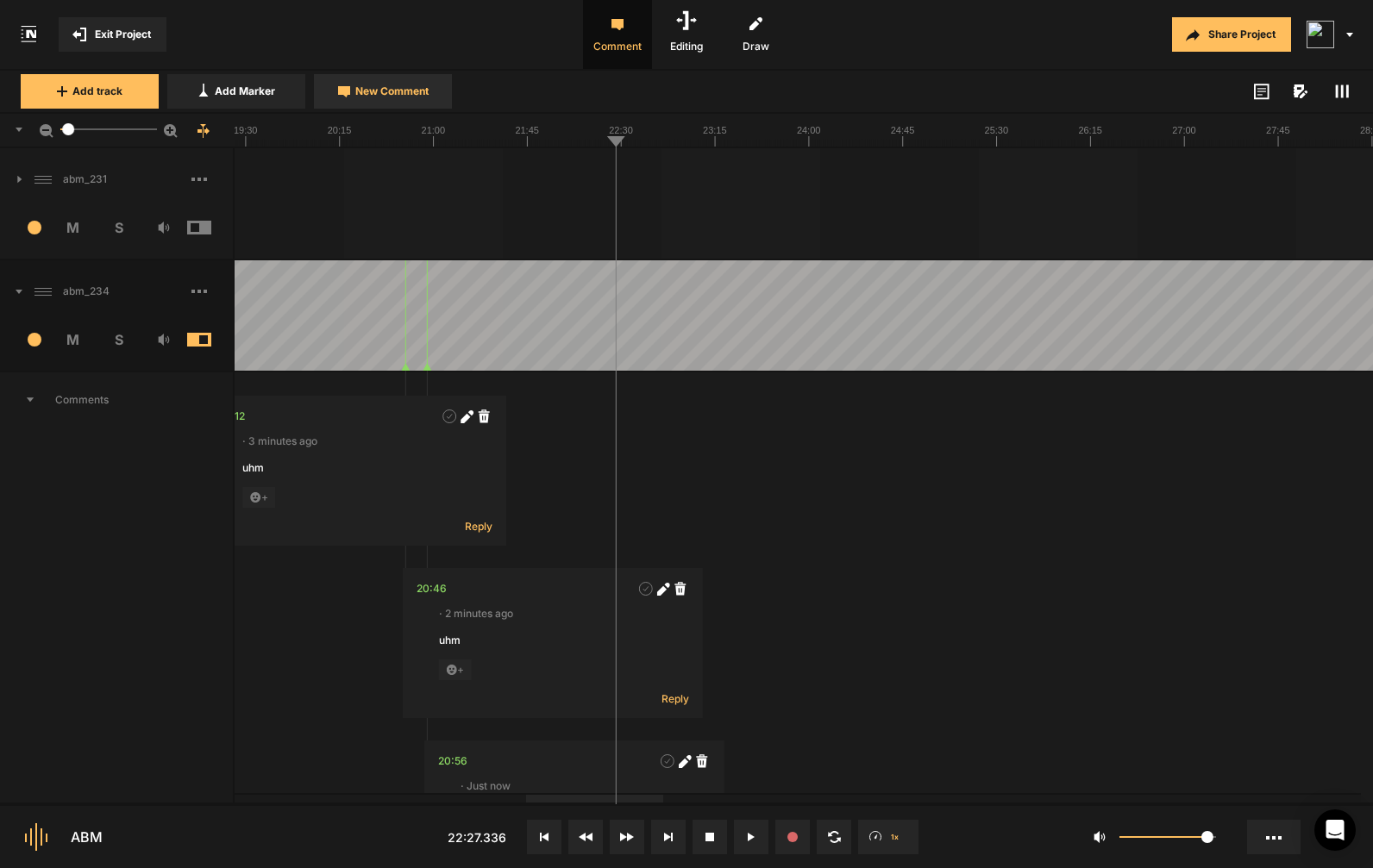 click on "New Comment" at bounding box center (383, 91) 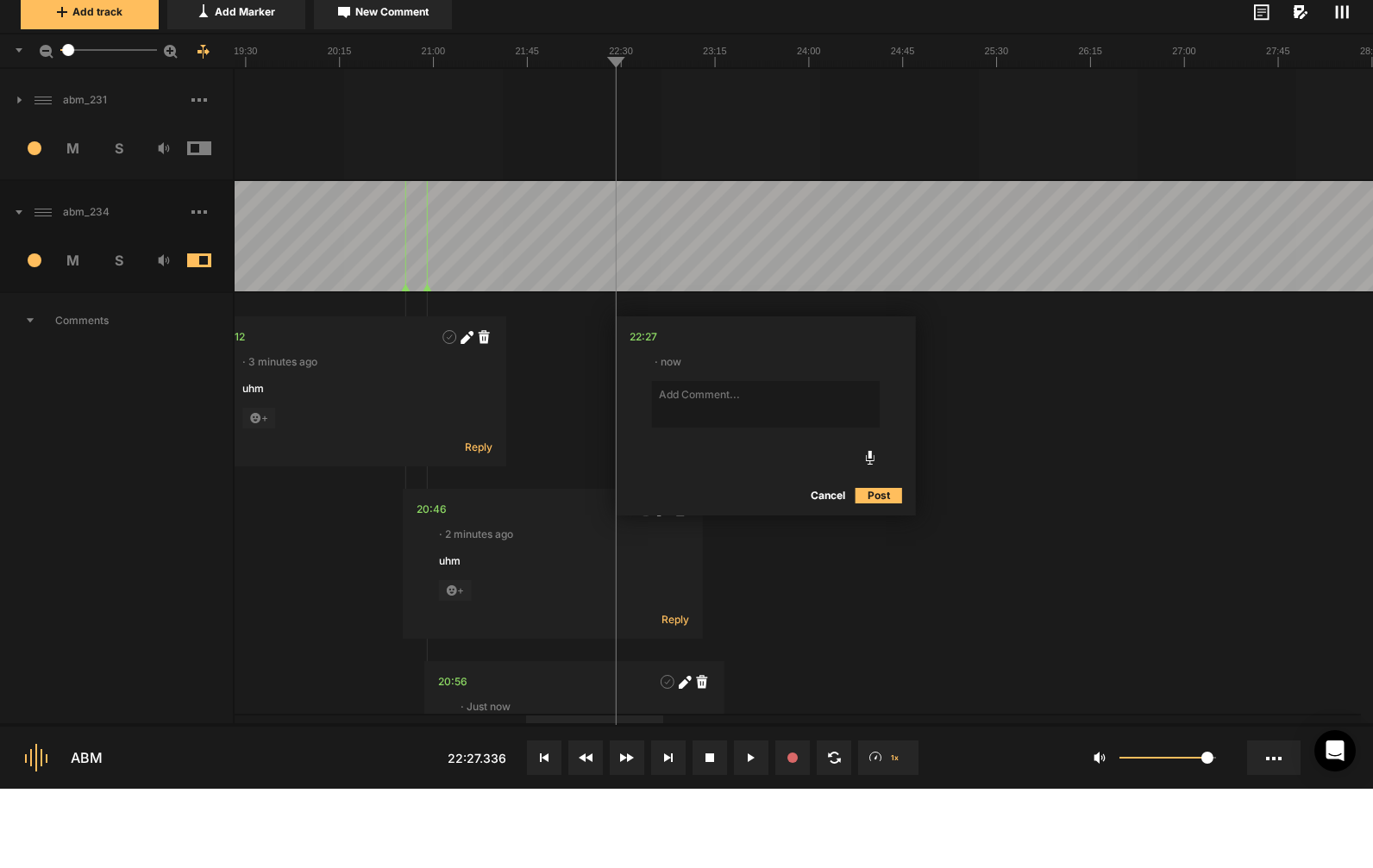 type on "[" 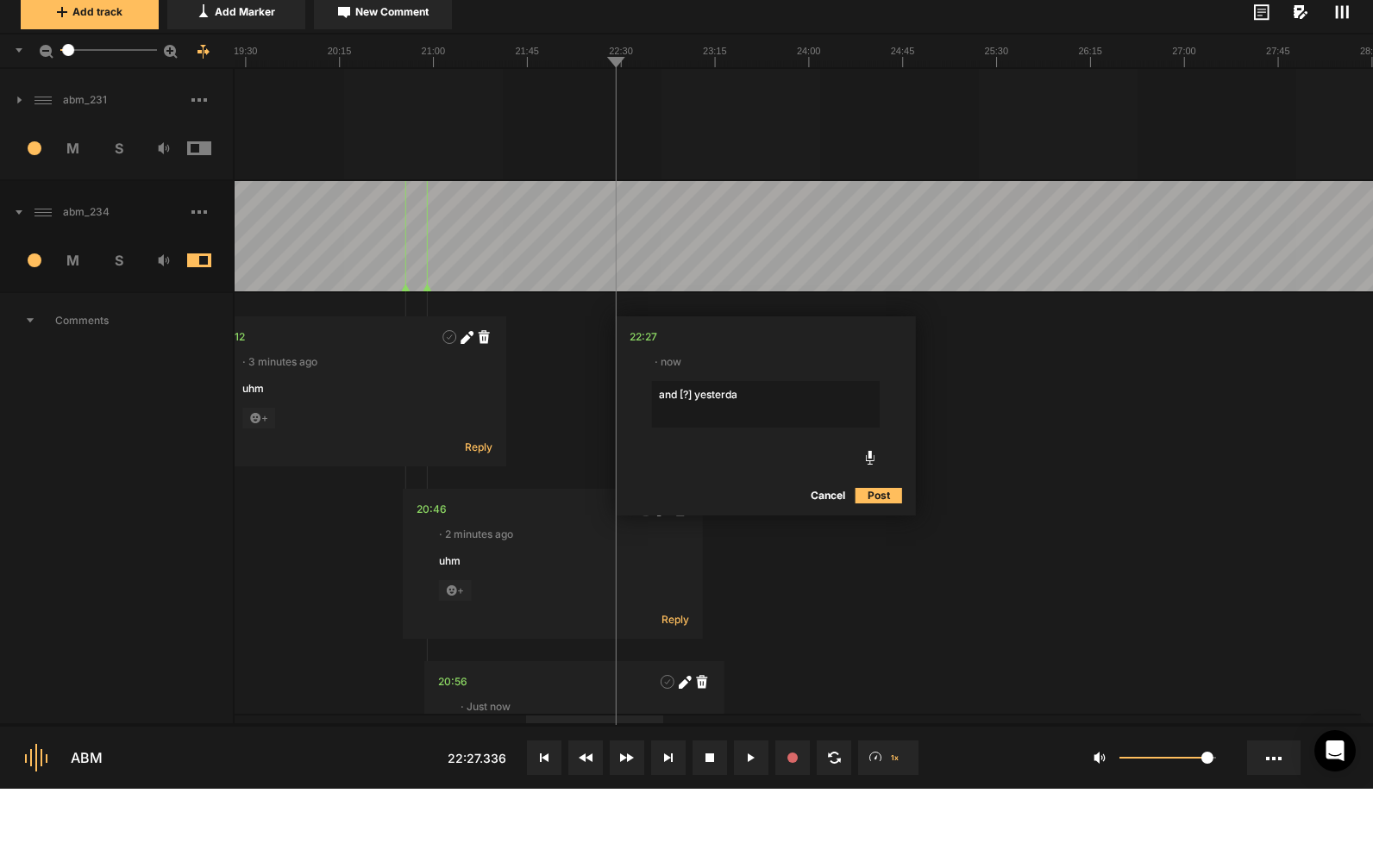 type on "and [?] [DATE]" 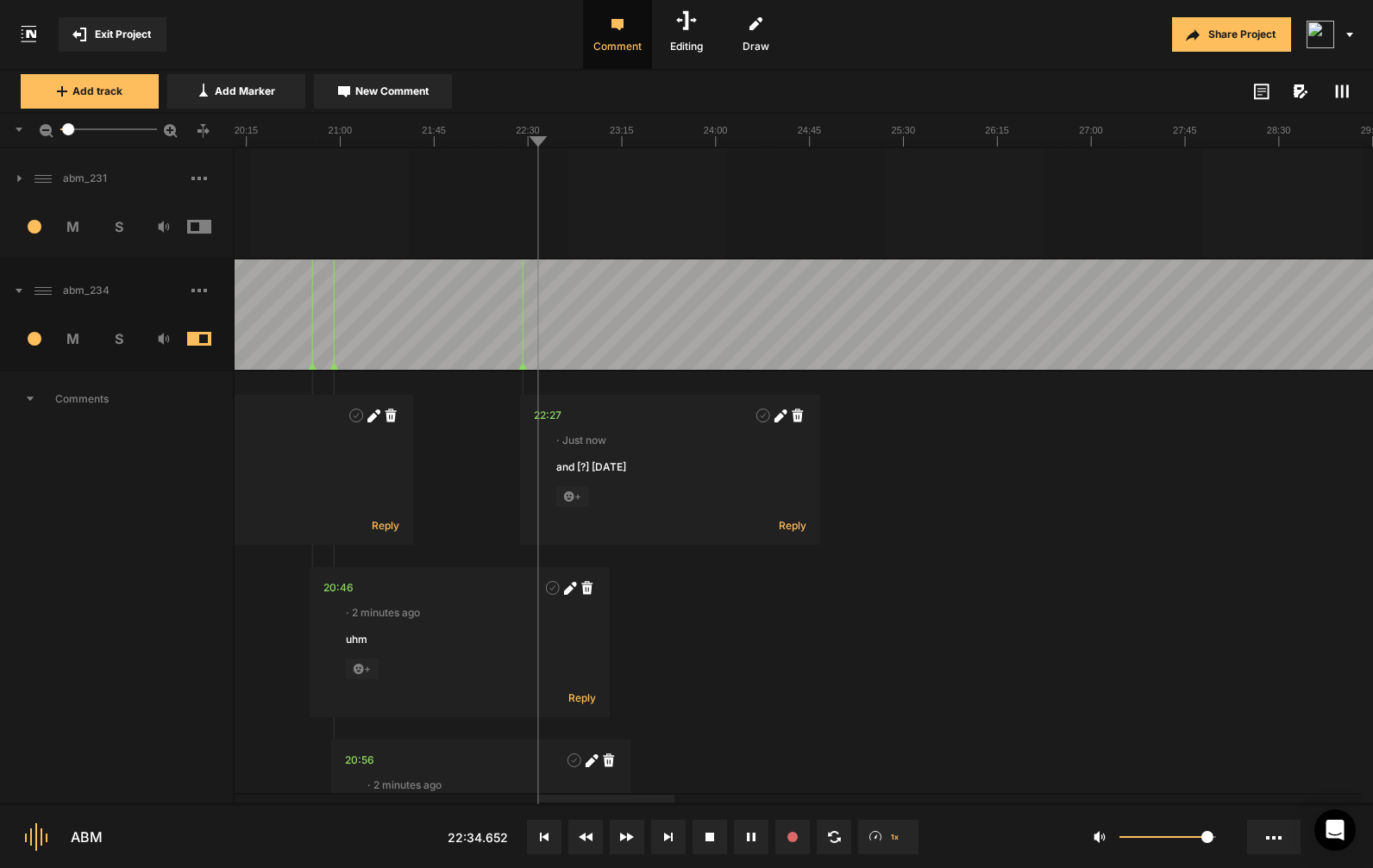 scroll, scrollTop: 1, scrollLeft: 0, axis: vertical 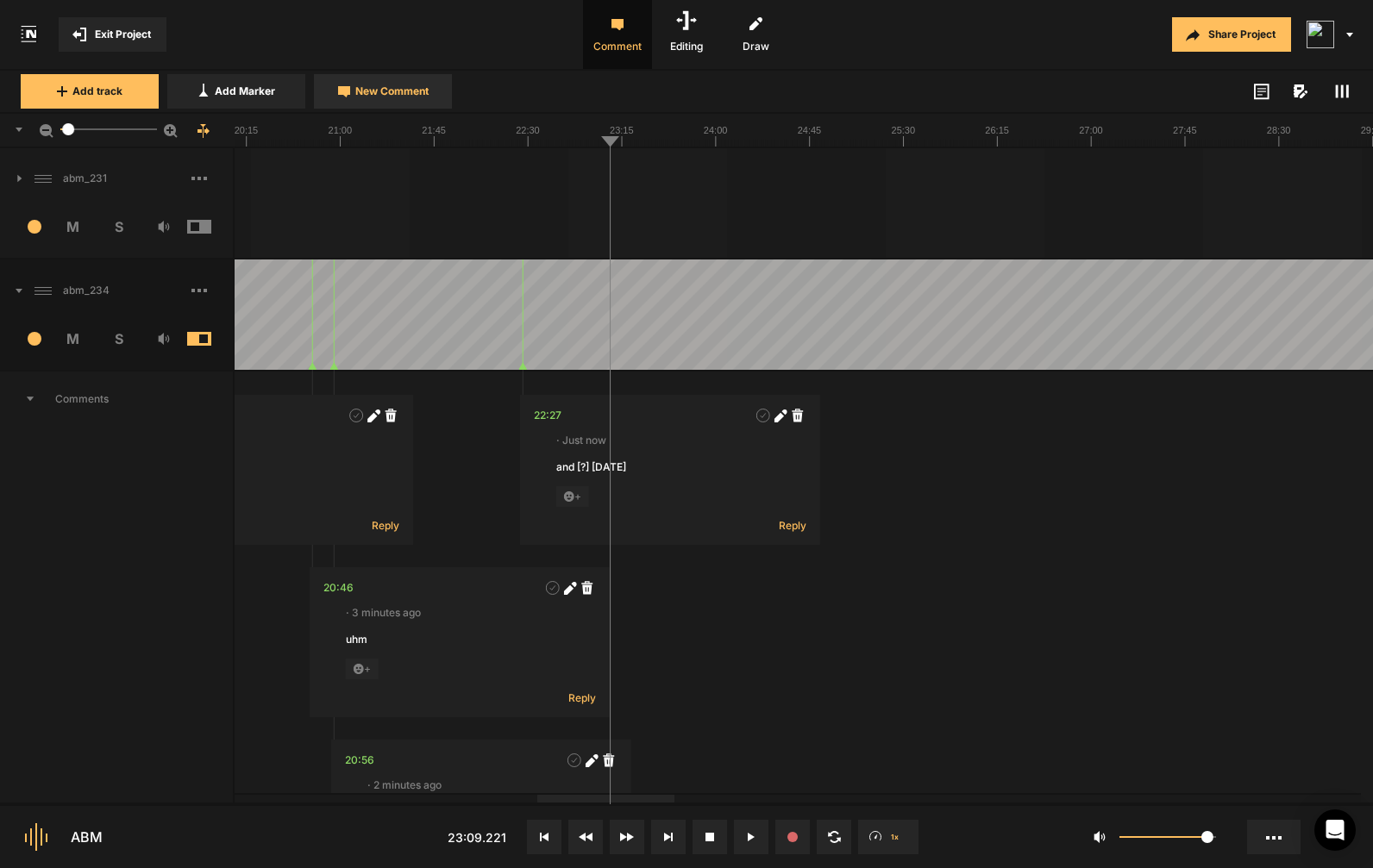 click on "New Comment" at bounding box center (383, 91) 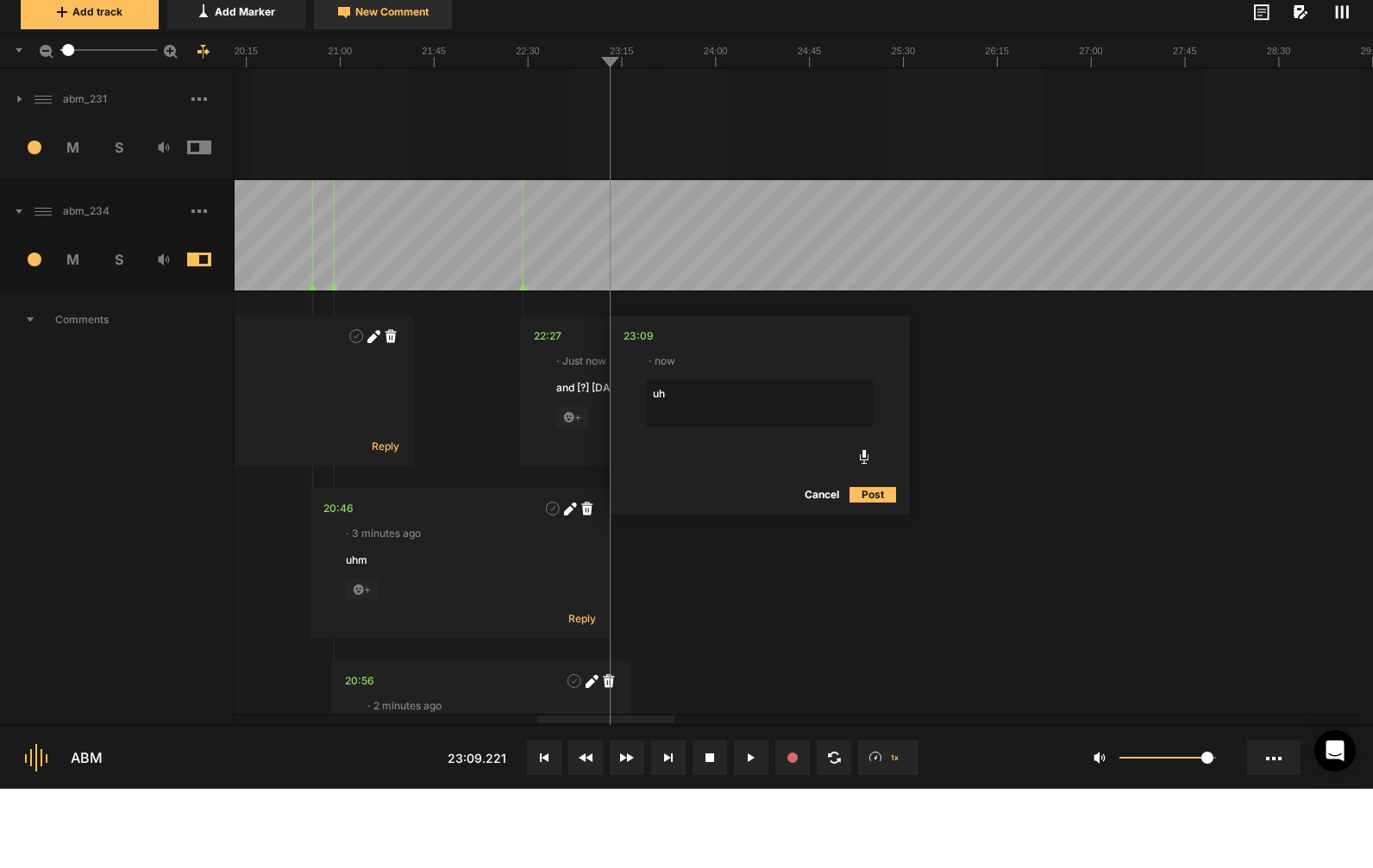 type on "uhm" 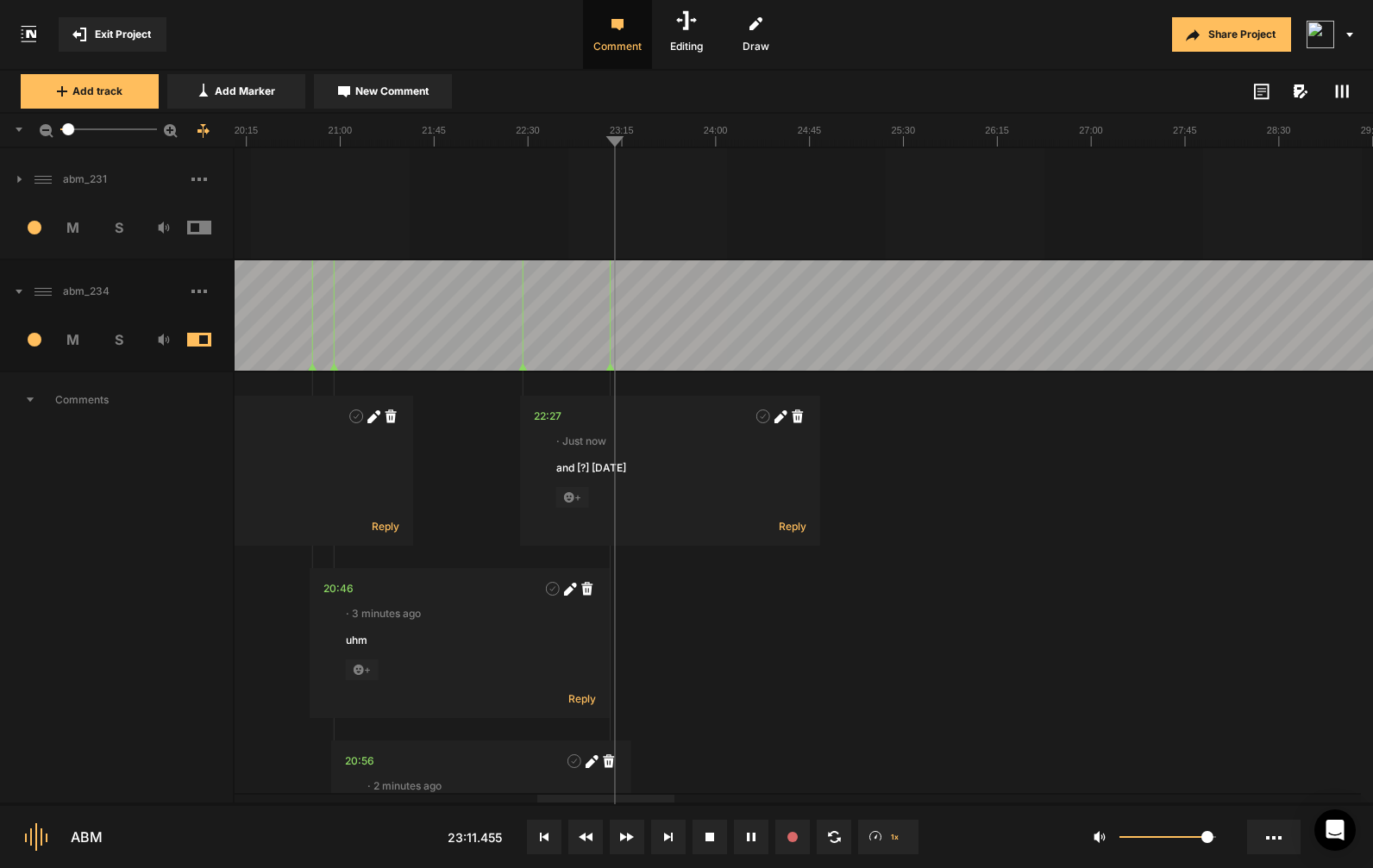 scroll, scrollTop: 0, scrollLeft: 0, axis: both 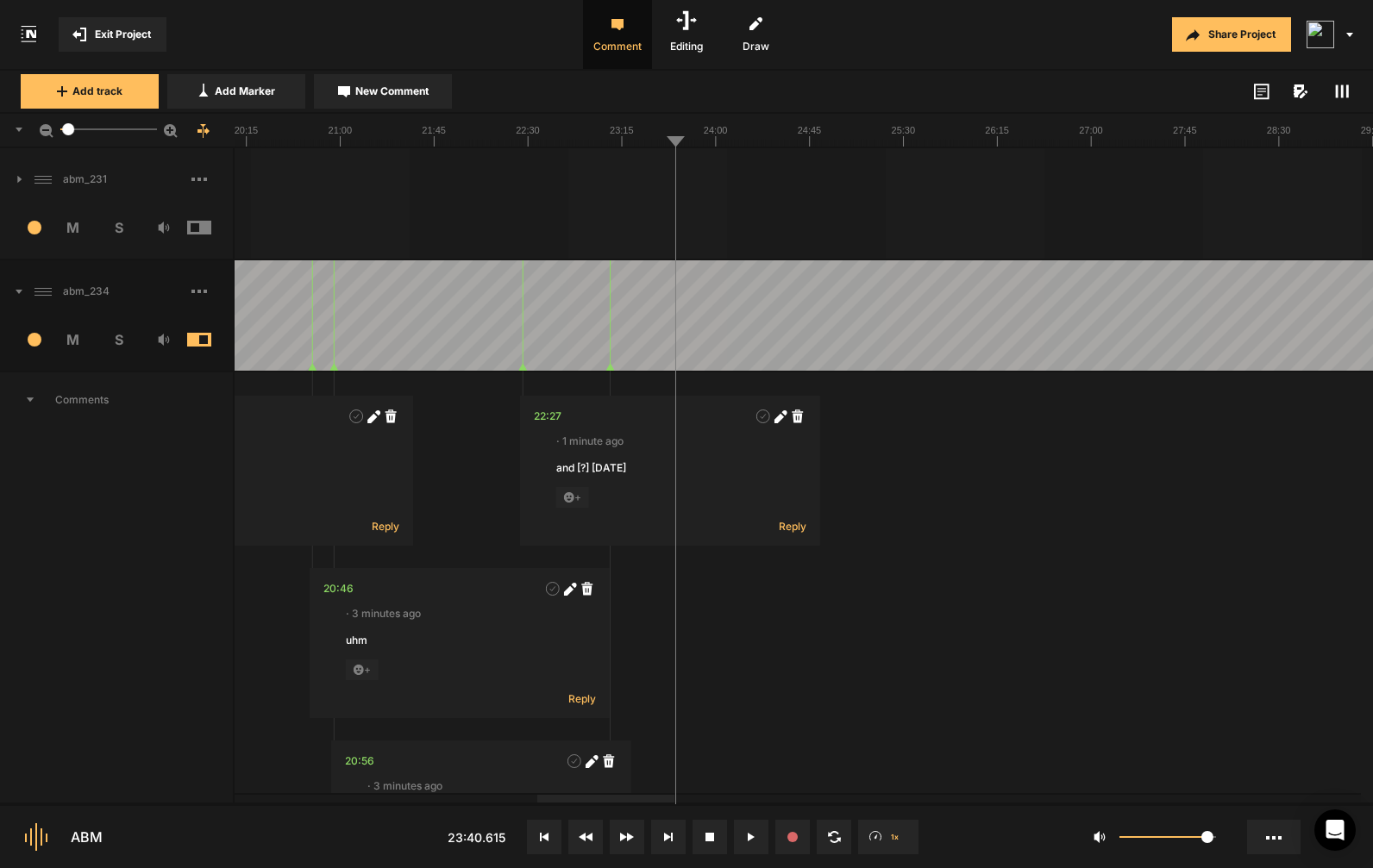 click at bounding box center (558, 315) 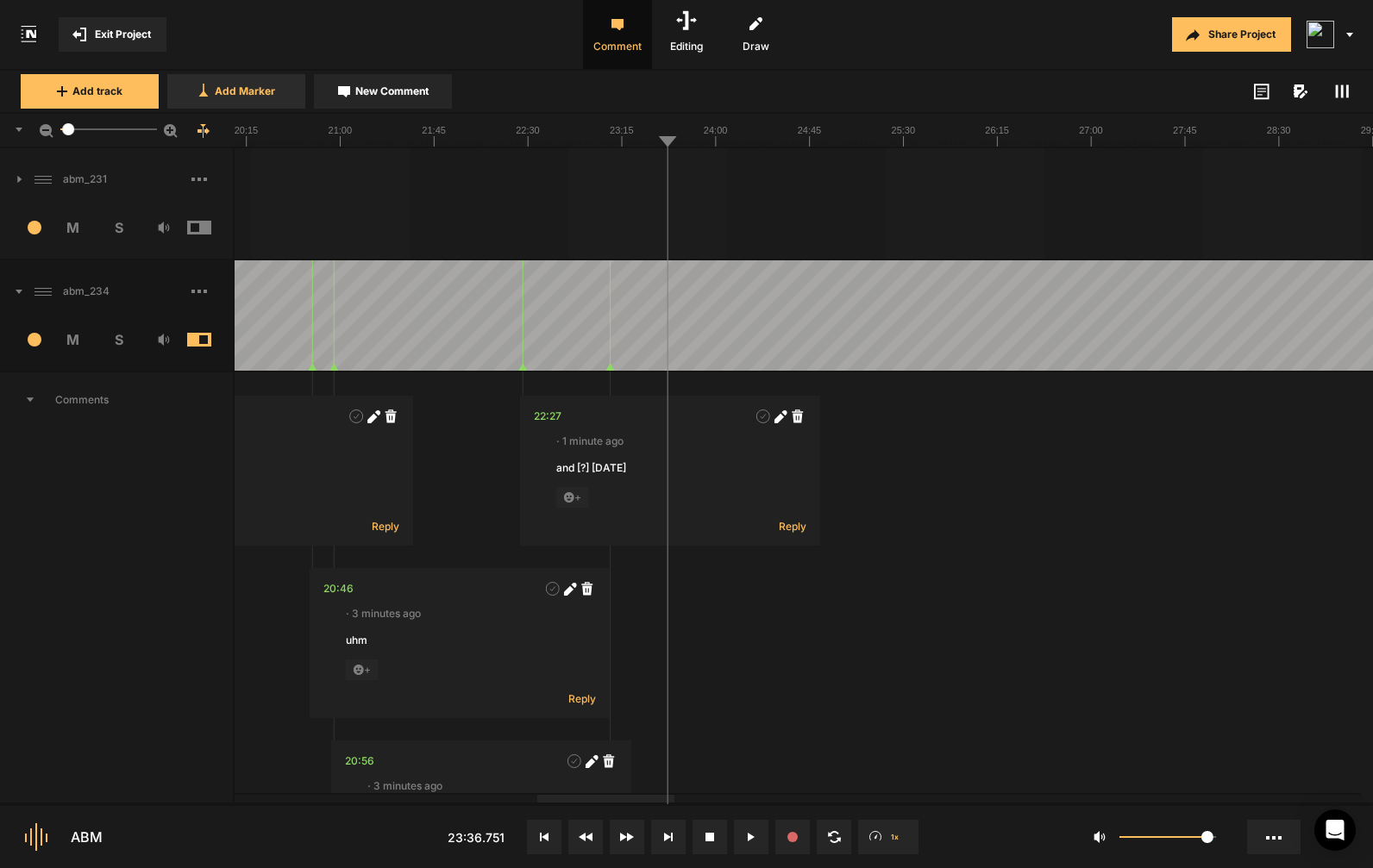 click on "Add Marker" at bounding box center [245, 91] 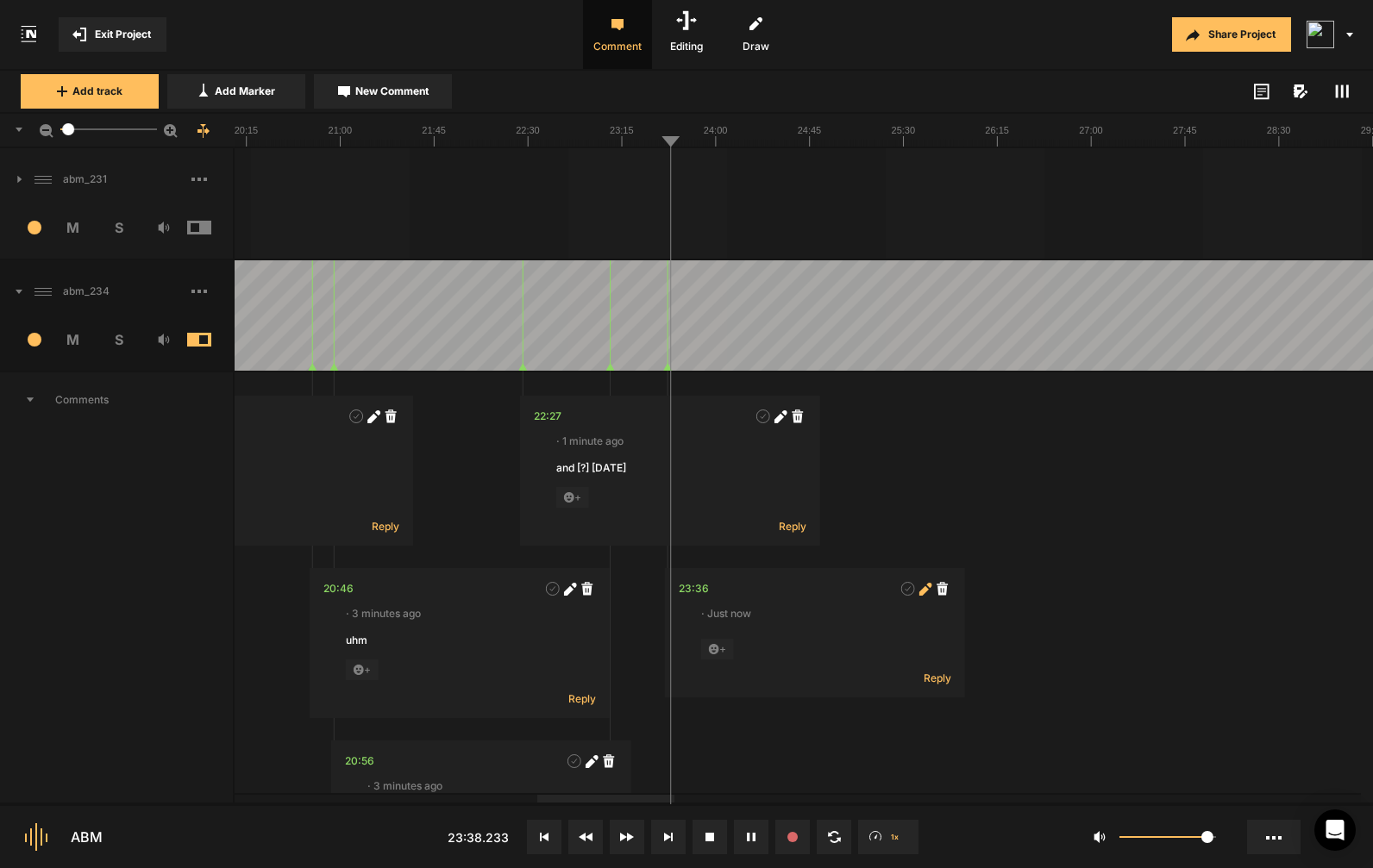 click 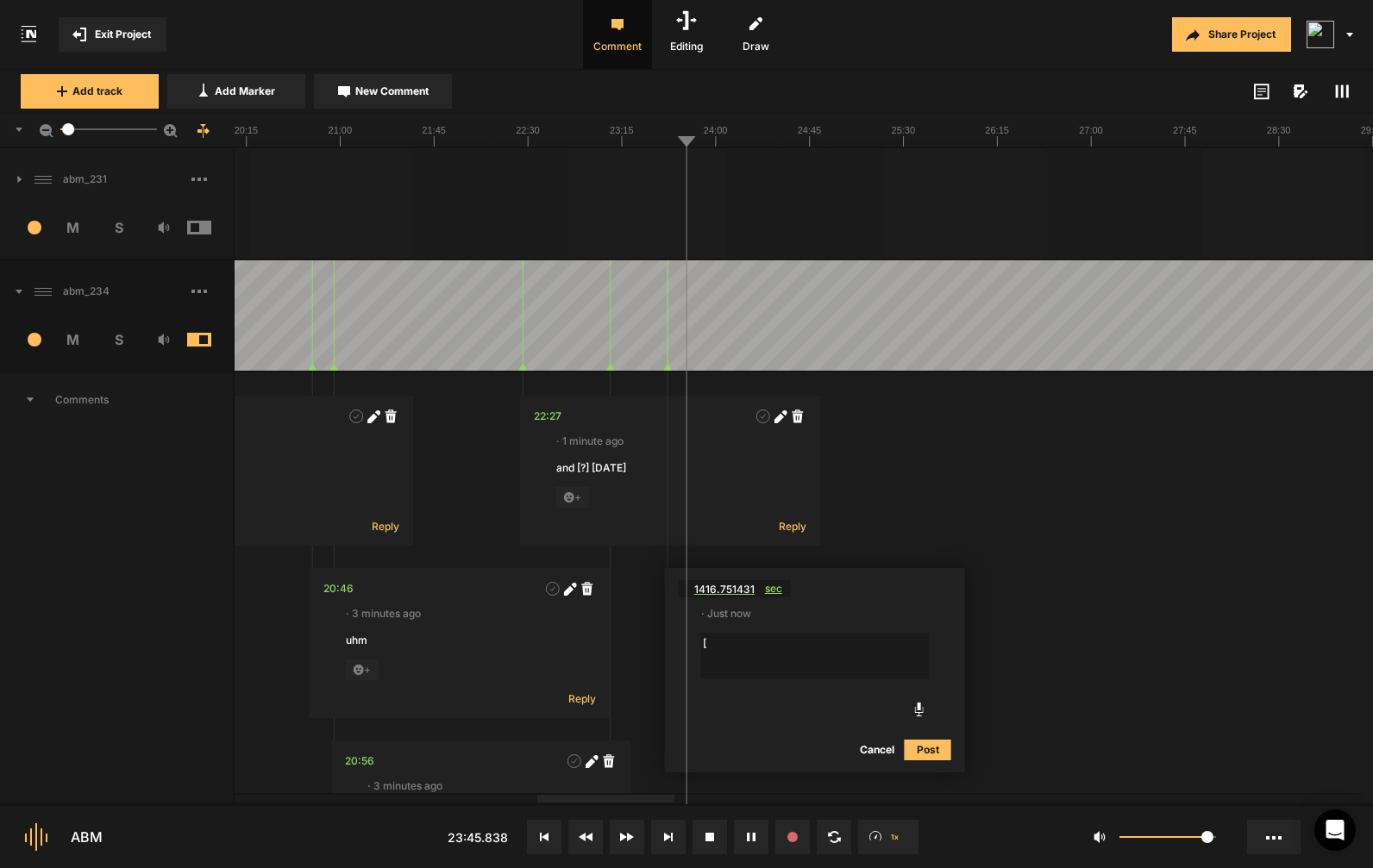click on "sec" at bounding box center [778, 589] 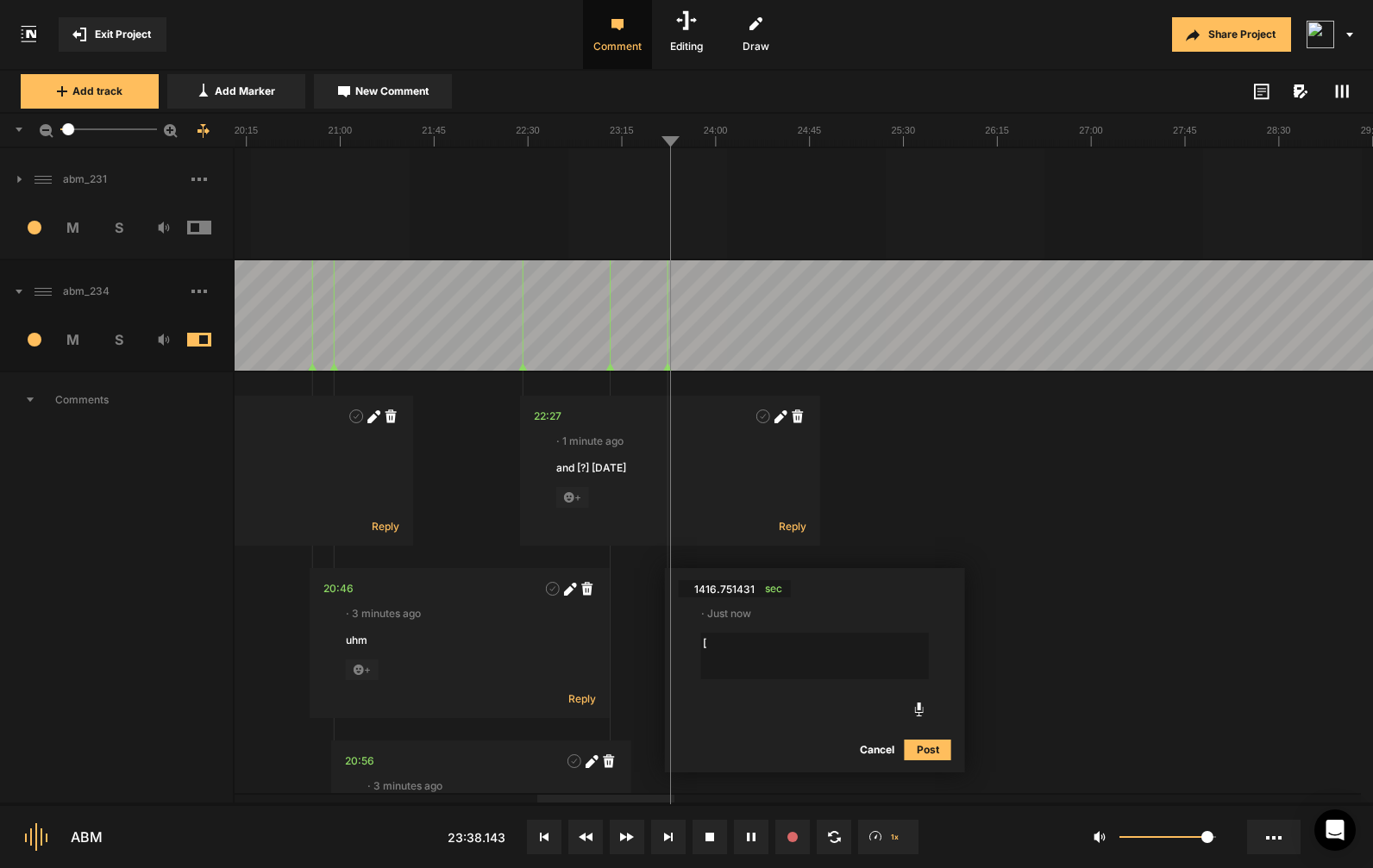 click on "[" at bounding box center [815, 656] 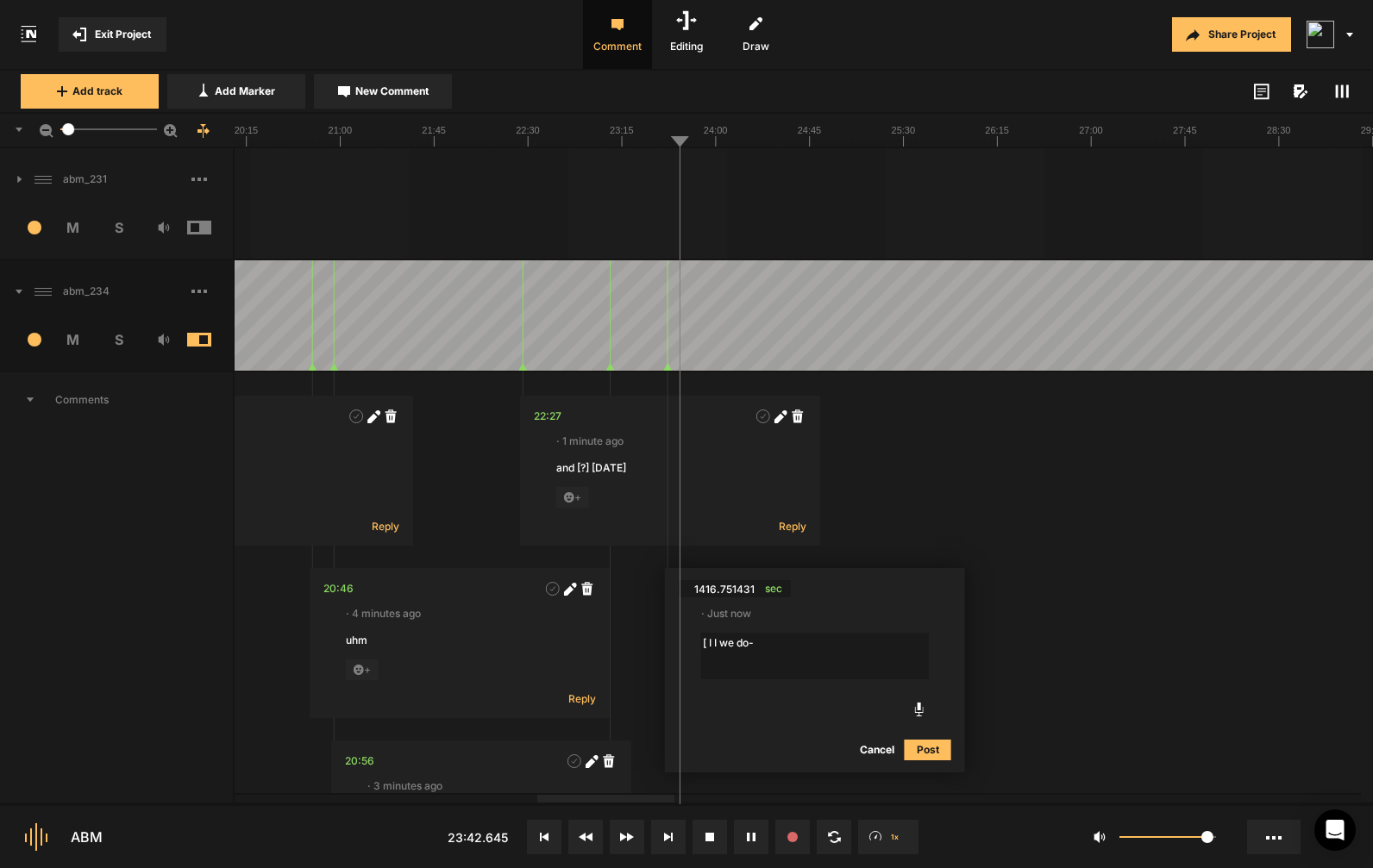 type on "[ I I we do-]" 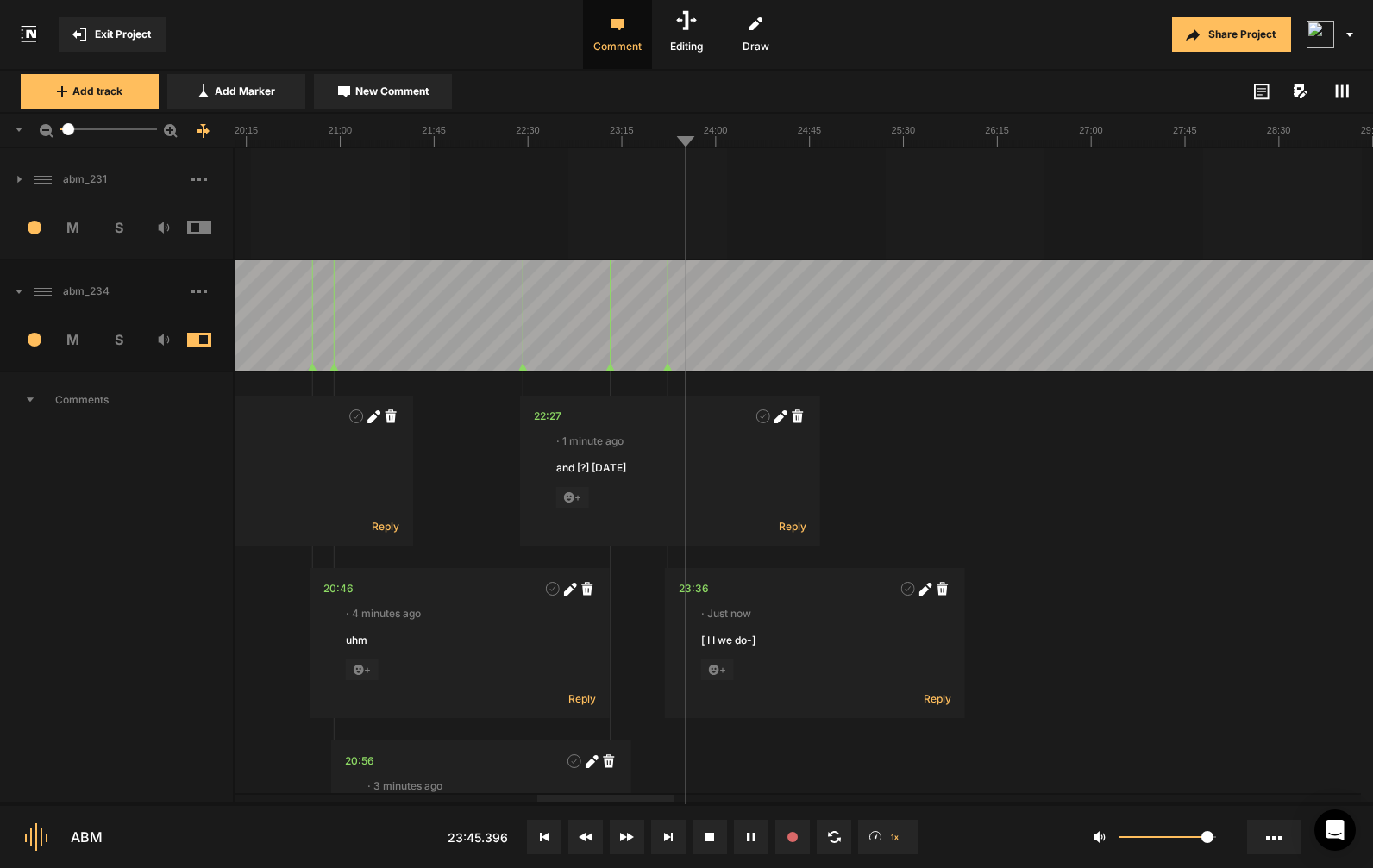 click at bounding box center (833, 589) 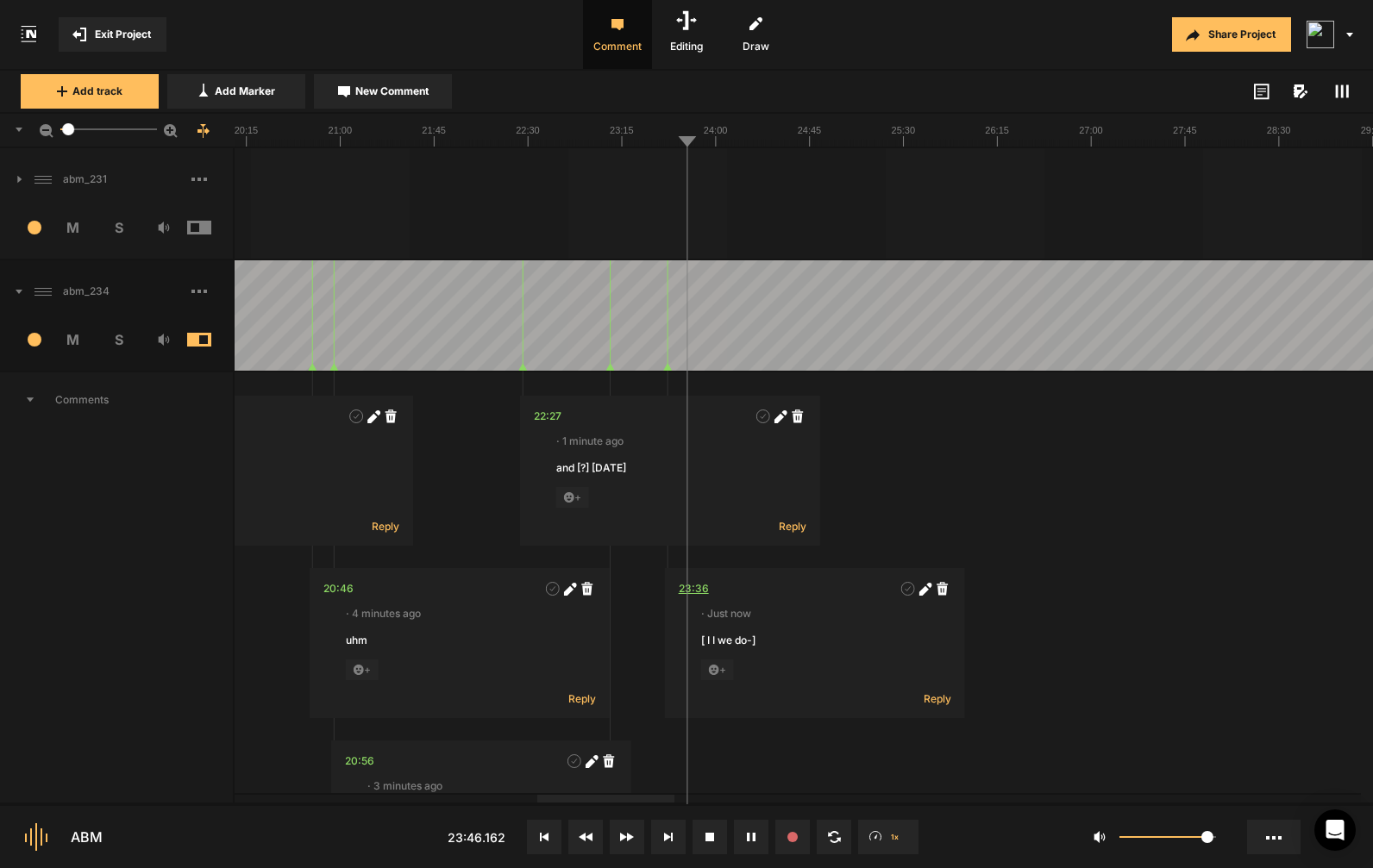 click on "23:36" at bounding box center [693, 589] 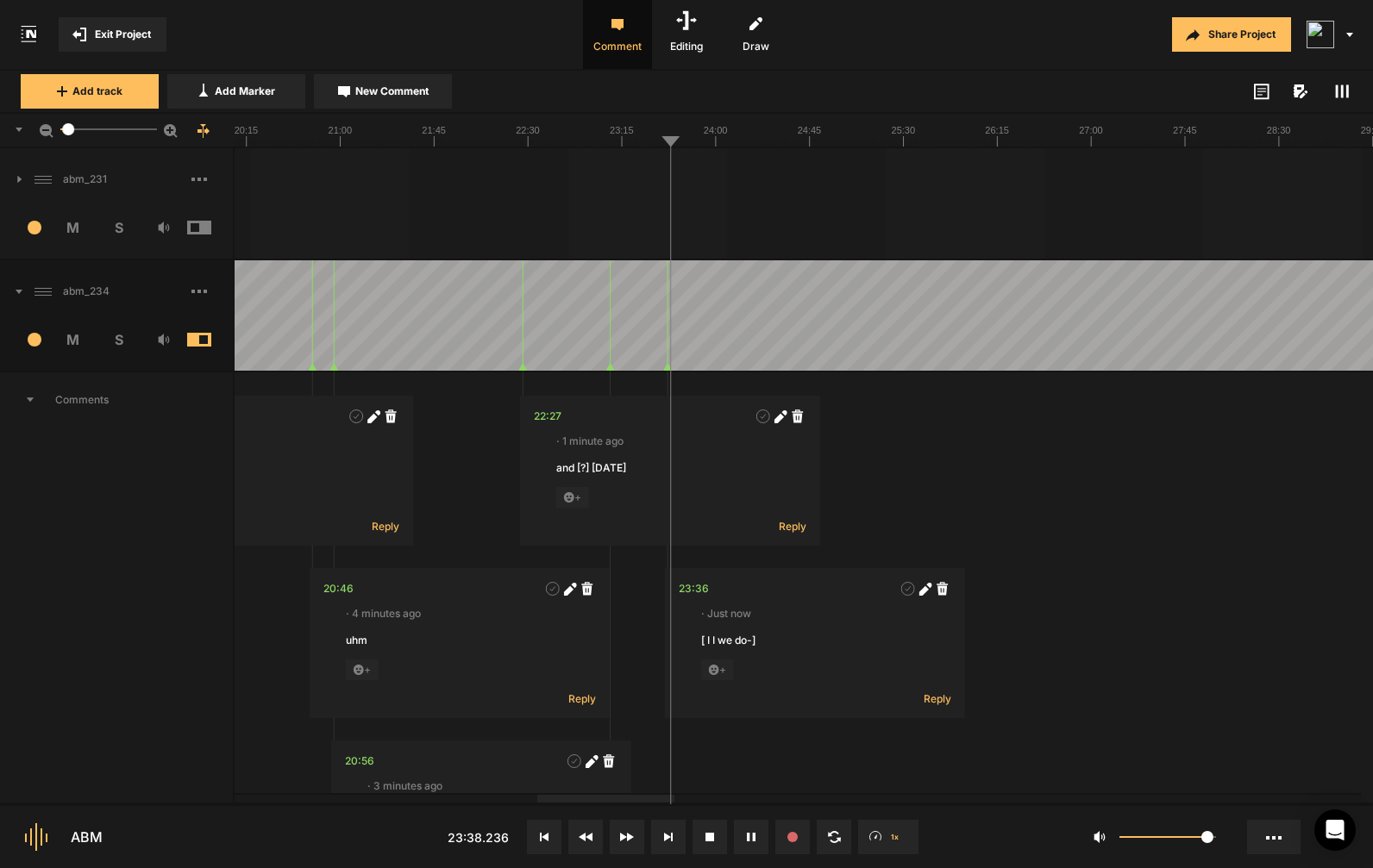 click 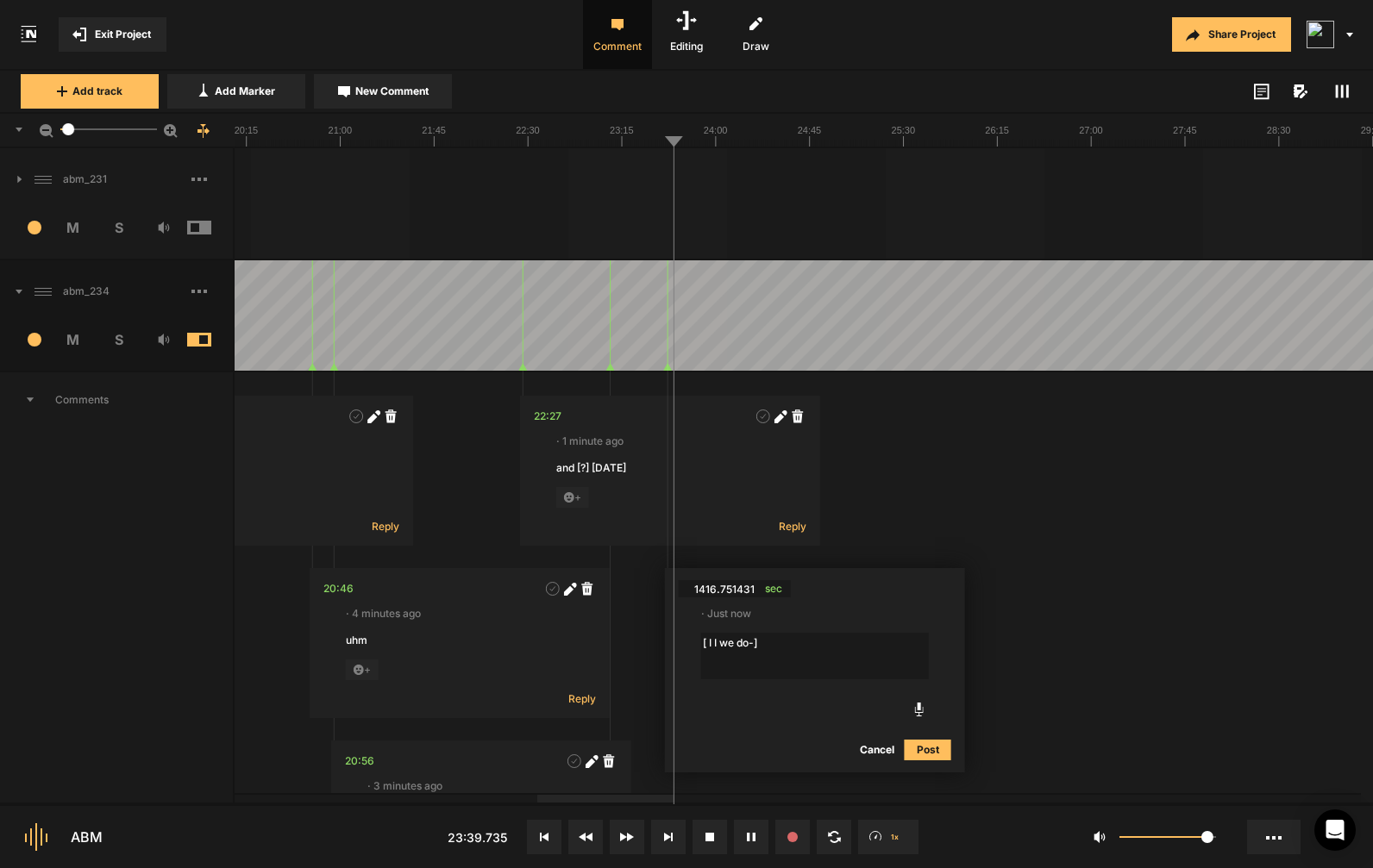 click on "[ I I we do-]" at bounding box center [815, 656] 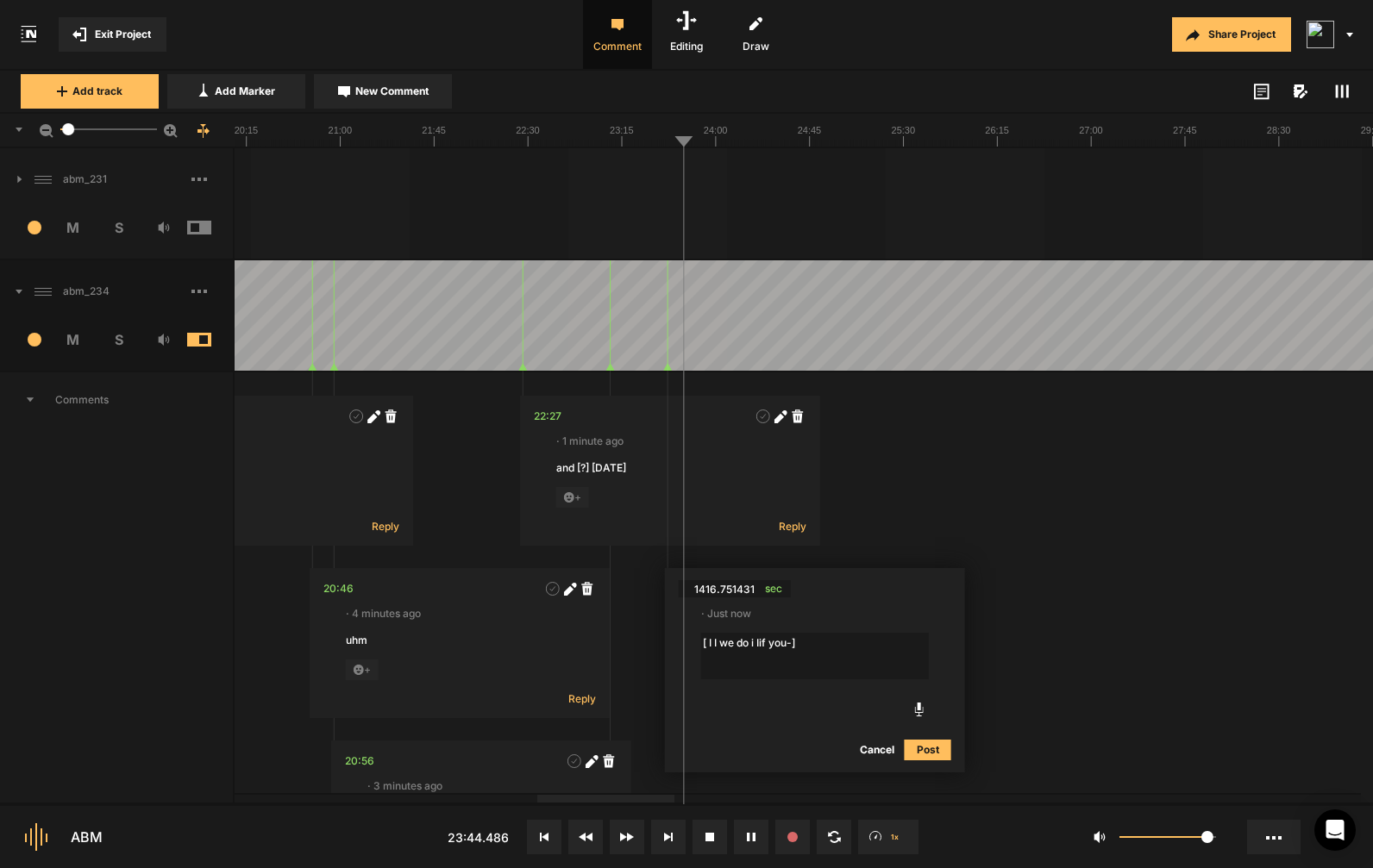 click on "[ I I we do i Iif you-]" at bounding box center [815, 656] 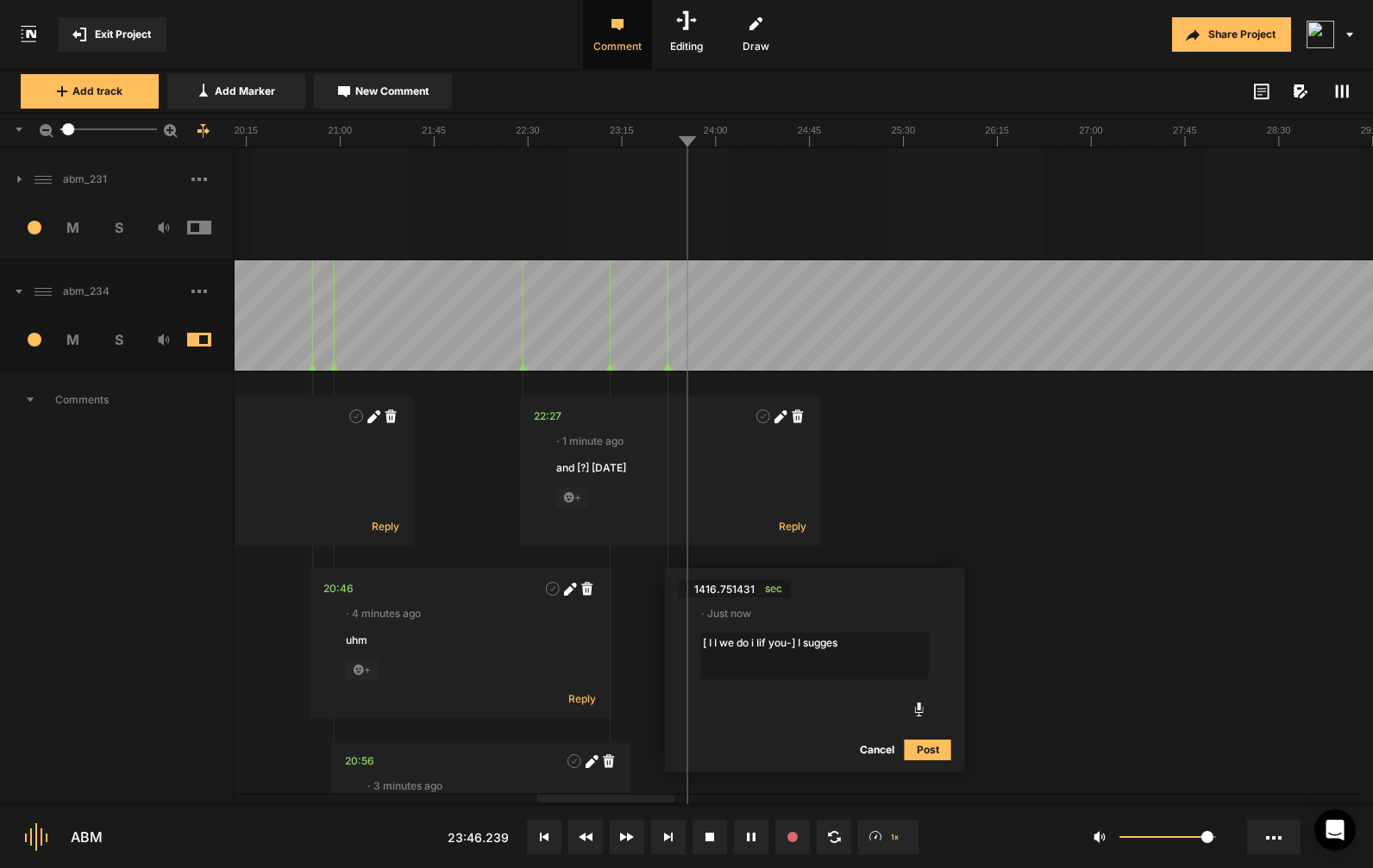 type on "[ I I we do i Iif you-] I suggest" 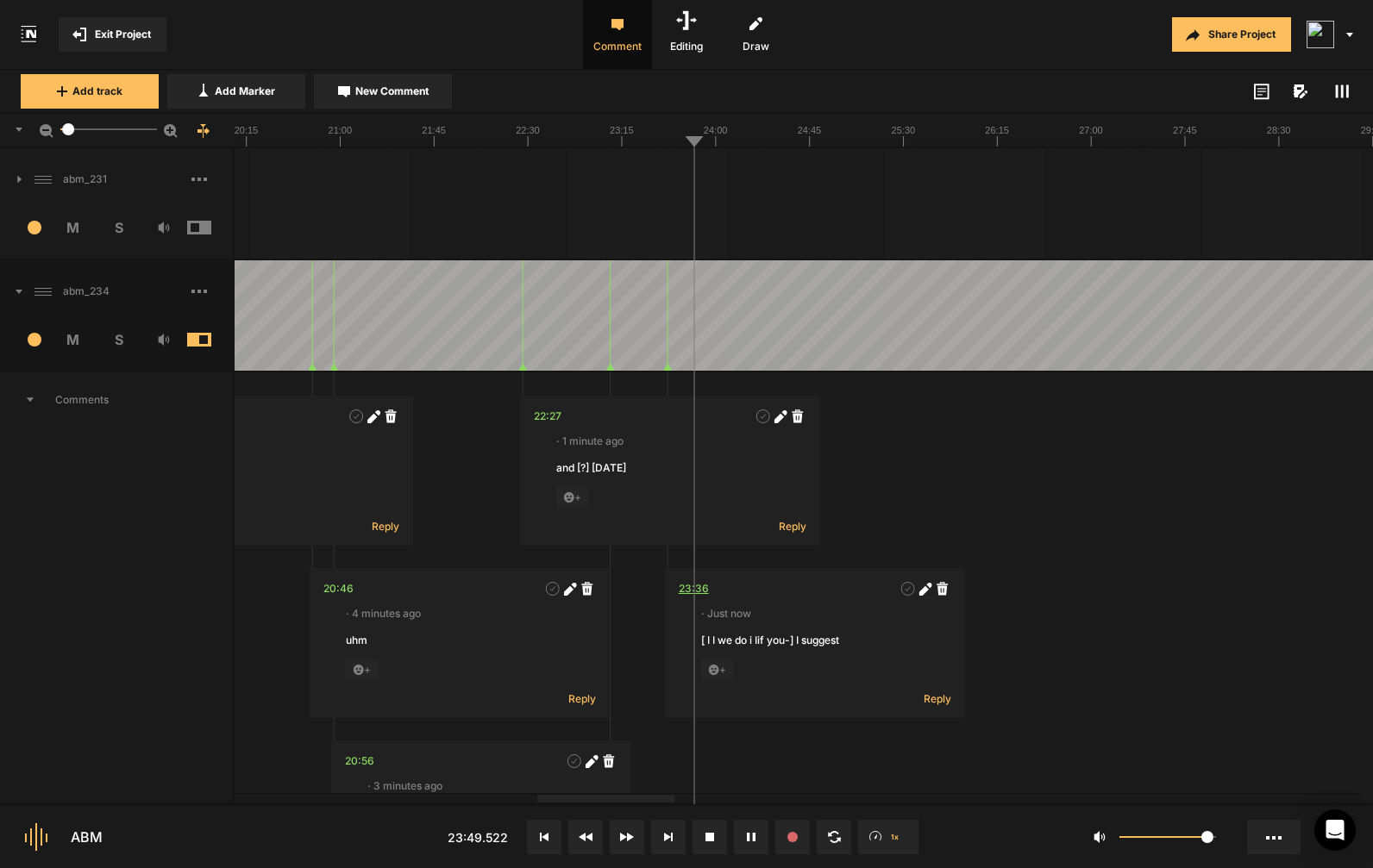 click on "23:36" at bounding box center [693, 589] 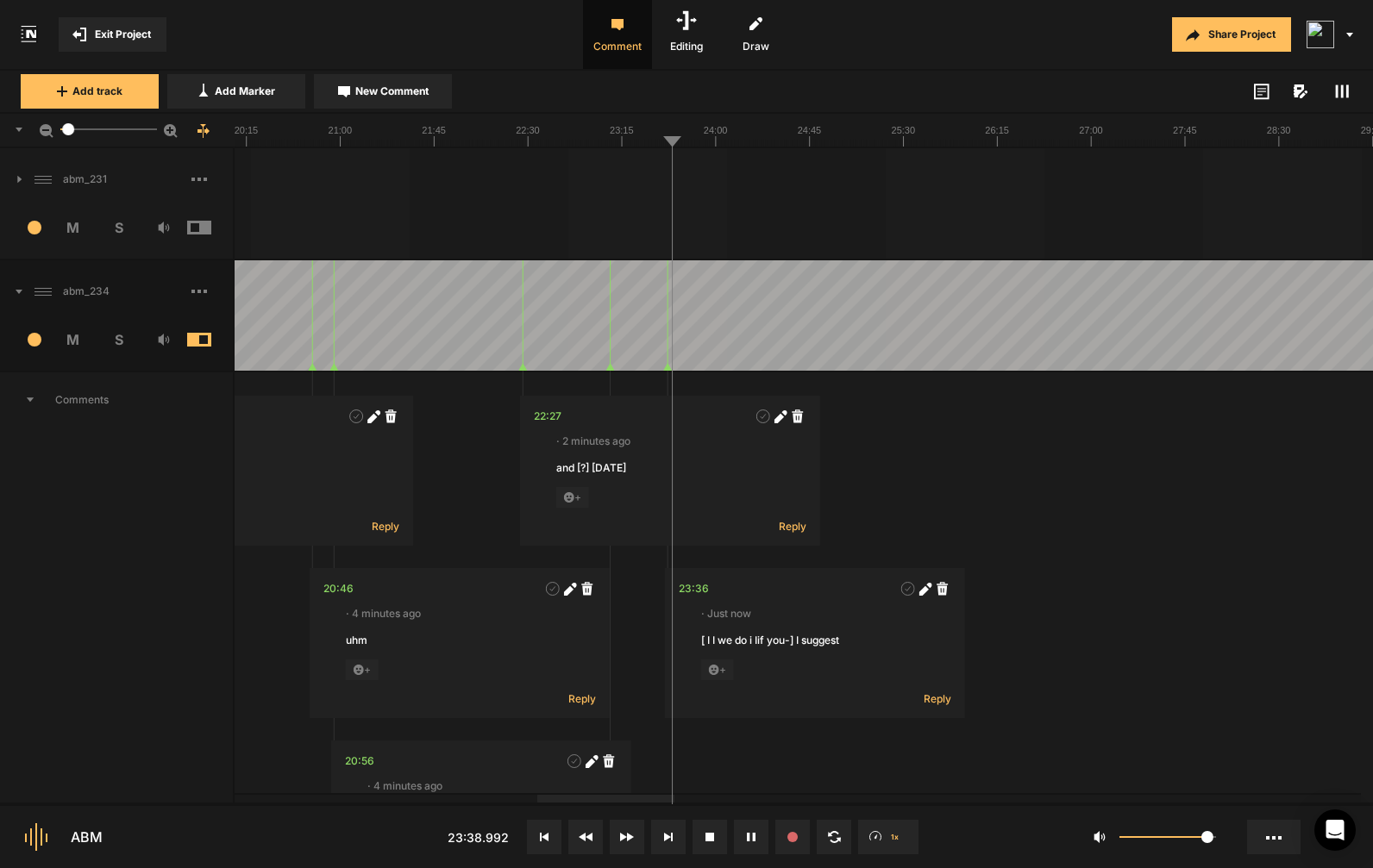 click 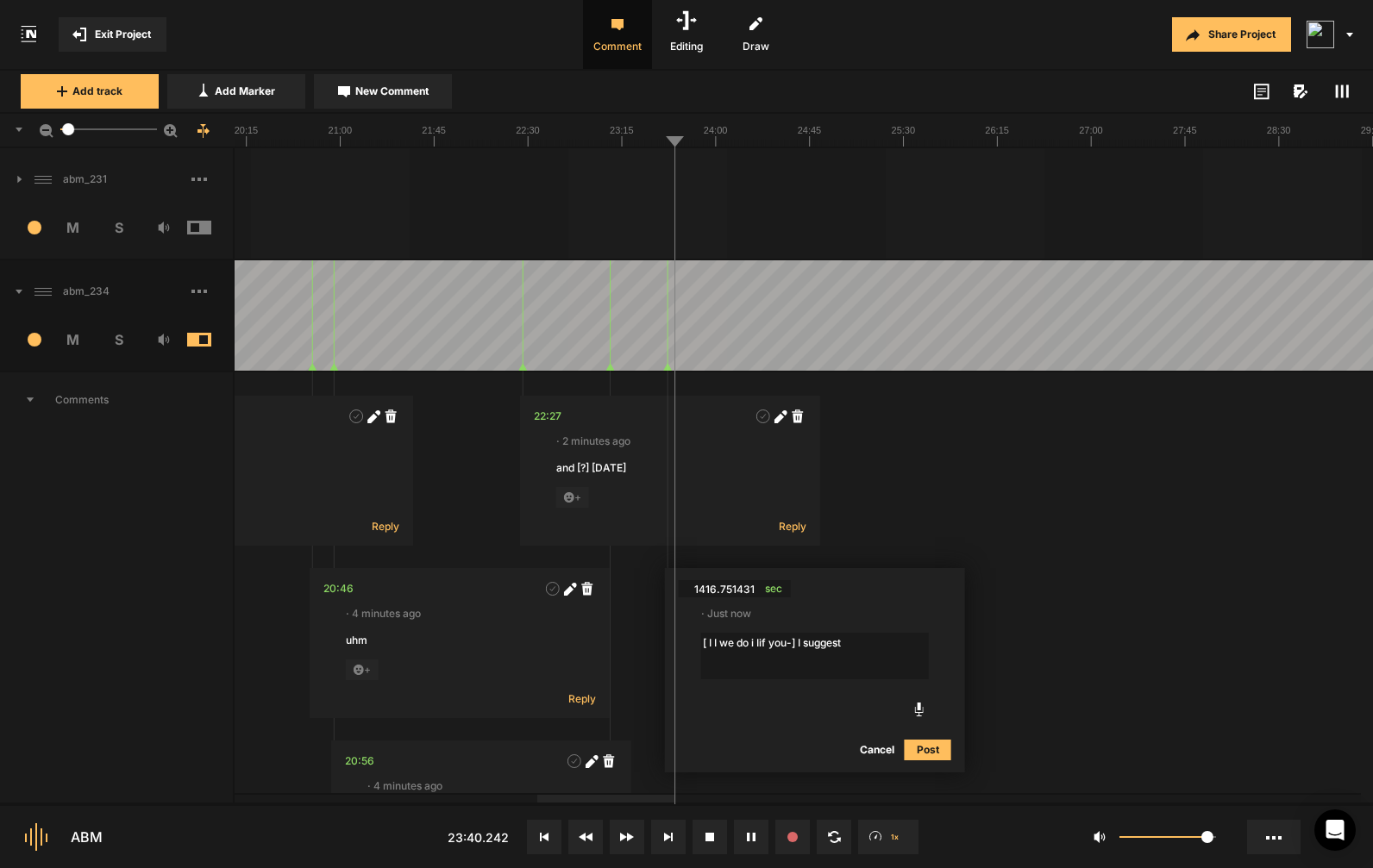 click on "[ I I we do i Iif you-] I suggest" at bounding box center (815, 656) 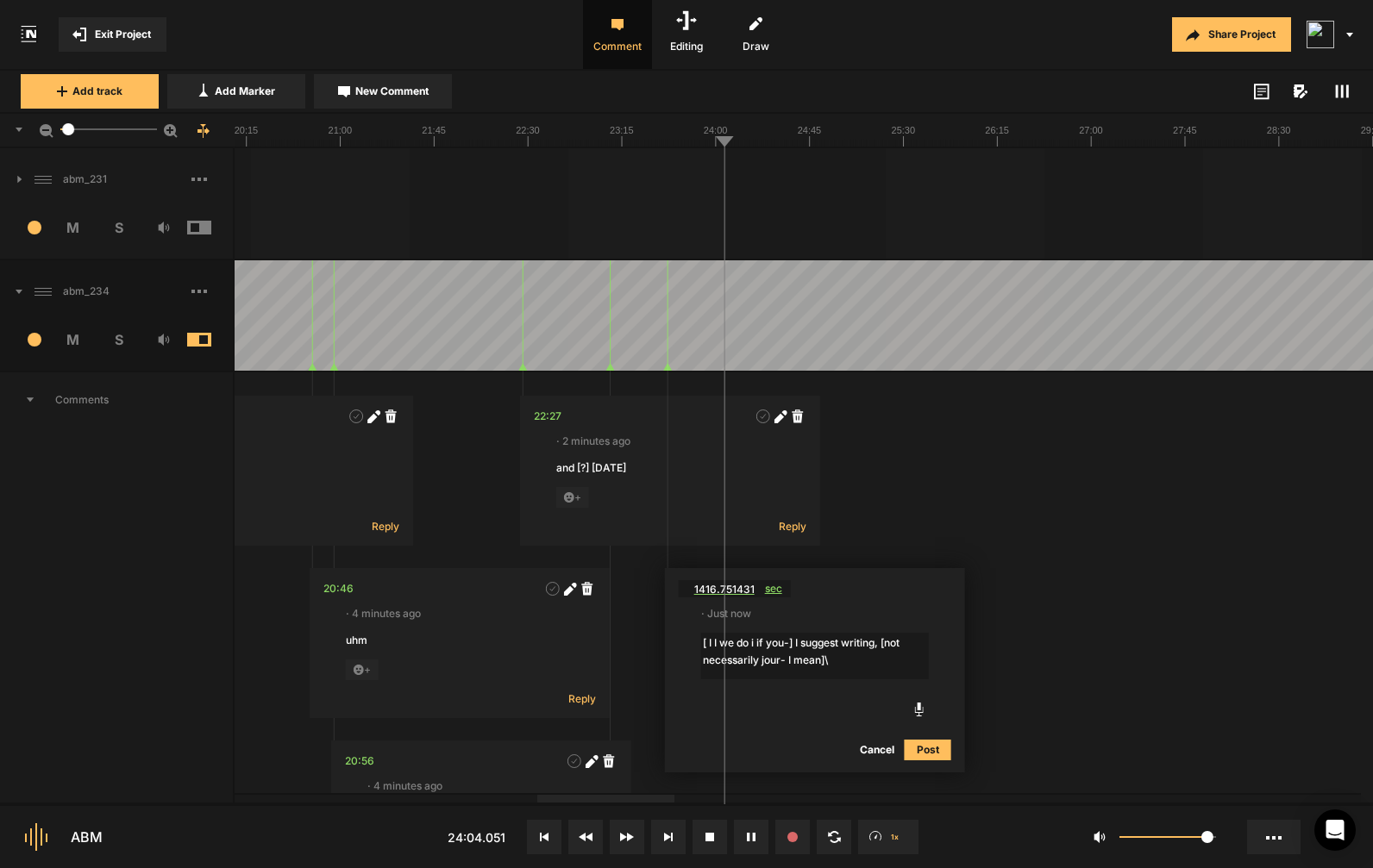 click on "sec" at bounding box center [778, 589] 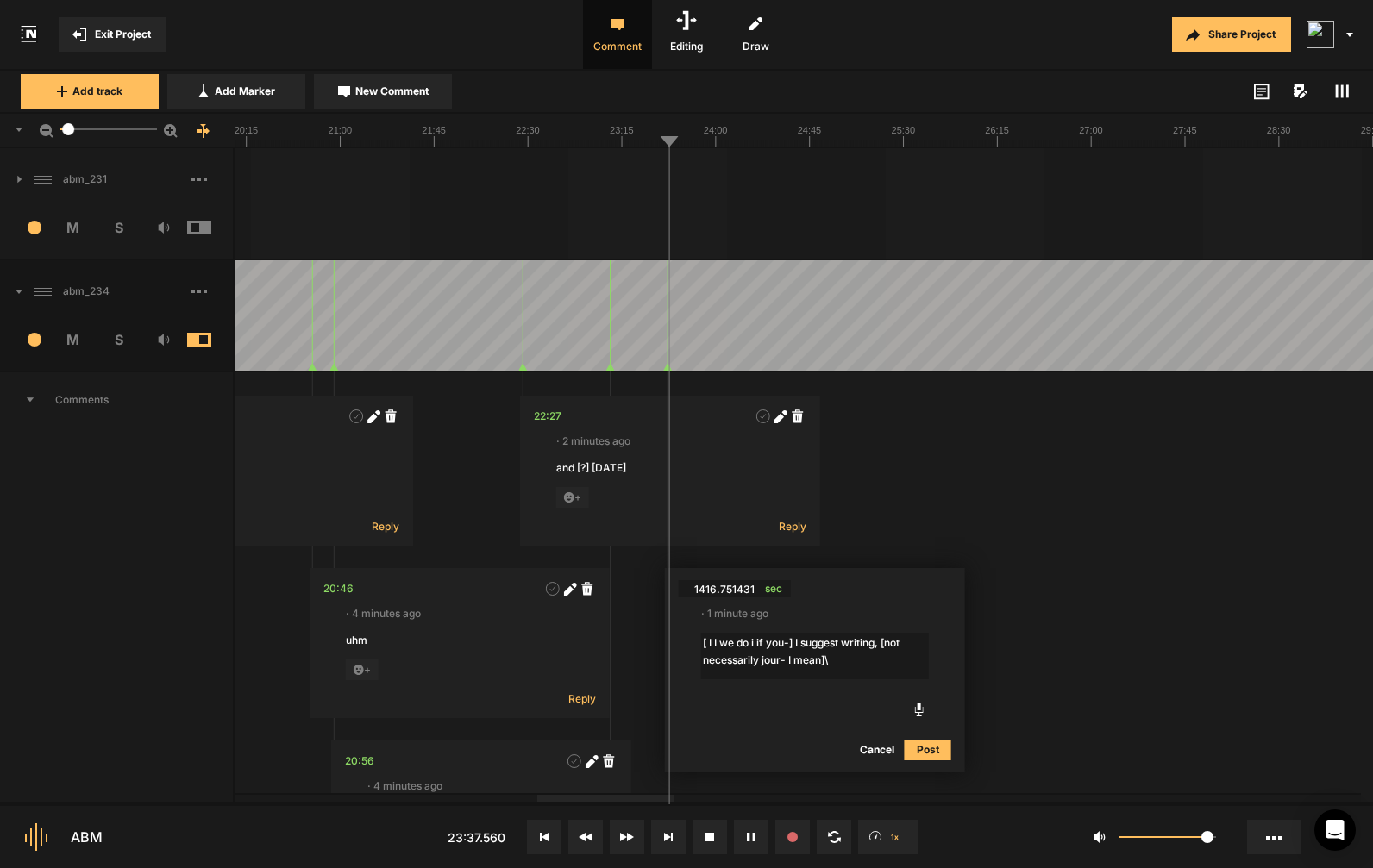 click on "[ I I we do i if you-] I suggest writing, [not necessarily jour- I mean]\" at bounding box center [815, 656] 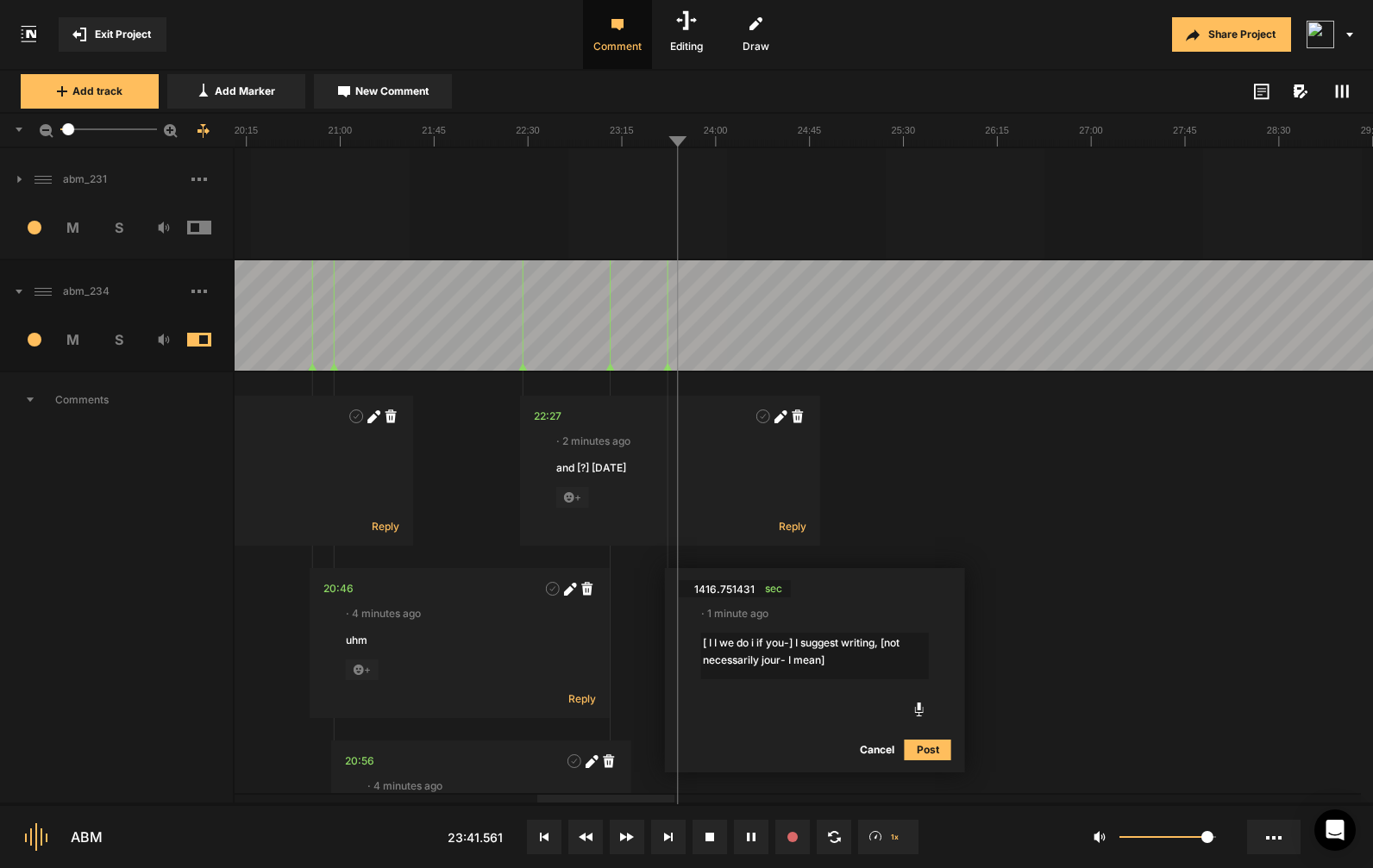 click on "[ I I we do i if you-] I suggest writing, [not necessarily jour- I mean]" at bounding box center [815, 656] 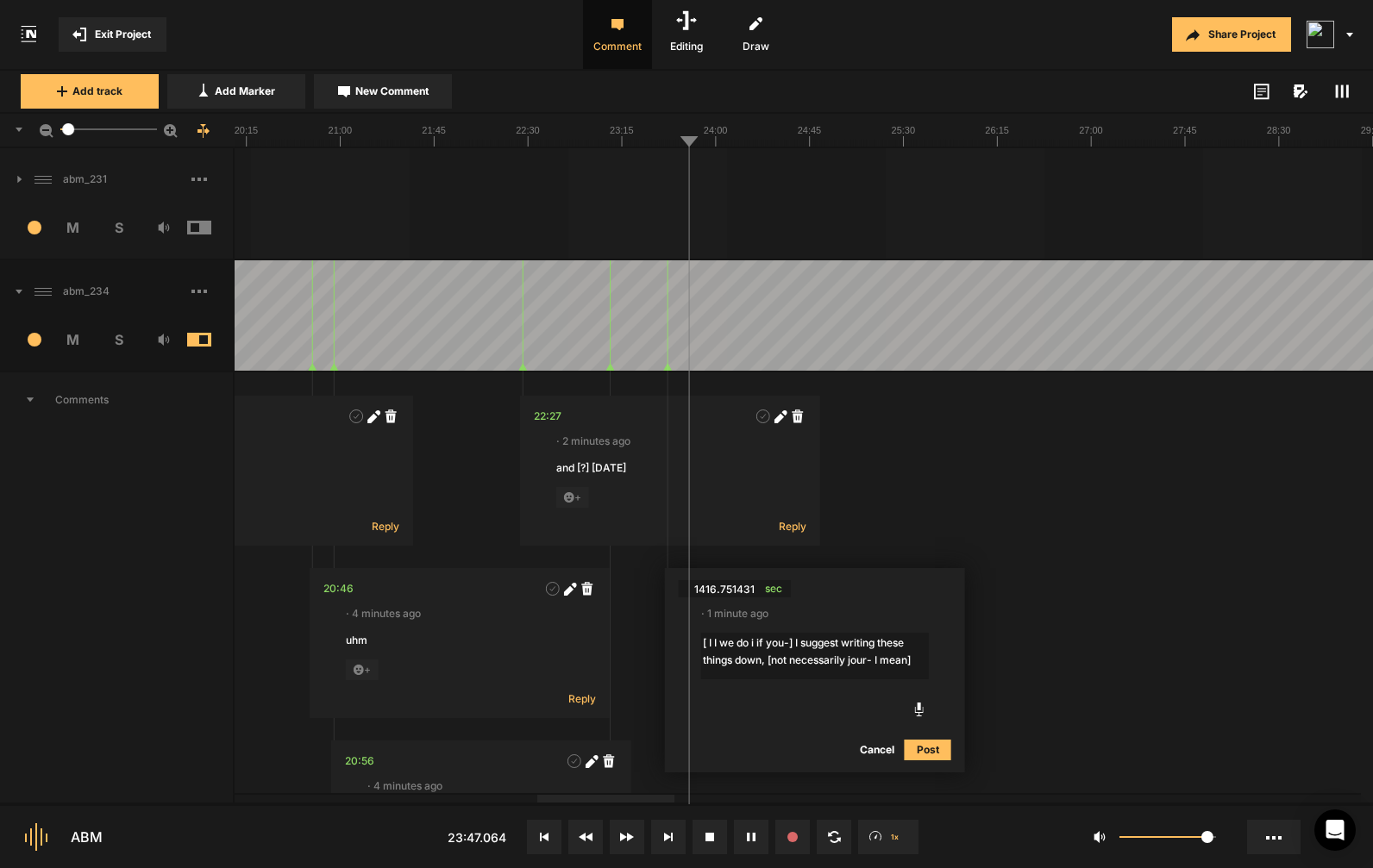 click on "1416.751431 sec   · 1 minute ago [ I I we do i if you-] I suggest writing these things down, [not necessarily jour- I mean]
Cancel Post" at bounding box center (815, 670) 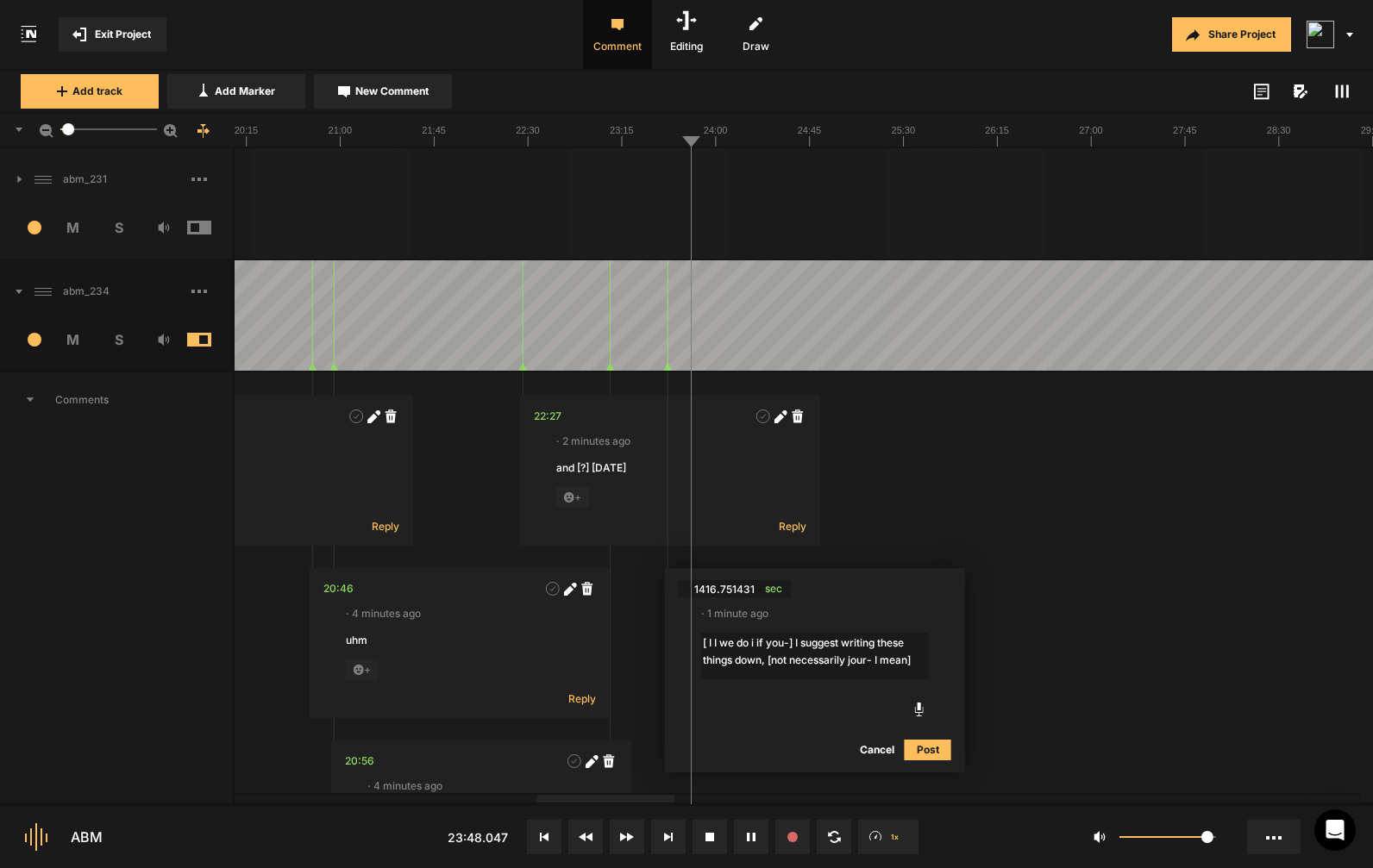 click on "[ I I we do i if you-] I suggest writing these things down, [not necessarily jour- I mean]" at bounding box center [815, 656] 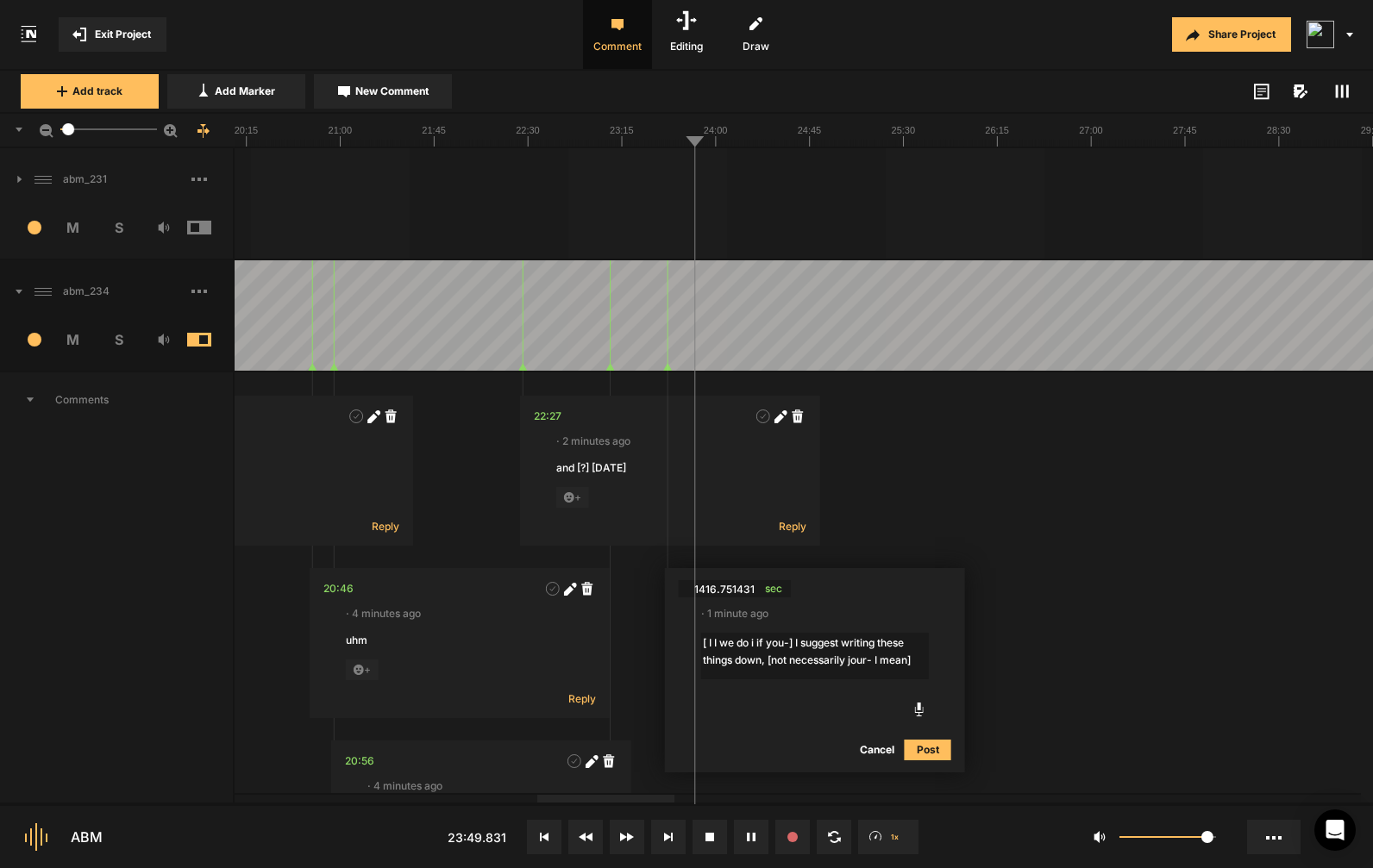 drag, startPoint x: 773, startPoint y: 665, endPoint x: 911, endPoint y: 665, distance: 138 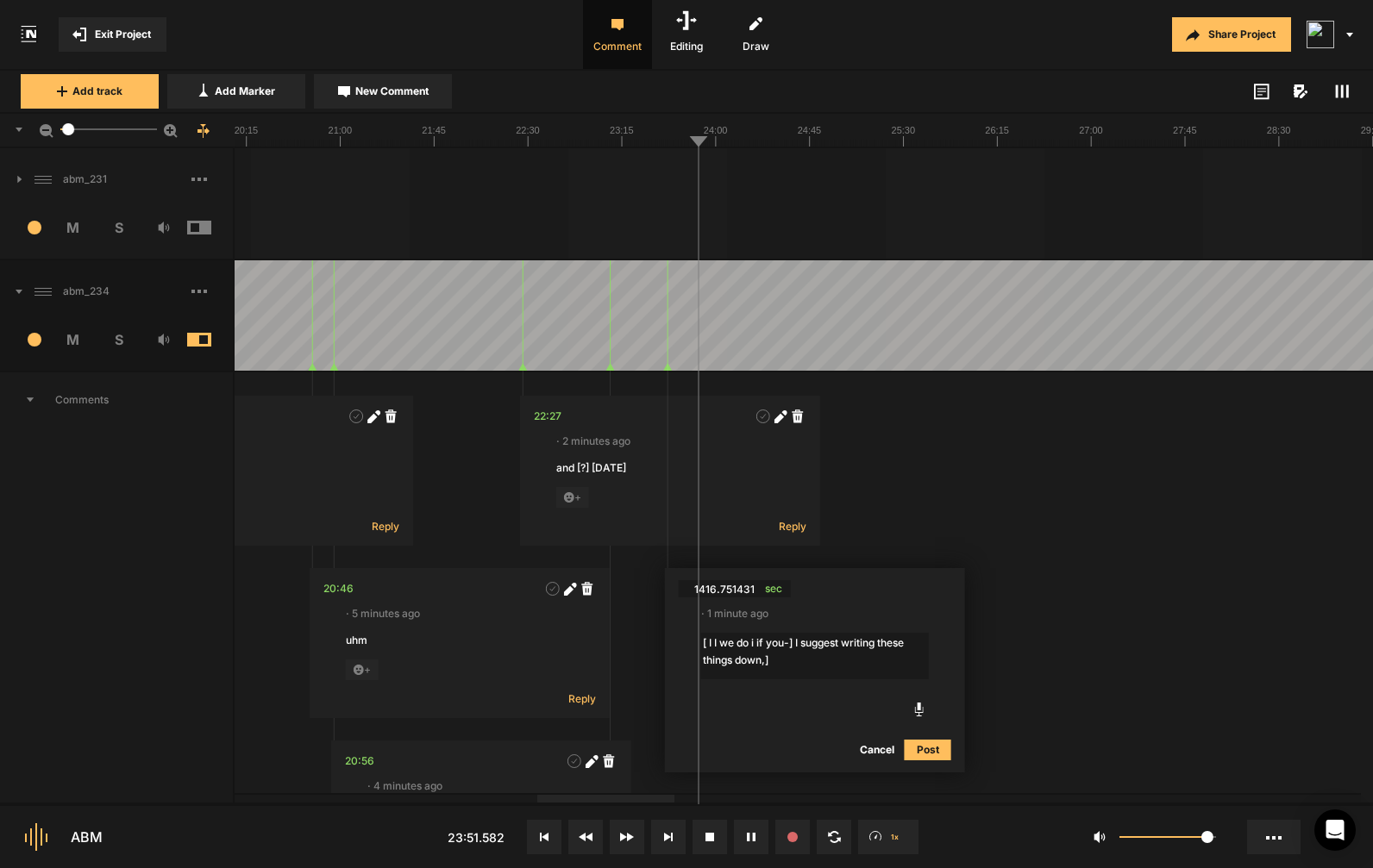type on "[ I I we do i if you-] I suggest writing these things down," 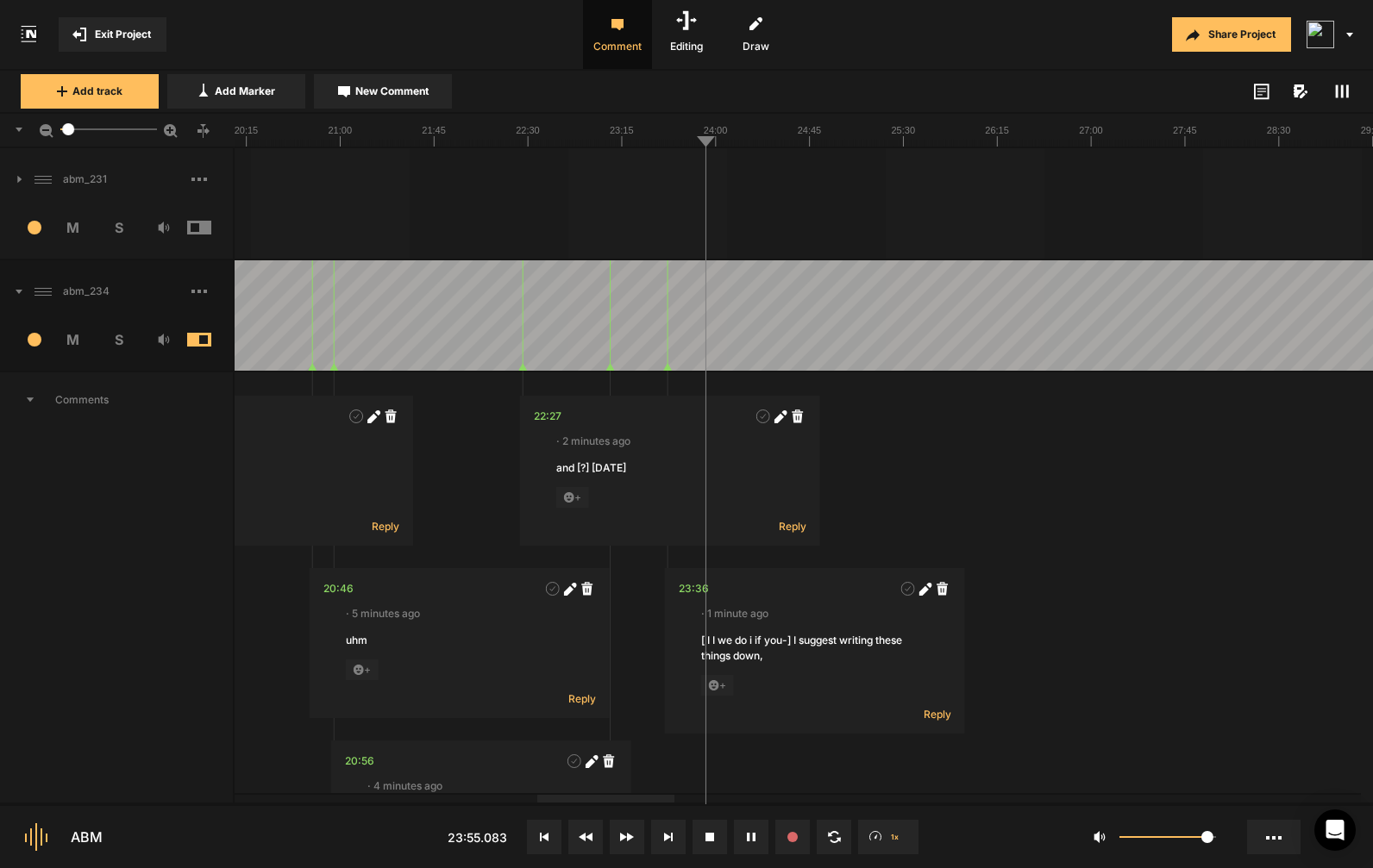 scroll, scrollTop: 0, scrollLeft: 0, axis: both 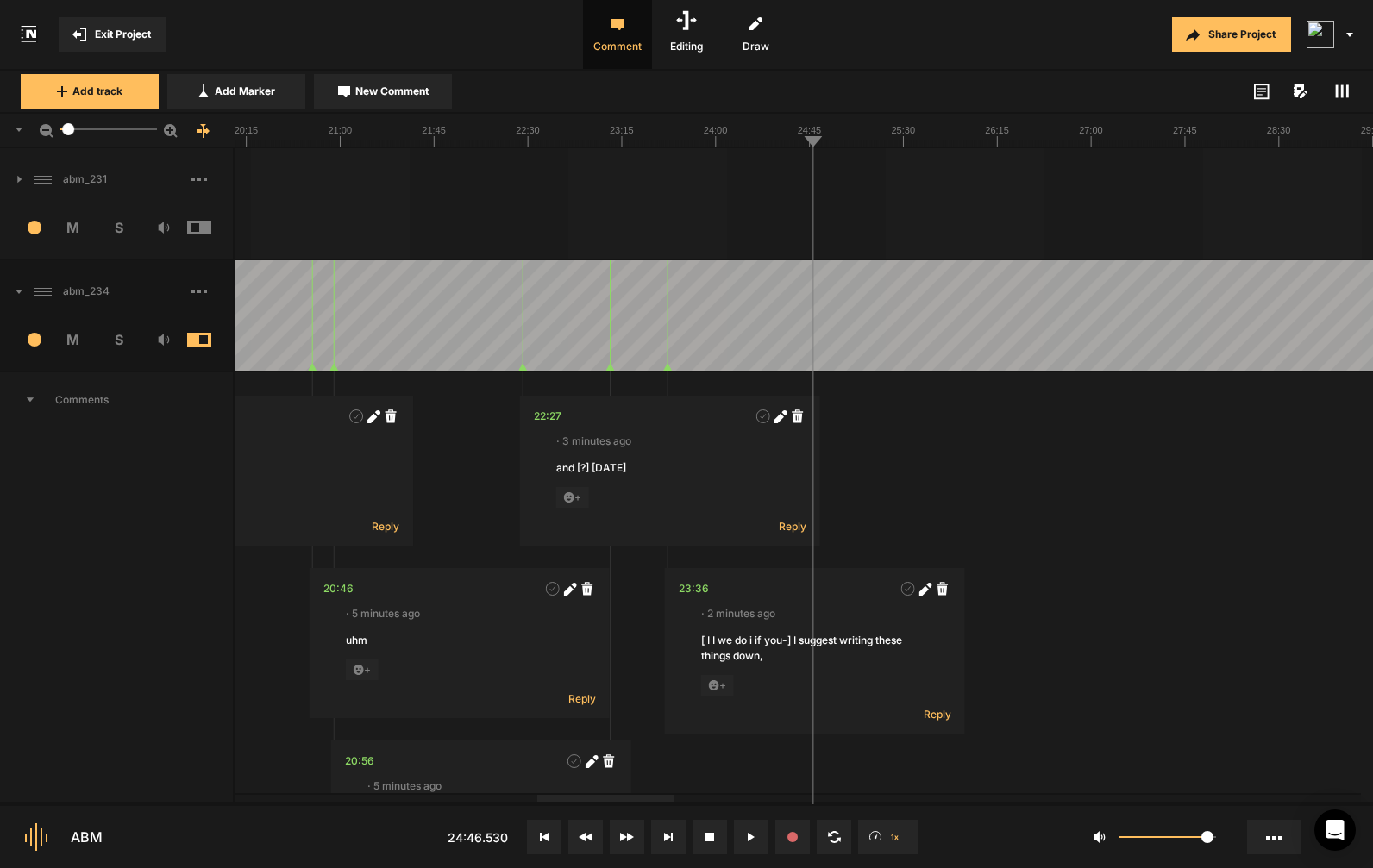 click at bounding box center [558, 315] 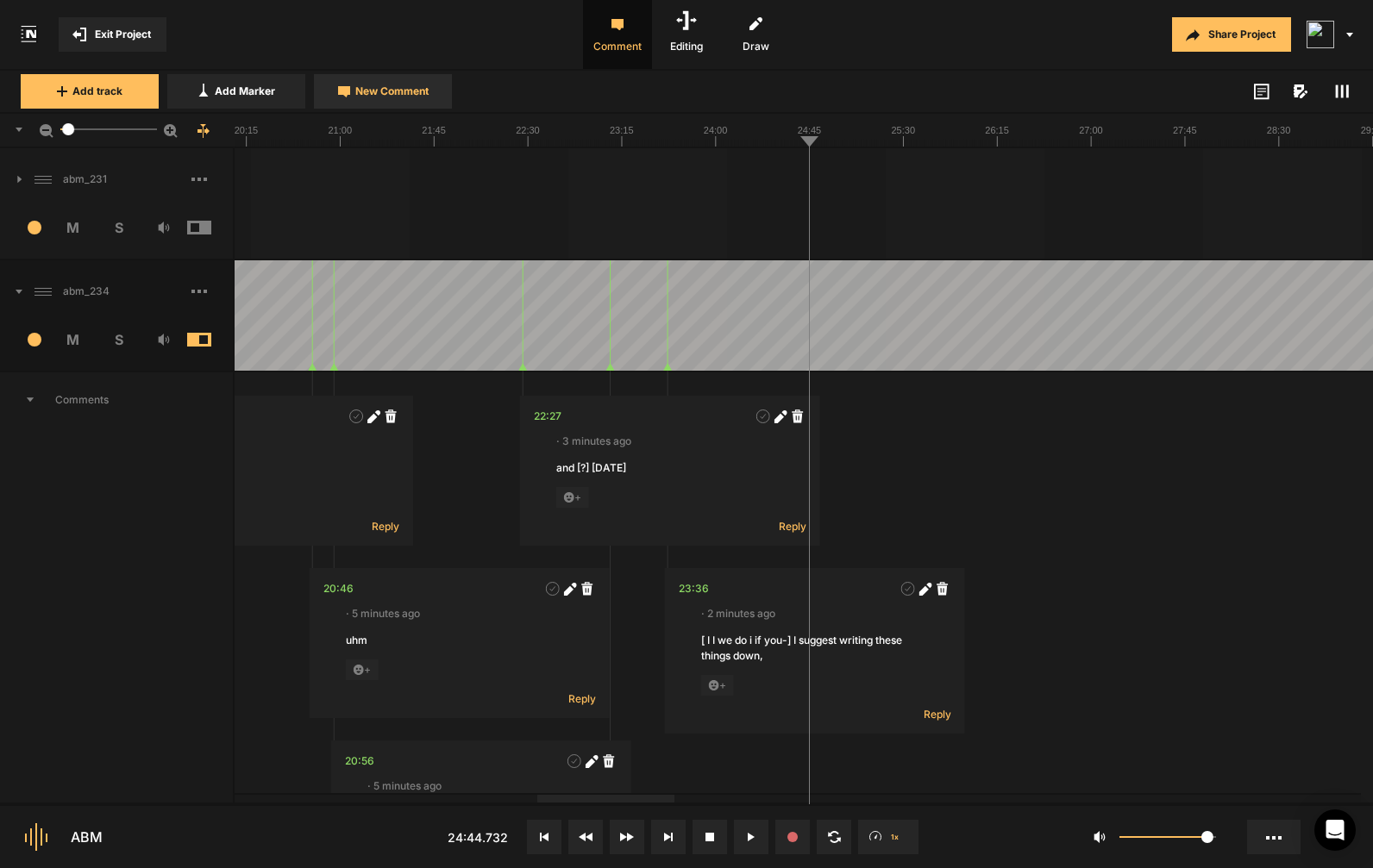 click on "New Comment" at bounding box center (383, 91) 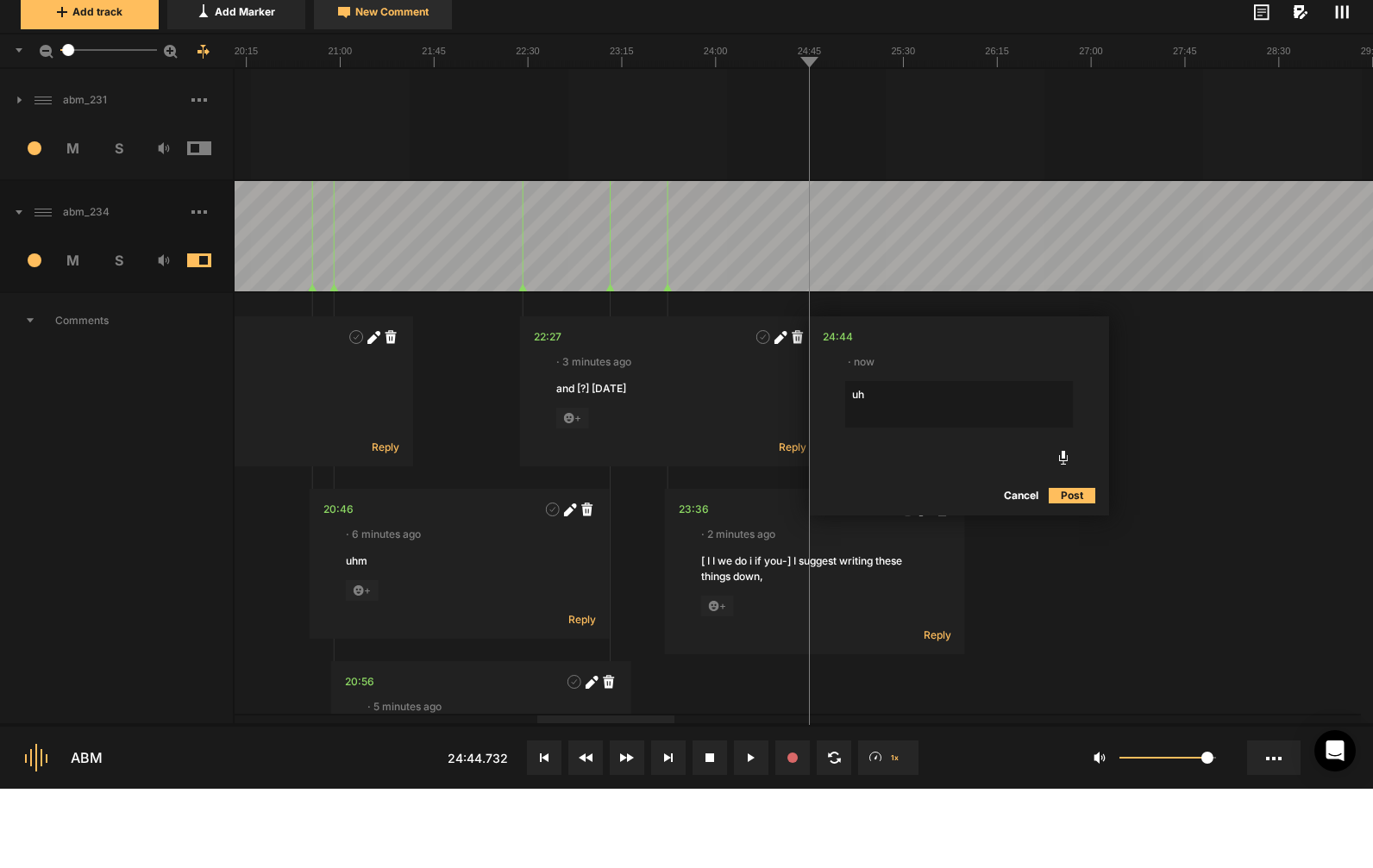 type on "uhm" 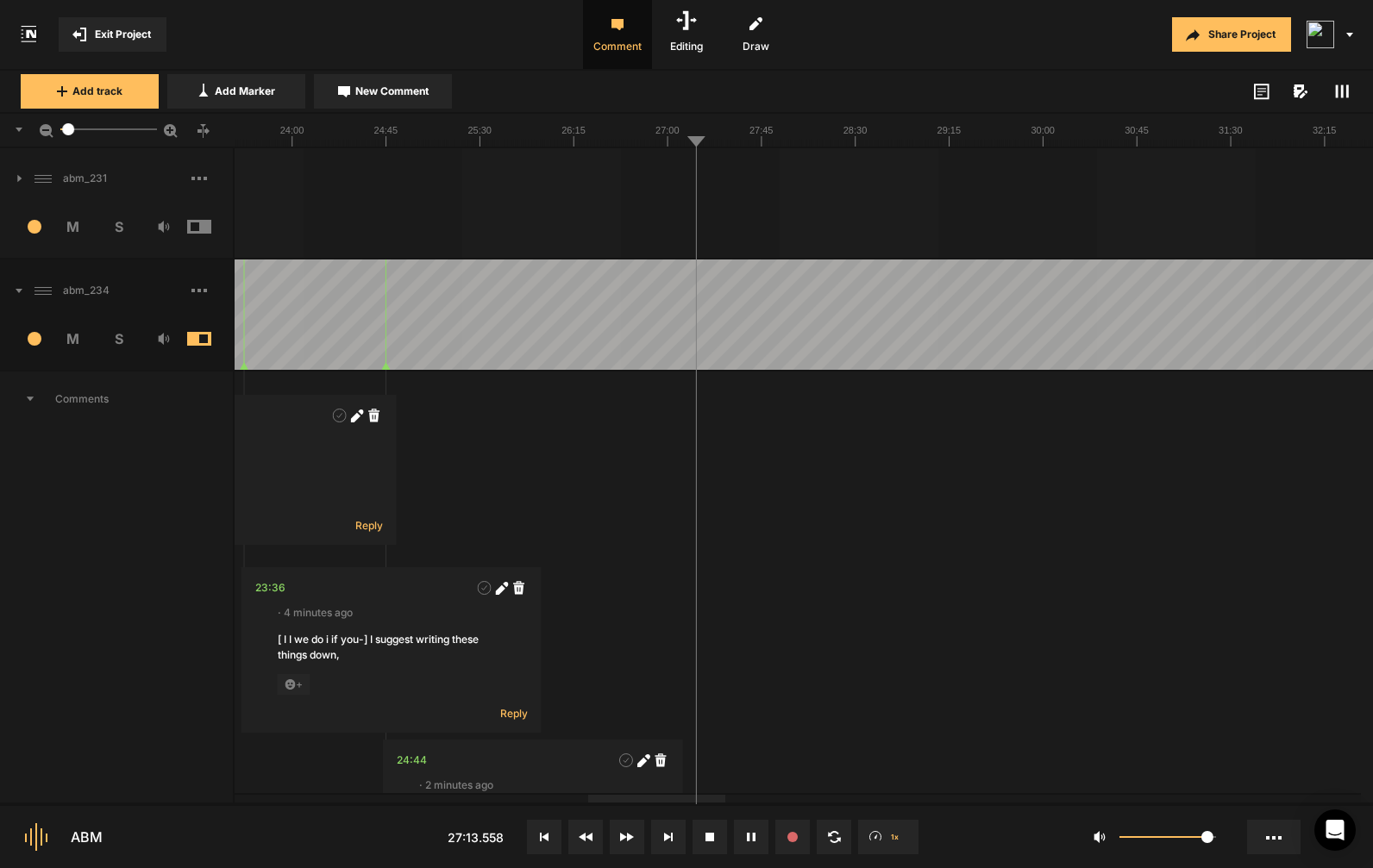 scroll, scrollTop: 1, scrollLeft: 0, axis: vertical 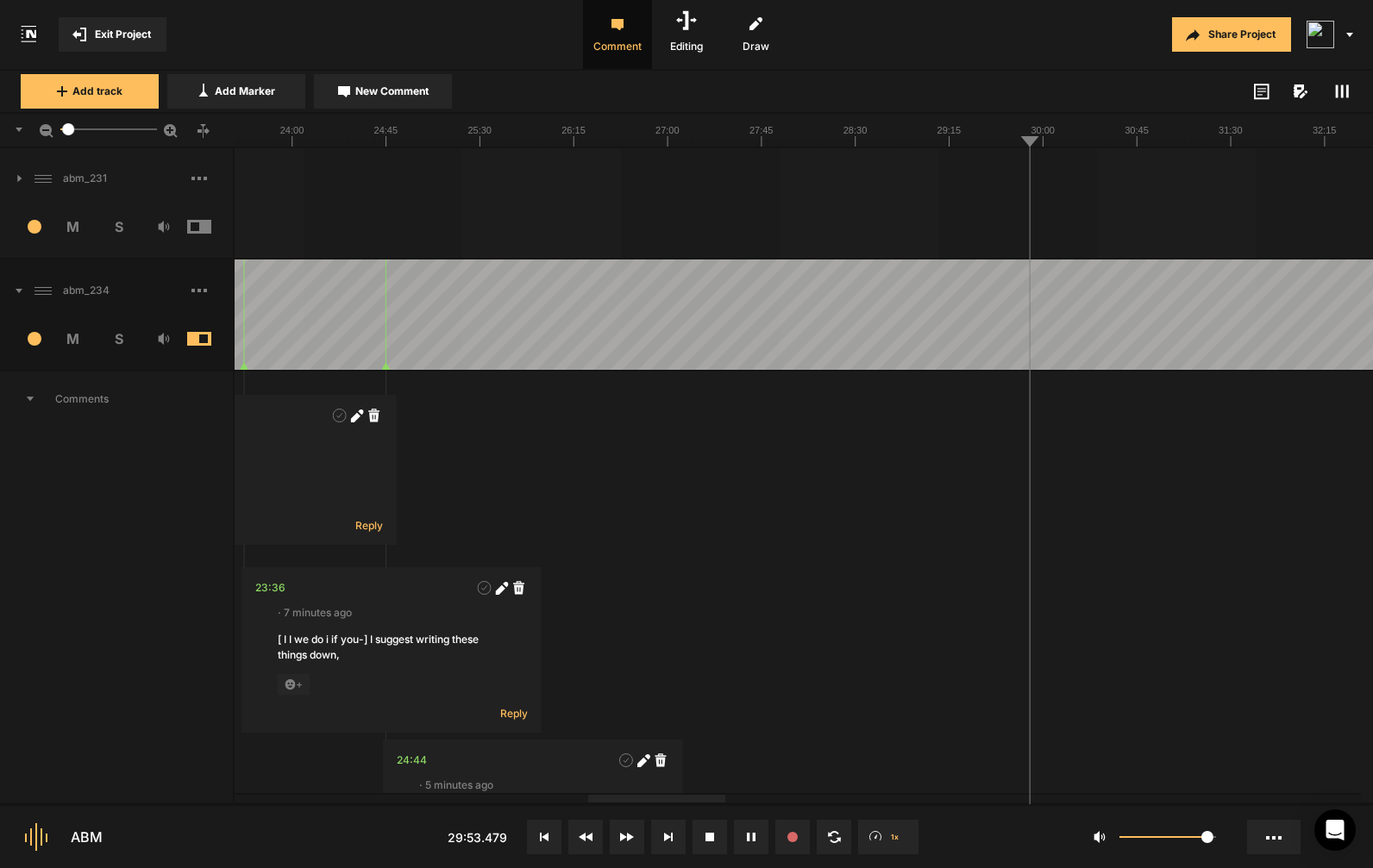 click at bounding box center [135, 315] 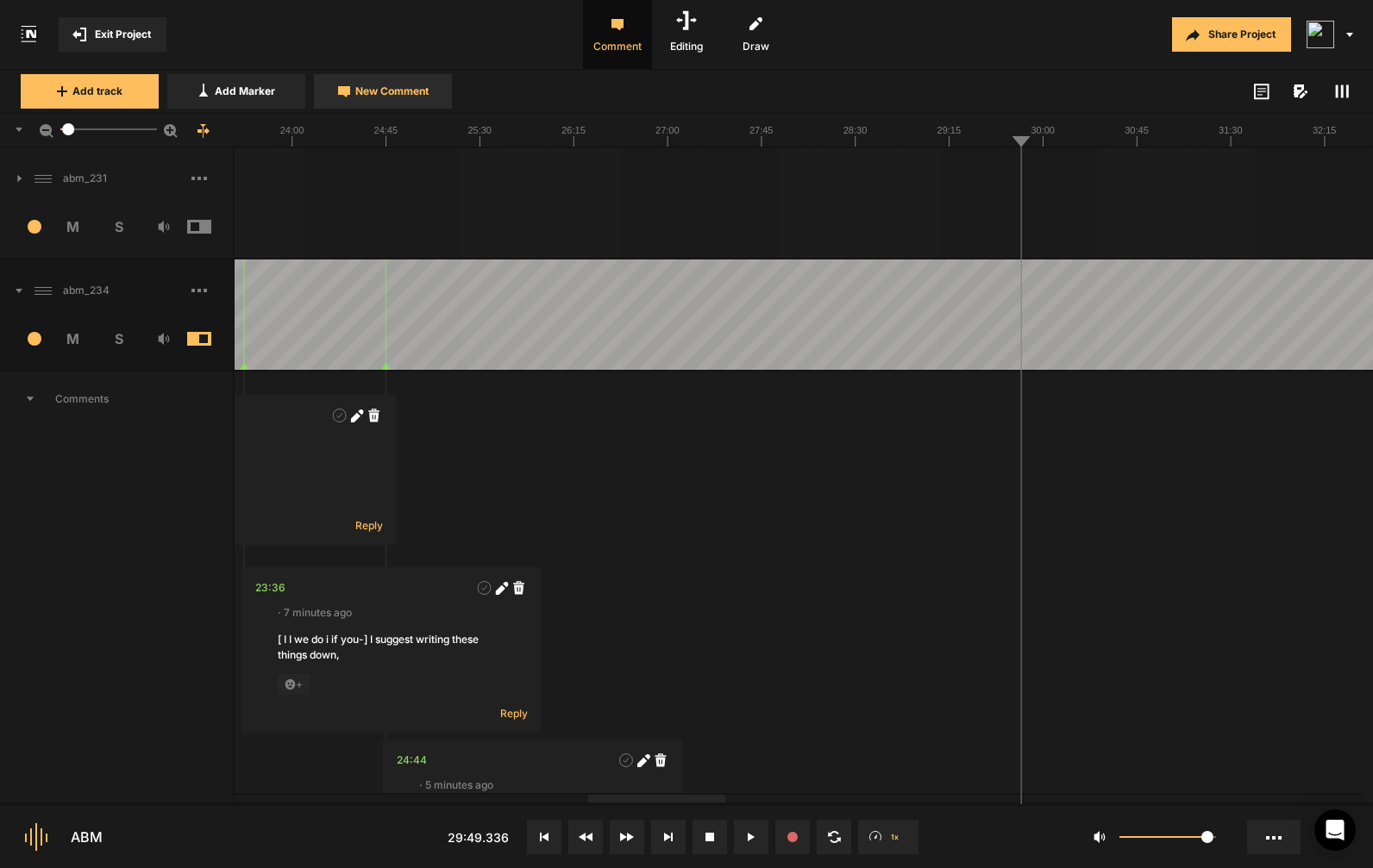 click on "New Comment" at bounding box center [383, 91] 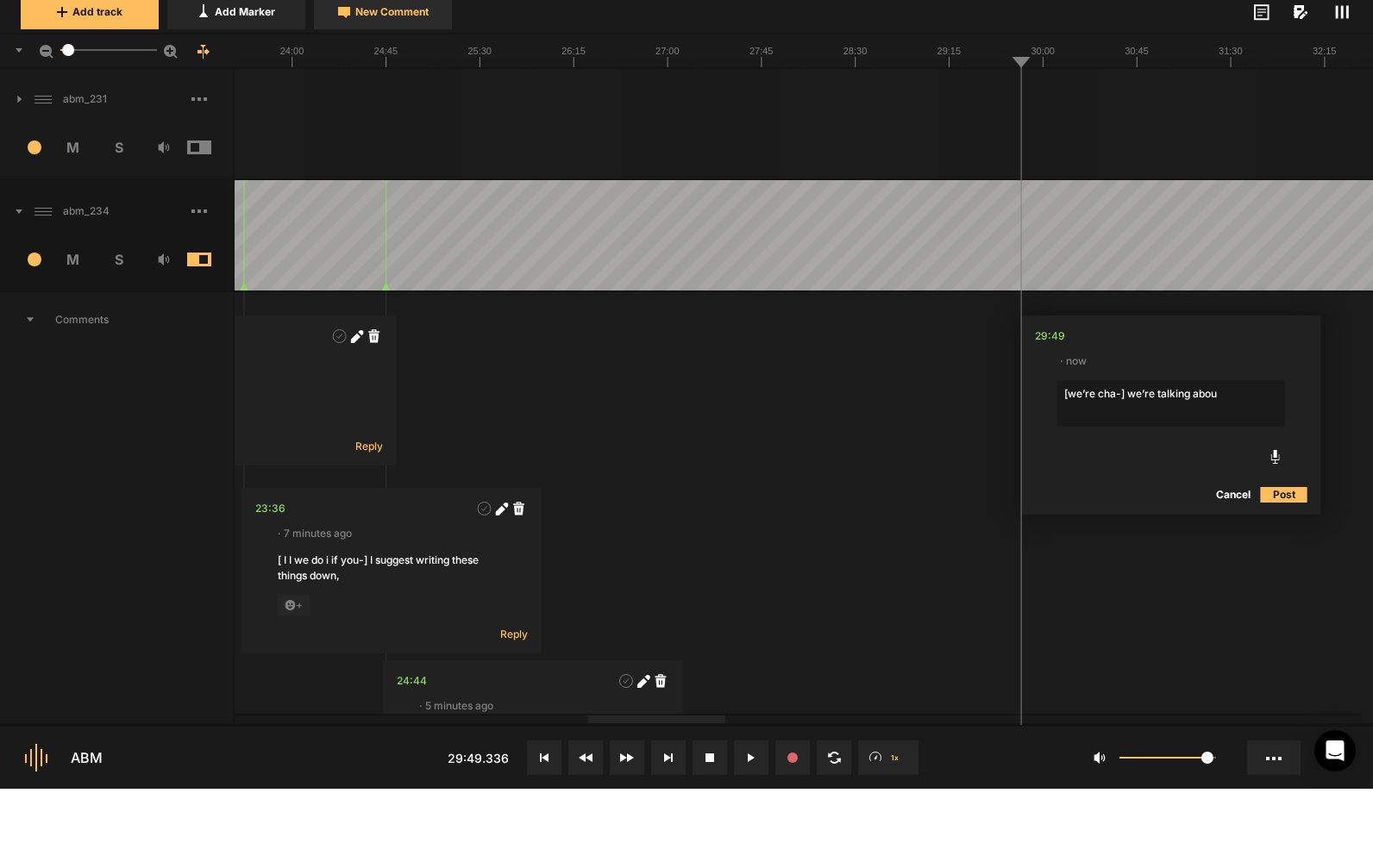 type on "[we’re cha-] we’re talking about" 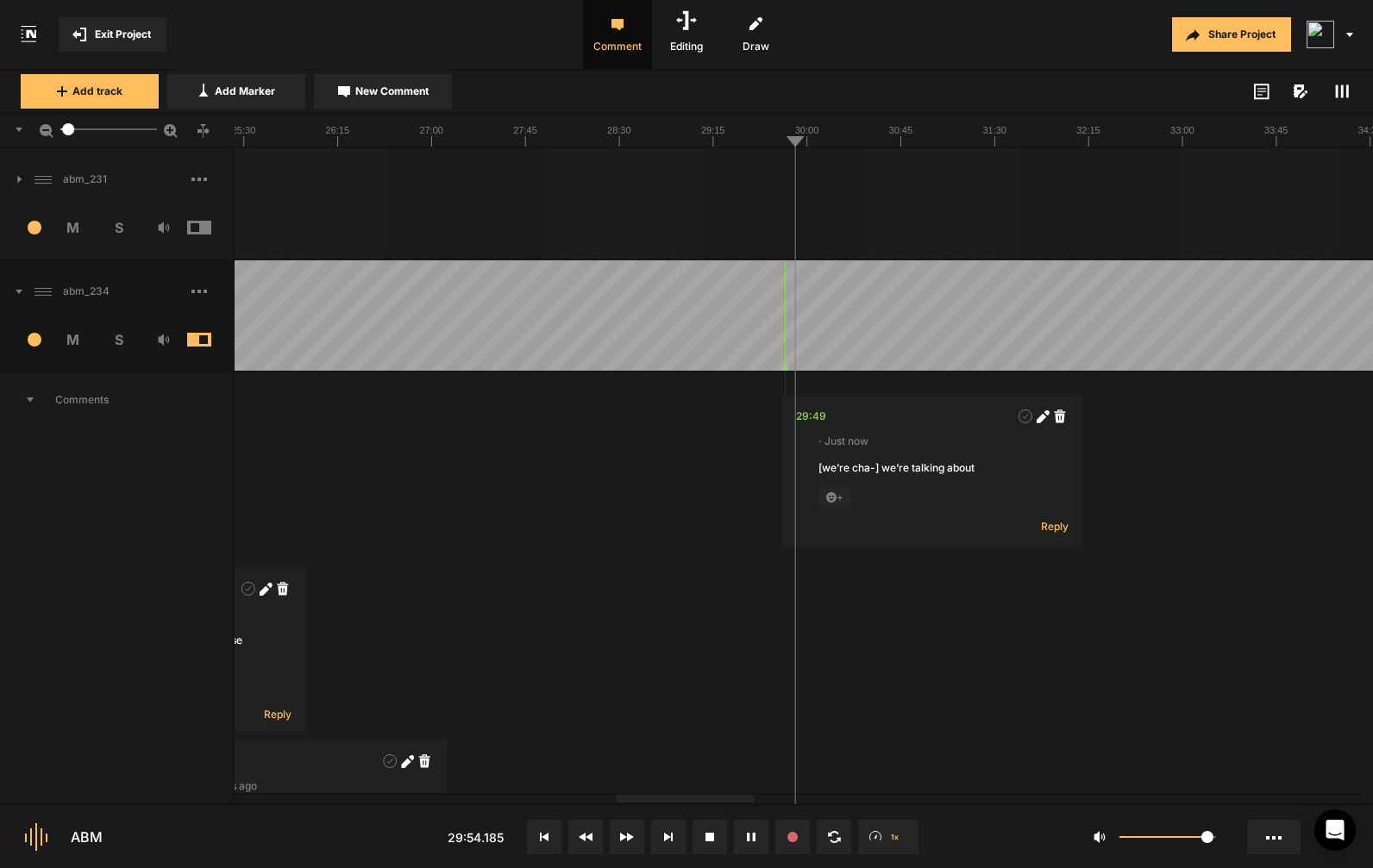 scroll, scrollTop: 0, scrollLeft: 0, axis: both 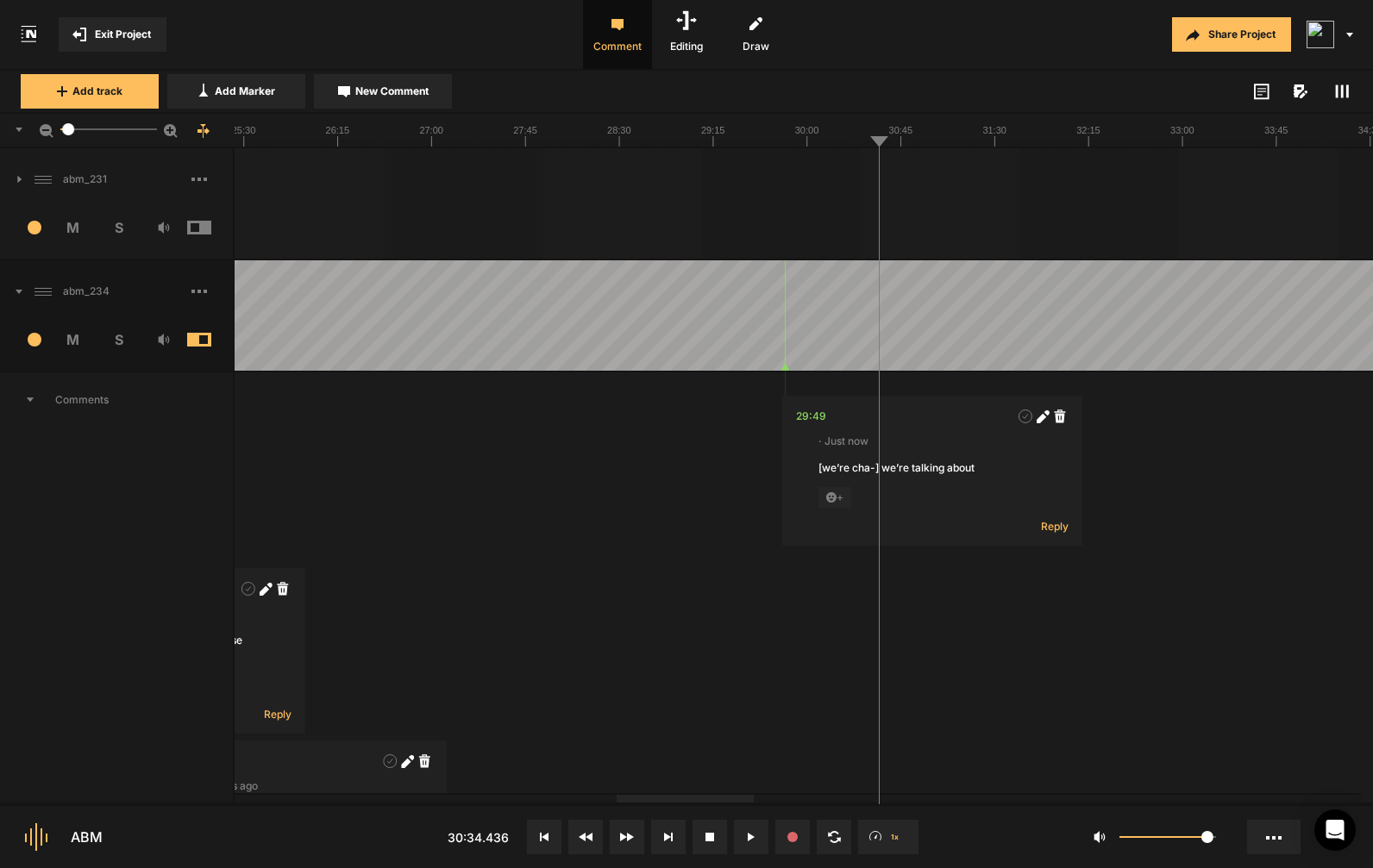 click at bounding box center (-102, 315) 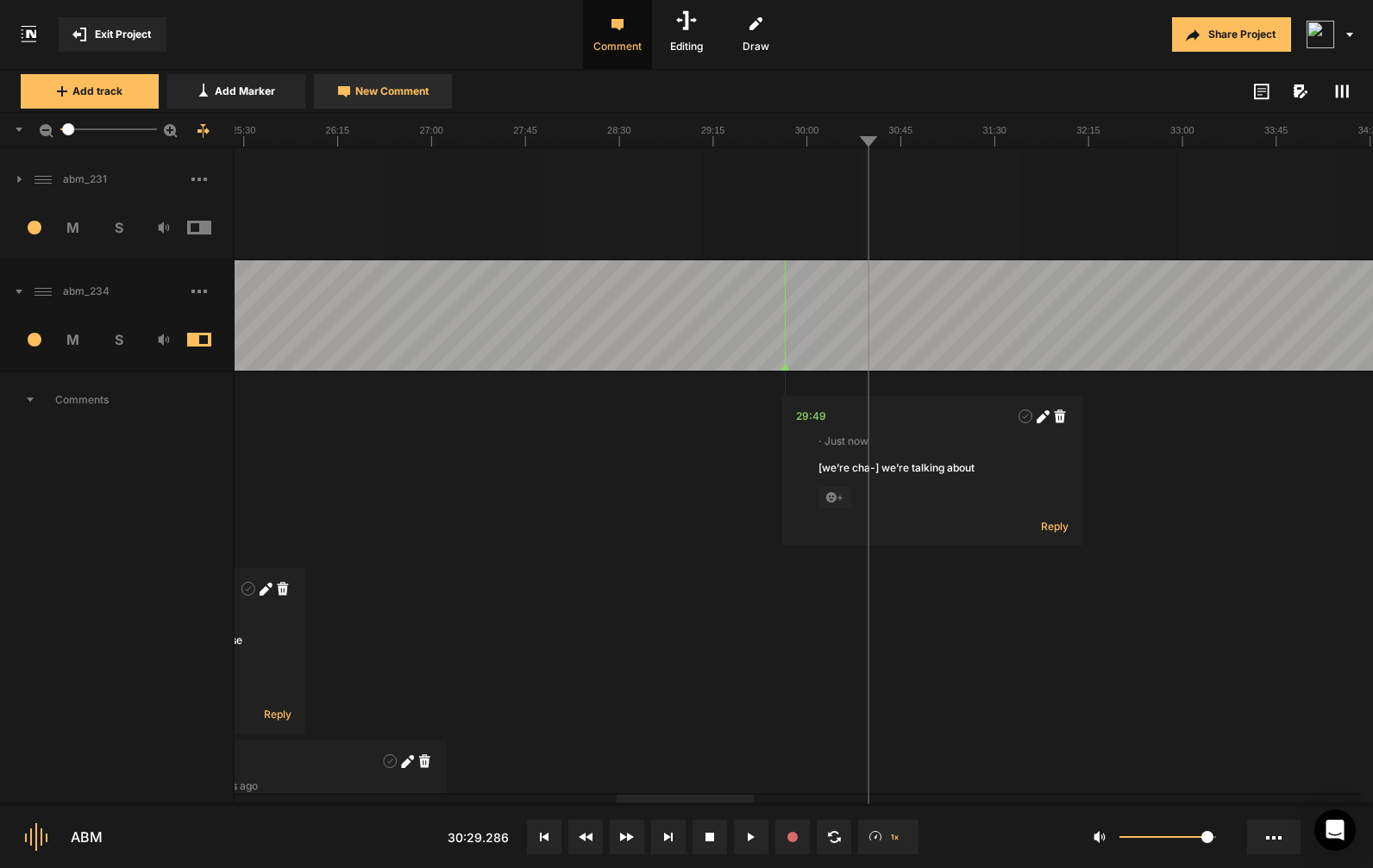 click on "New Comment" at bounding box center (383, 91) 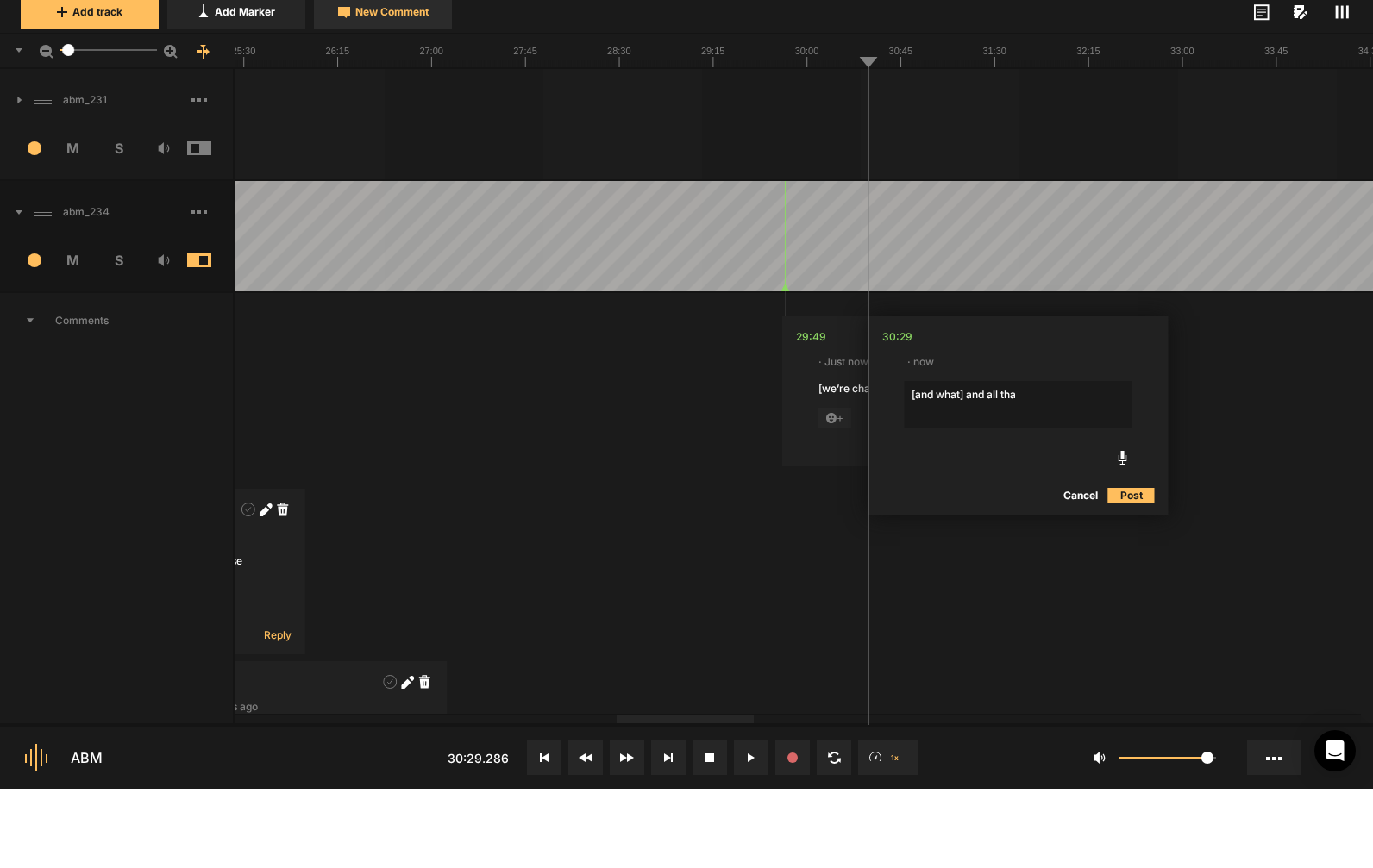 type on "[and what] and all that" 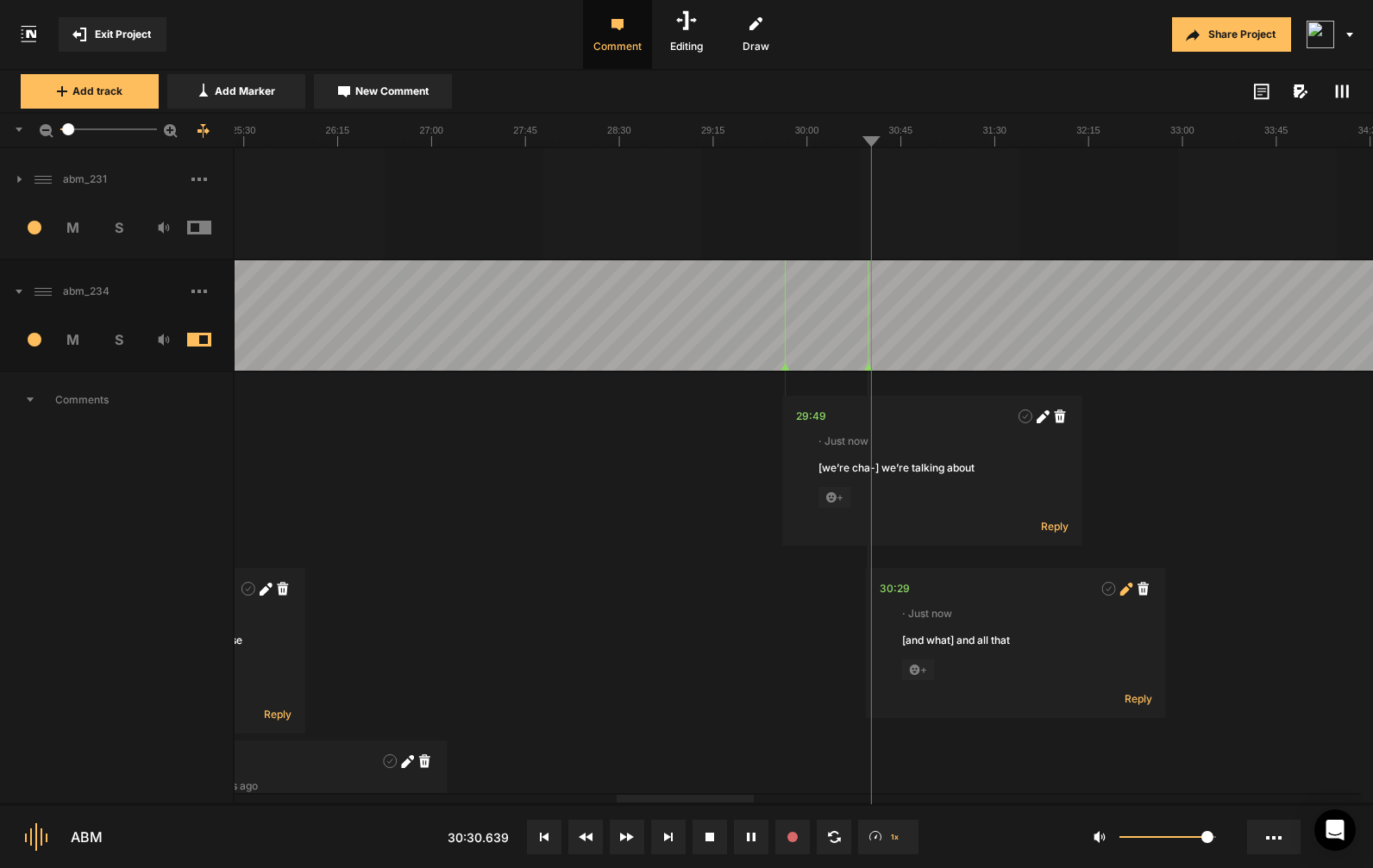 click at bounding box center (1126, 589) 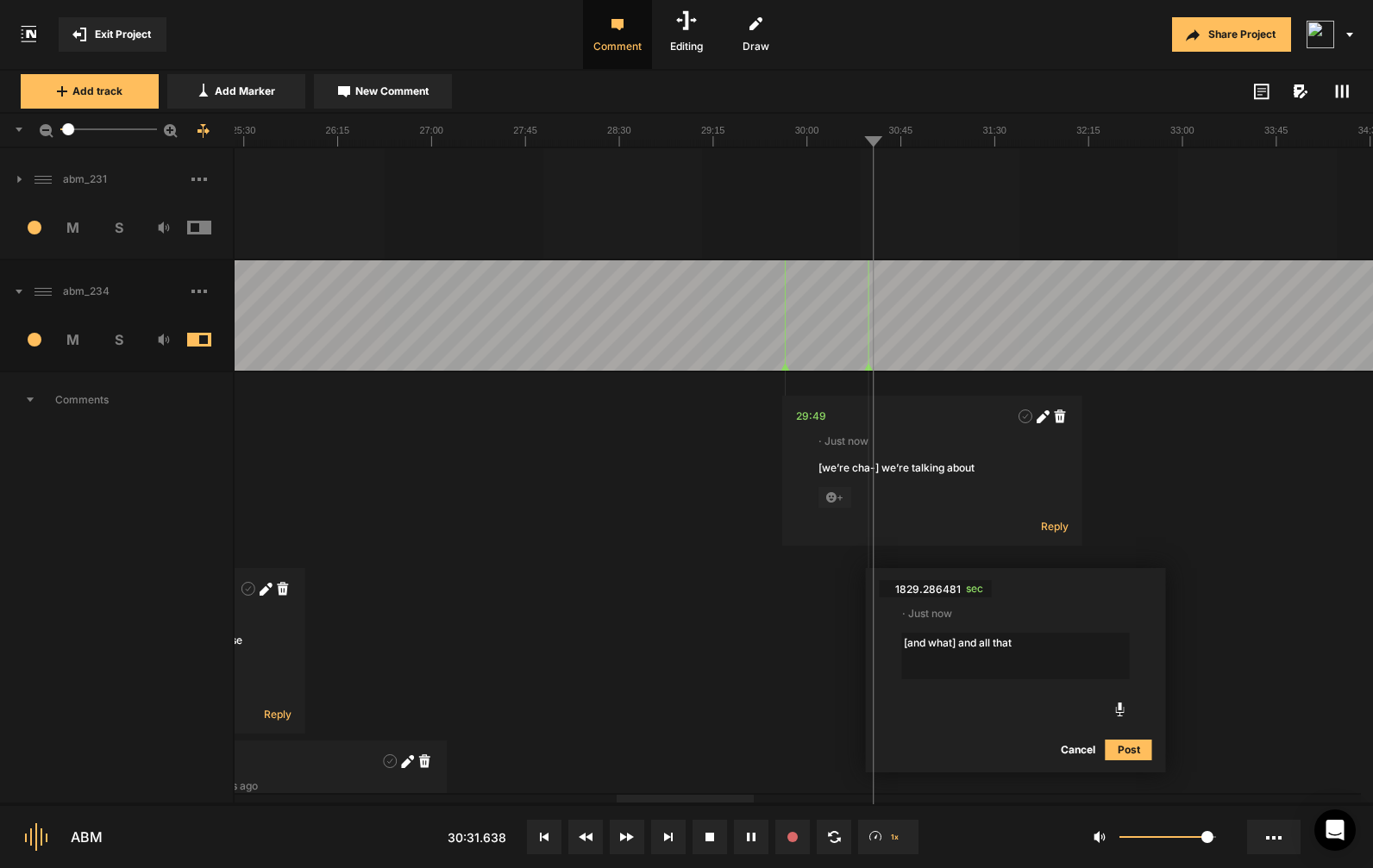 click on "[and what] and all that" at bounding box center [1016, 656] 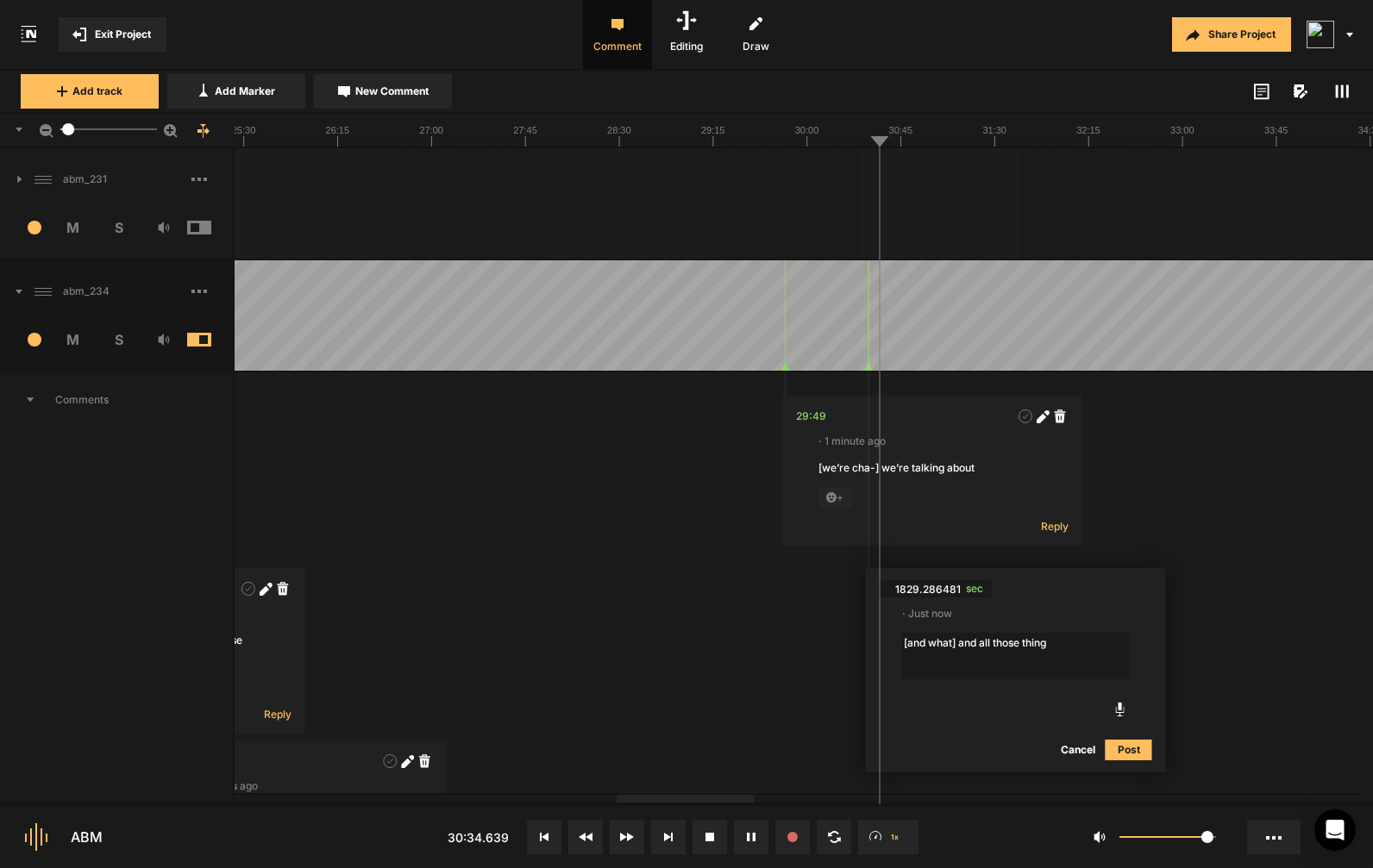 type on "[and what] and all those things" 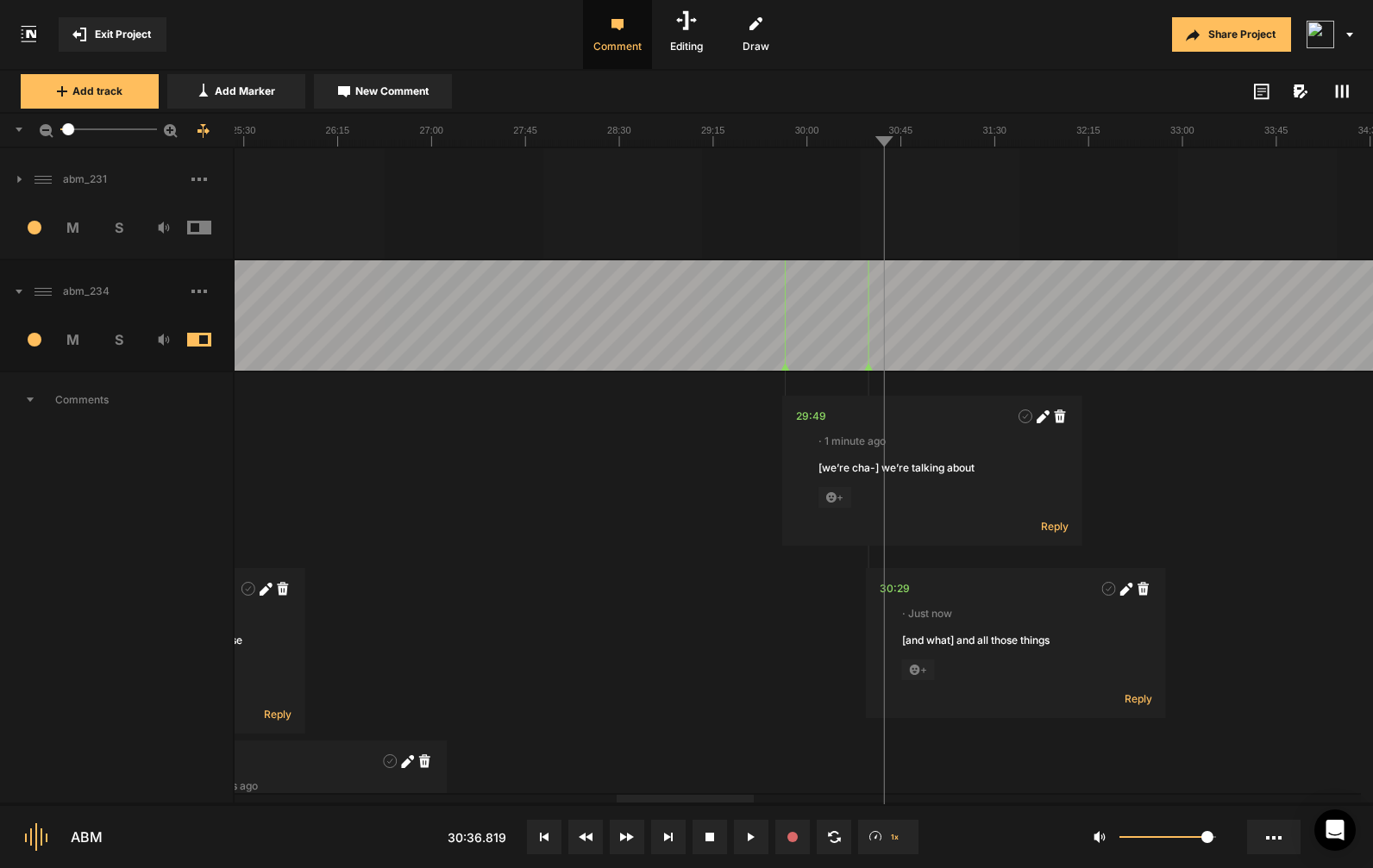 click at bounding box center [-102, 315] 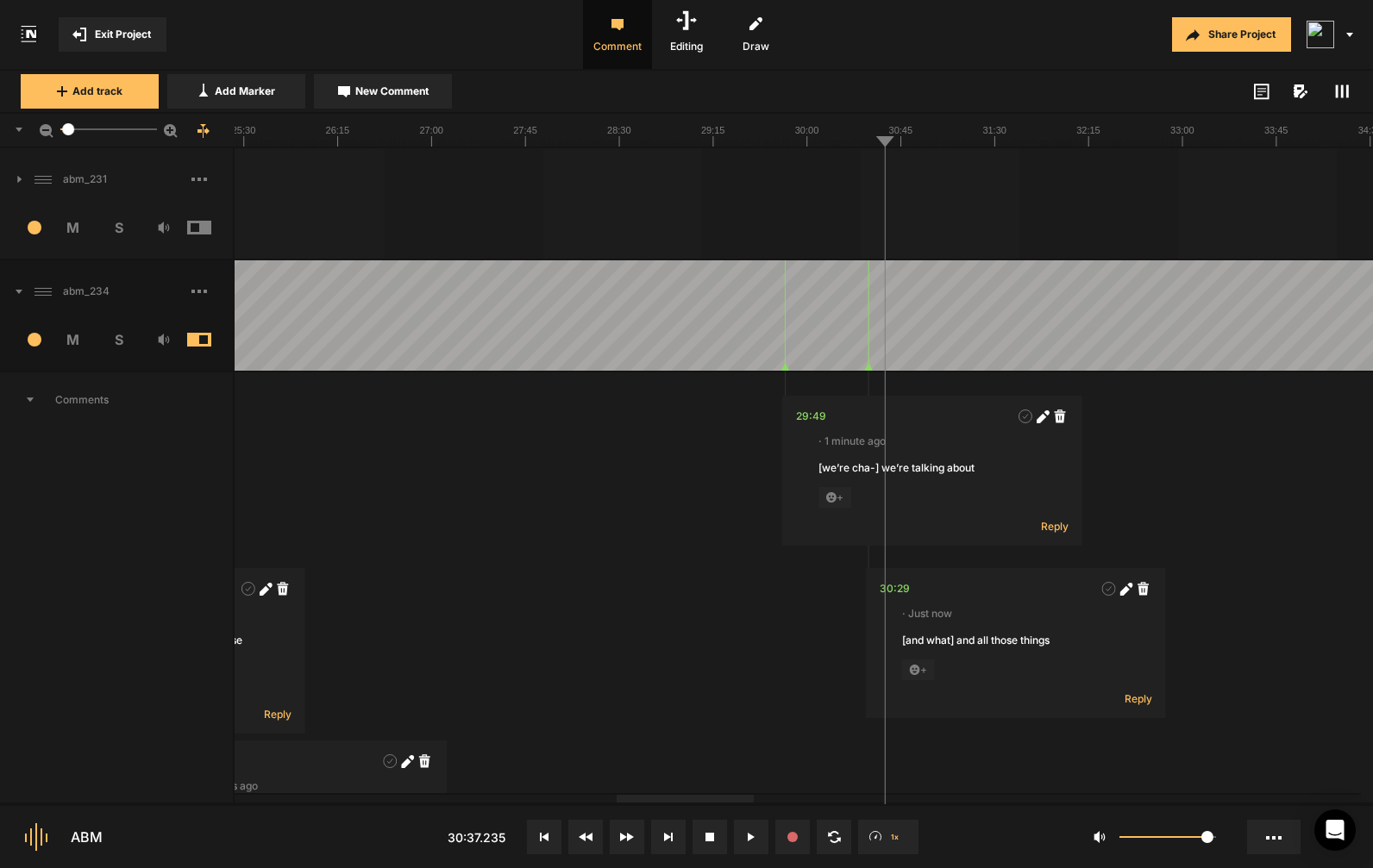 click at bounding box center [-102, 315] 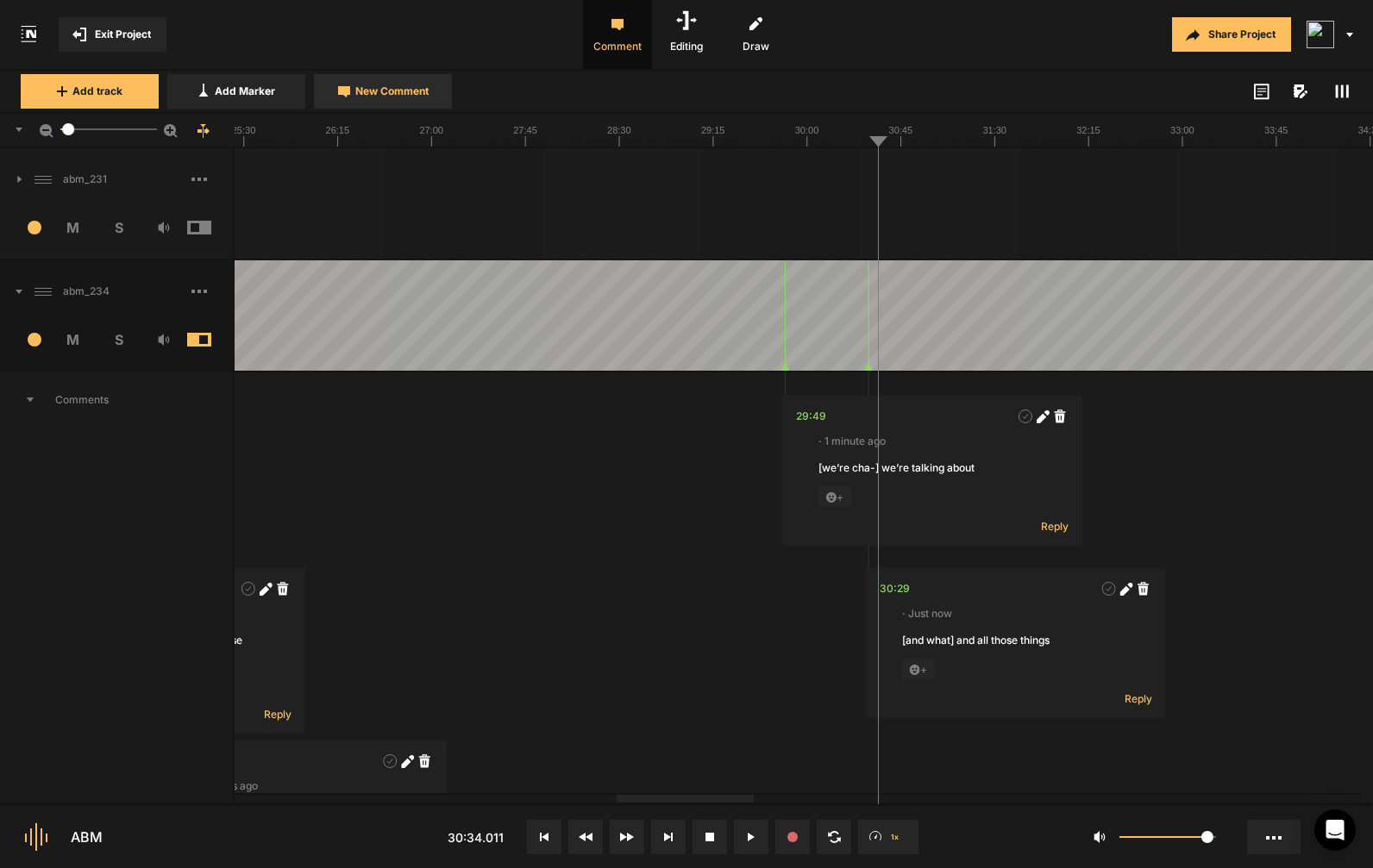 click on "New Comment" at bounding box center [392, 91] 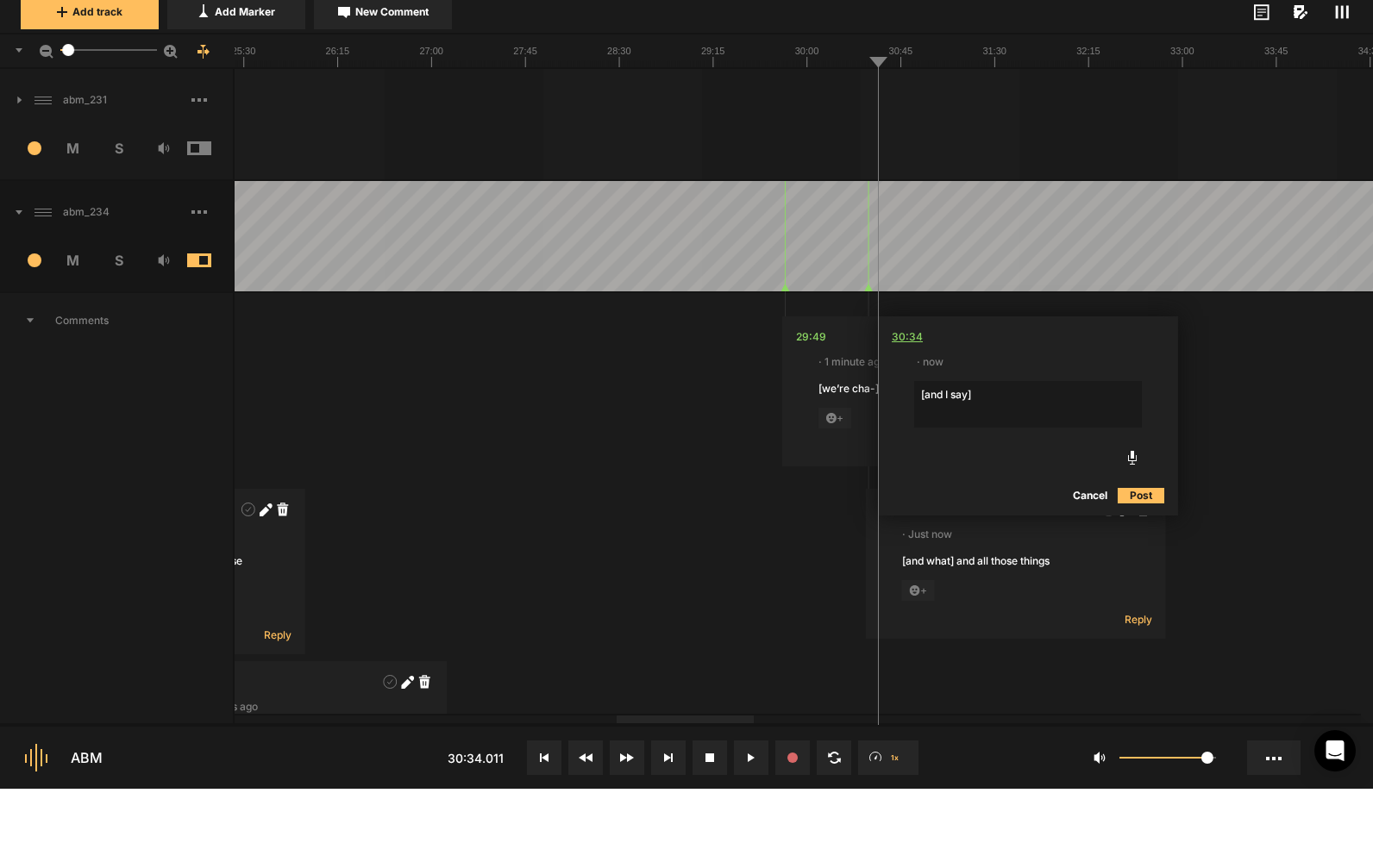 type on "[and I say]" 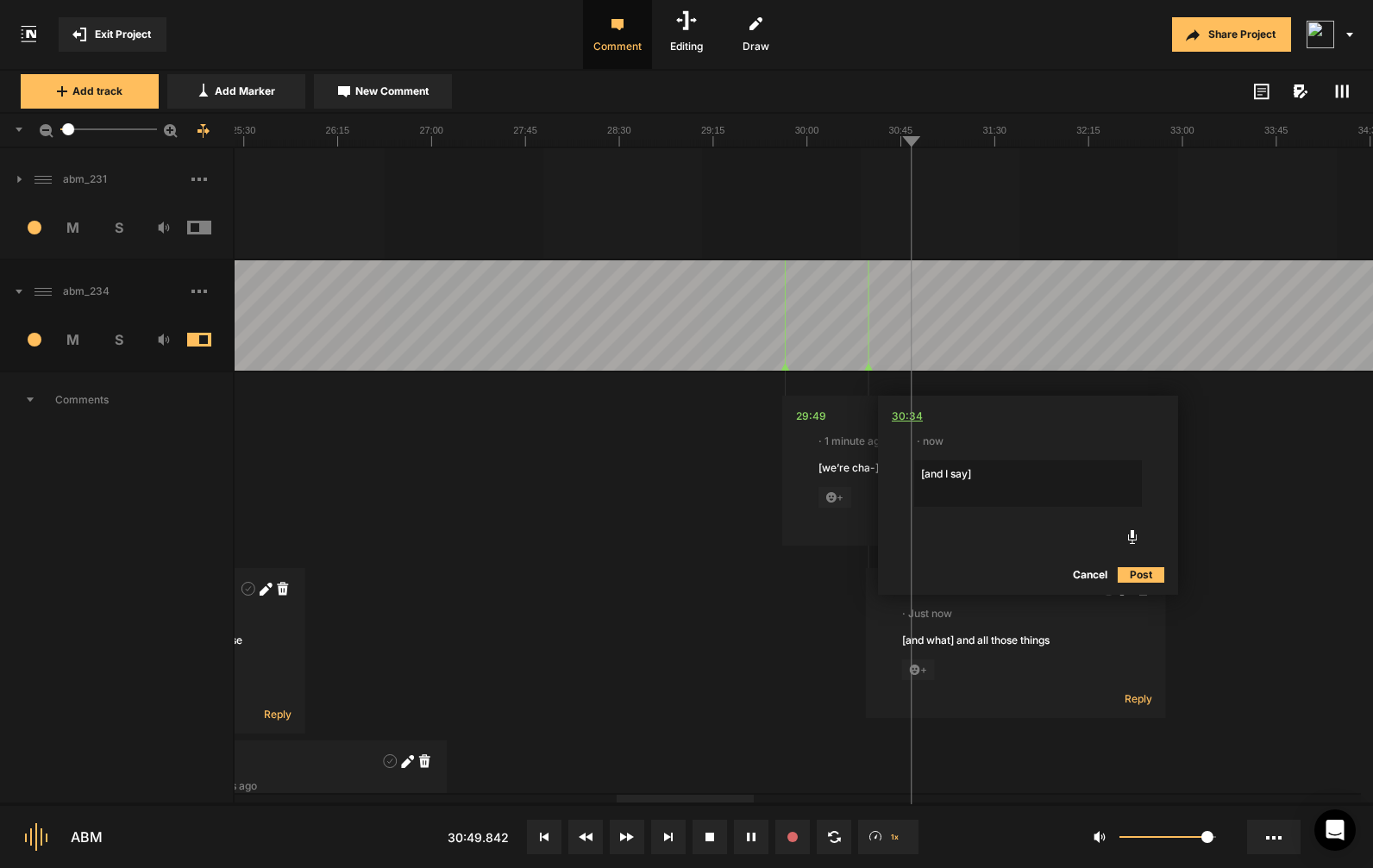 click on "30:34" 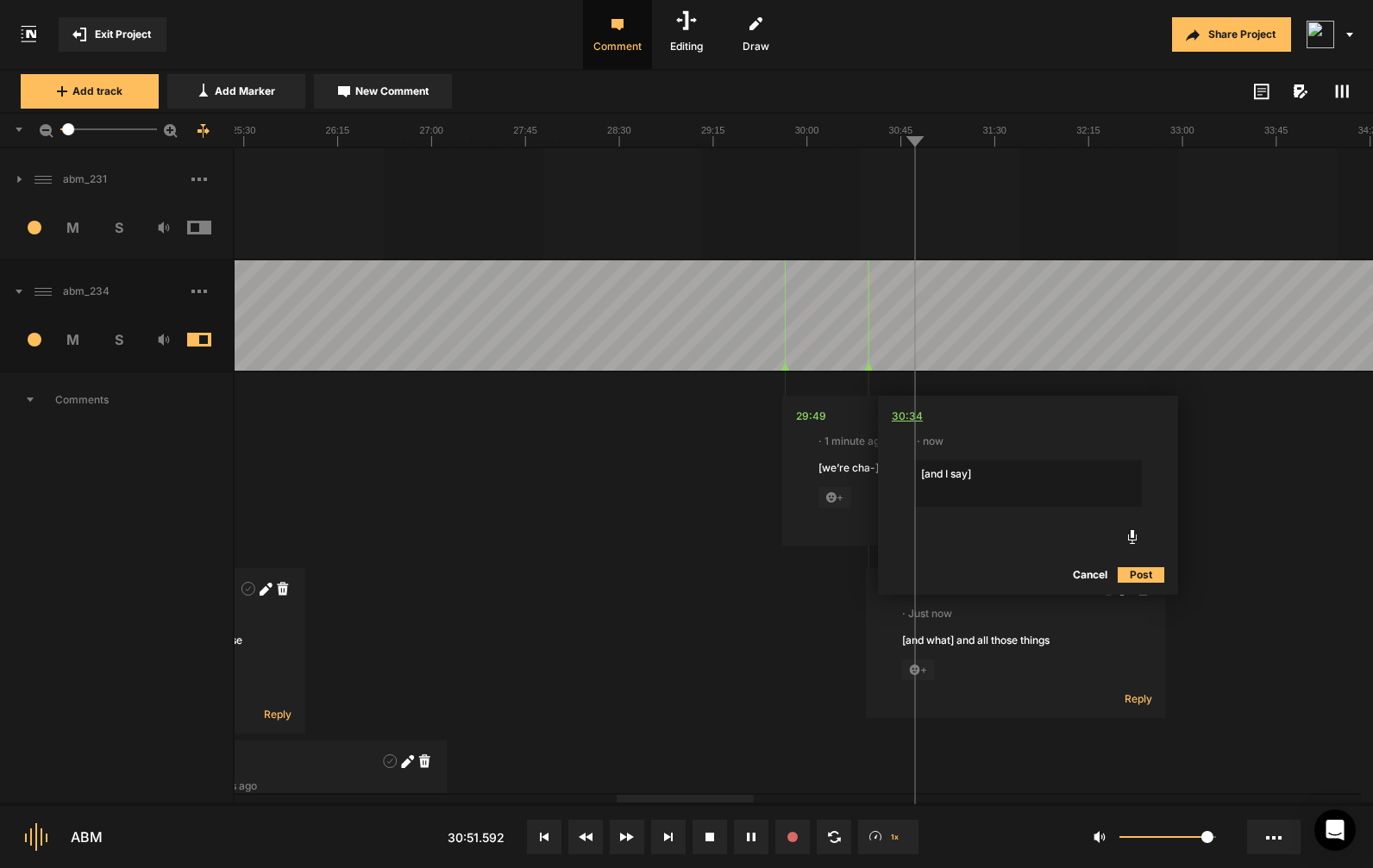 click on "30:34" 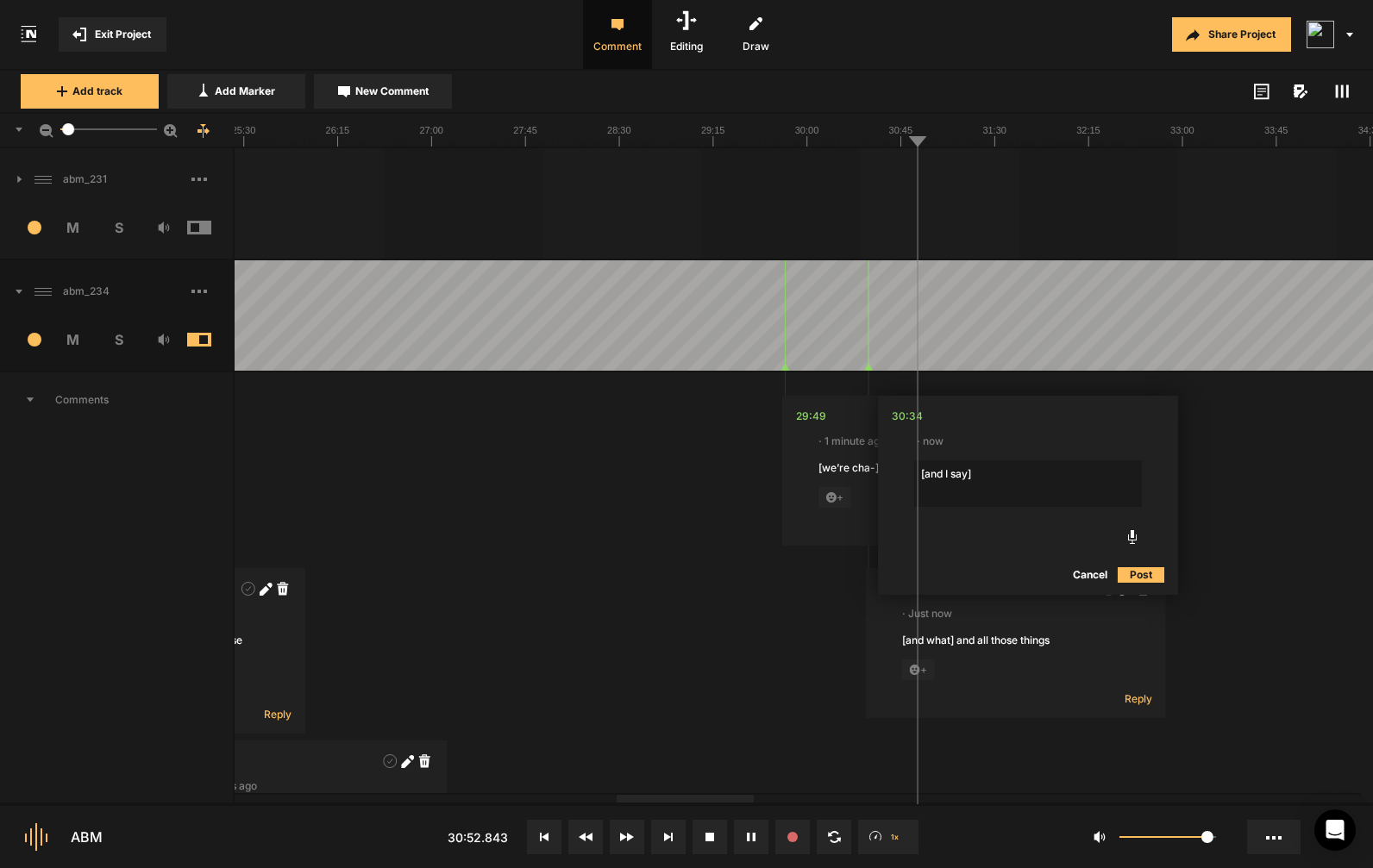 click on "Post" 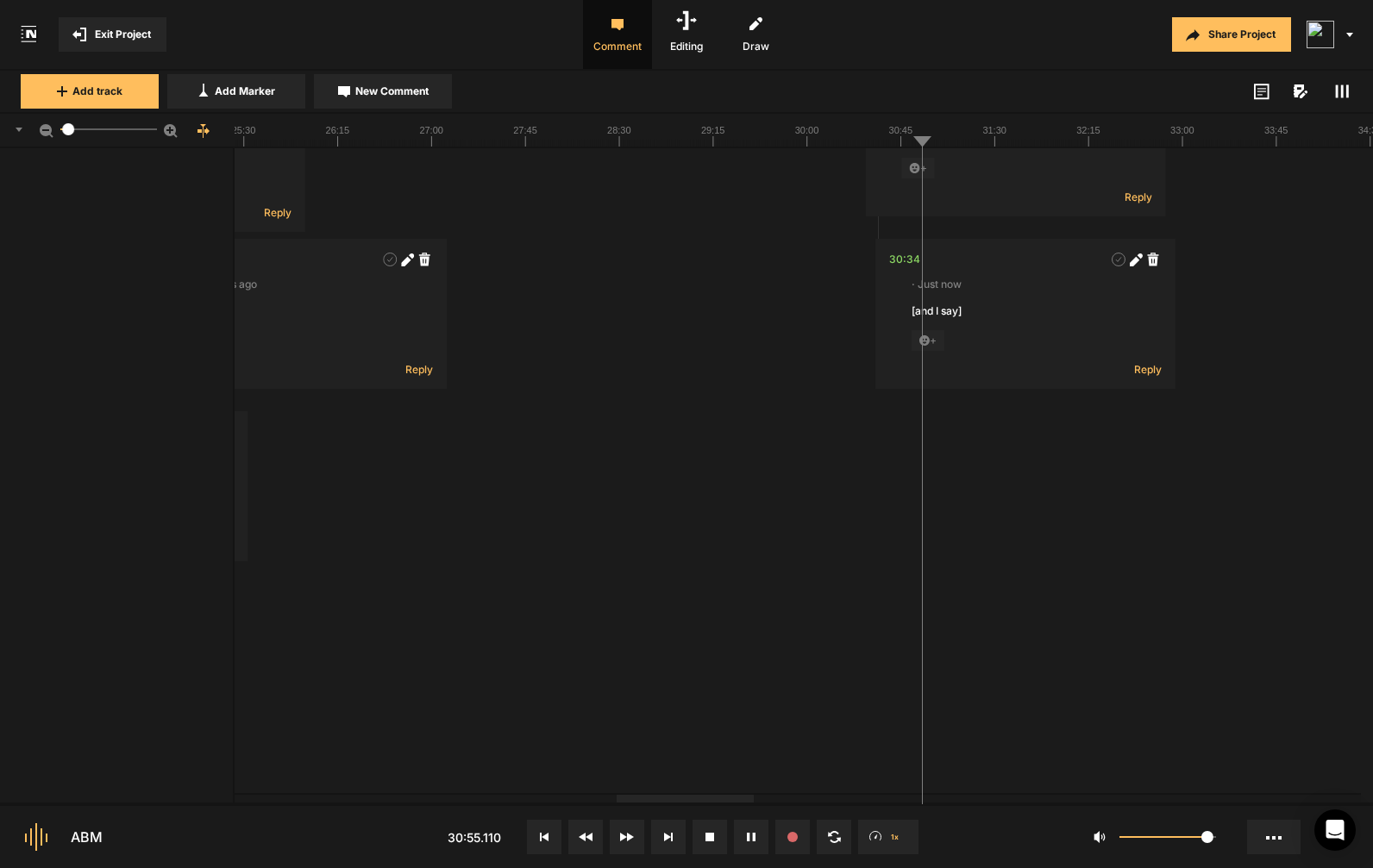 scroll, scrollTop: 468, scrollLeft: 0, axis: vertical 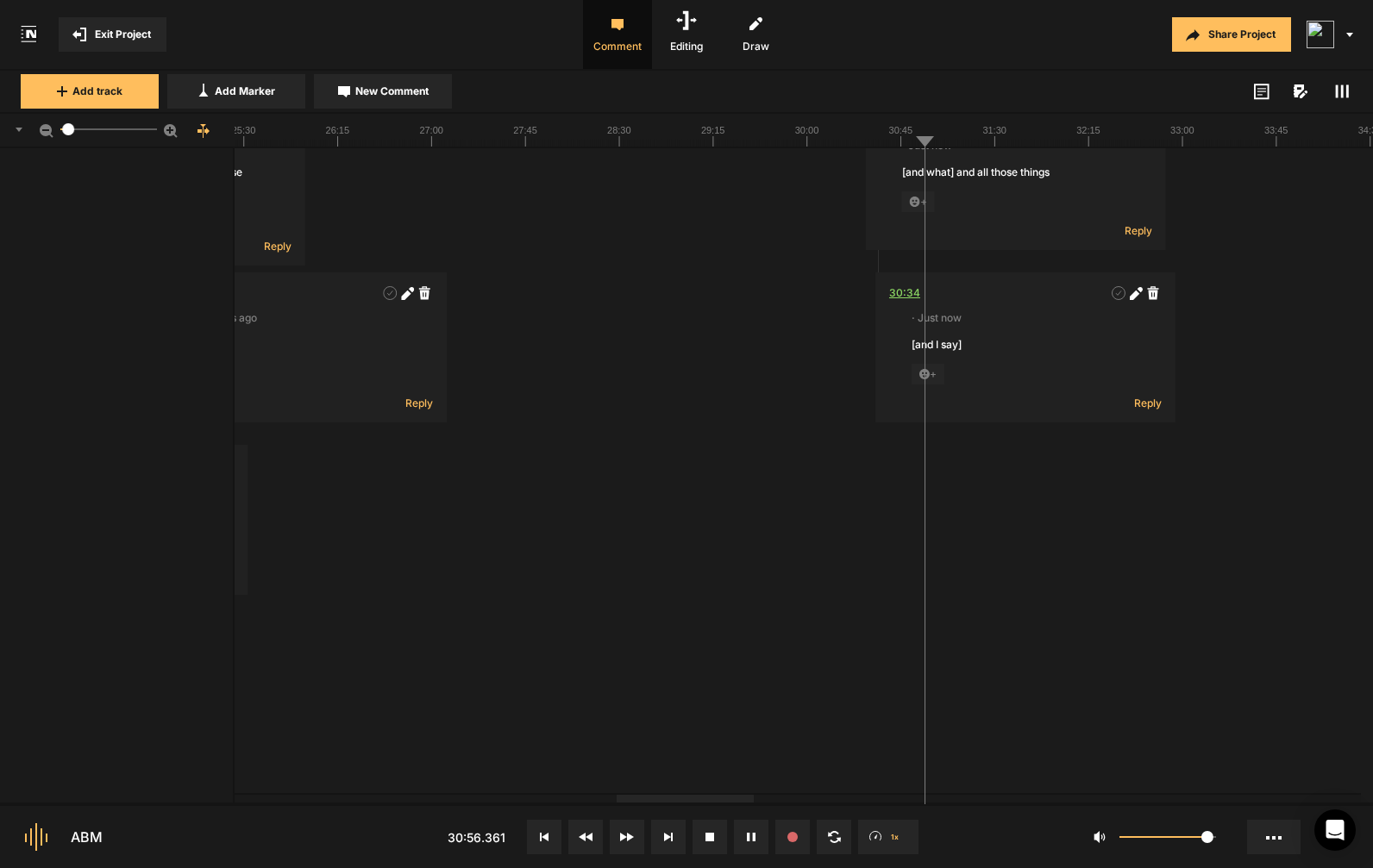 click on "30:34" at bounding box center [905, 293] 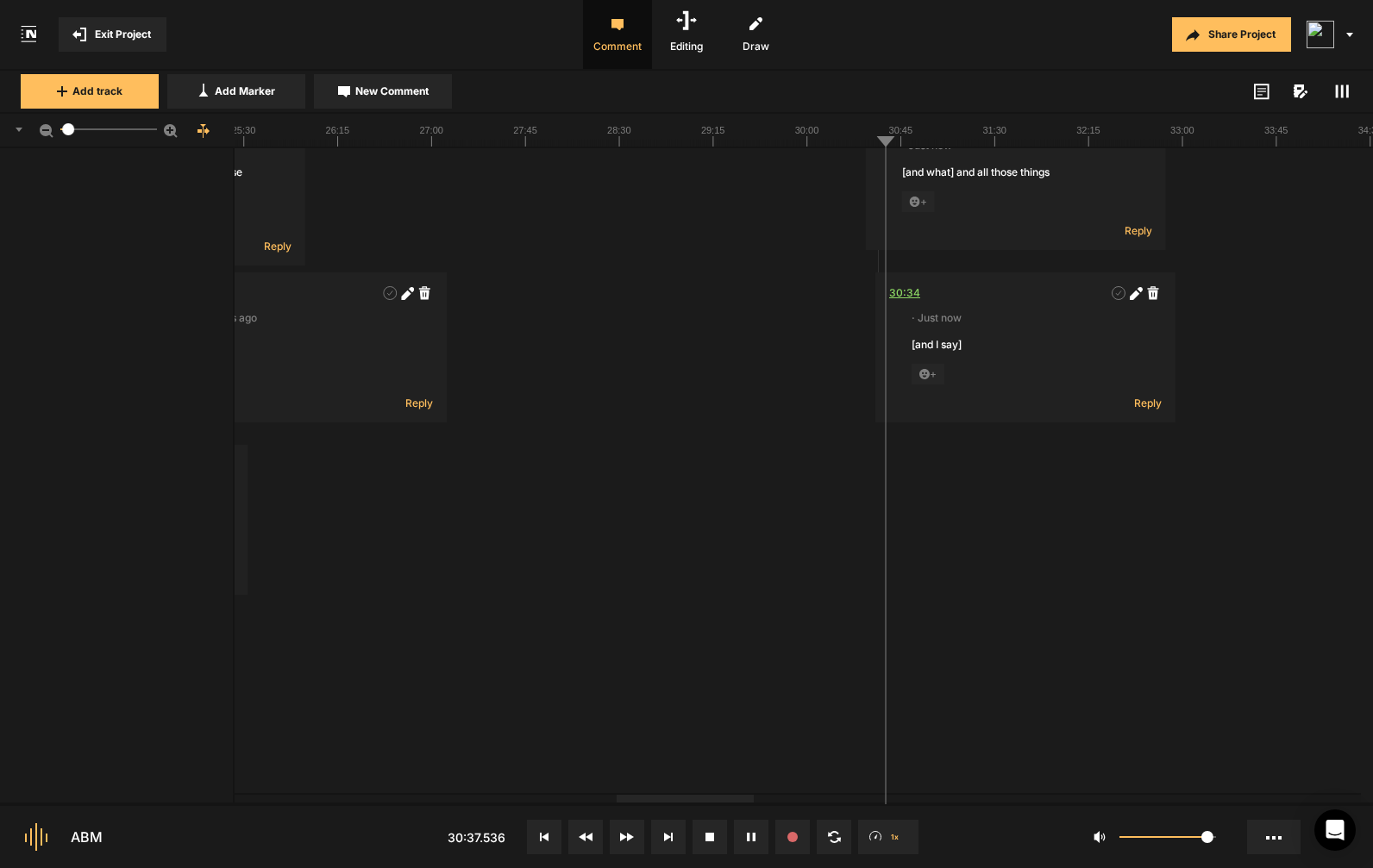 click on "30:34" at bounding box center [905, 293] 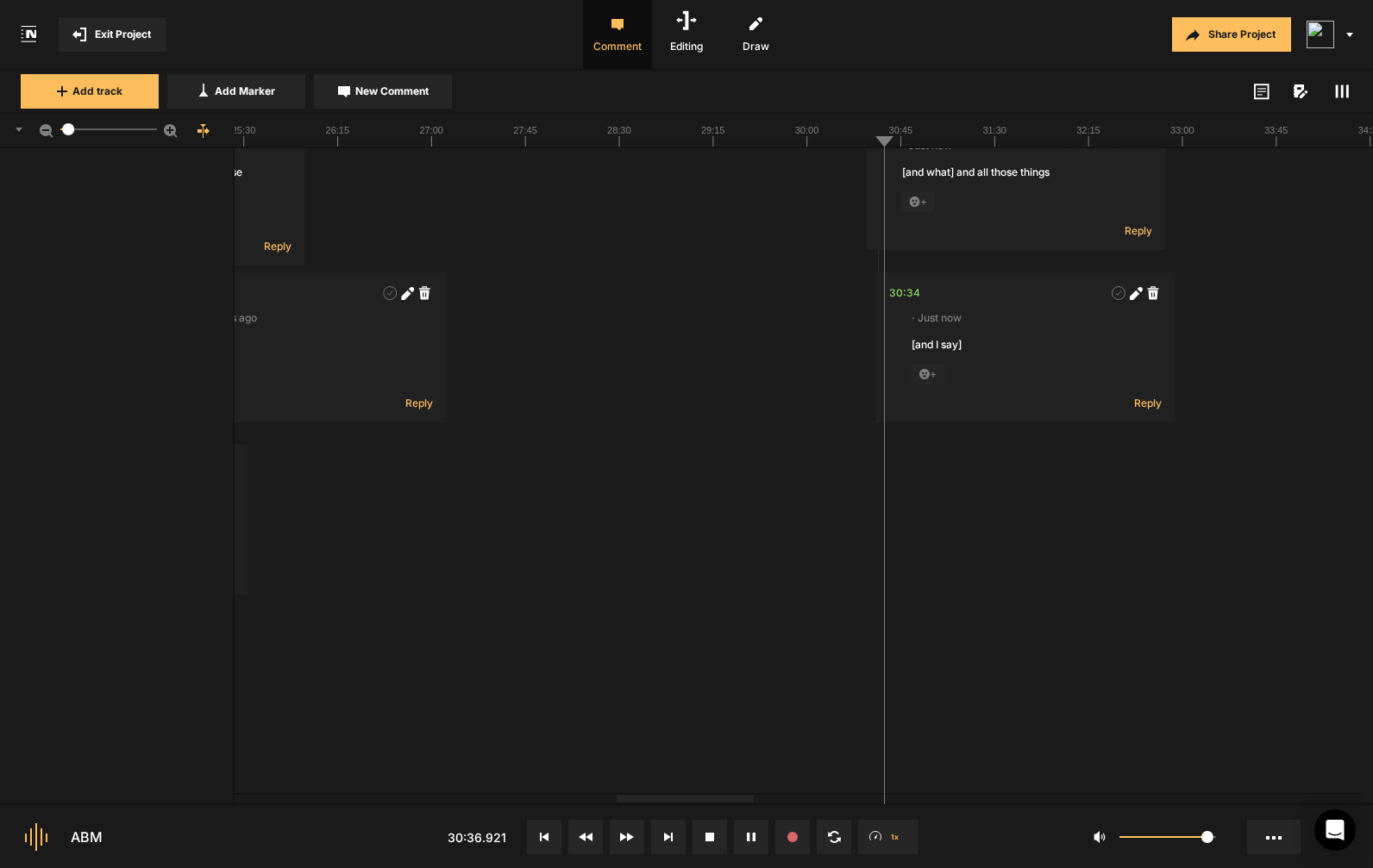 click 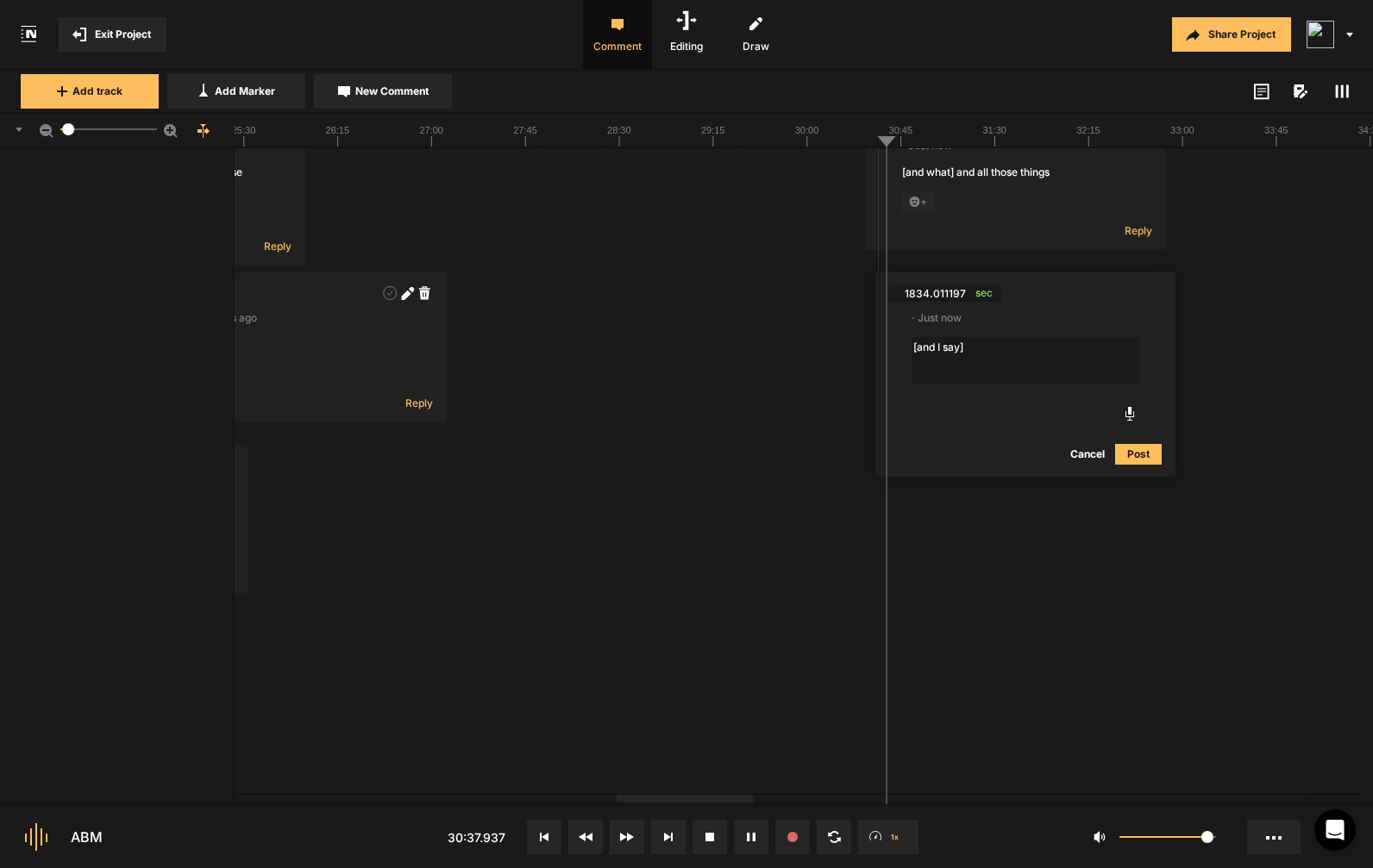 click on "[and I say]" at bounding box center (1025, 360) 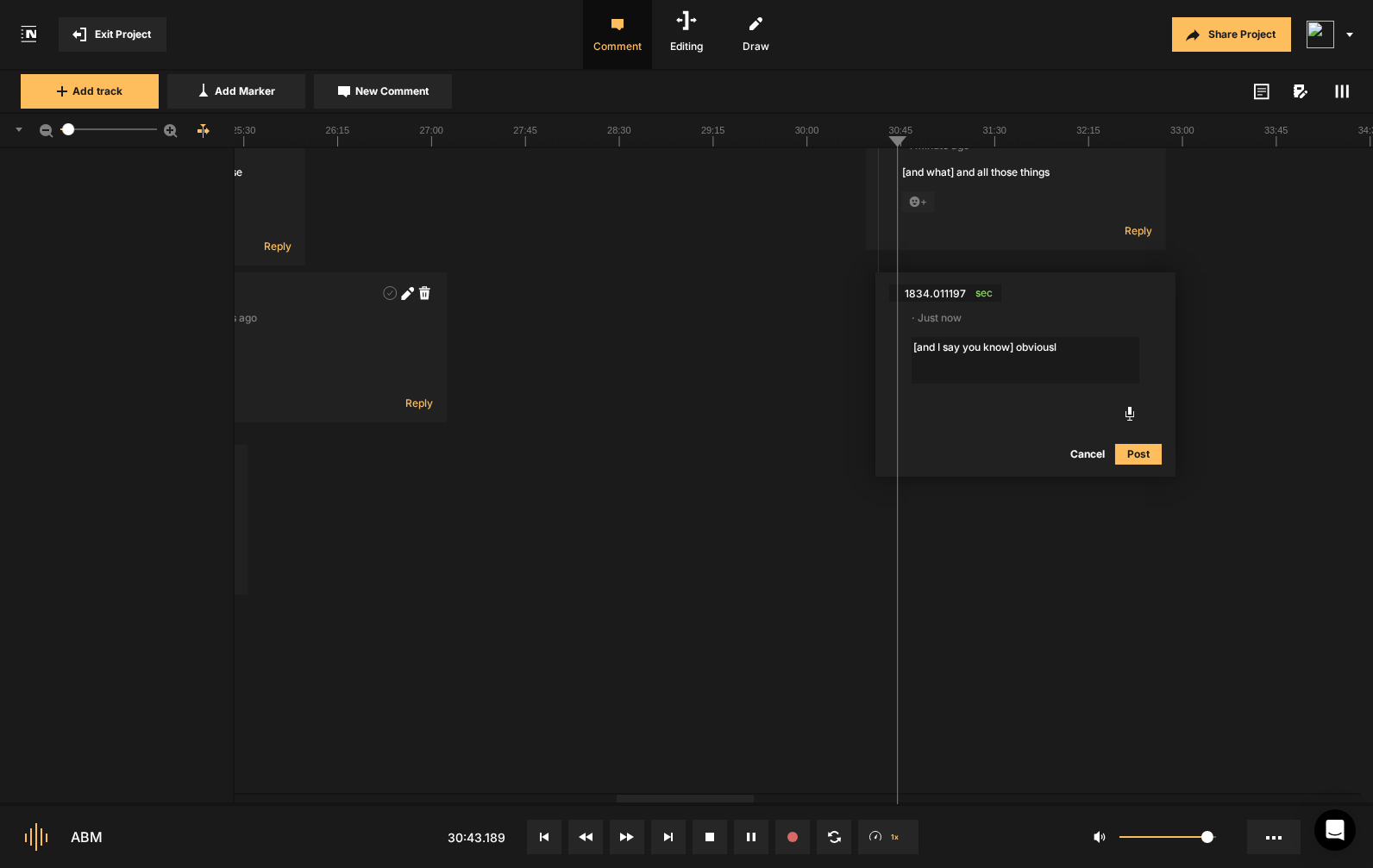 type on "[and I say you know] obviously" 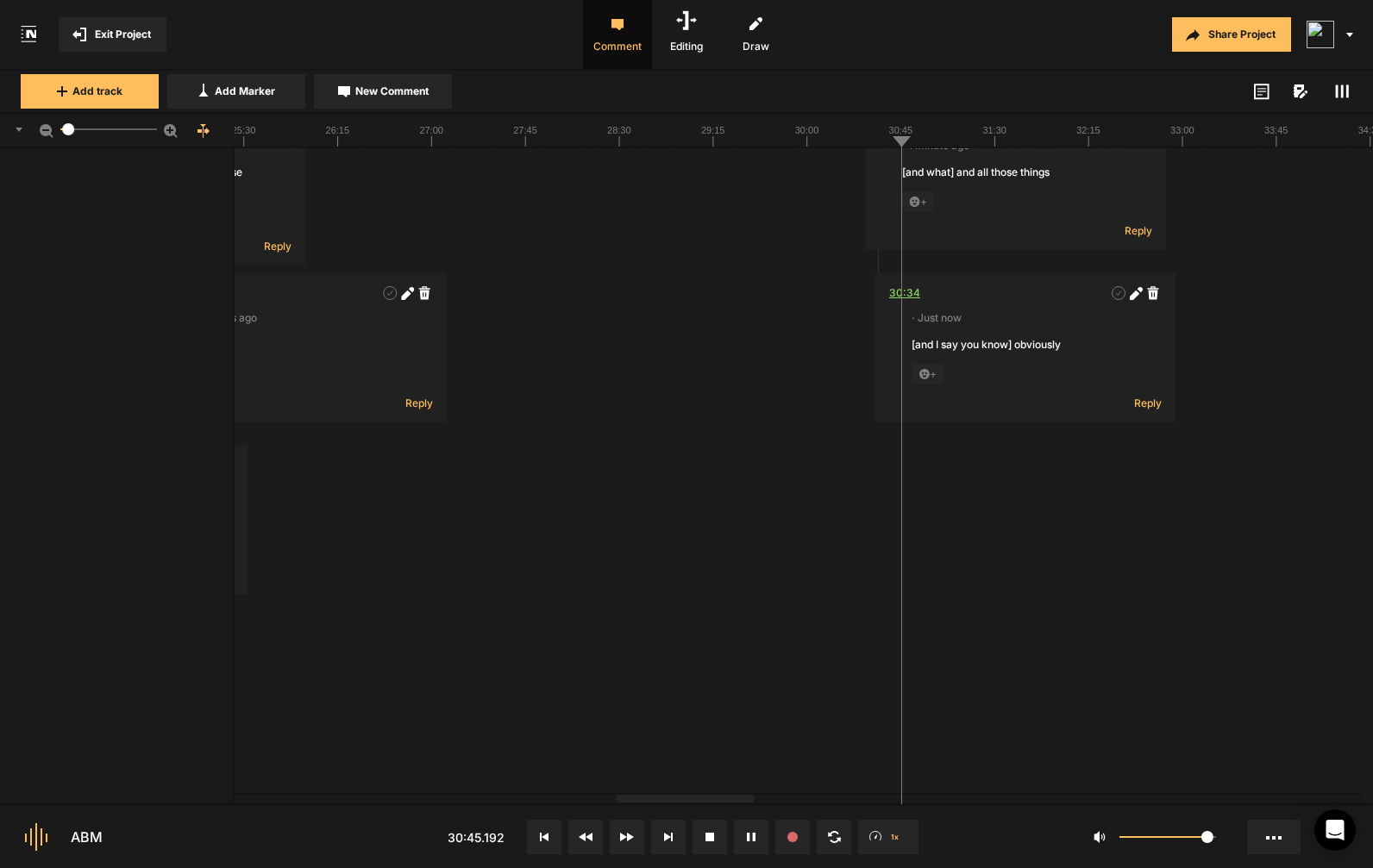 click on "30:34" at bounding box center (905, 293) 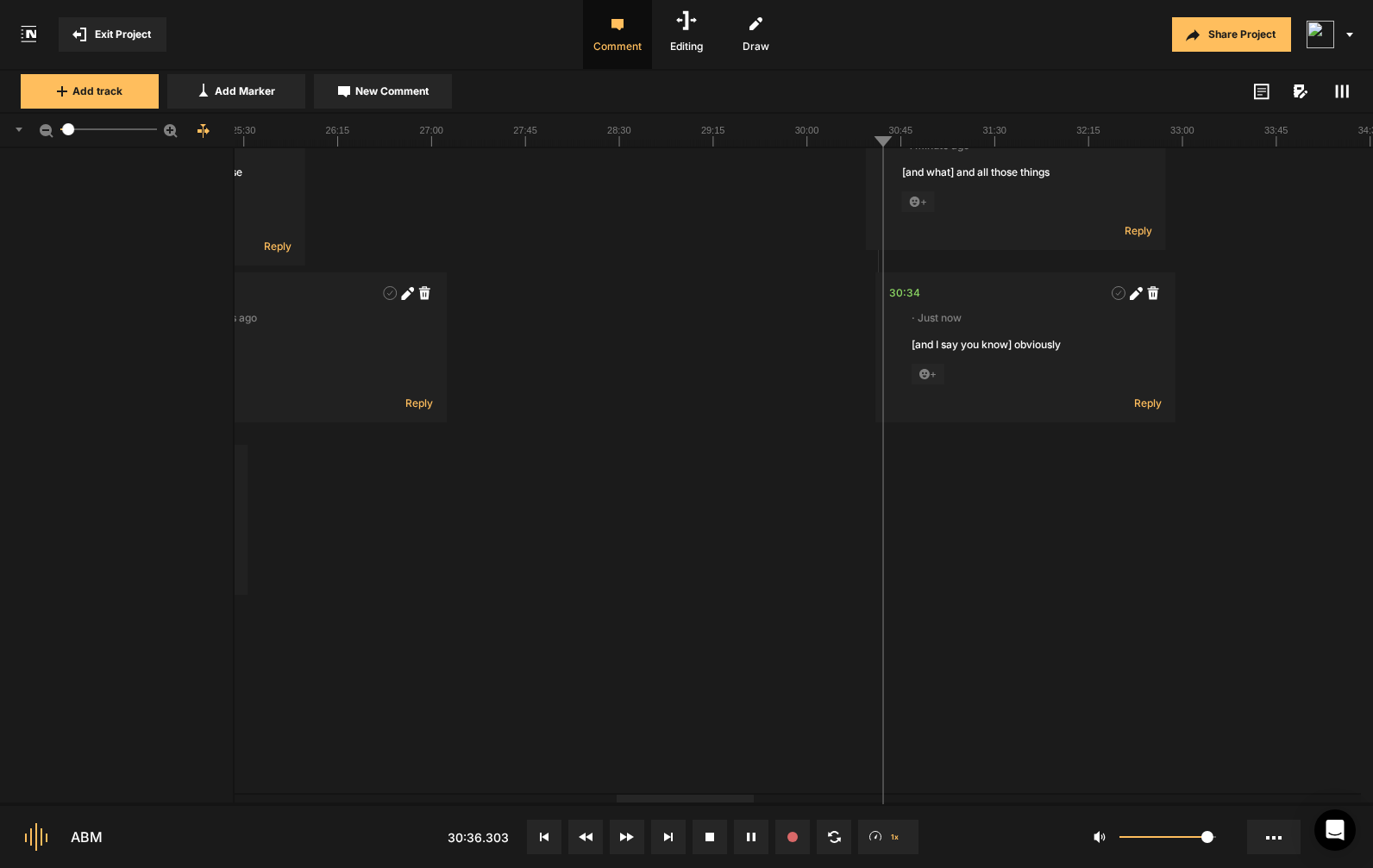 click 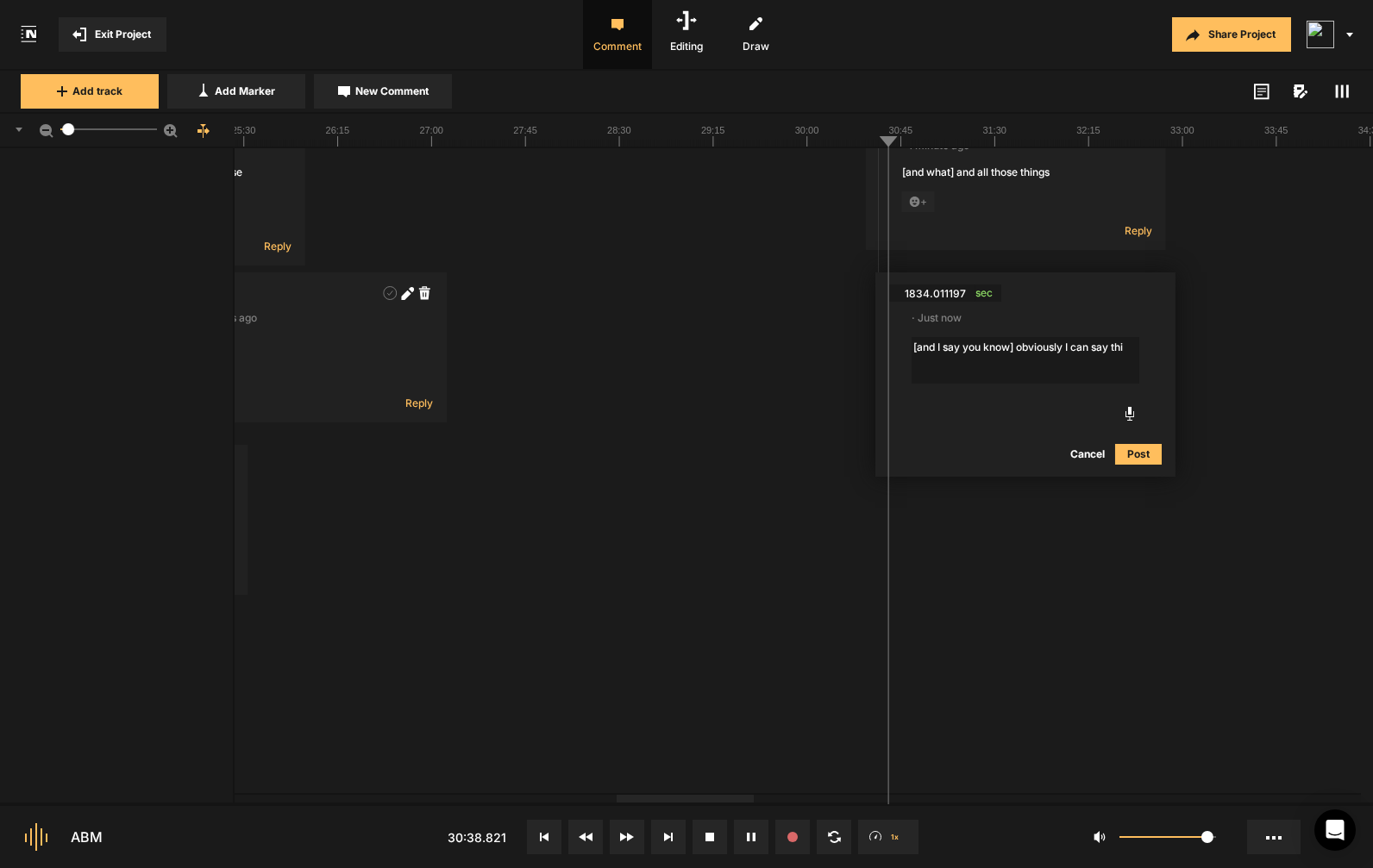 type on "[and I say you know] obviously I can say this" 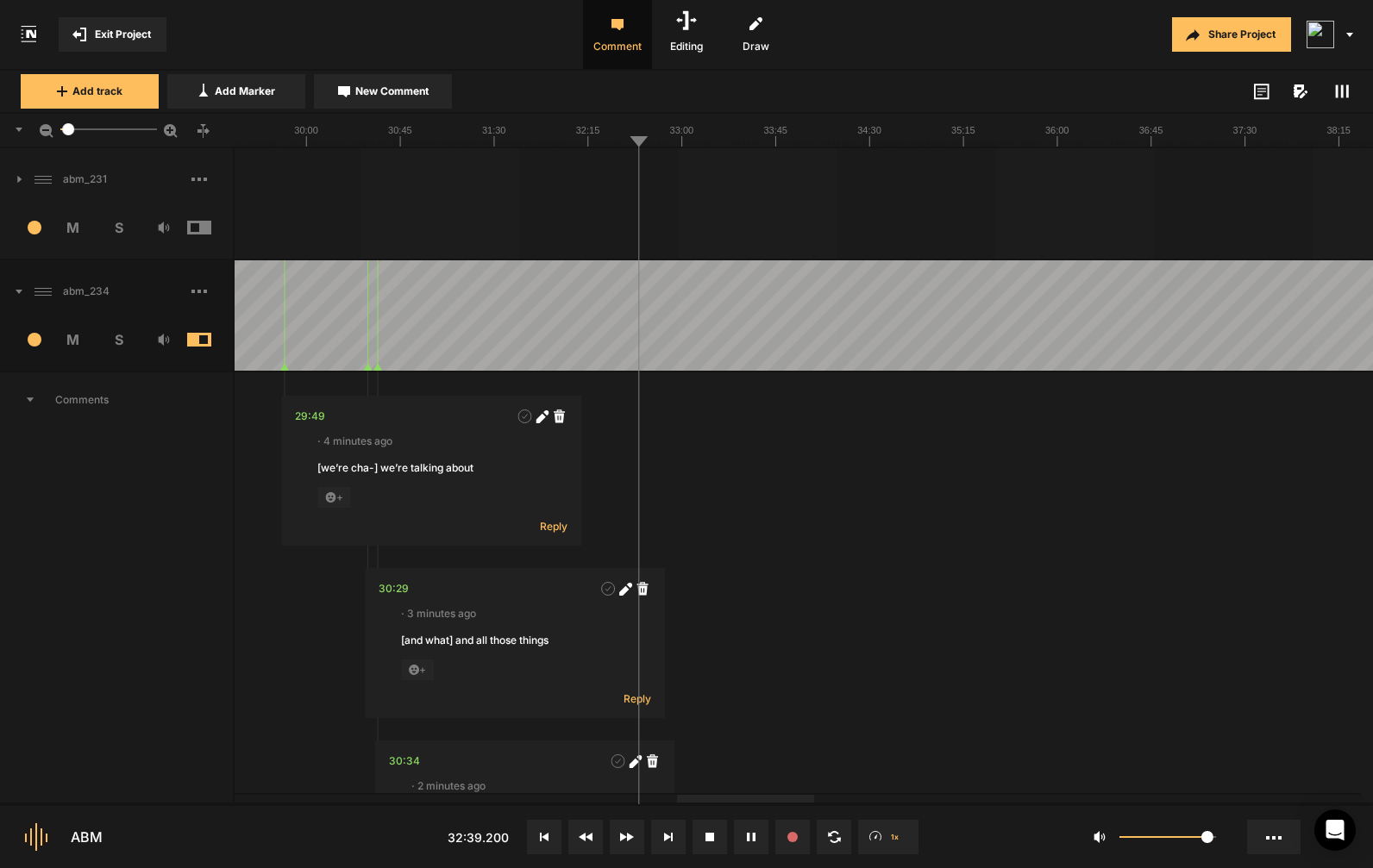 scroll, scrollTop: 0, scrollLeft: 0, axis: both 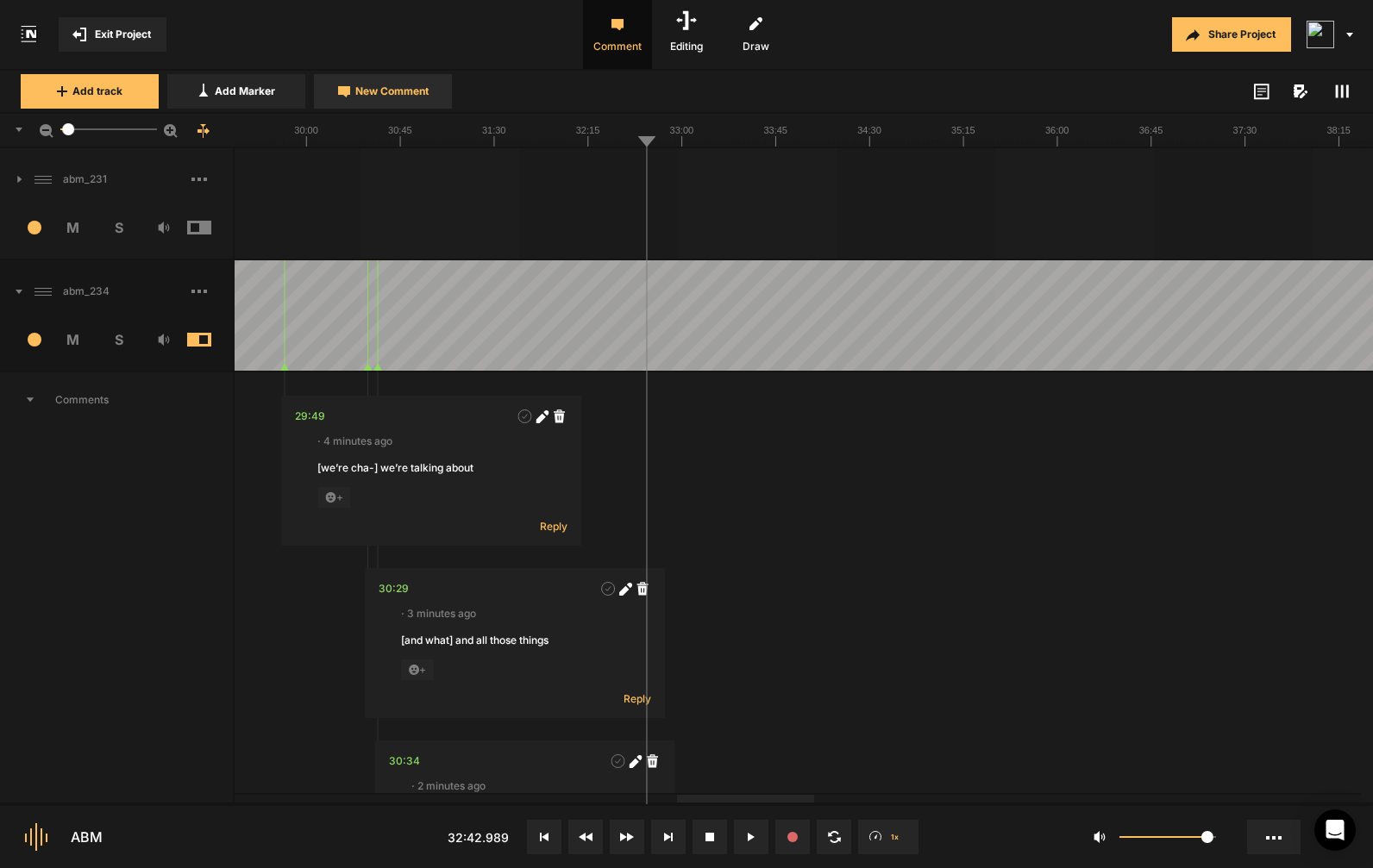 click on "New Comment" at bounding box center [383, 91] 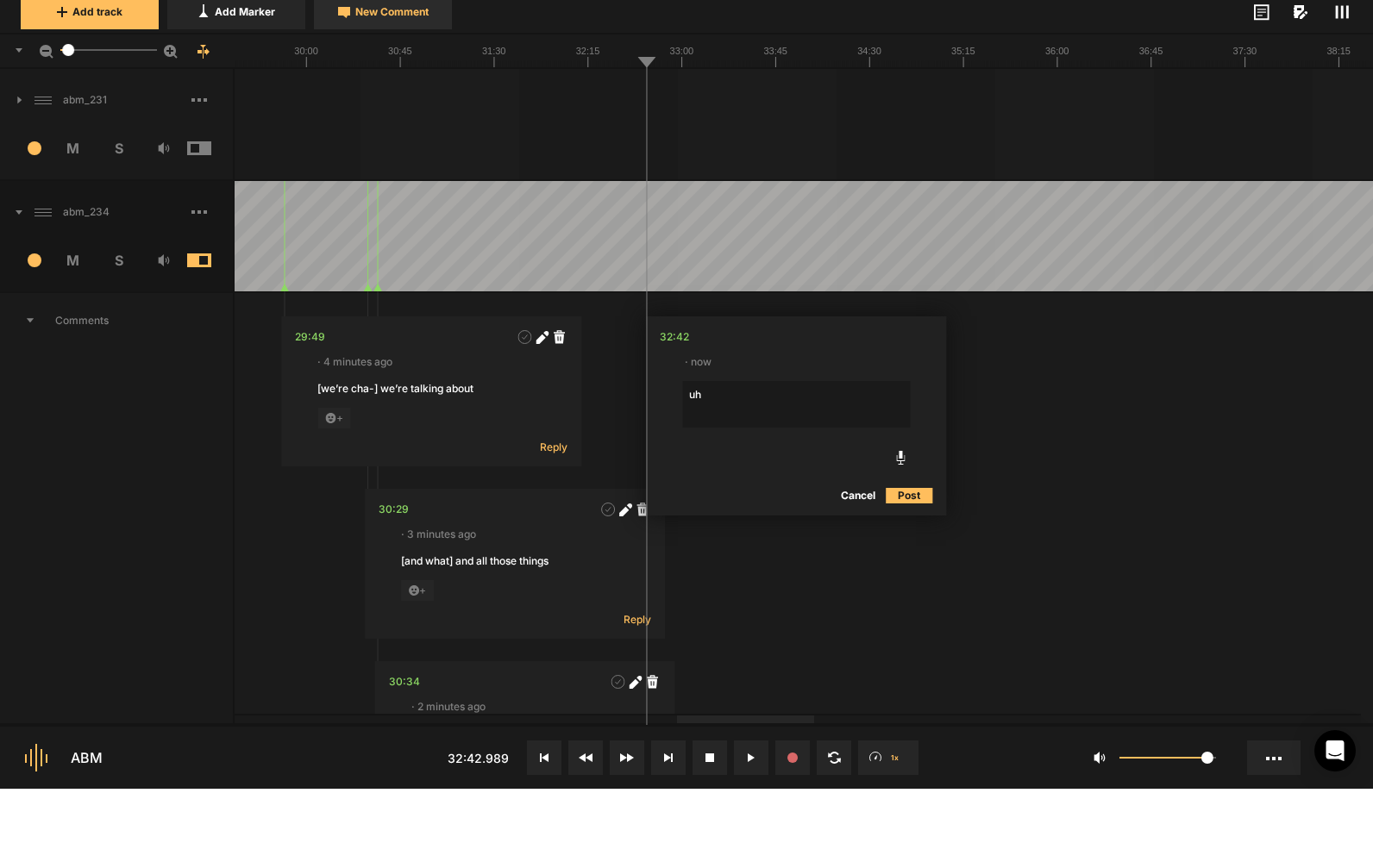 type on "uhm" 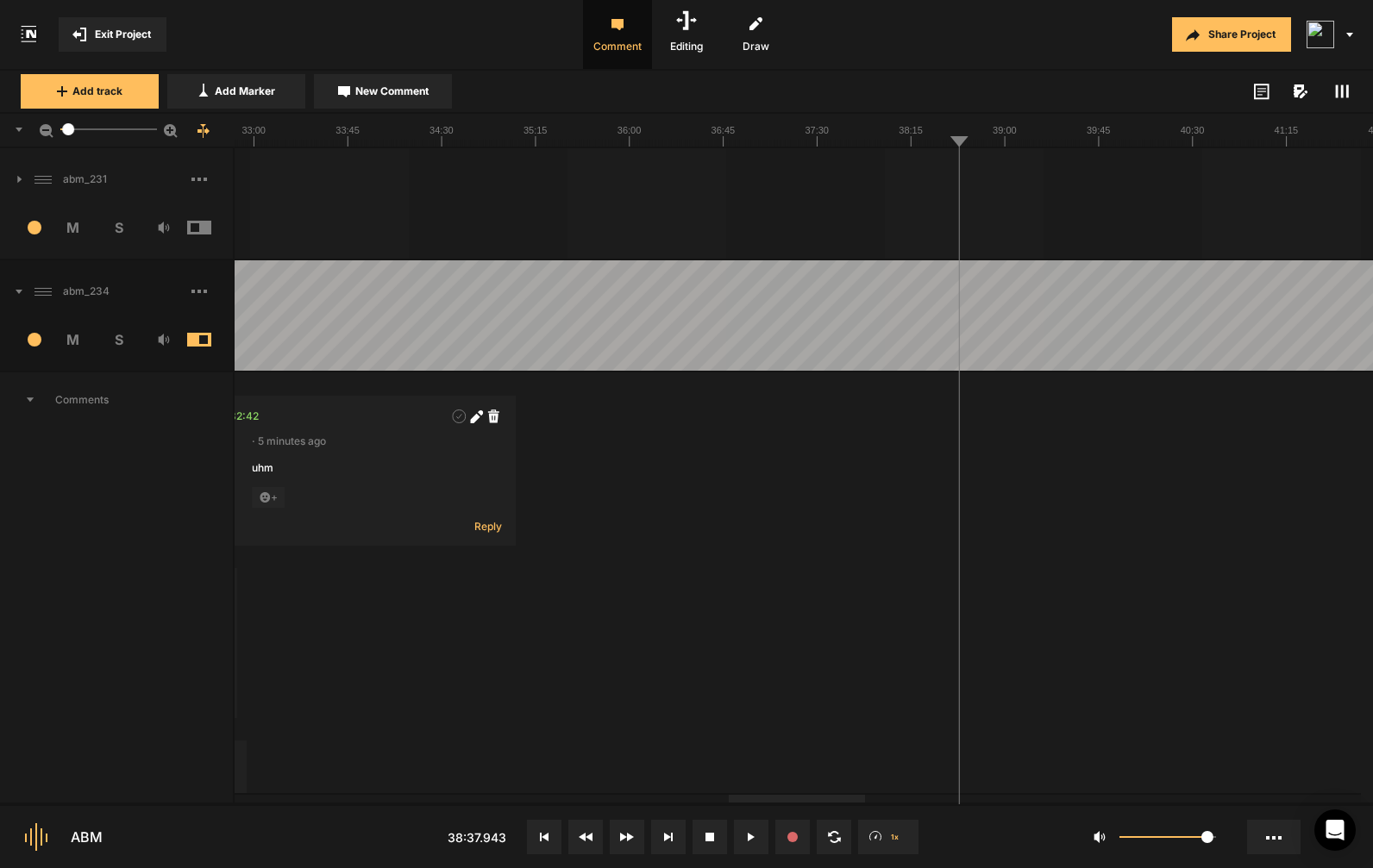 click at bounding box center (-1030, 315) 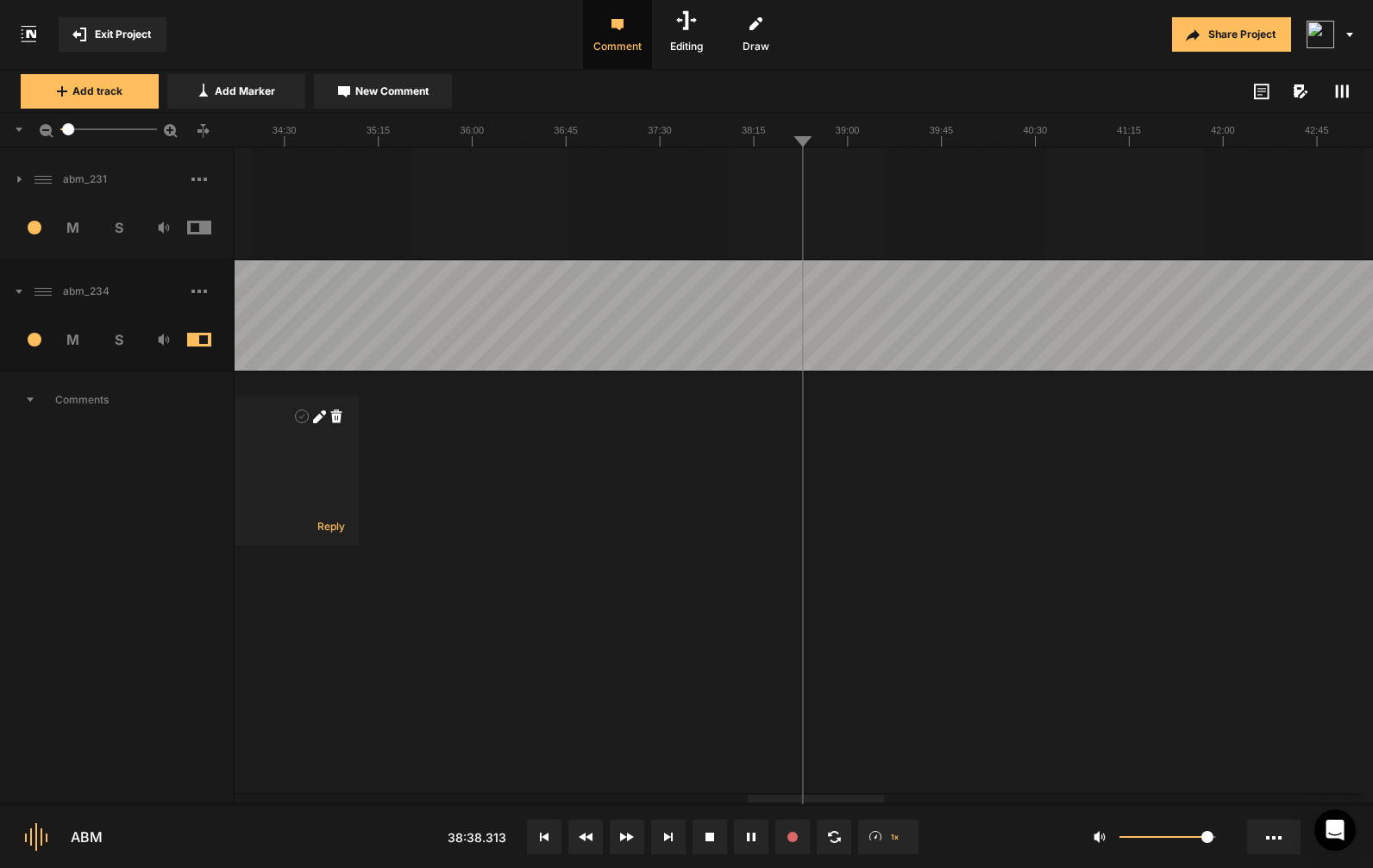 scroll, scrollTop: 0, scrollLeft: 0, axis: both 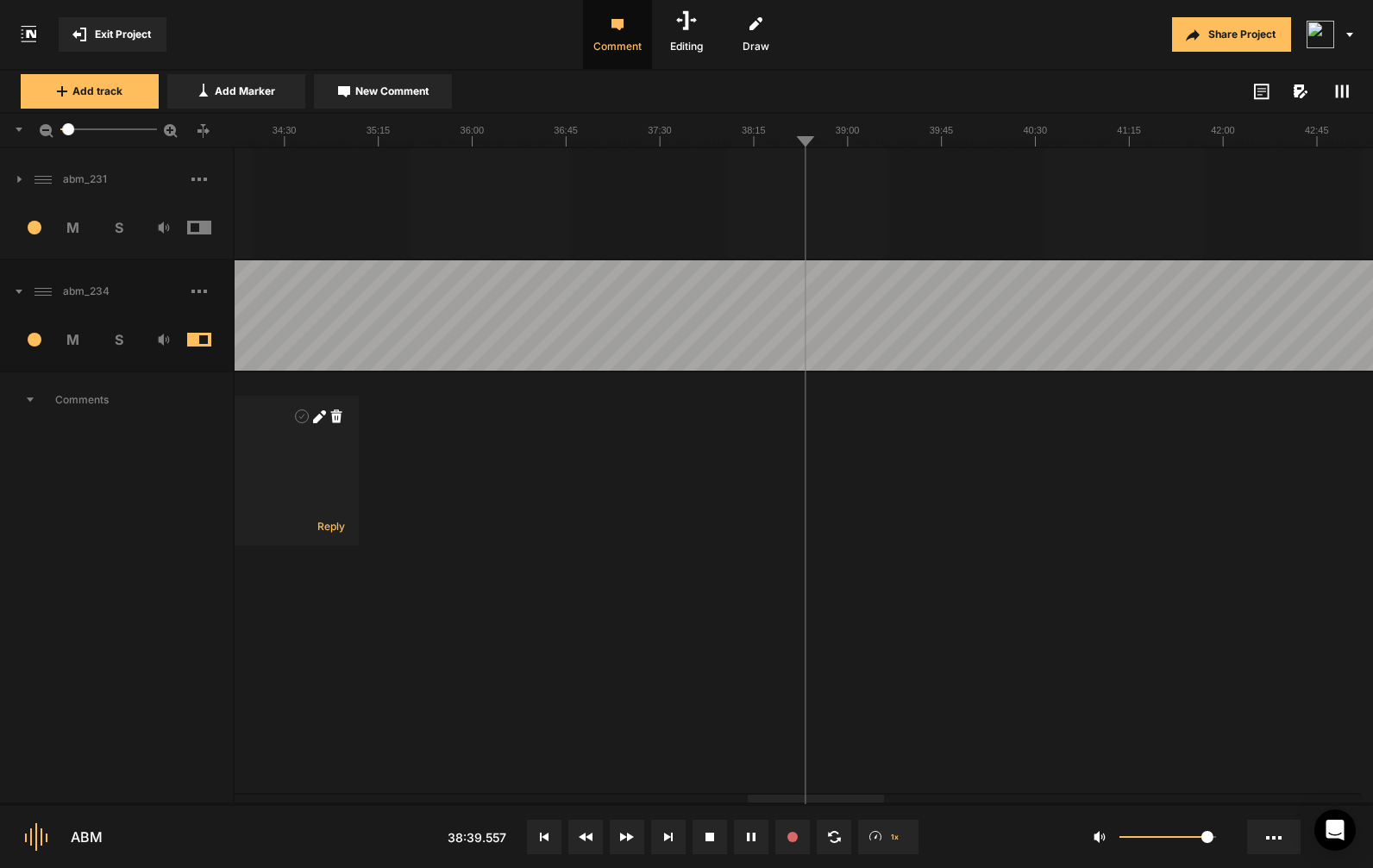 click at bounding box center [-1187, 315] 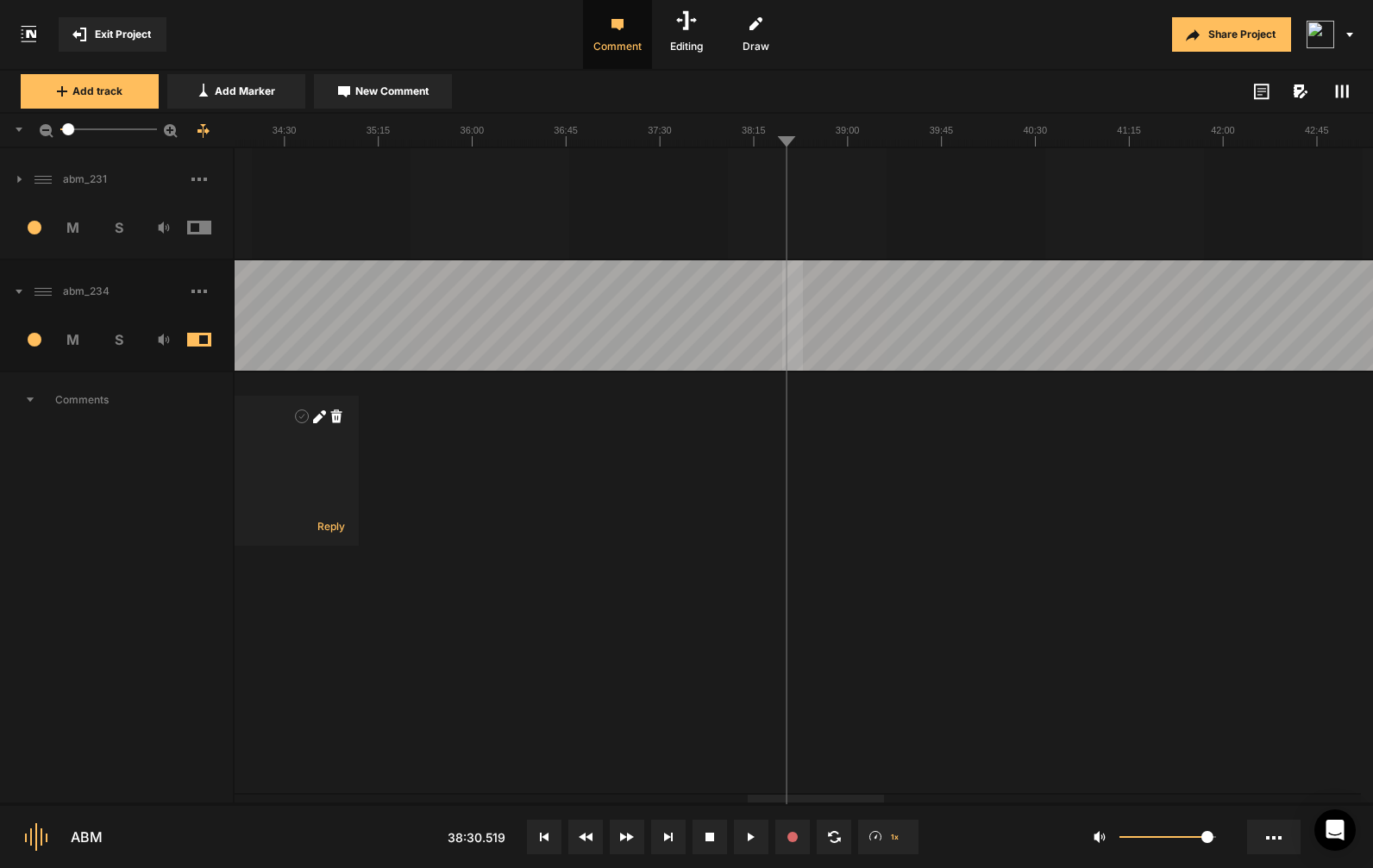 drag, startPoint x: 782, startPoint y: 344, endPoint x: 800, endPoint y: 348, distance: 18.439089 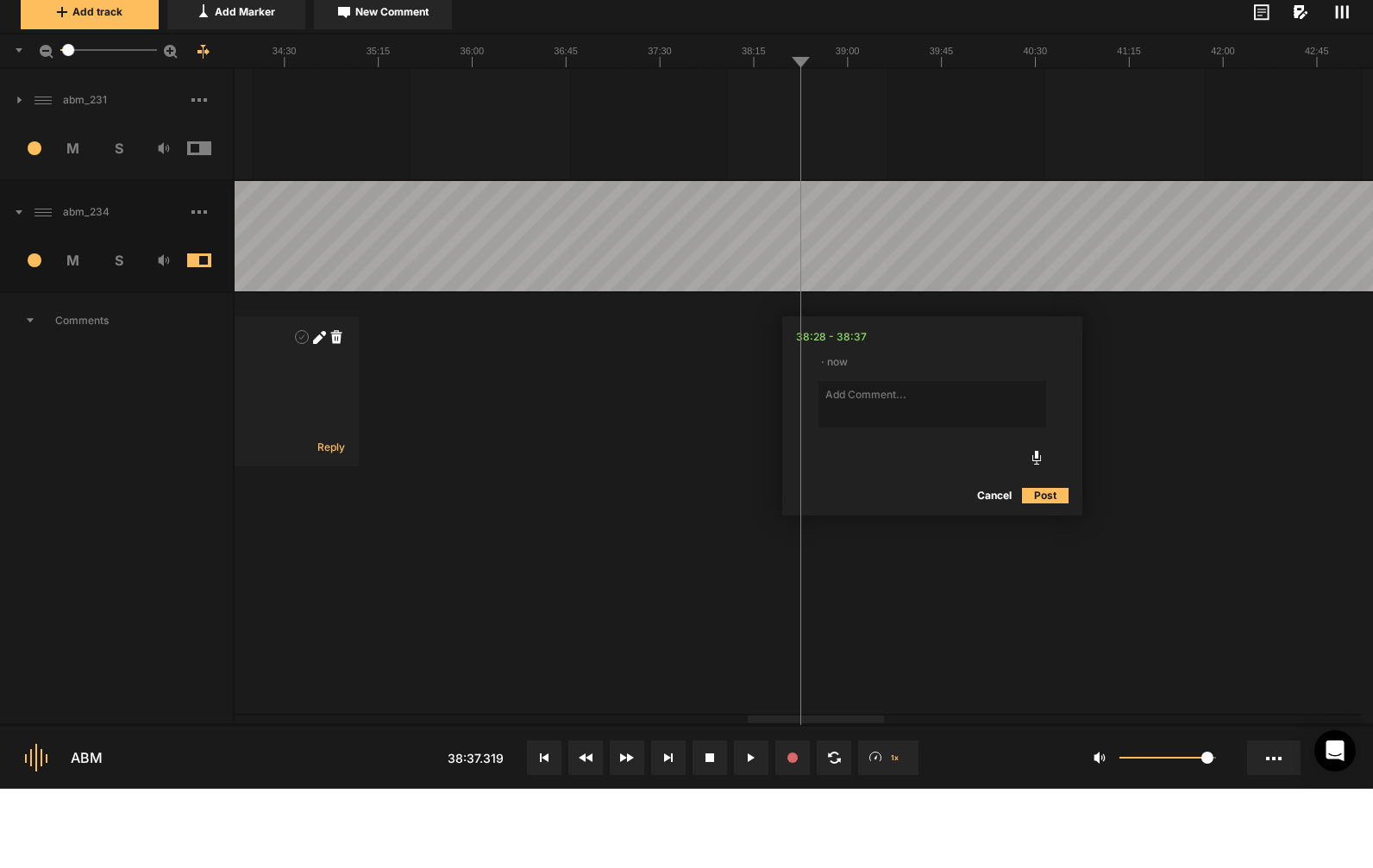 click 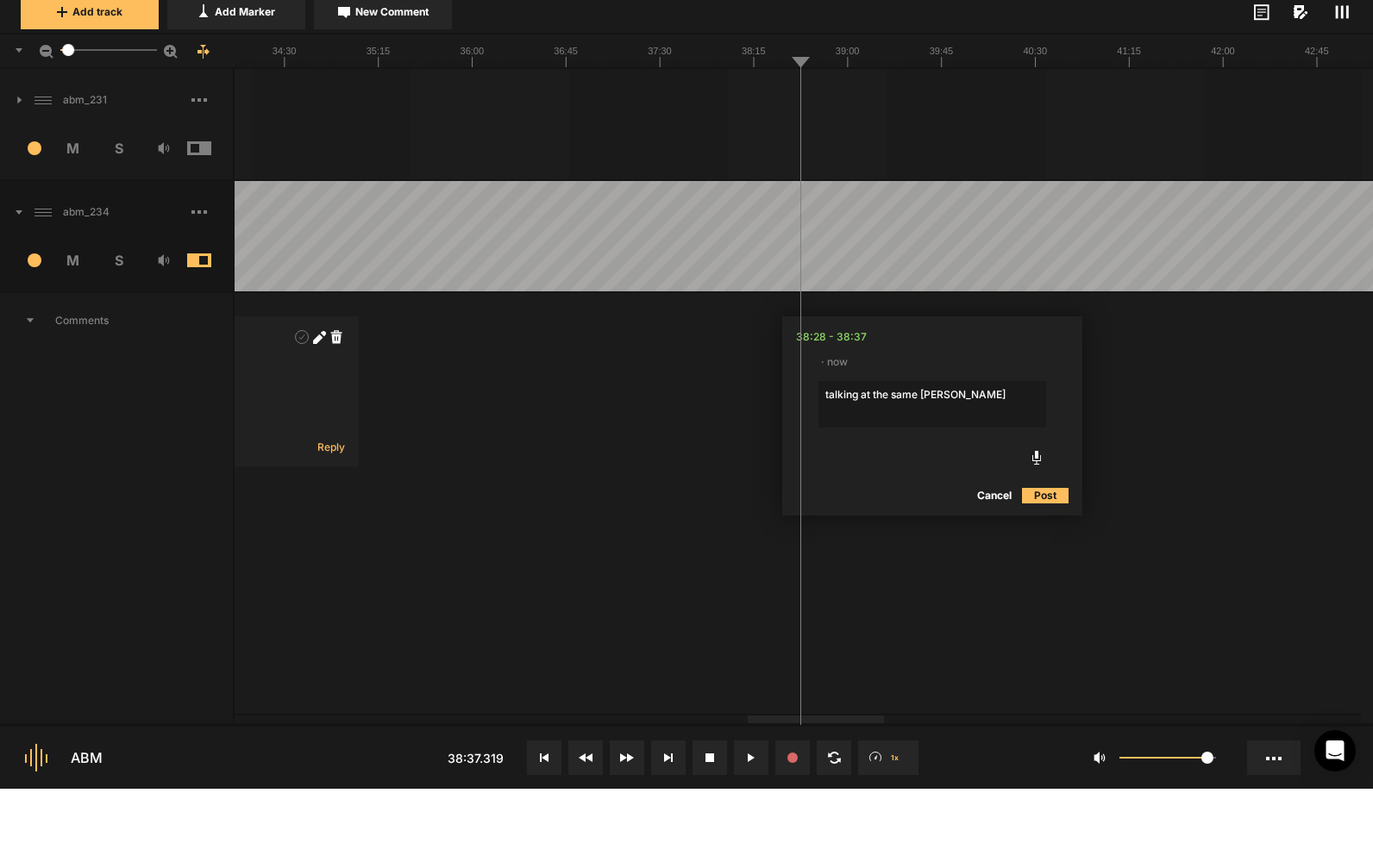 type on "talking at the same time" 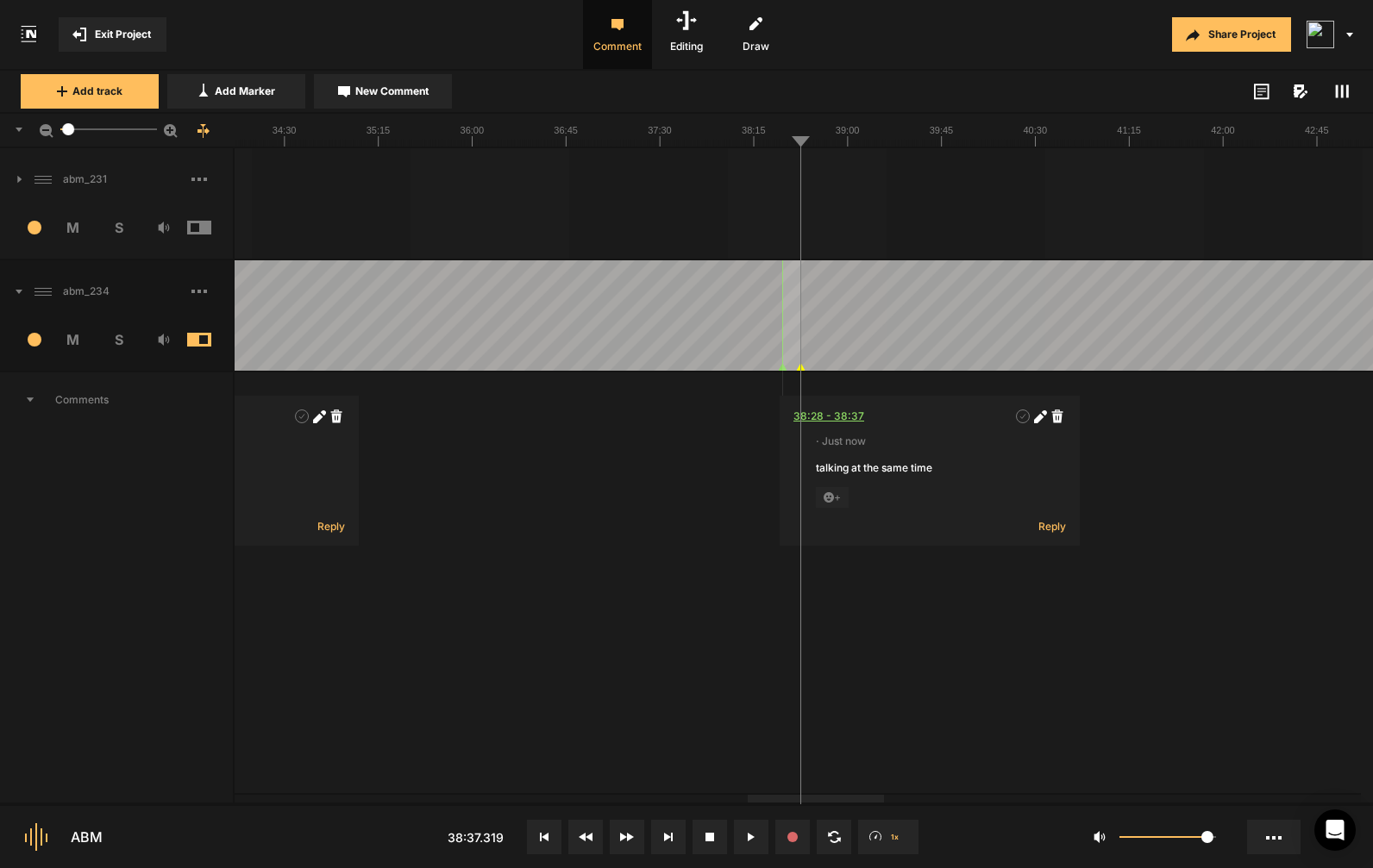 click on "38:28 - 38:37" at bounding box center [829, 416] 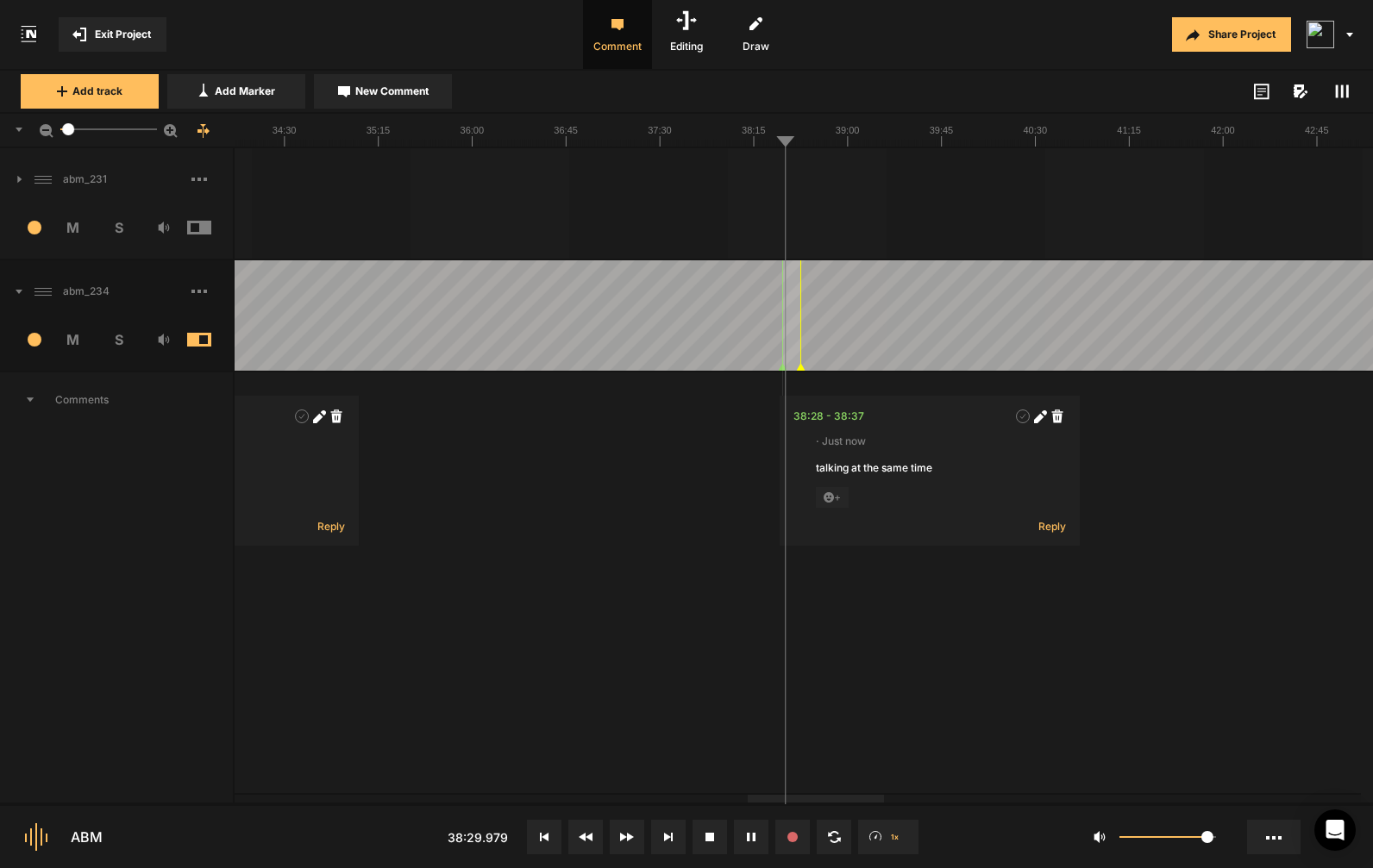 click at bounding box center [-1187, 315] 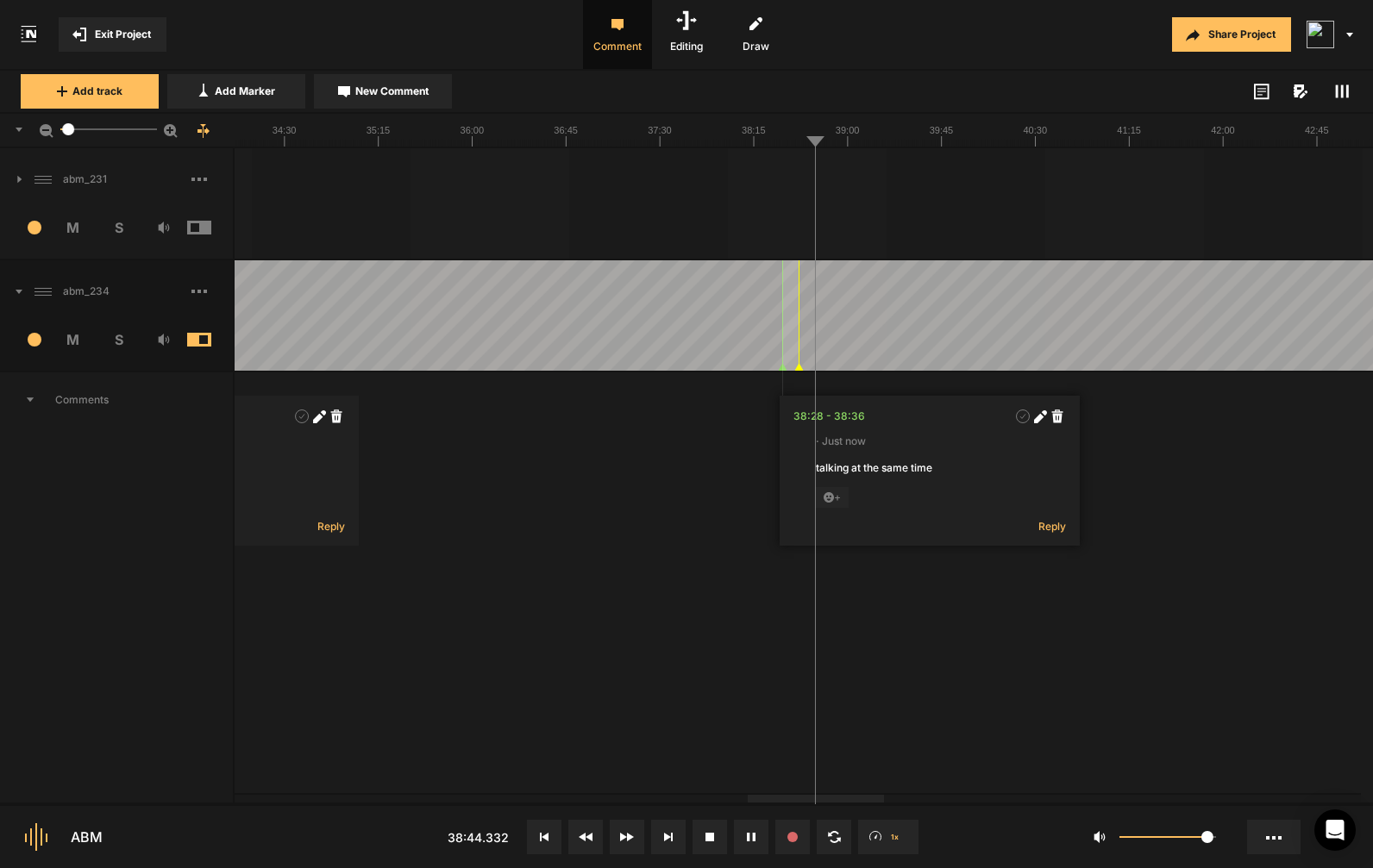 click 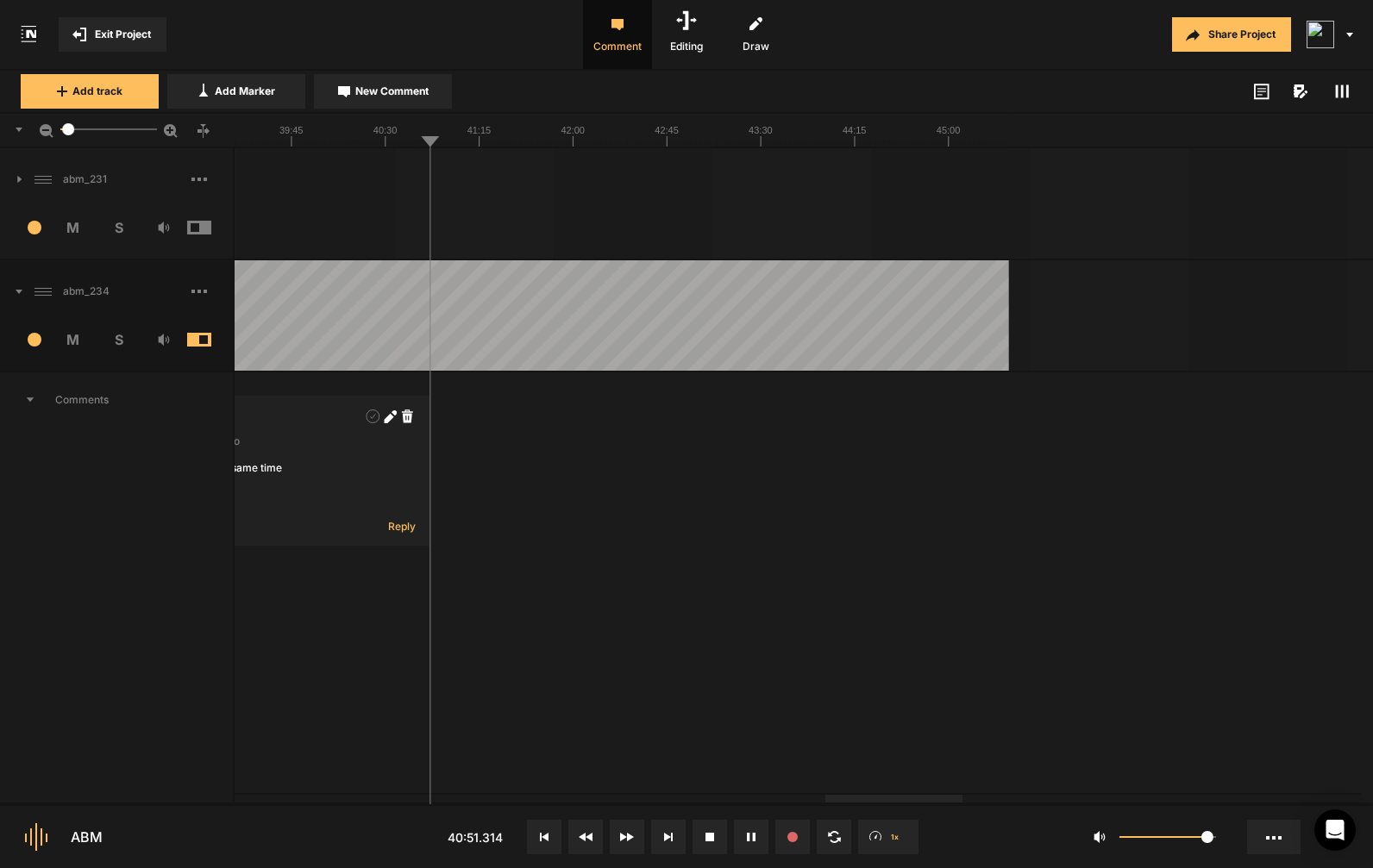 scroll, scrollTop: 0, scrollLeft: 0, axis: both 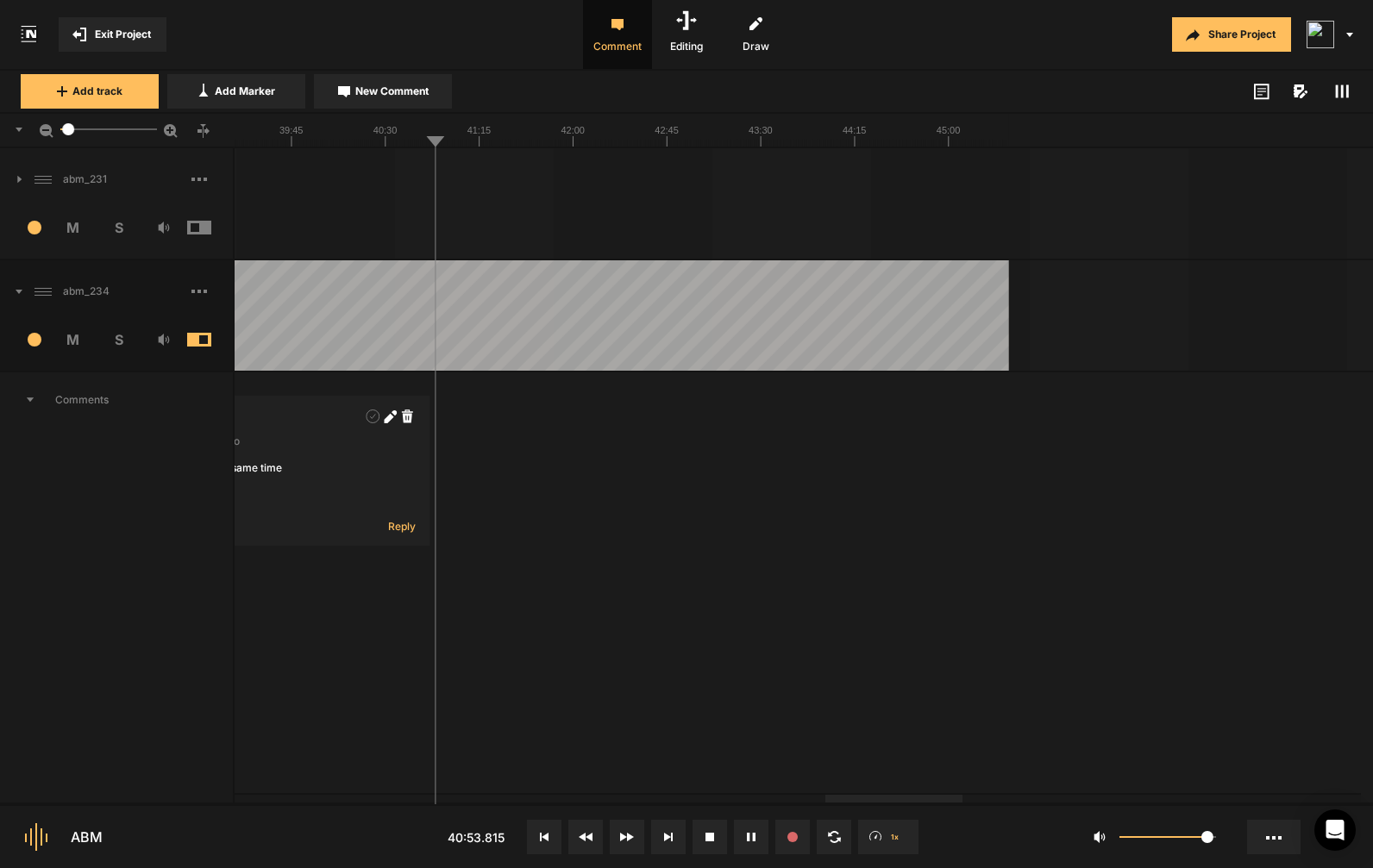 click at bounding box center (-1837, 315) 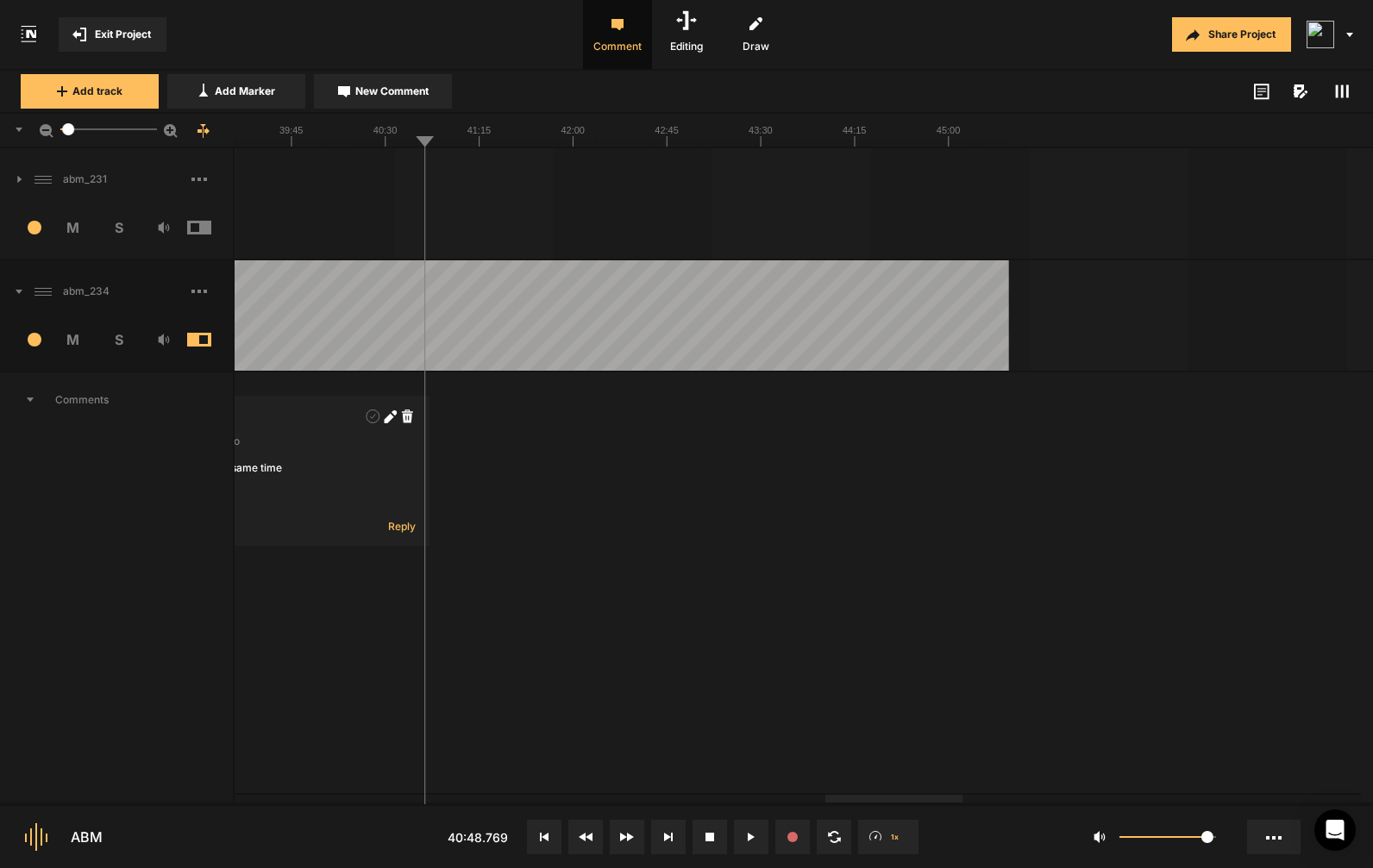 click at bounding box center (-1837, 315) 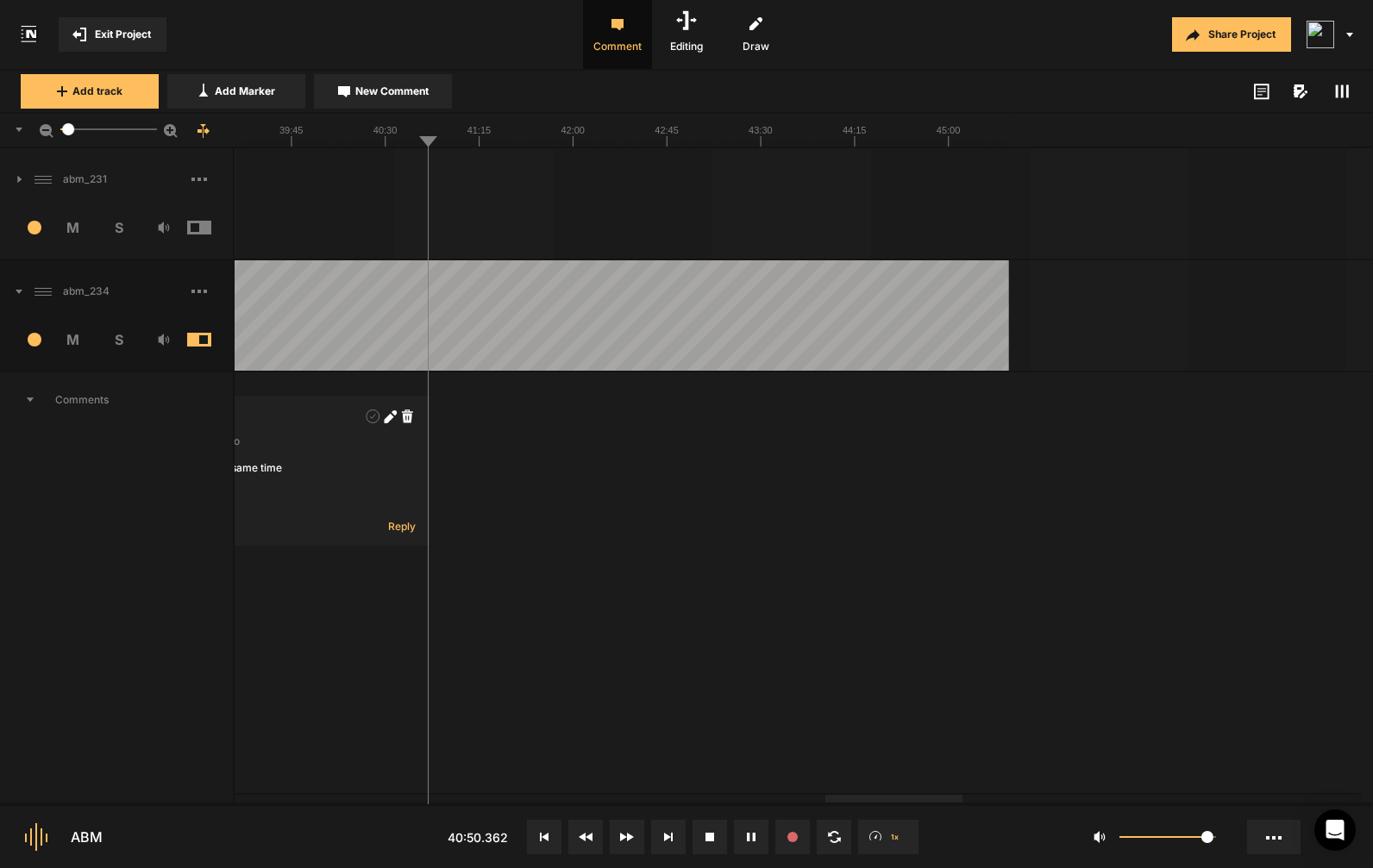 click at bounding box center [-1837, 315] 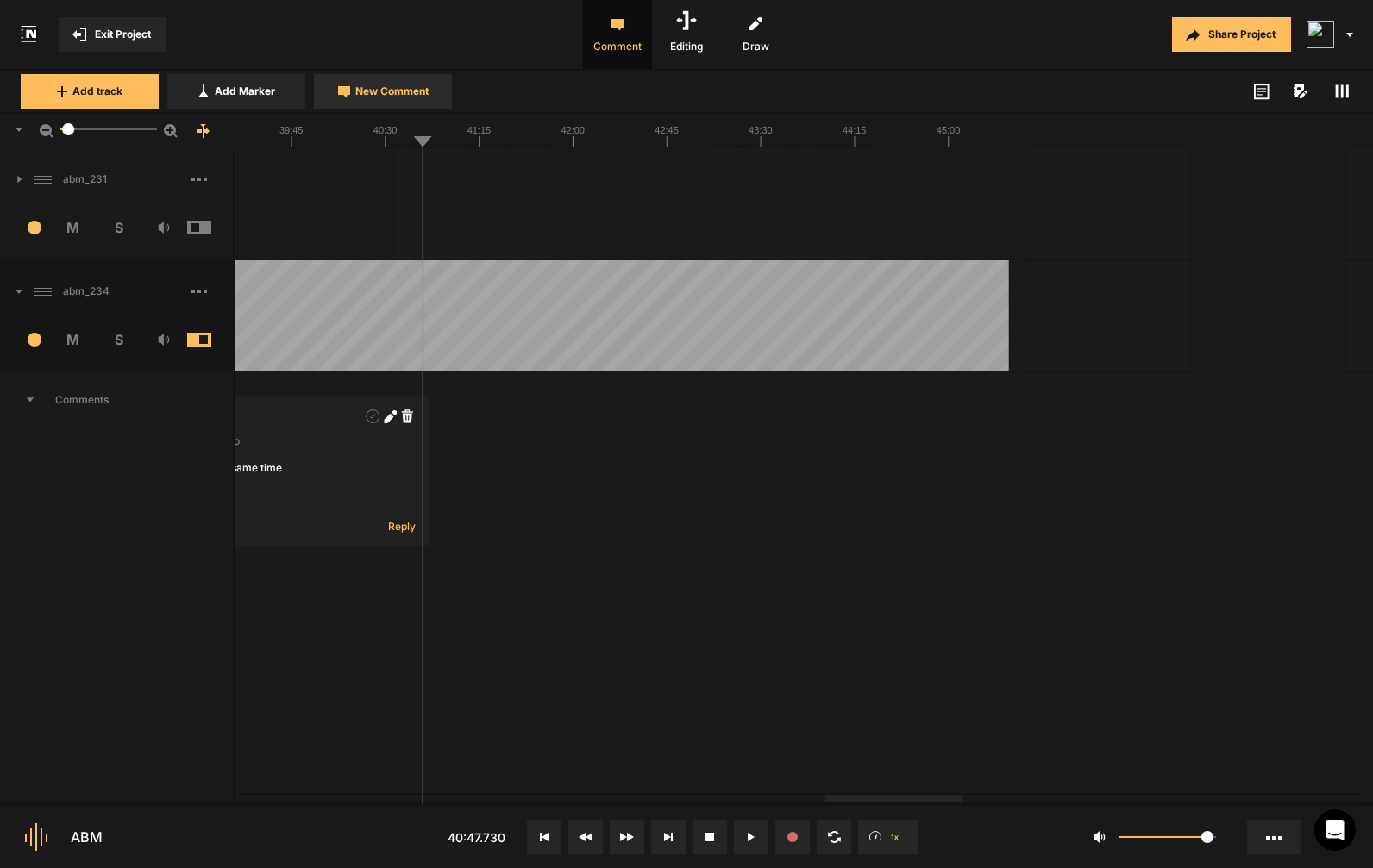 click on "New Comment" at bounding box center (392, 91) 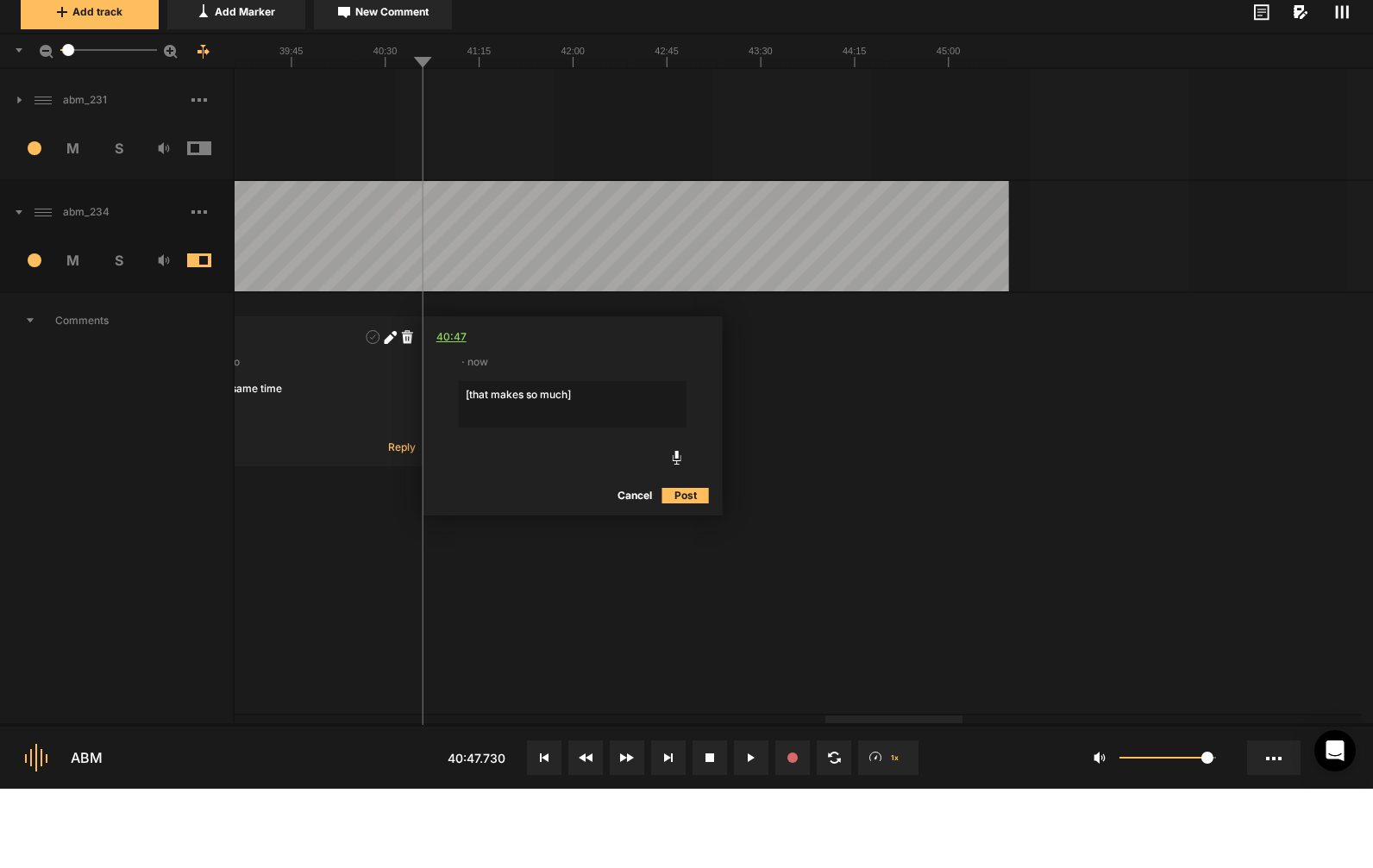 click on "40:47" 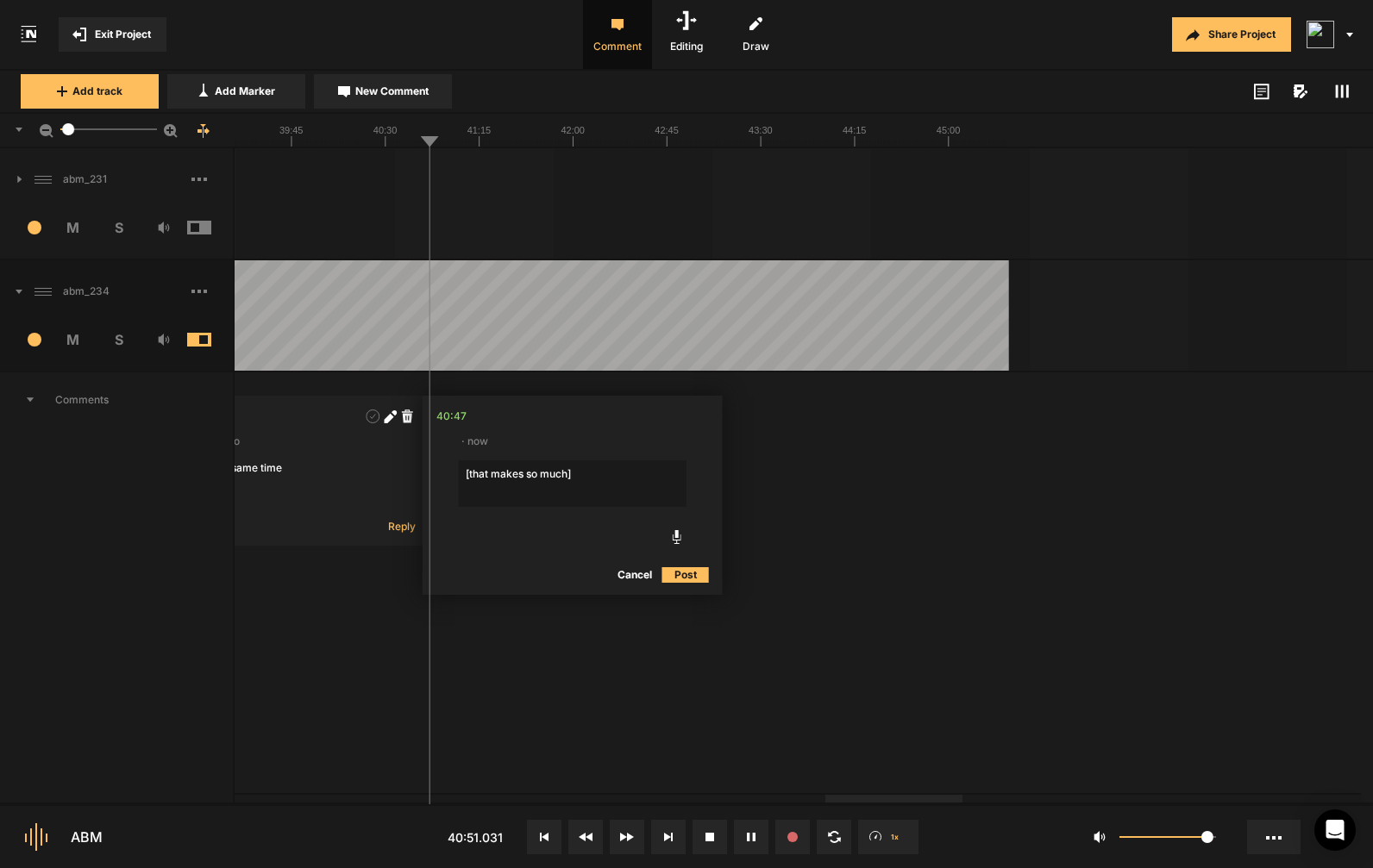 click on "[that makes so much]" 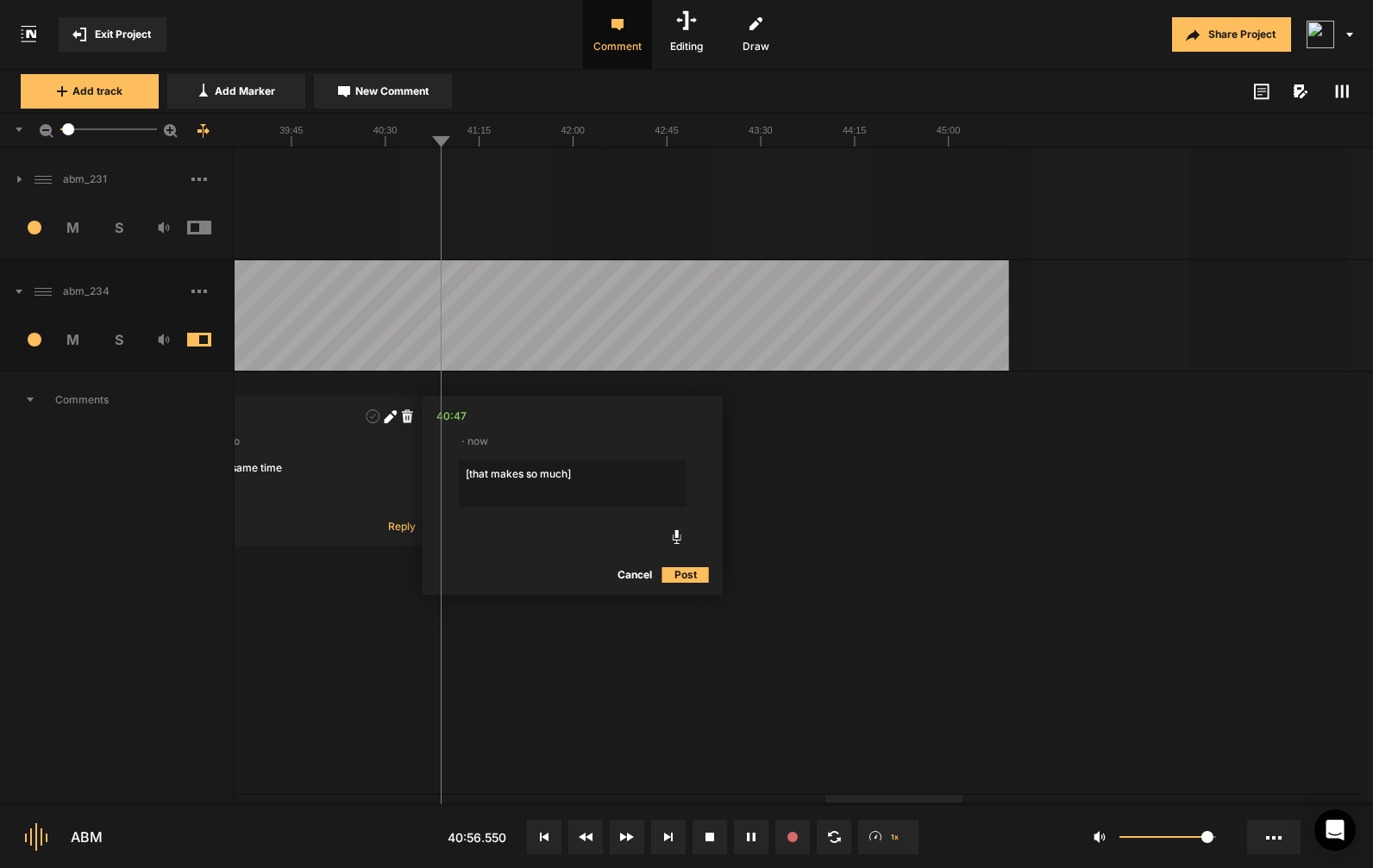 drag, startPoint x: 584, startPoint y: 480, endPoint x: 413, endPoint y: 459, distance: 172.28465 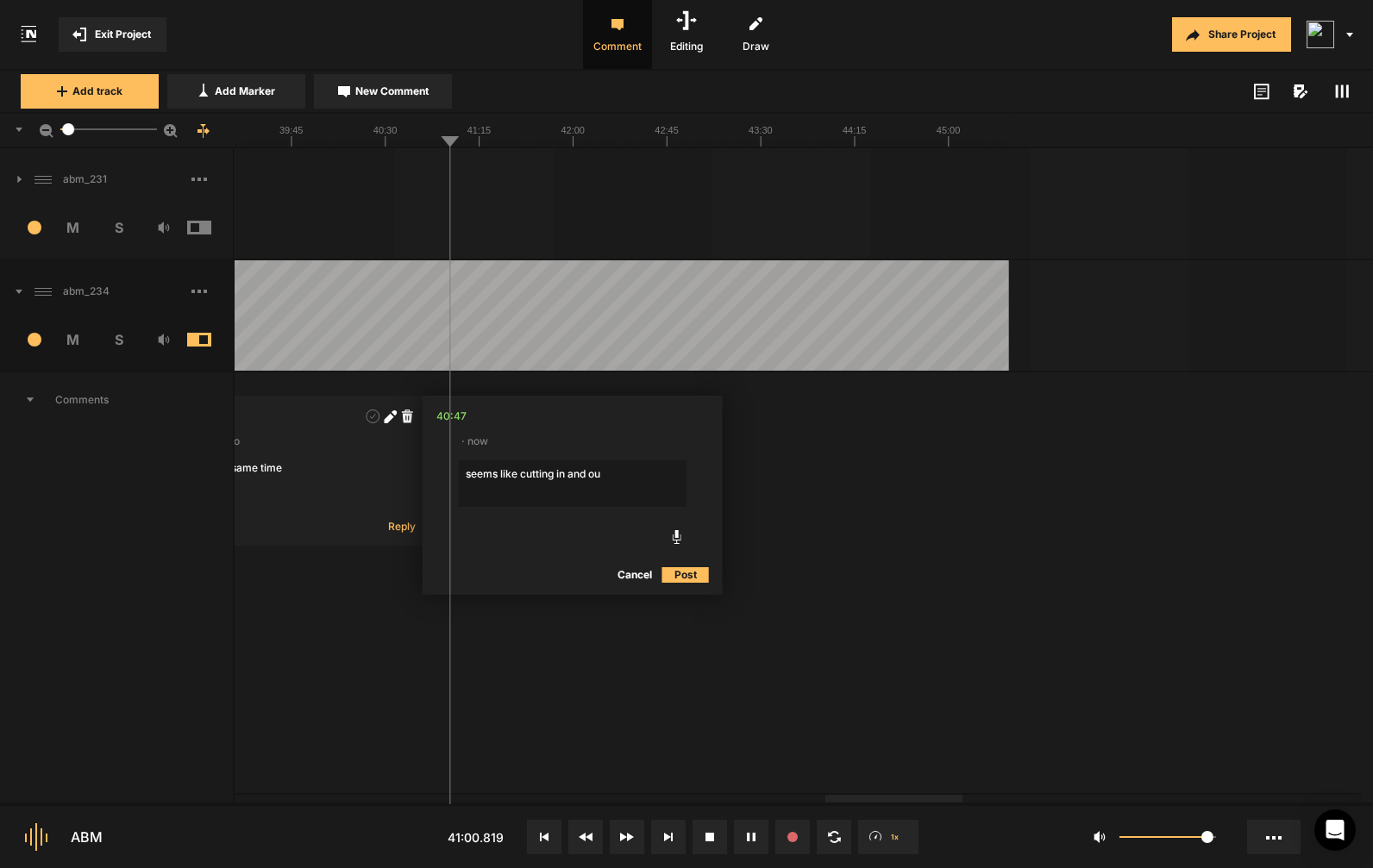 type on "seems like cutting in and out" 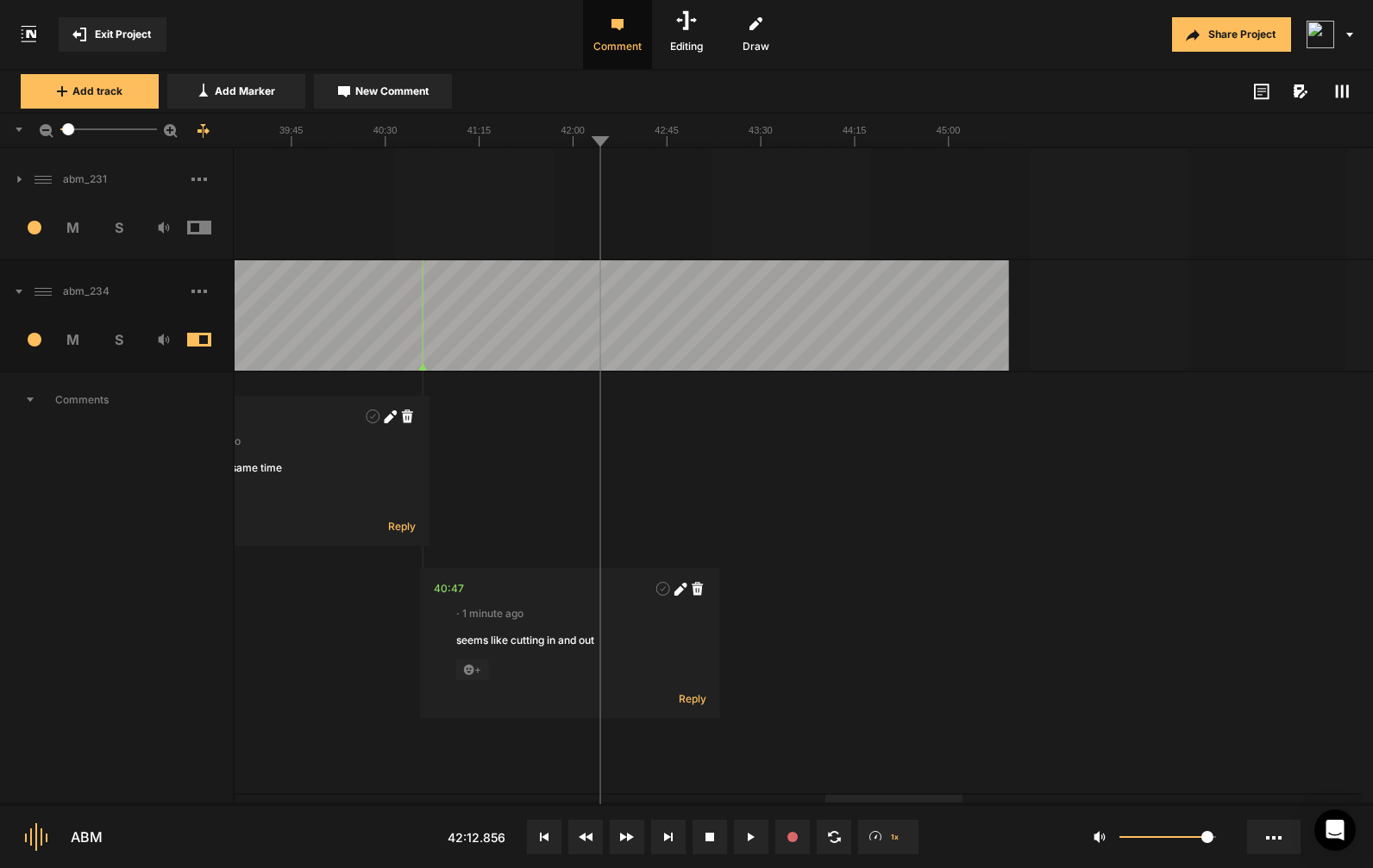 click at bounding box center [-1837, 315] 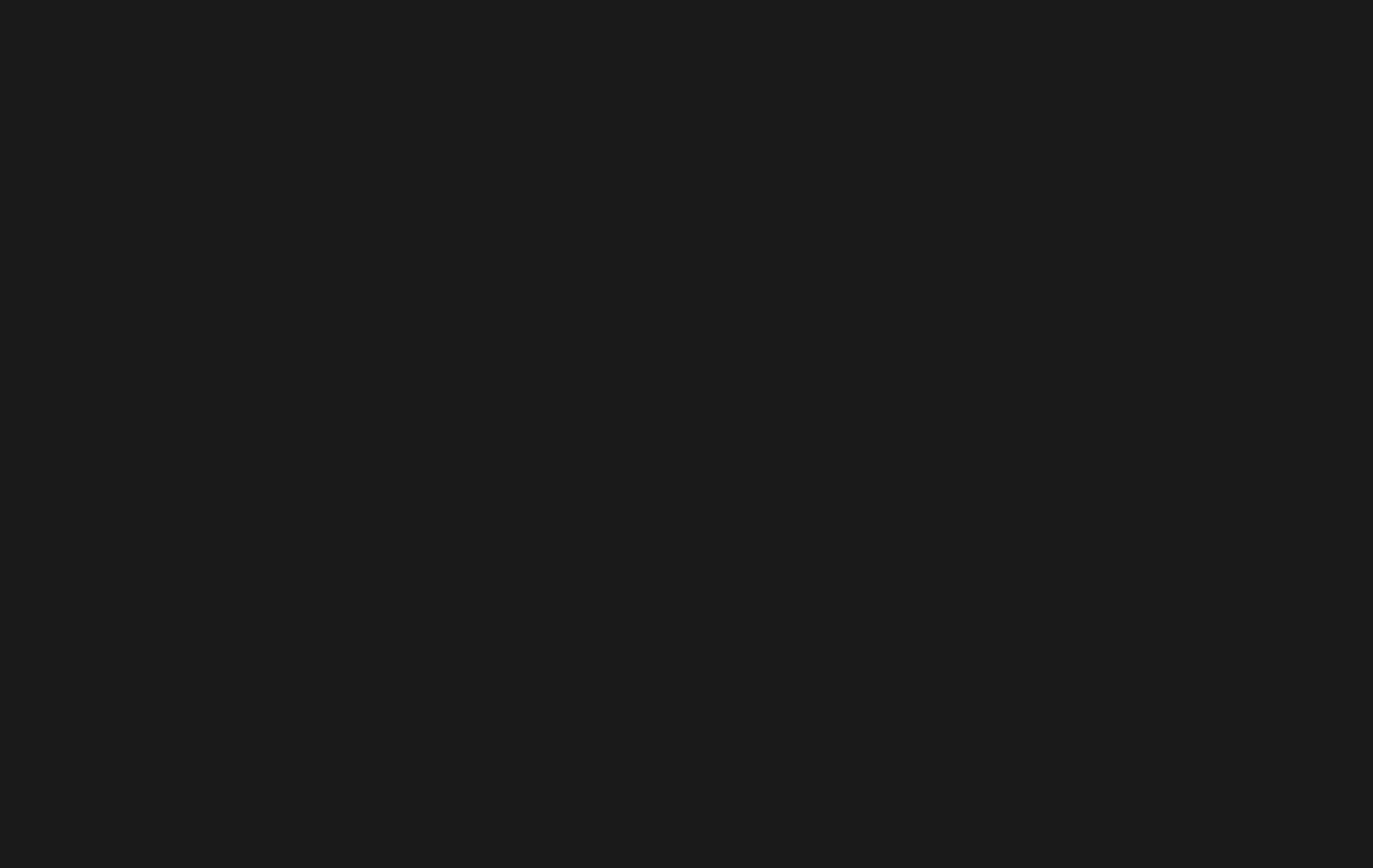 scroll, scrollTop: 0, scrollLeft: 0, axis: both 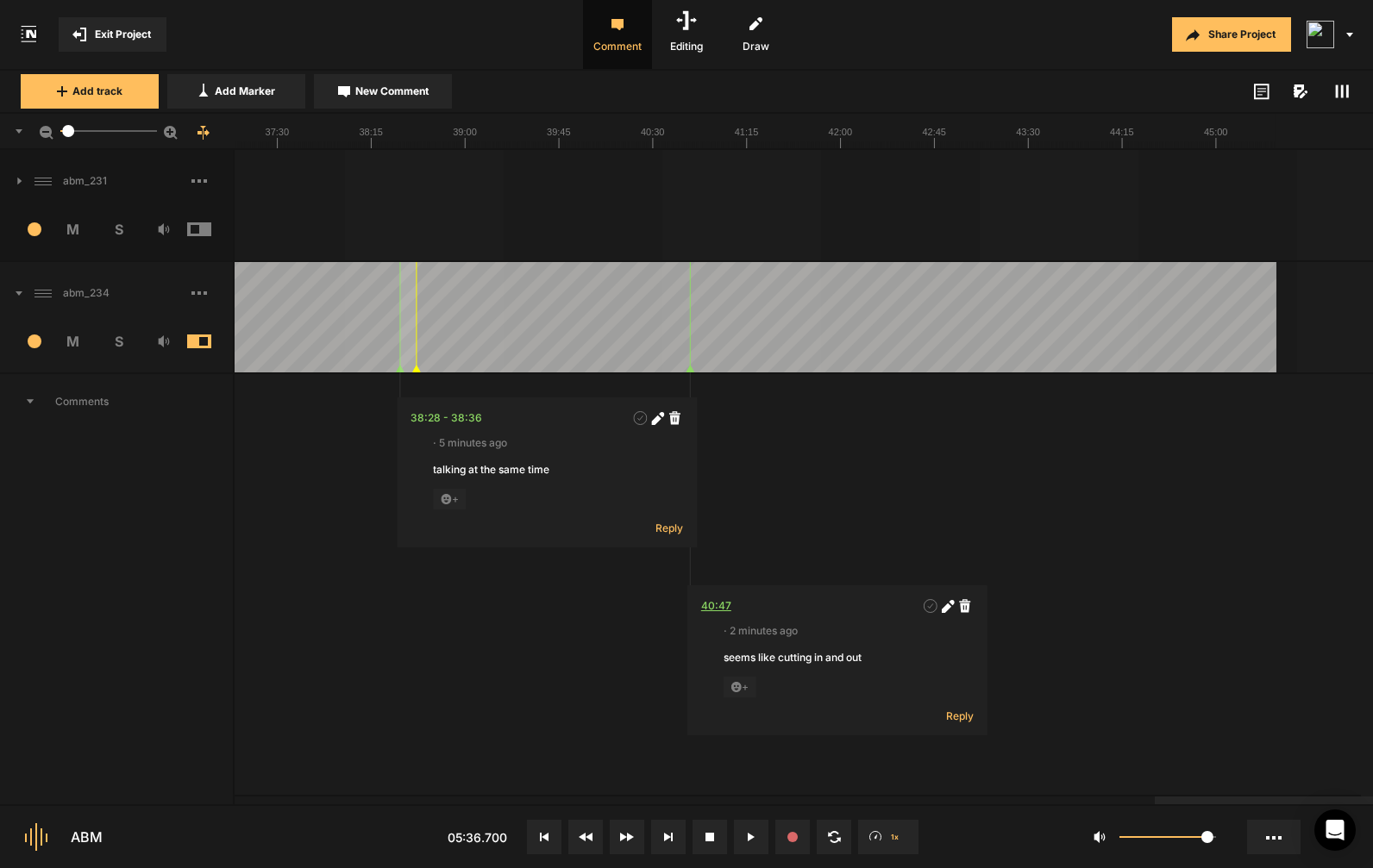 click on "40:47" at bounding box center (716, 606) 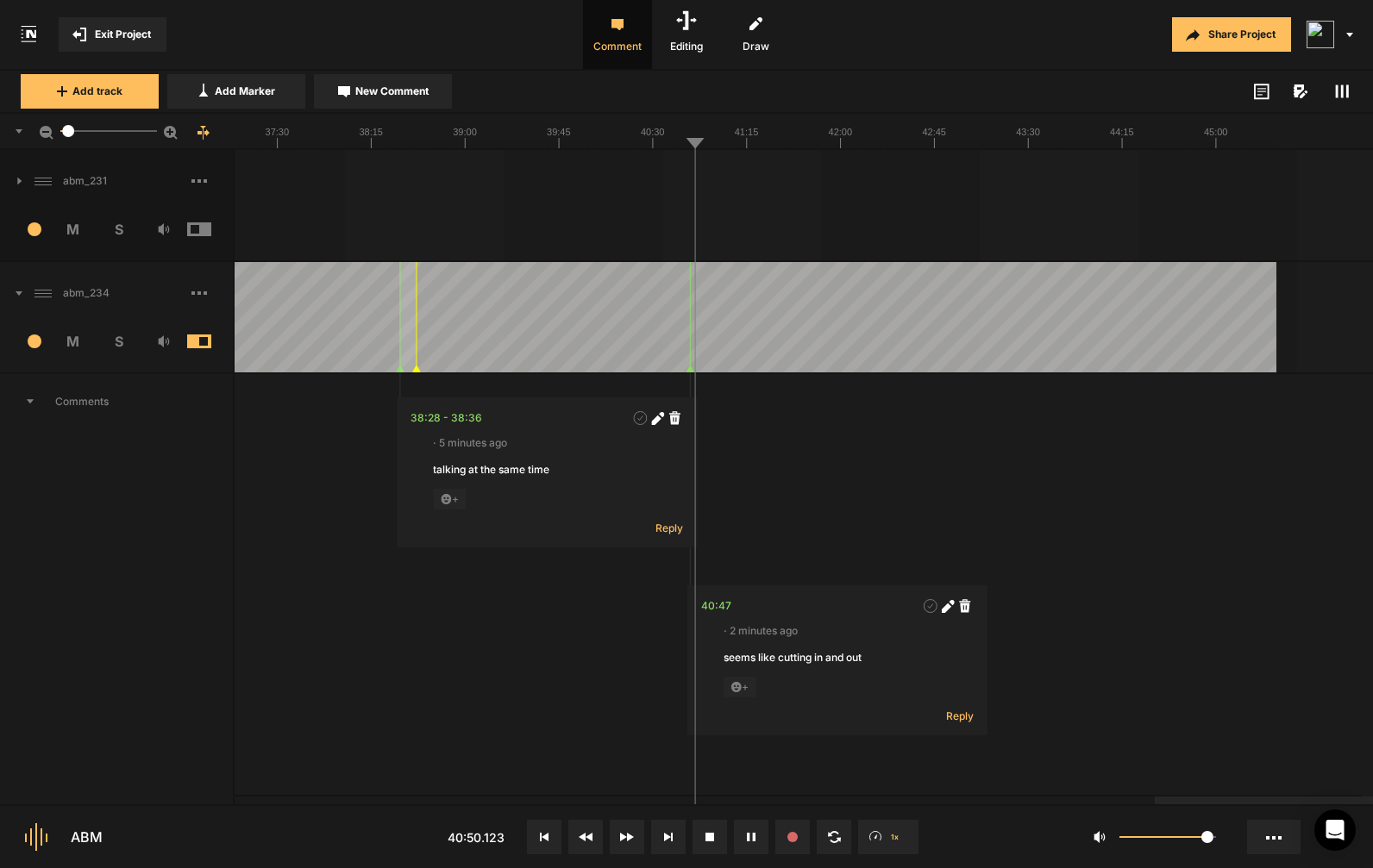 click at bounding box center [-1570, 317] 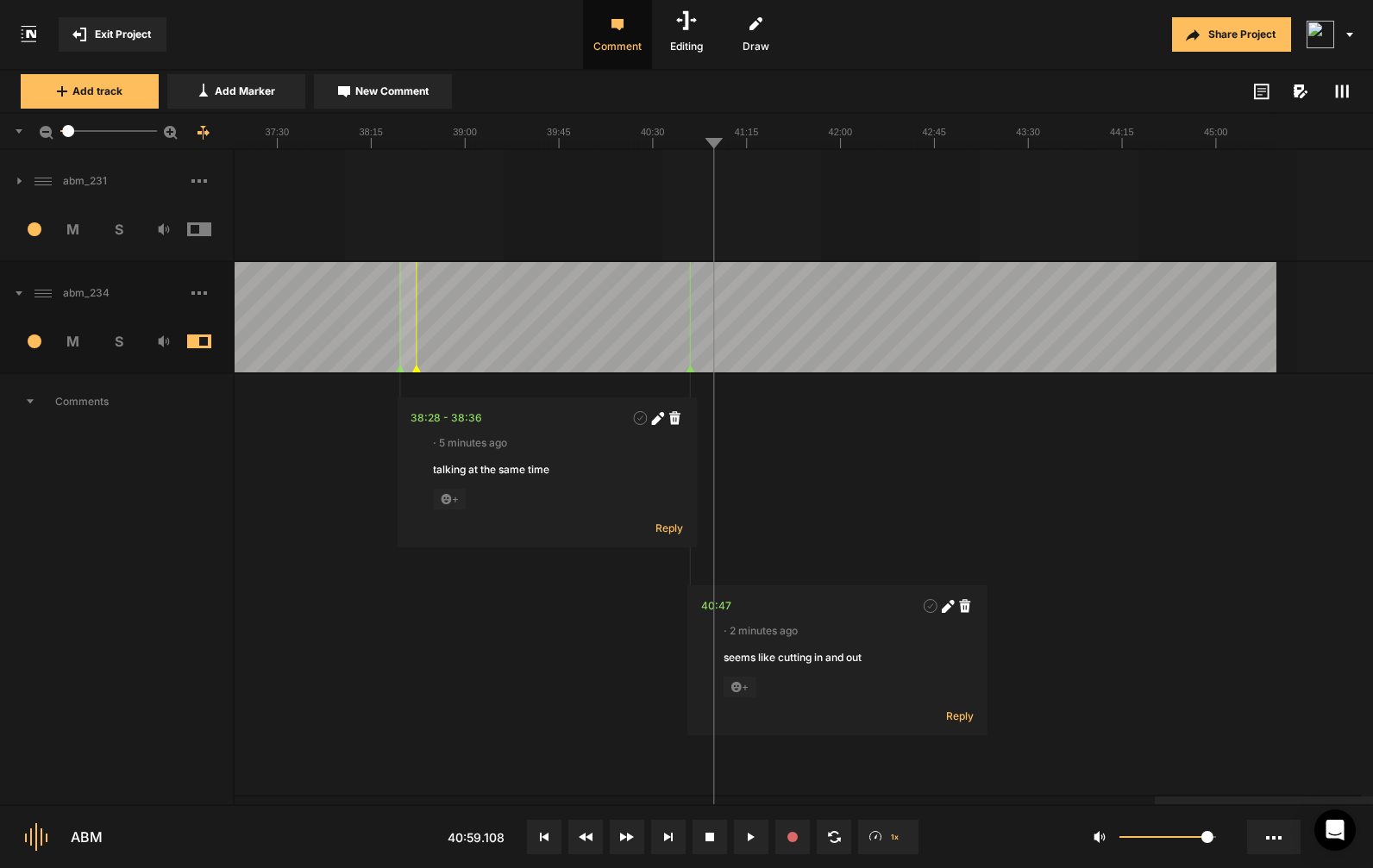click at bounding box center [-1570, 317] 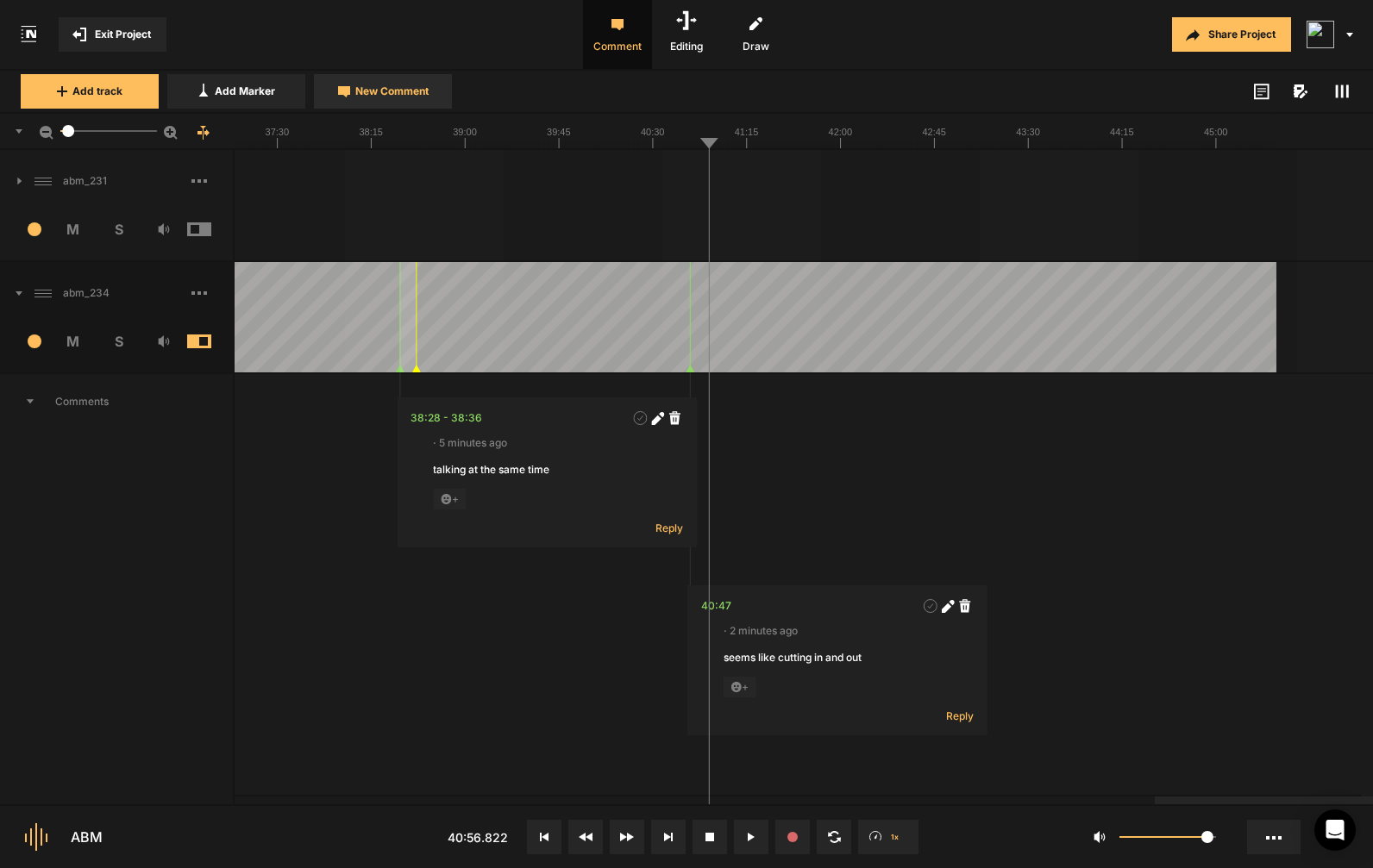 click on "New Comment" at bounding box center [383, 91] 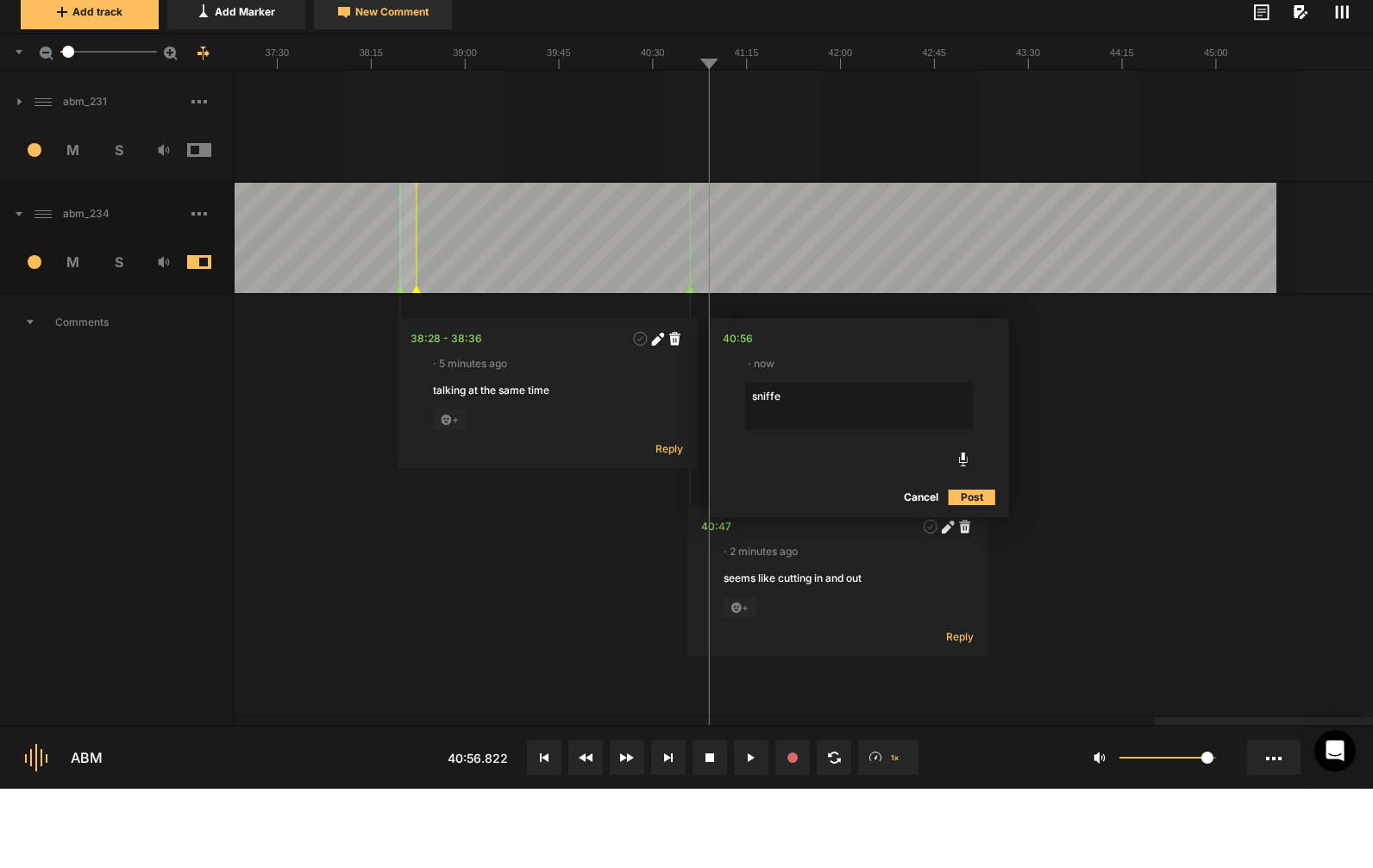 type on "sniffed" 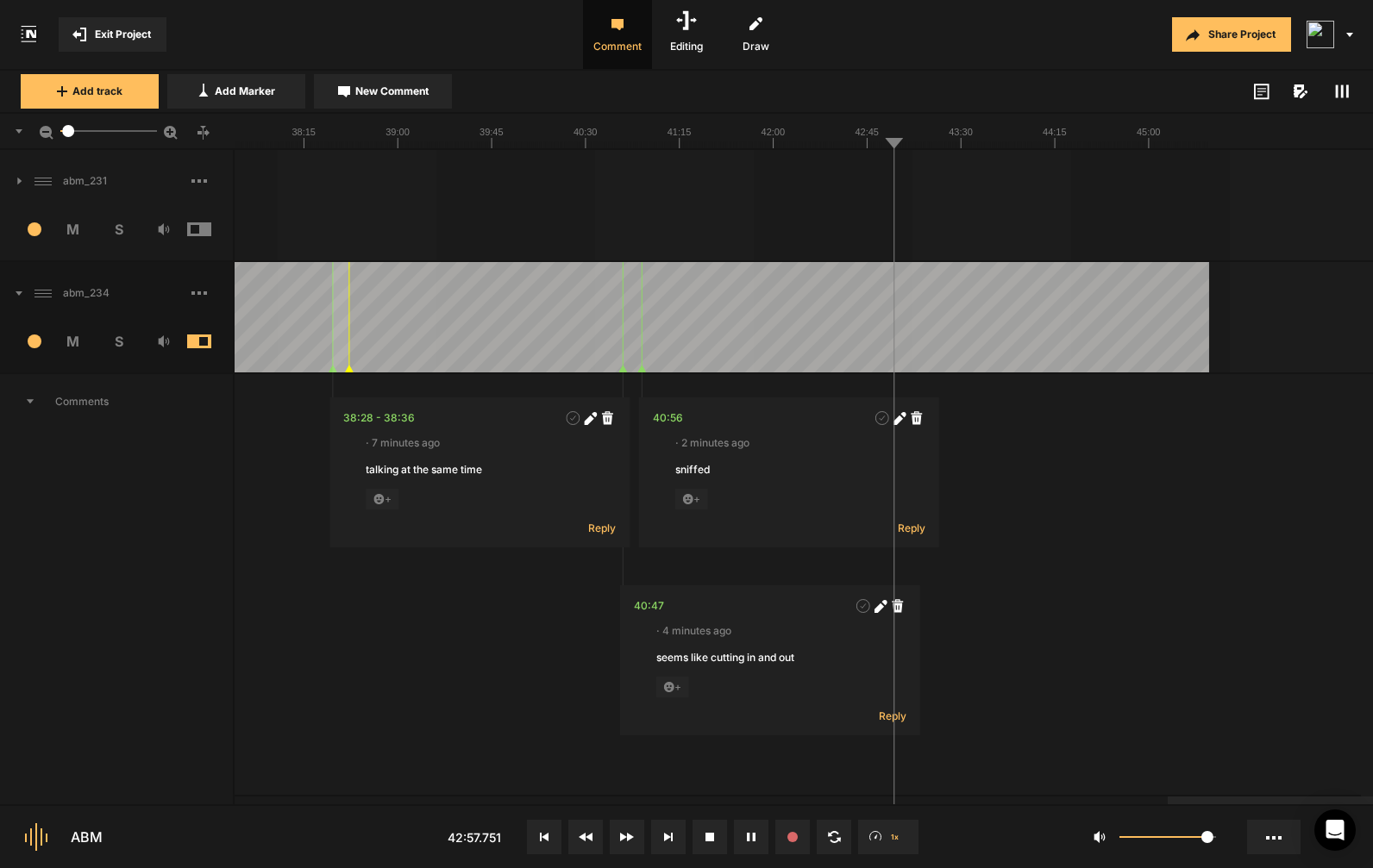 click at bounding box center (-1637, 317) 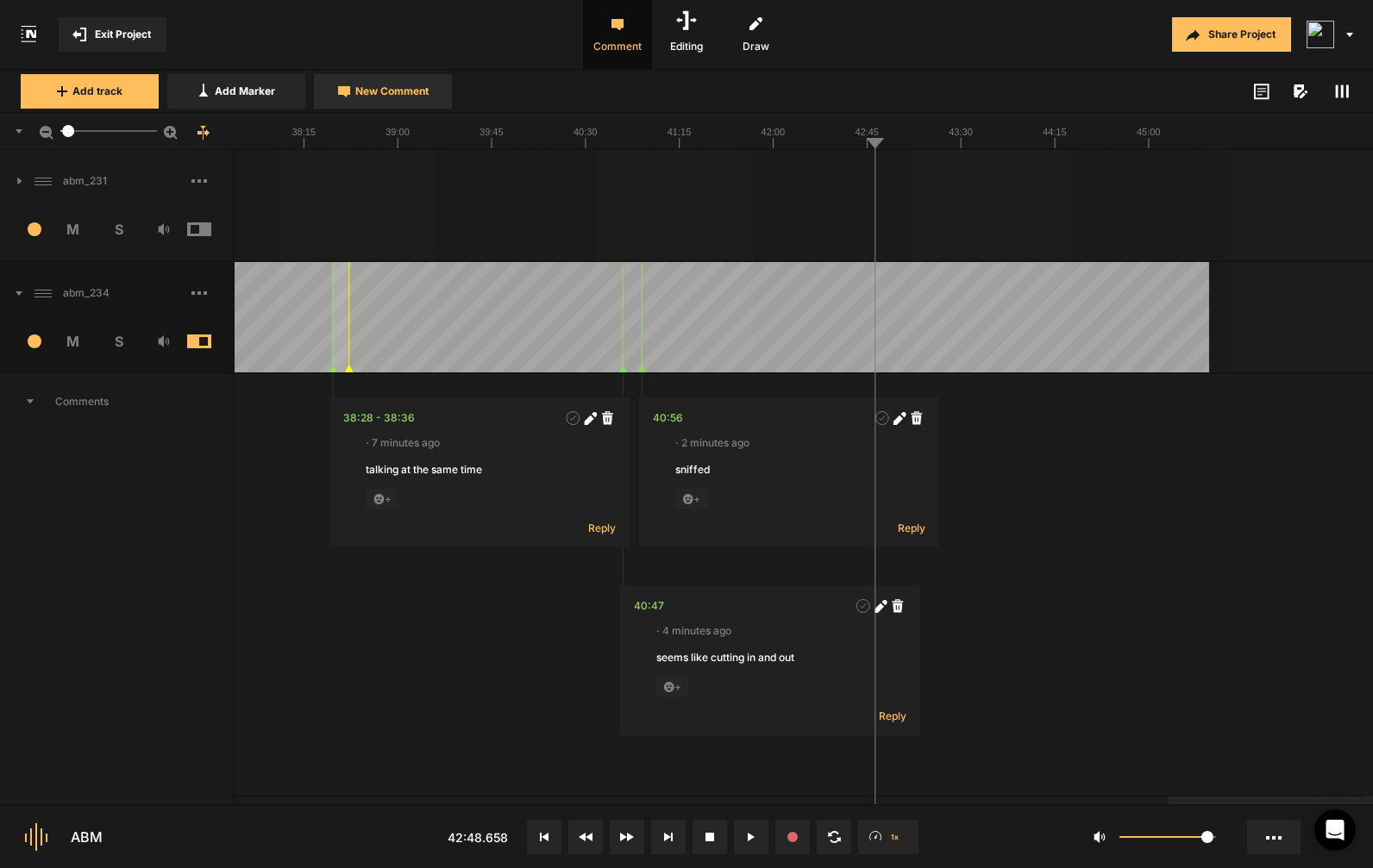 click on "New Comment" at bounding box center (392, 91) 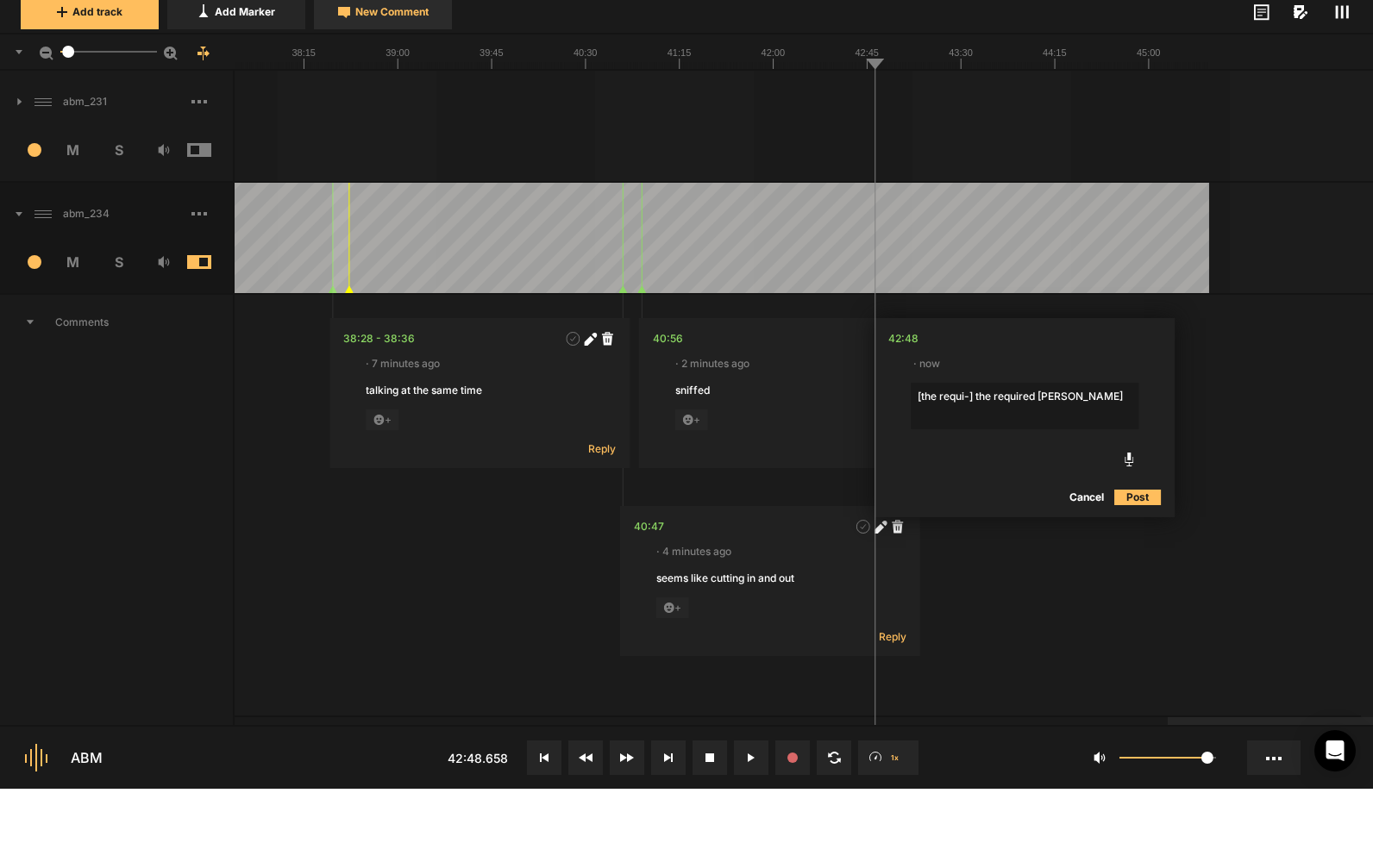 type on "[the requi-] the required time" 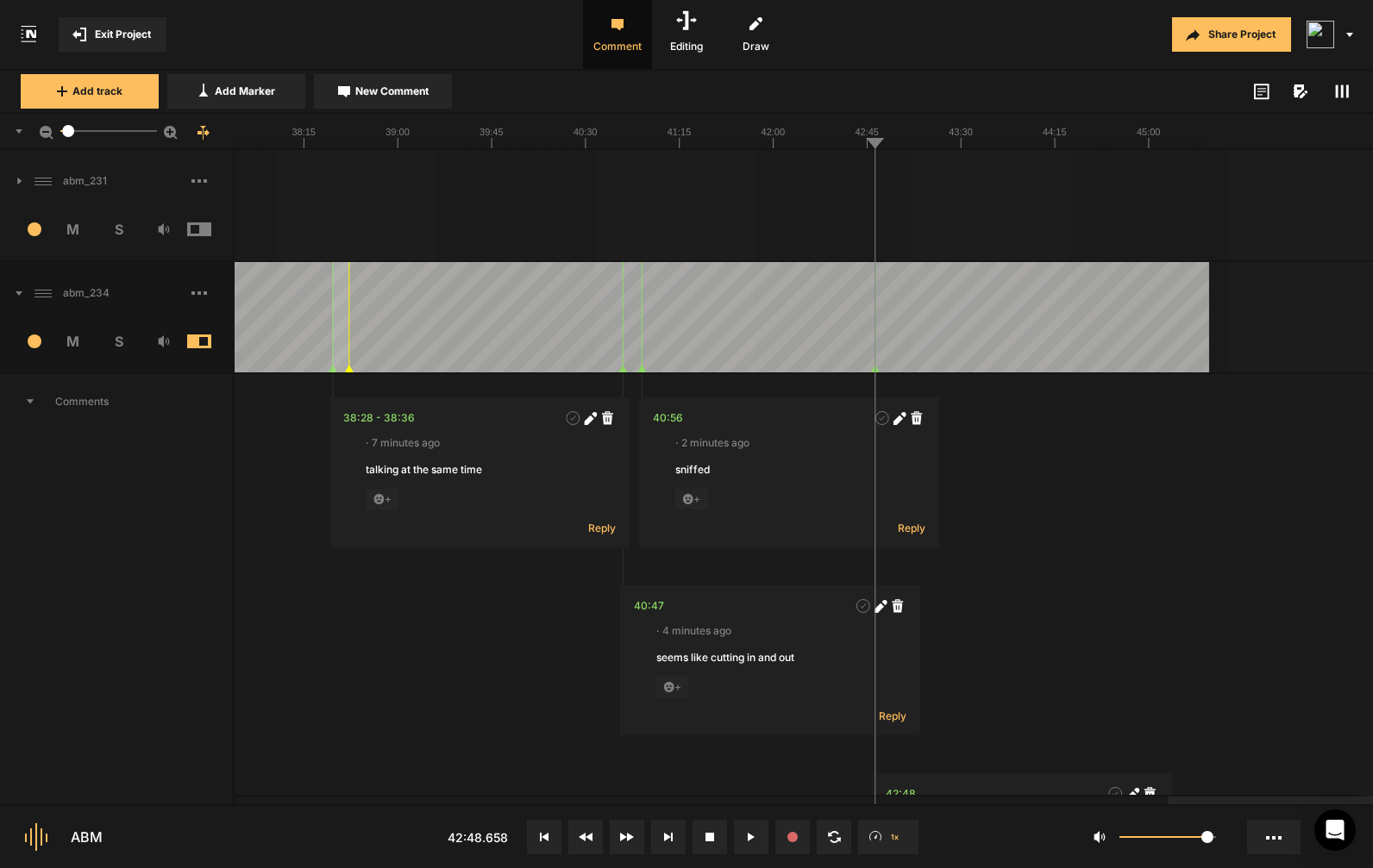 scroll, scrollTop: 2, scrollLeft: 0, axis: vertical 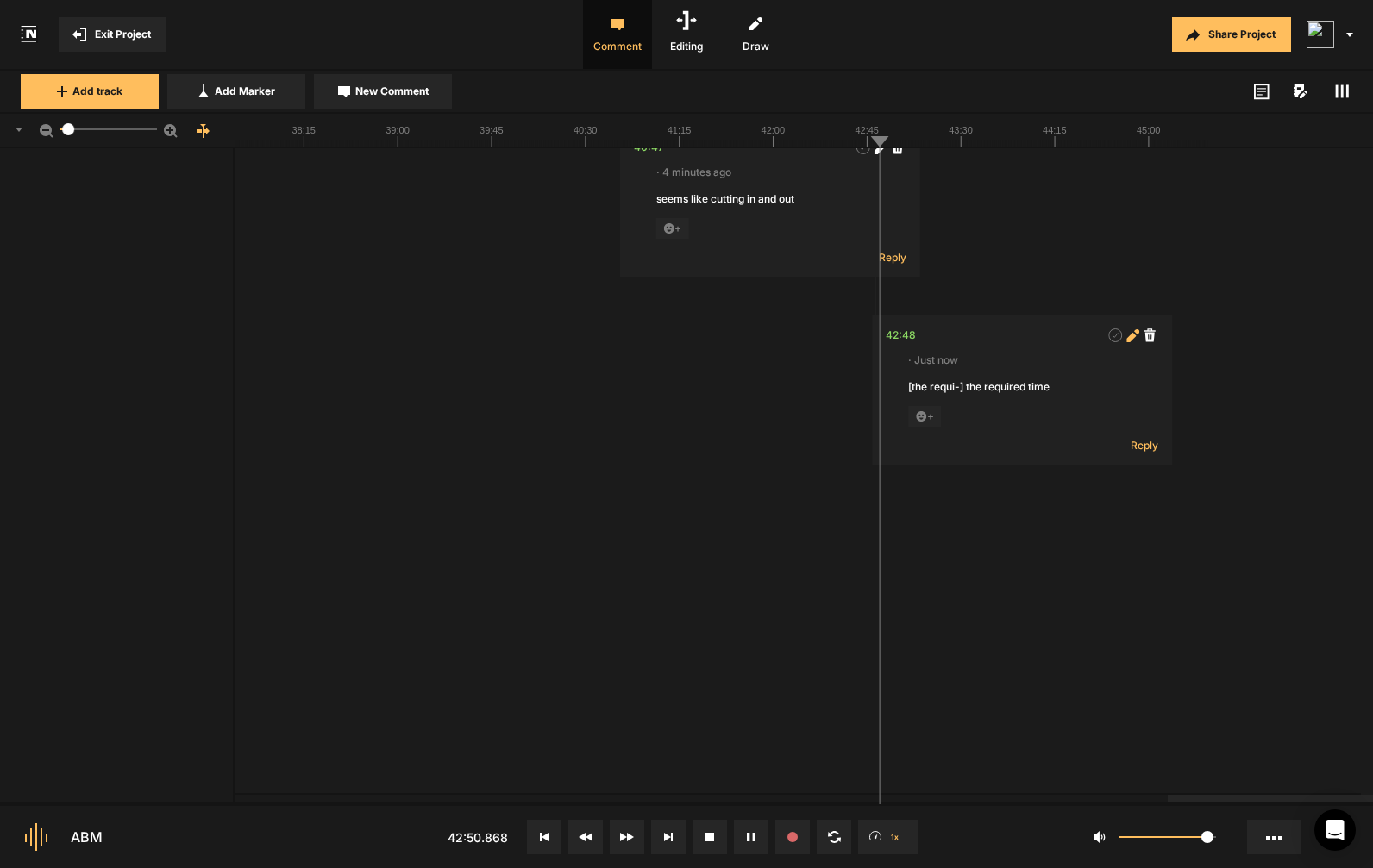 click 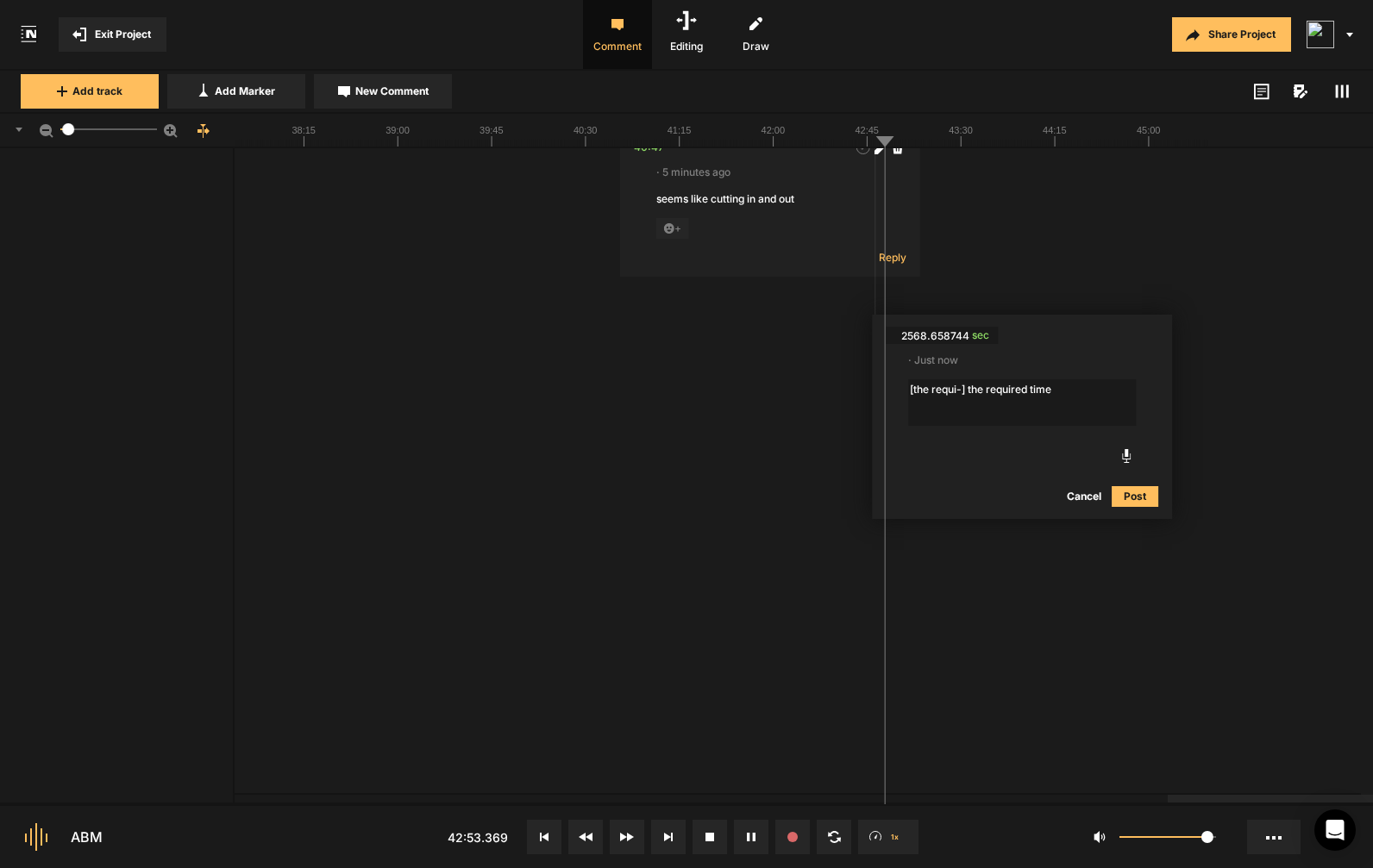 click on "[the requi-] the required time" at bounding box center (1022, 403) 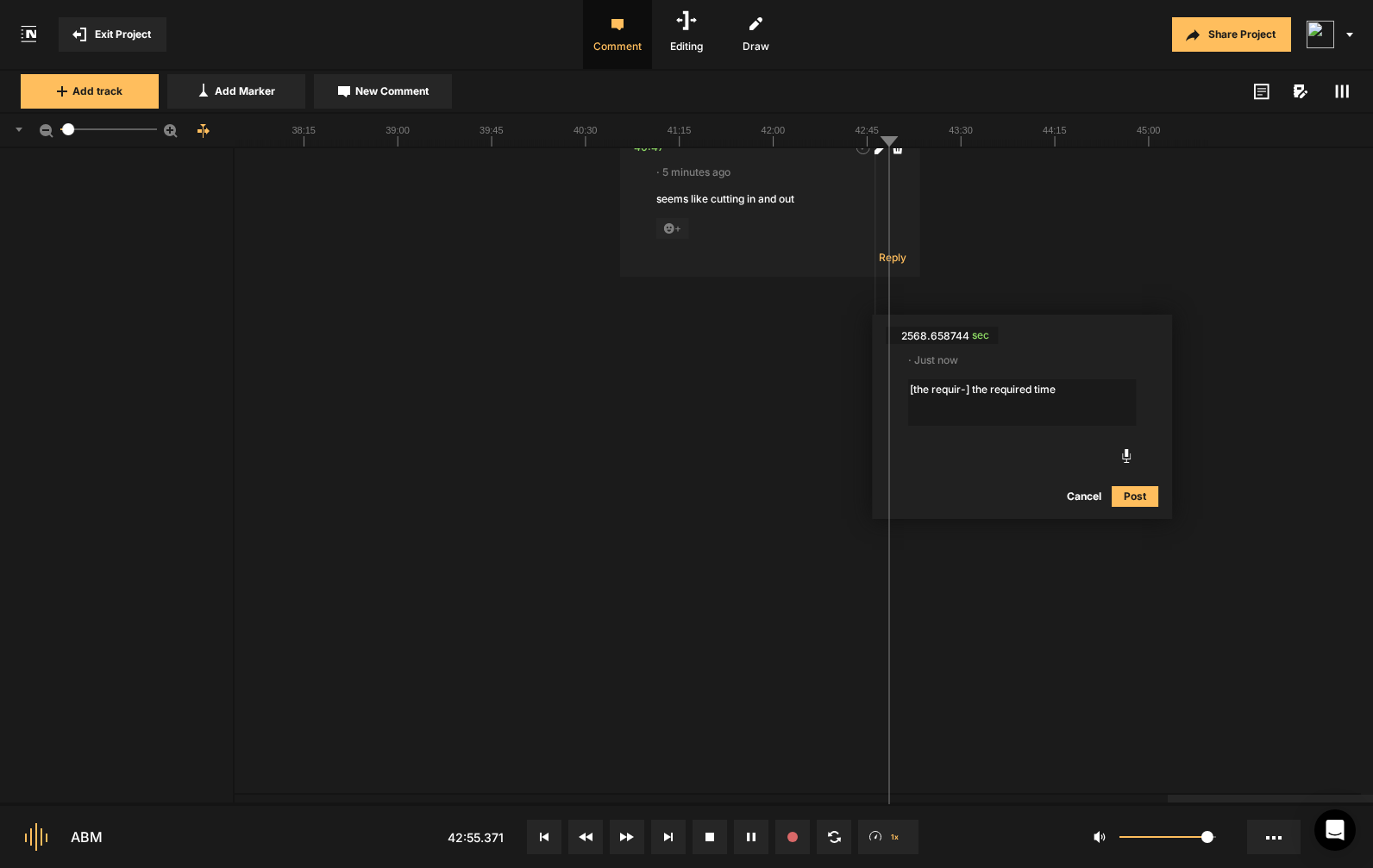 type on "[the requir-] the required time" 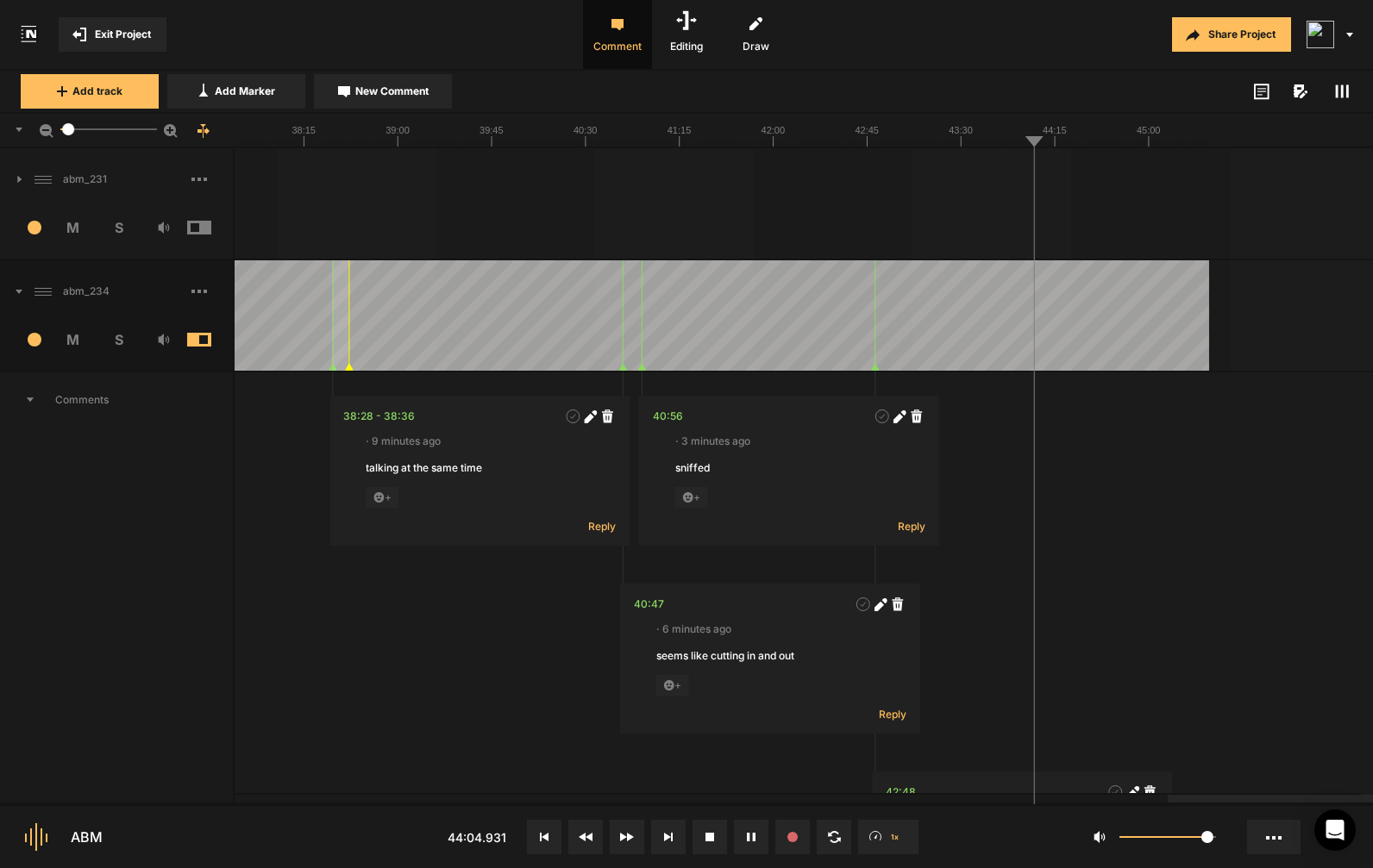 scroll, scrollTop: 0, scrollLeft: 0, axis: both 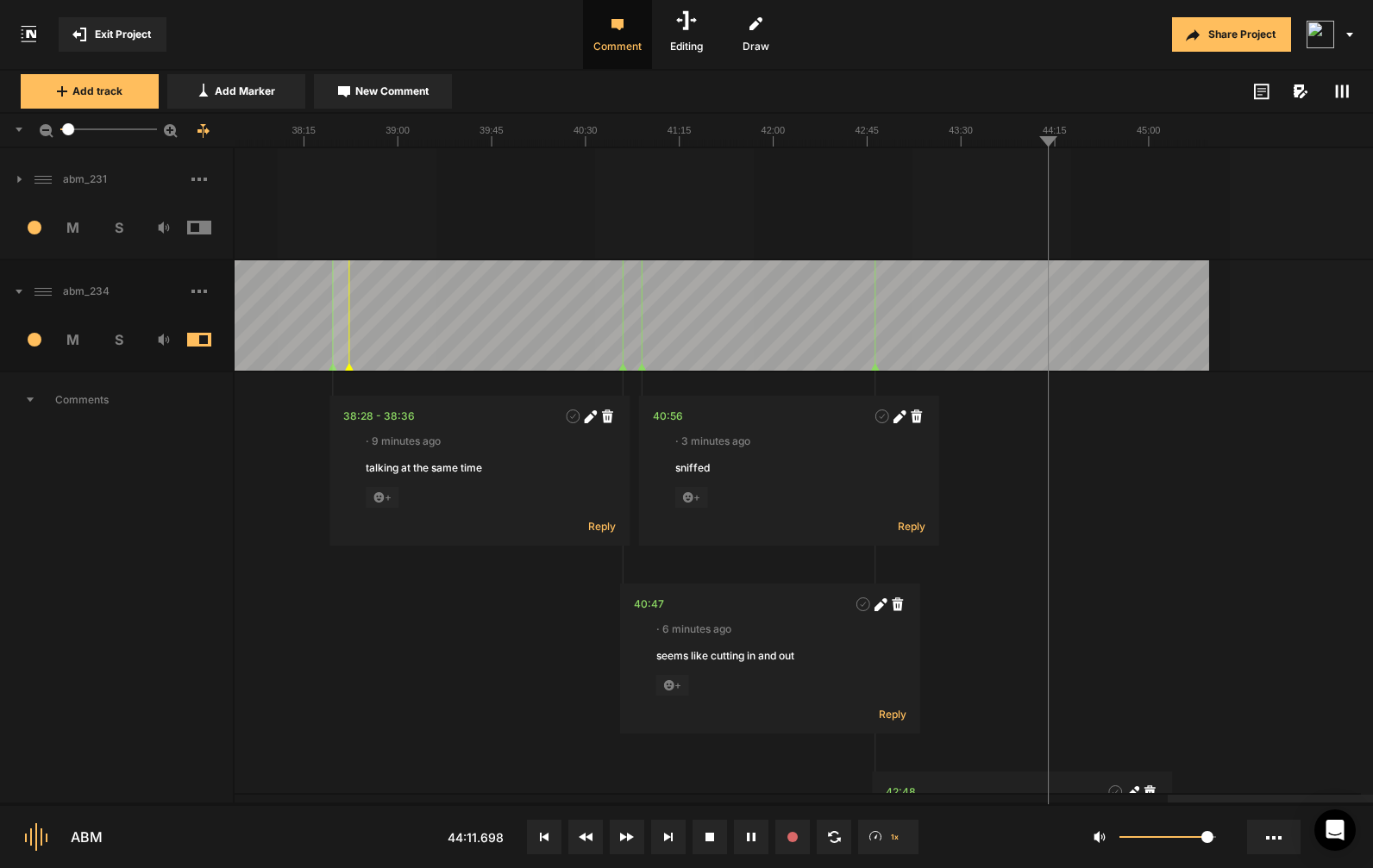 click at bounding box center [212, 179] 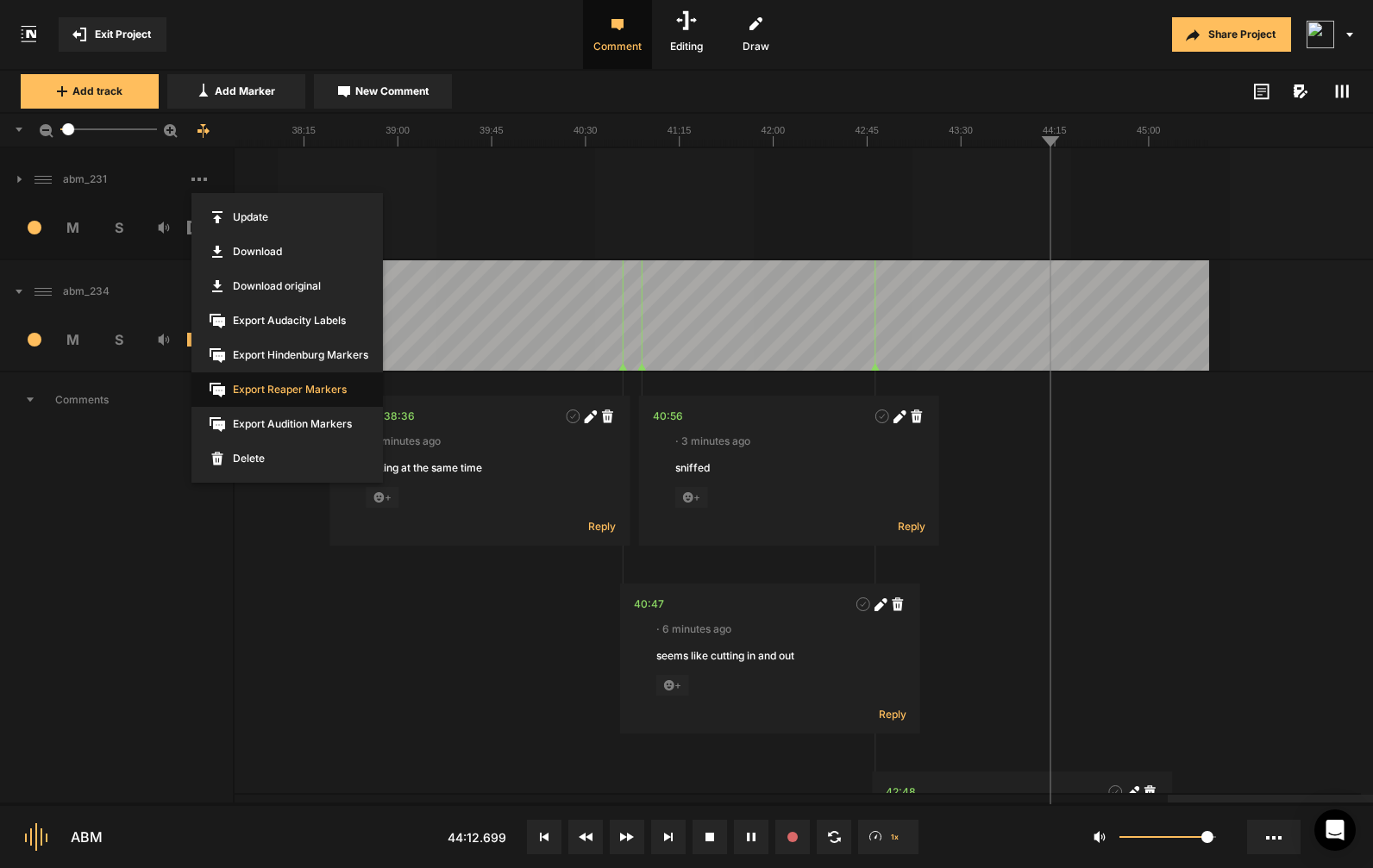 click on "Export Reaper Markers" at bounding box center [287, 390] 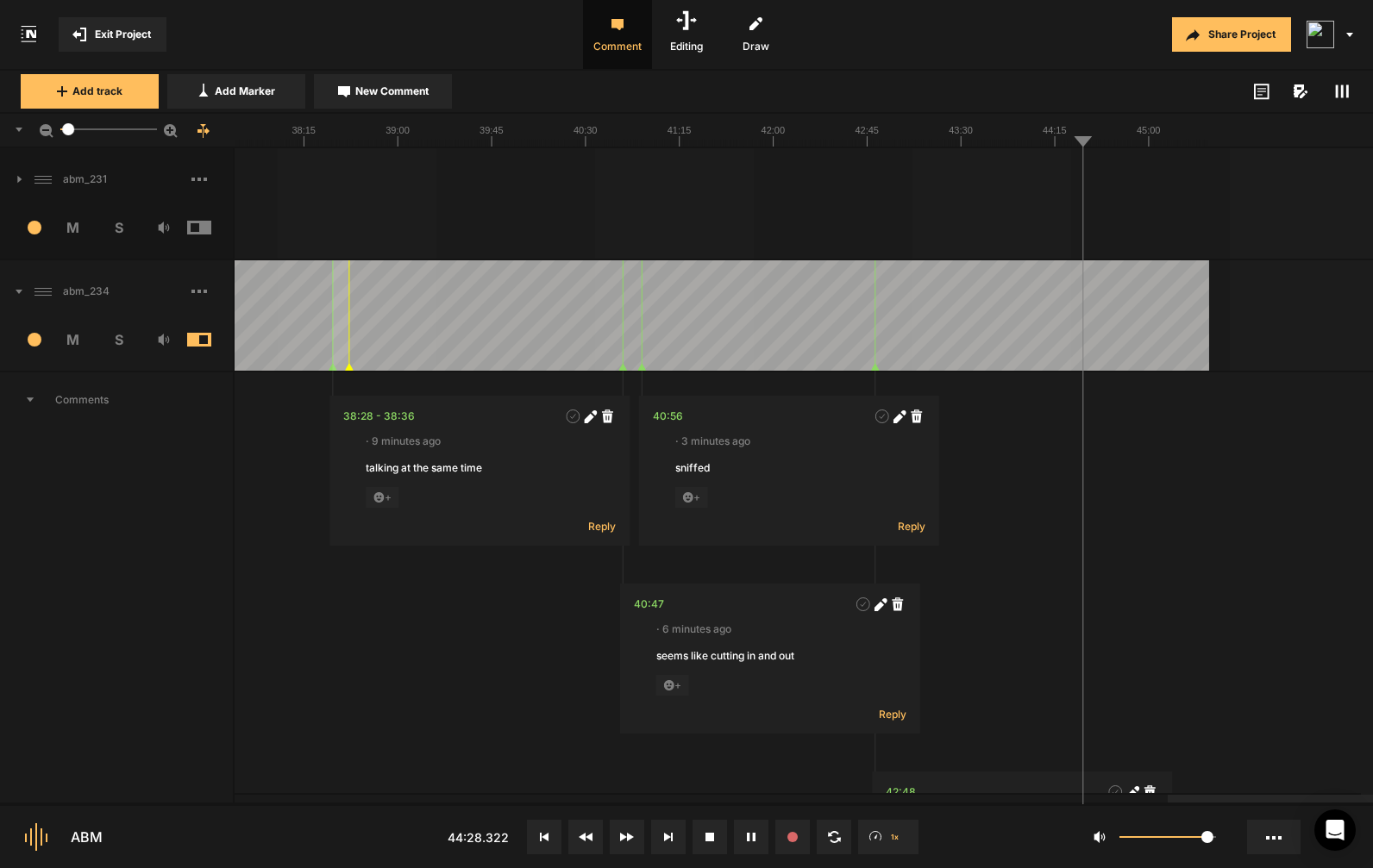 click at bounding box center (212, 291) 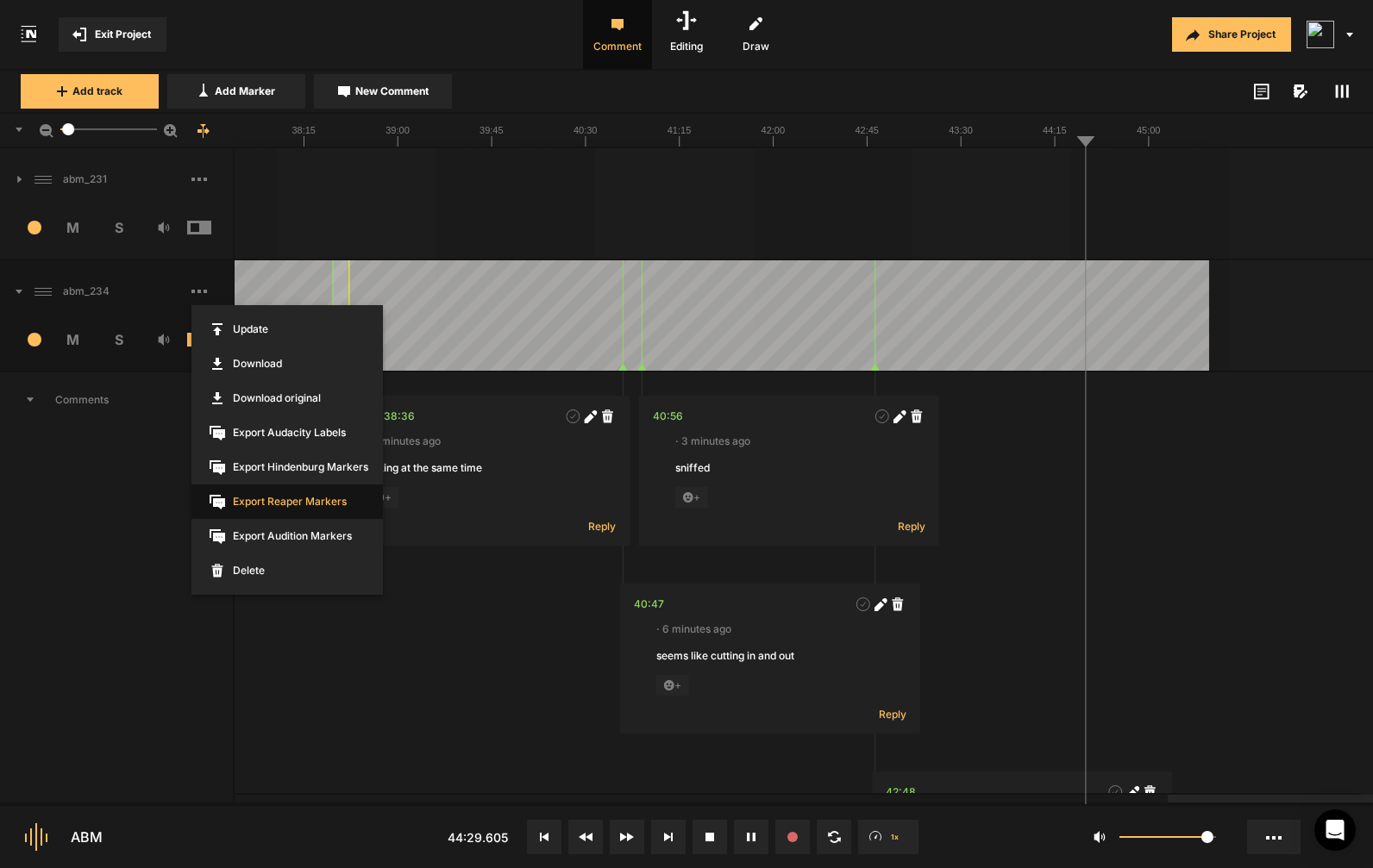 click on "Export Reaper Markers" at bounding box center [287, 502] 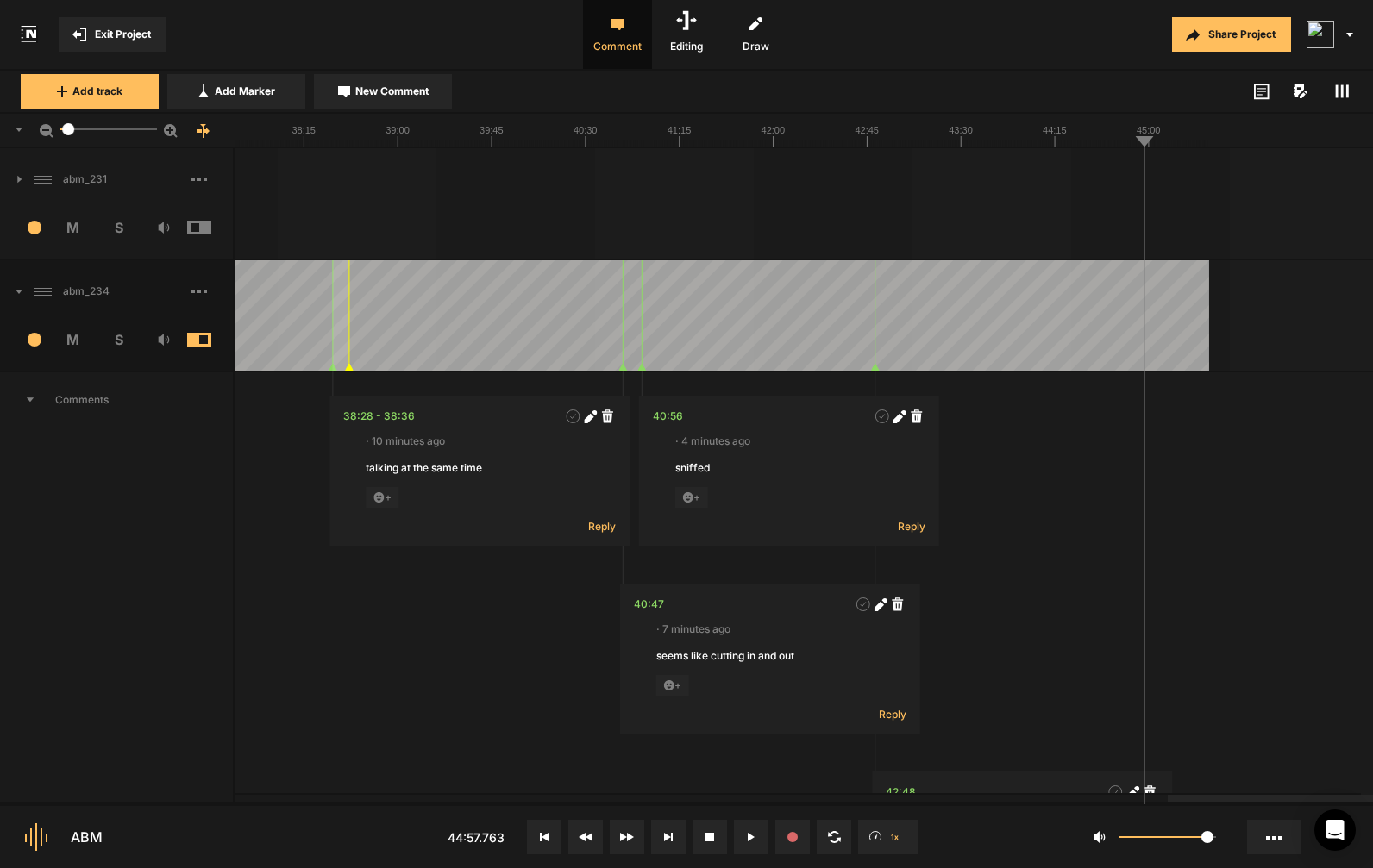 click at bounding box center (-1637, 315) 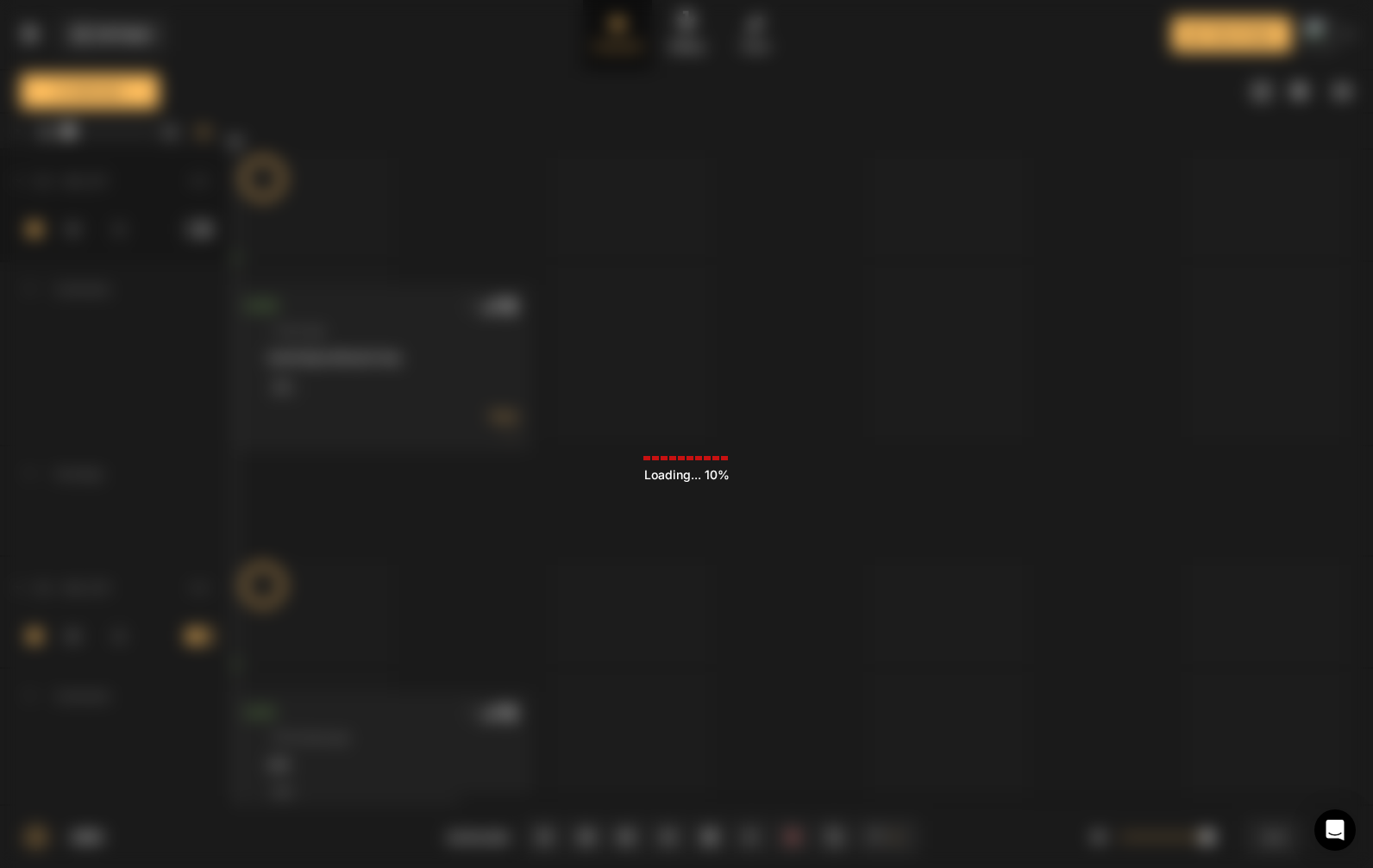 scroll, scrollTop: 0, scrollLeft: 0, axis: both 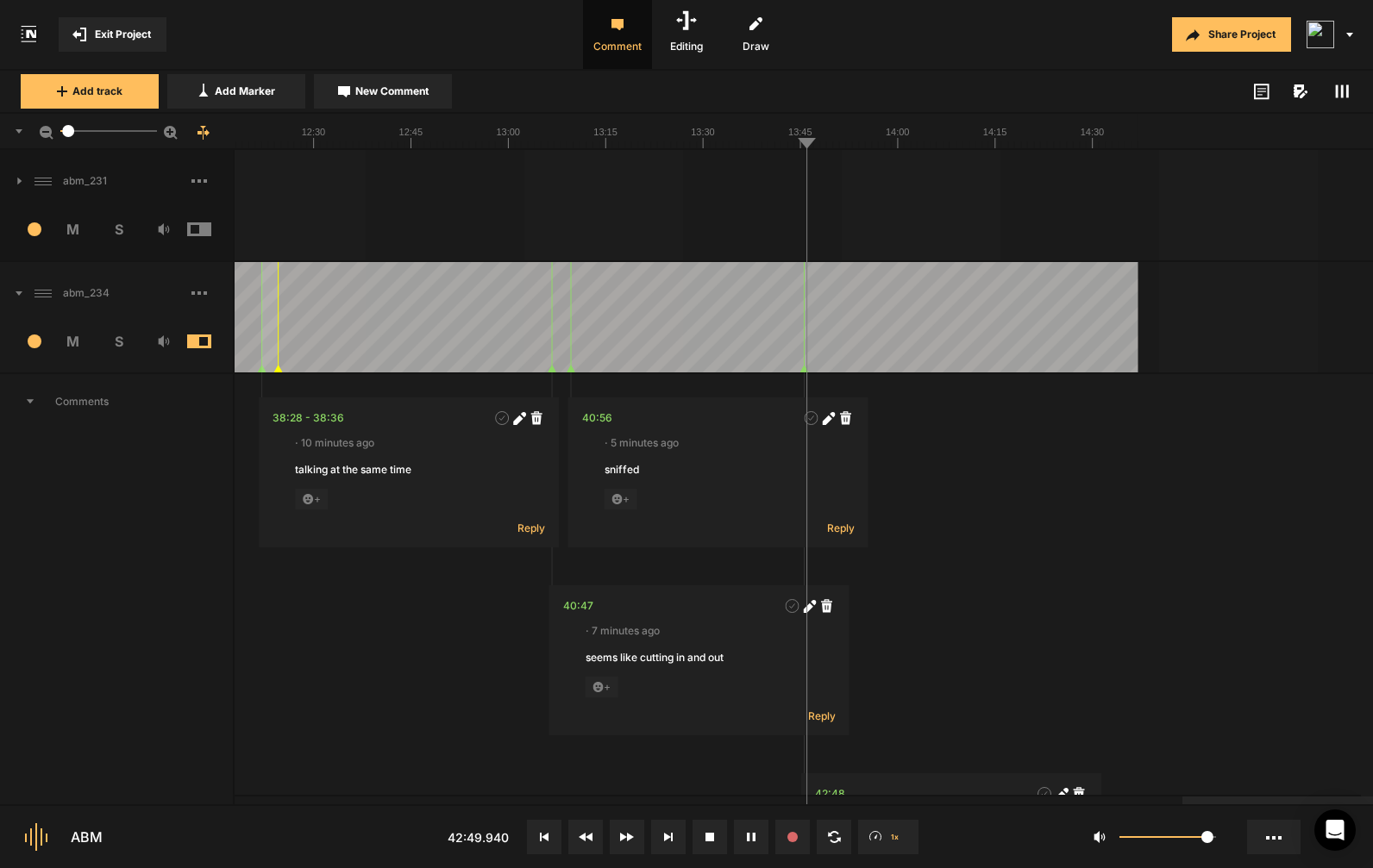 click at bounding box center [-1708, 317] 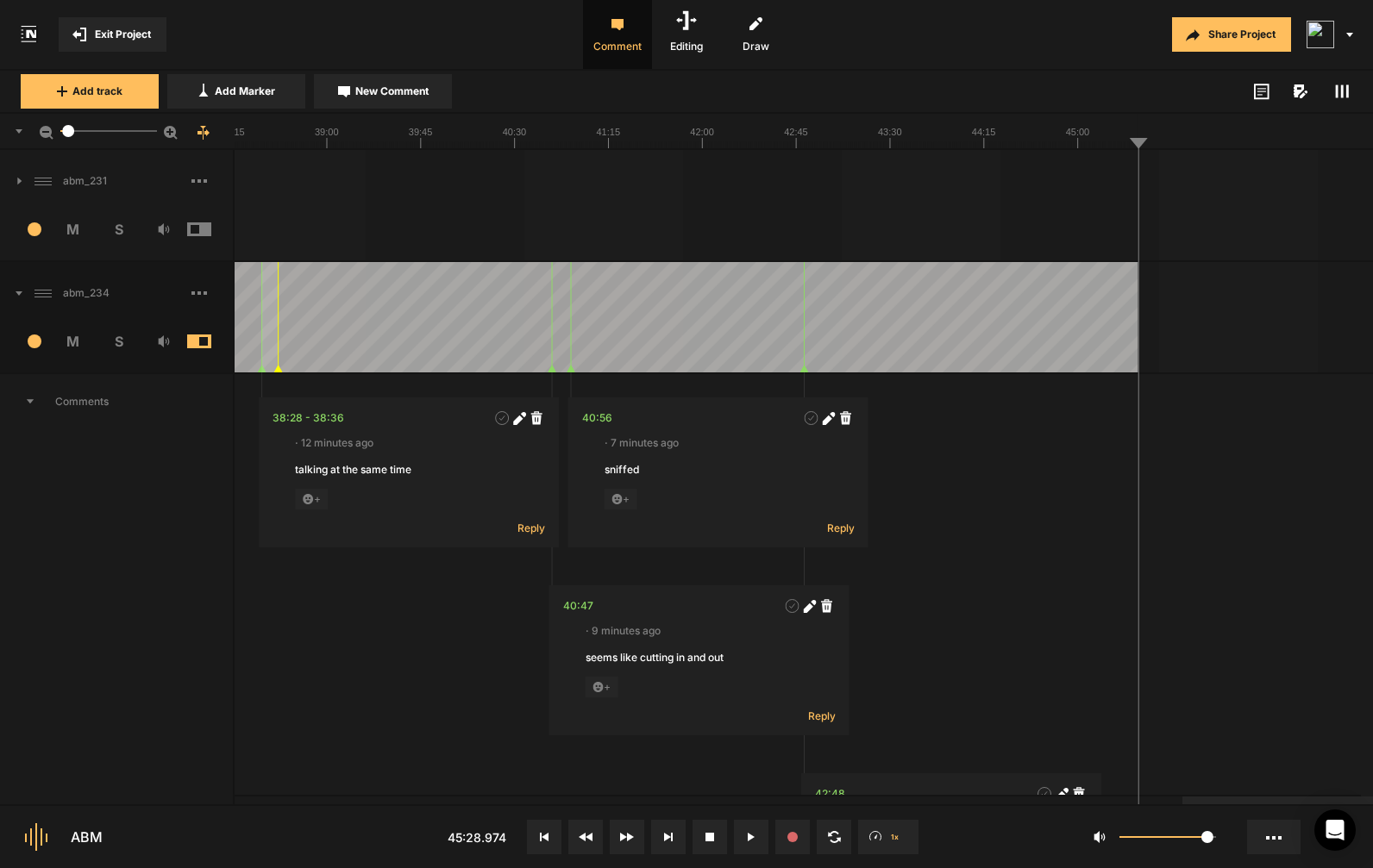 click on "03:18
· 1 hour ago uhm
+ Reply  03:21
· 1 hour ago uhm
+ Reply  03:40
· 1 hour ago uhm
+ Reply  04:15
· 59 minutes ago uhm
+ Reply  05:18
· 58 minutes ago uhm
+ Reply  05:36
· 57 minutes ago [I was I am str-] really close to his family
+ Reply  06:43
· 56 minutes ago [so what was] so then what was the impact
+ Reply  06:57
· 54 minutes ago uhm
+ Reply  07:15
· 53 minutes ago uhm
+ Reply  07:48
· 53 minutes ago uhm
+ Reply  11:48
· 48 minutes ago when we [when we pau  you know  inte-] took some
+ Reply  12:02
· 47 minutes ago [and what I mean] so what did you realize
+ Reply  13:28" at bounding box center [3081, 918] 